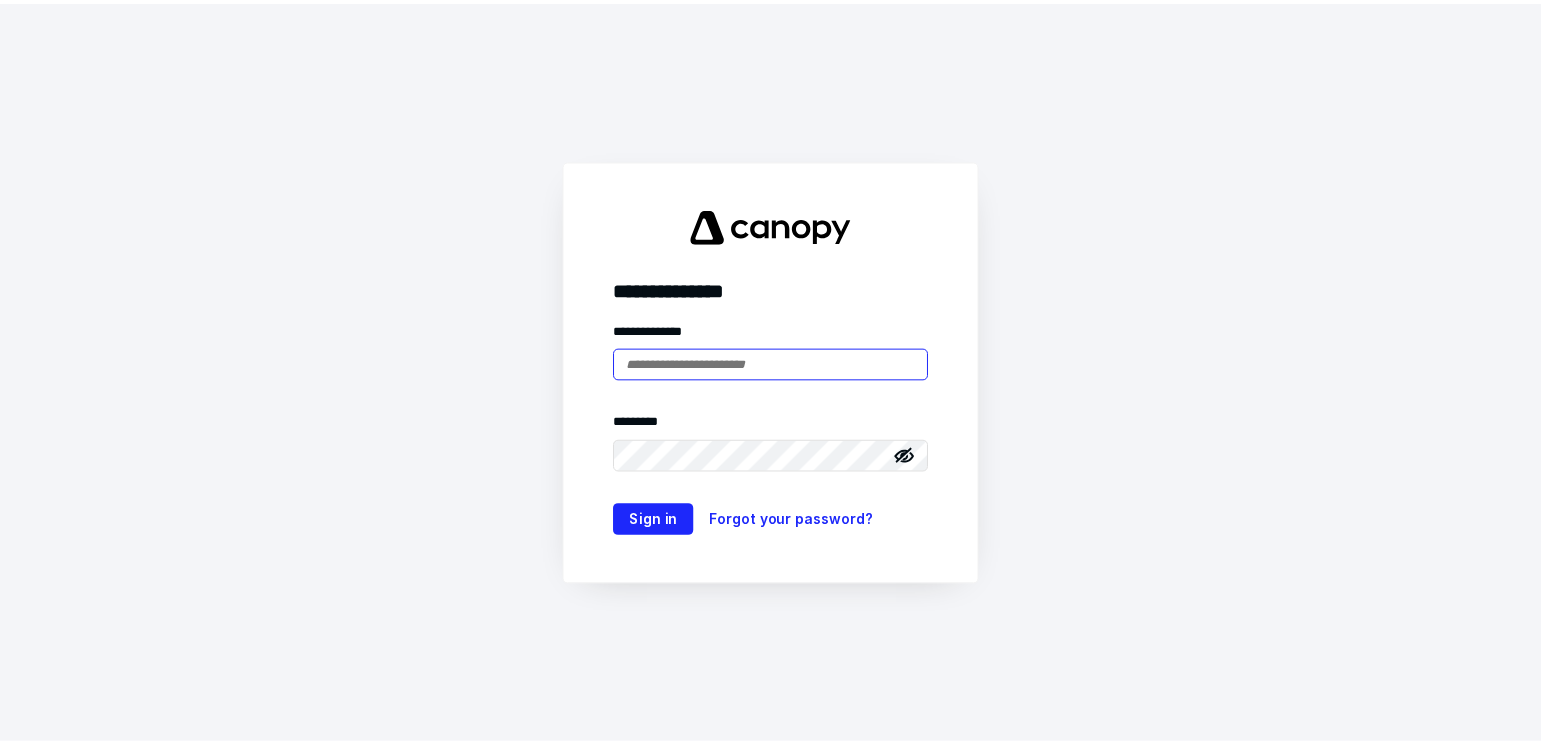 scroll, scrollTop: 0, scrollLeft: 0, axis: both 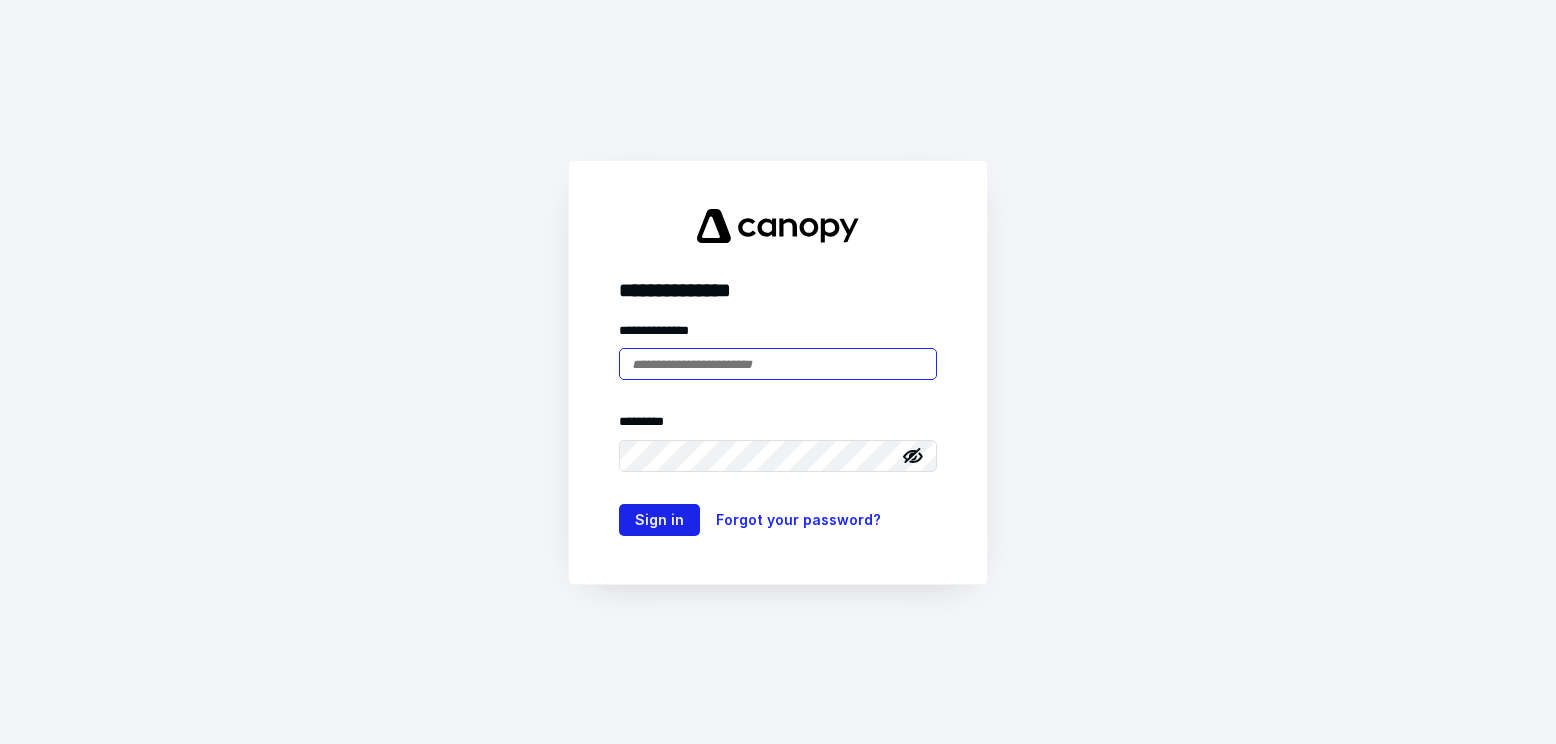 type on "**********" 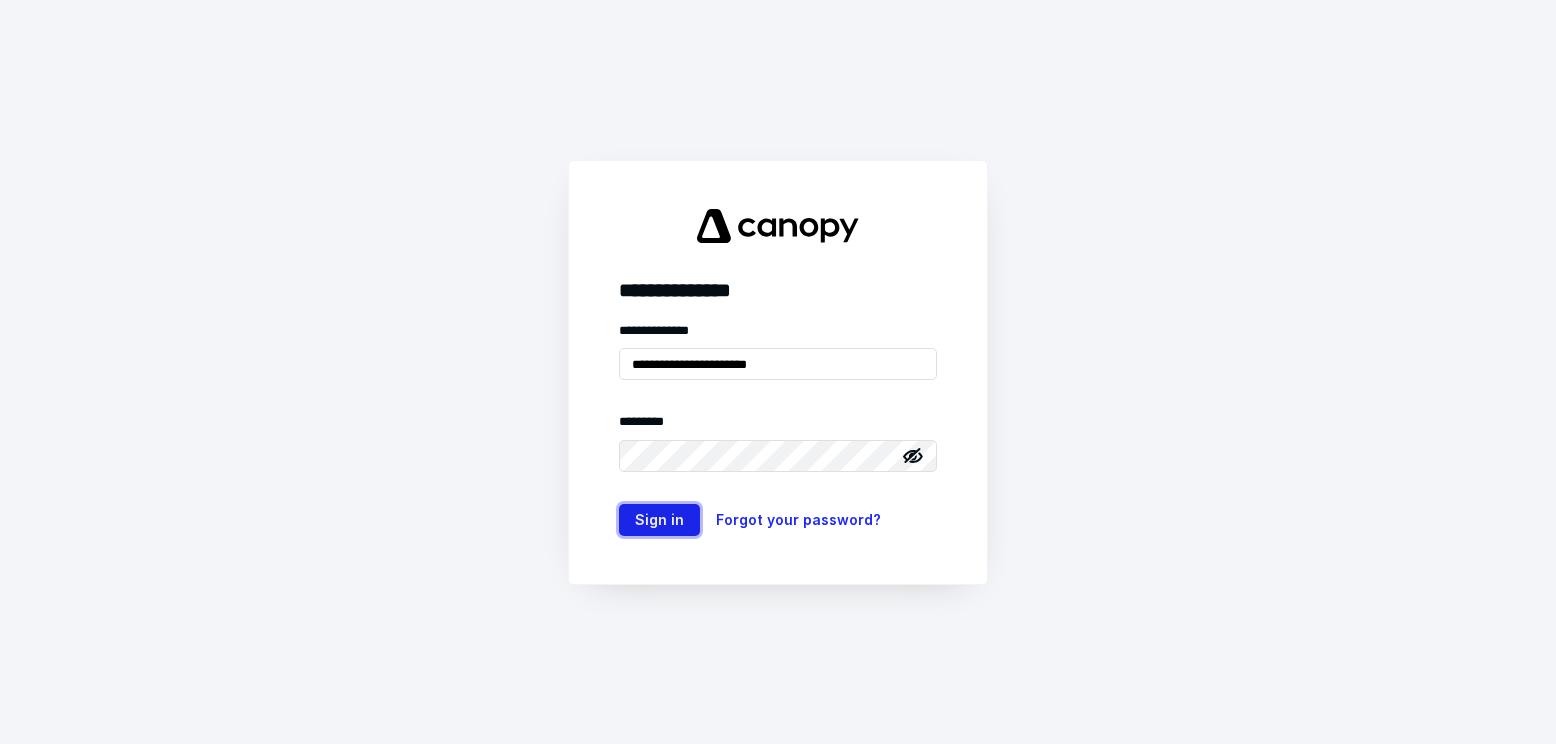 click on "Sign in" at bounding box center [659, 520] 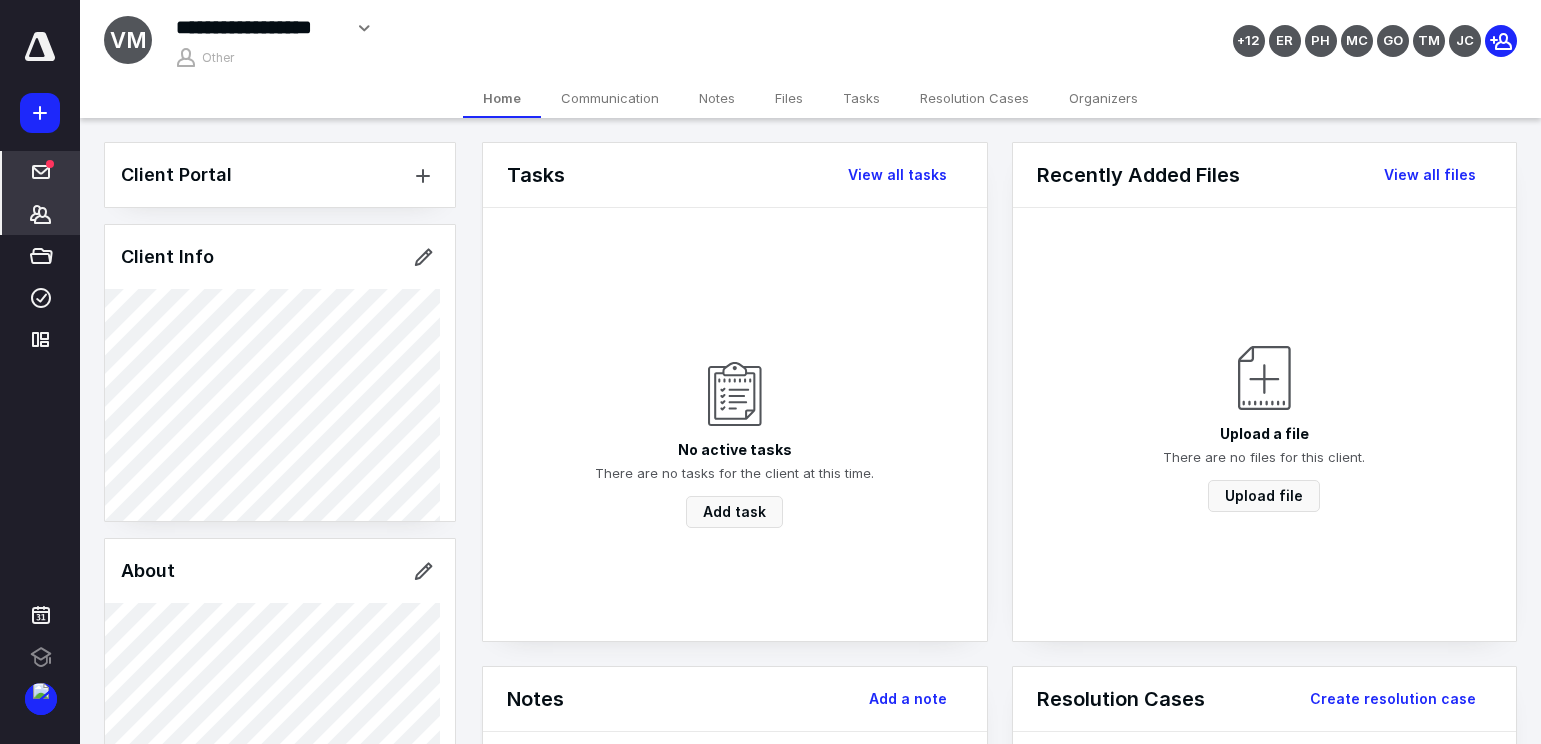 scroll, scrollTop: 0, scrollLeft: 0, axis: both 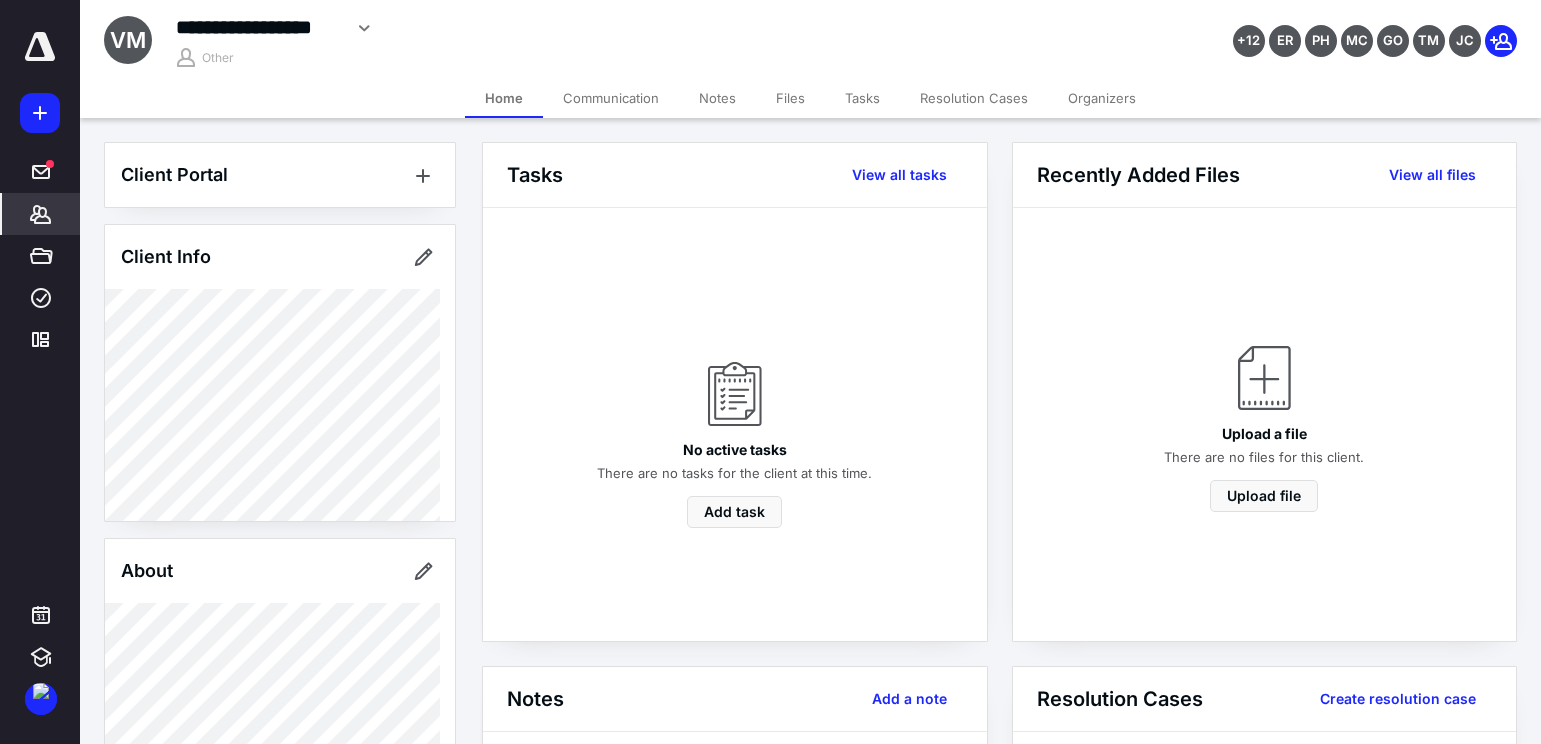 click 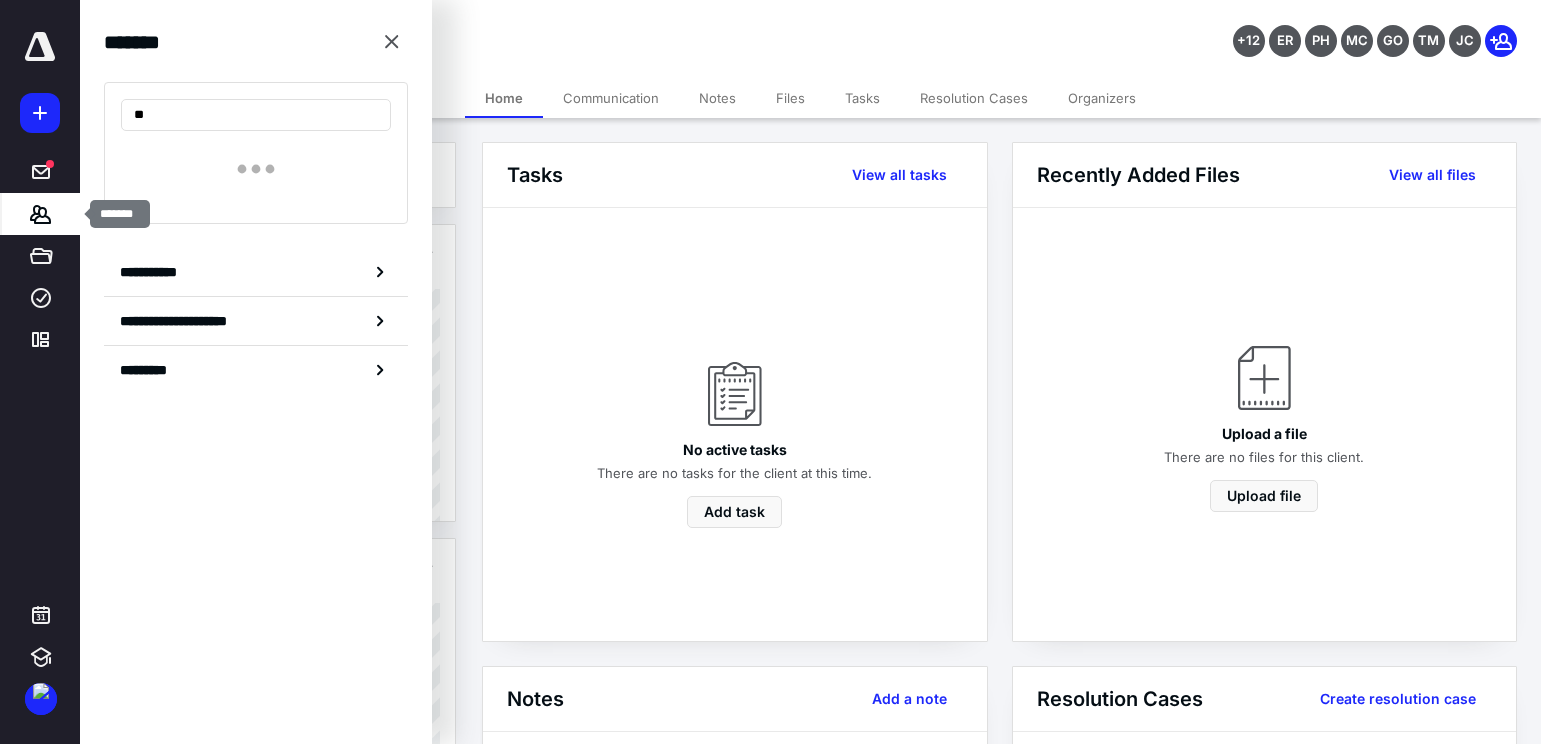 type on "*" 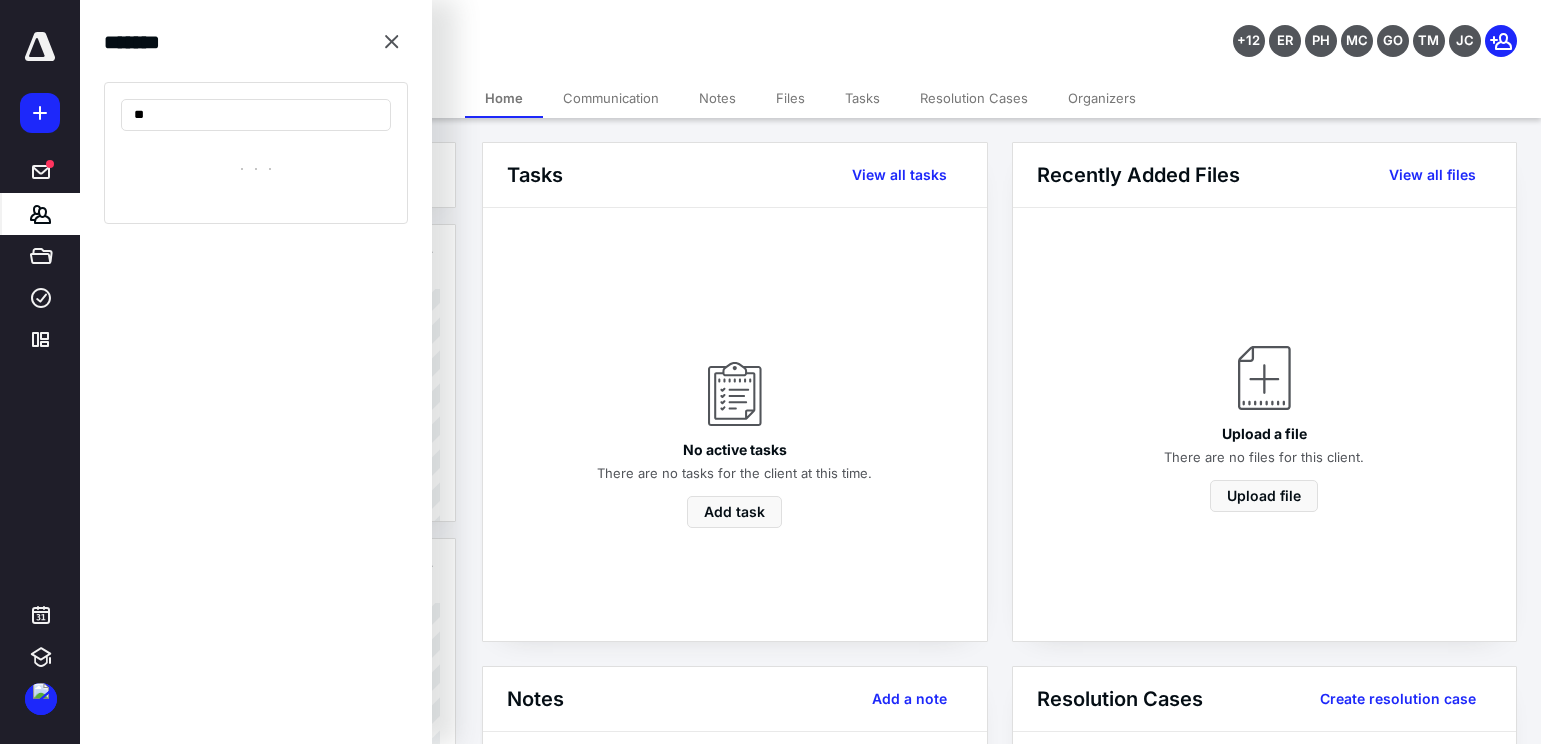type on "*" 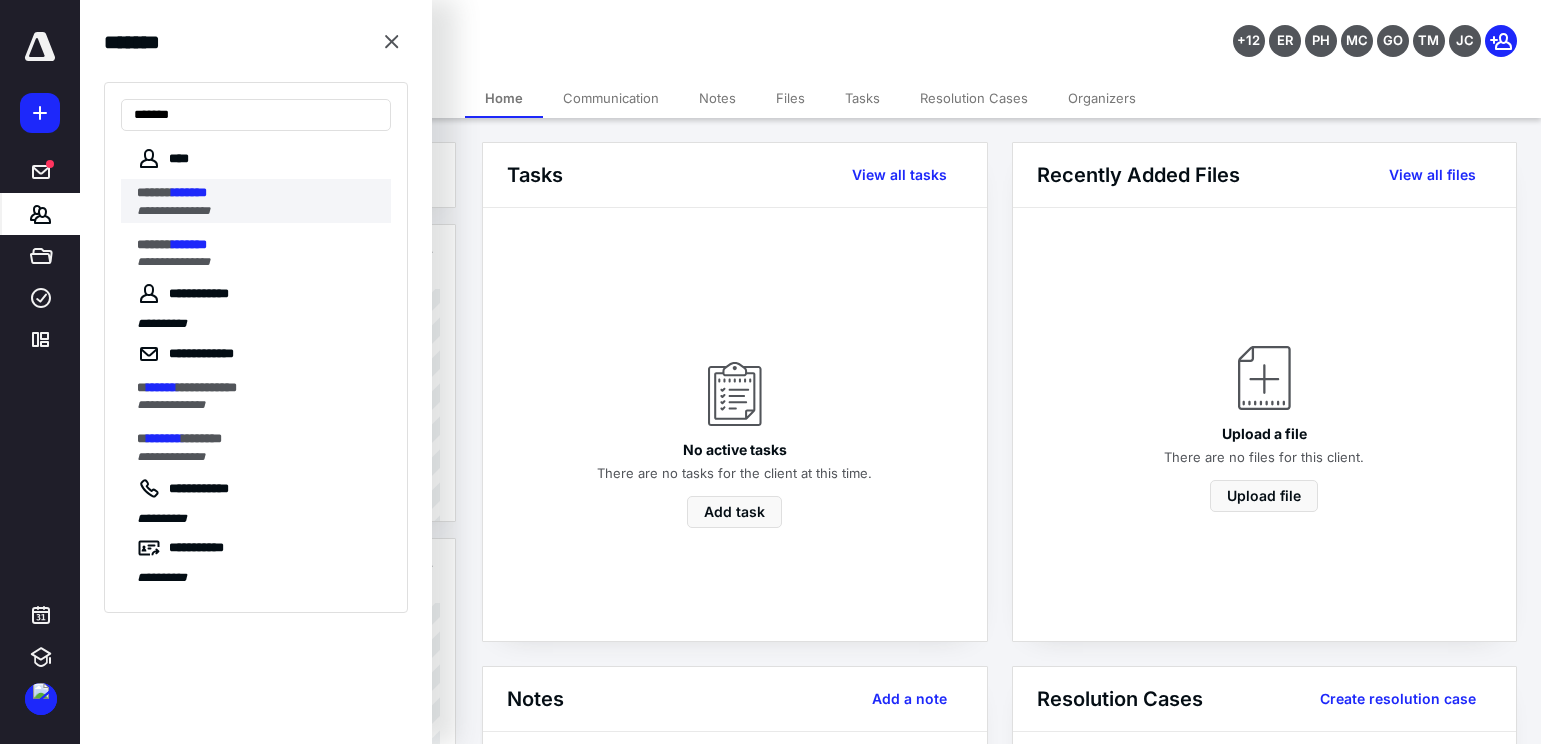 type on "*******" 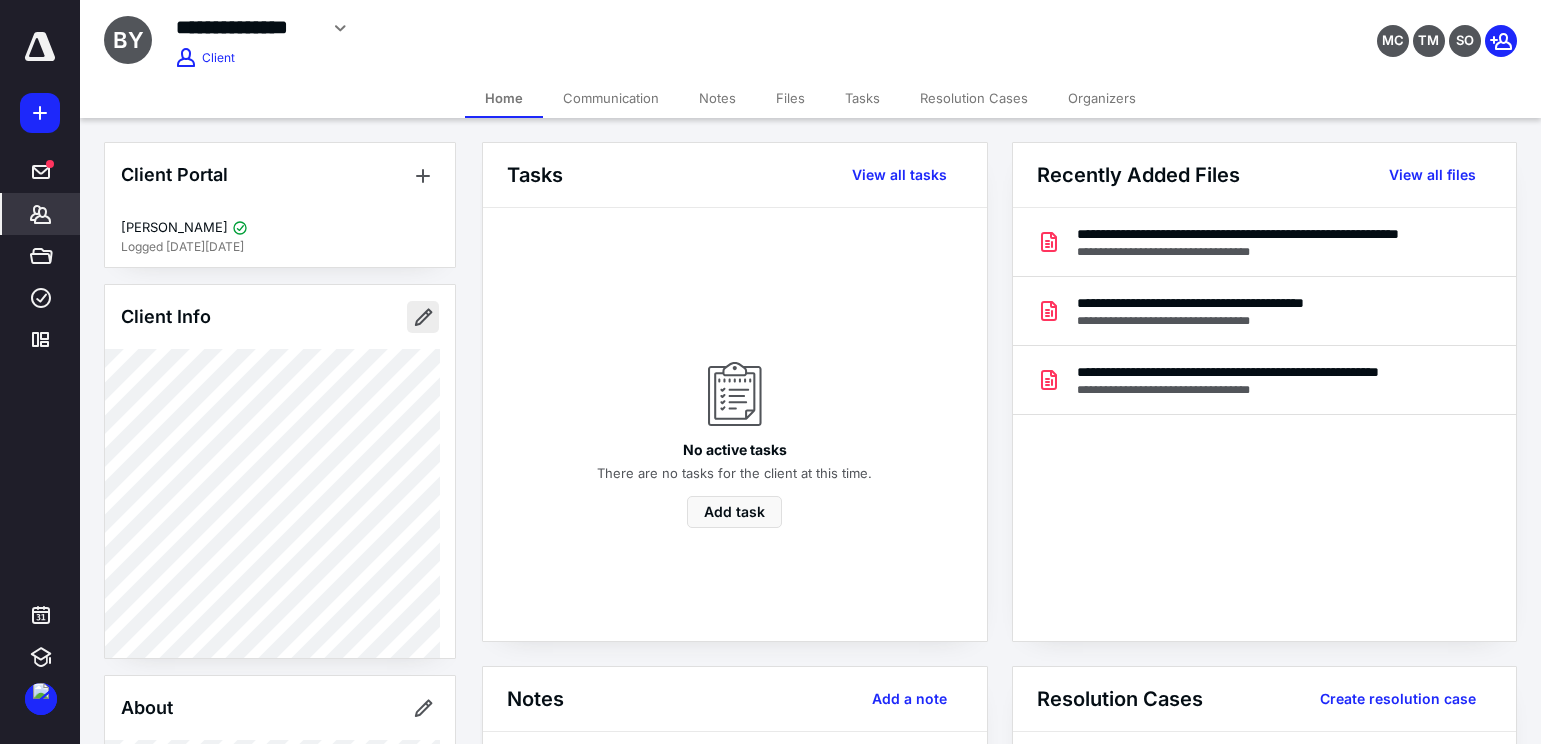 click at bounding box center [423, 317] 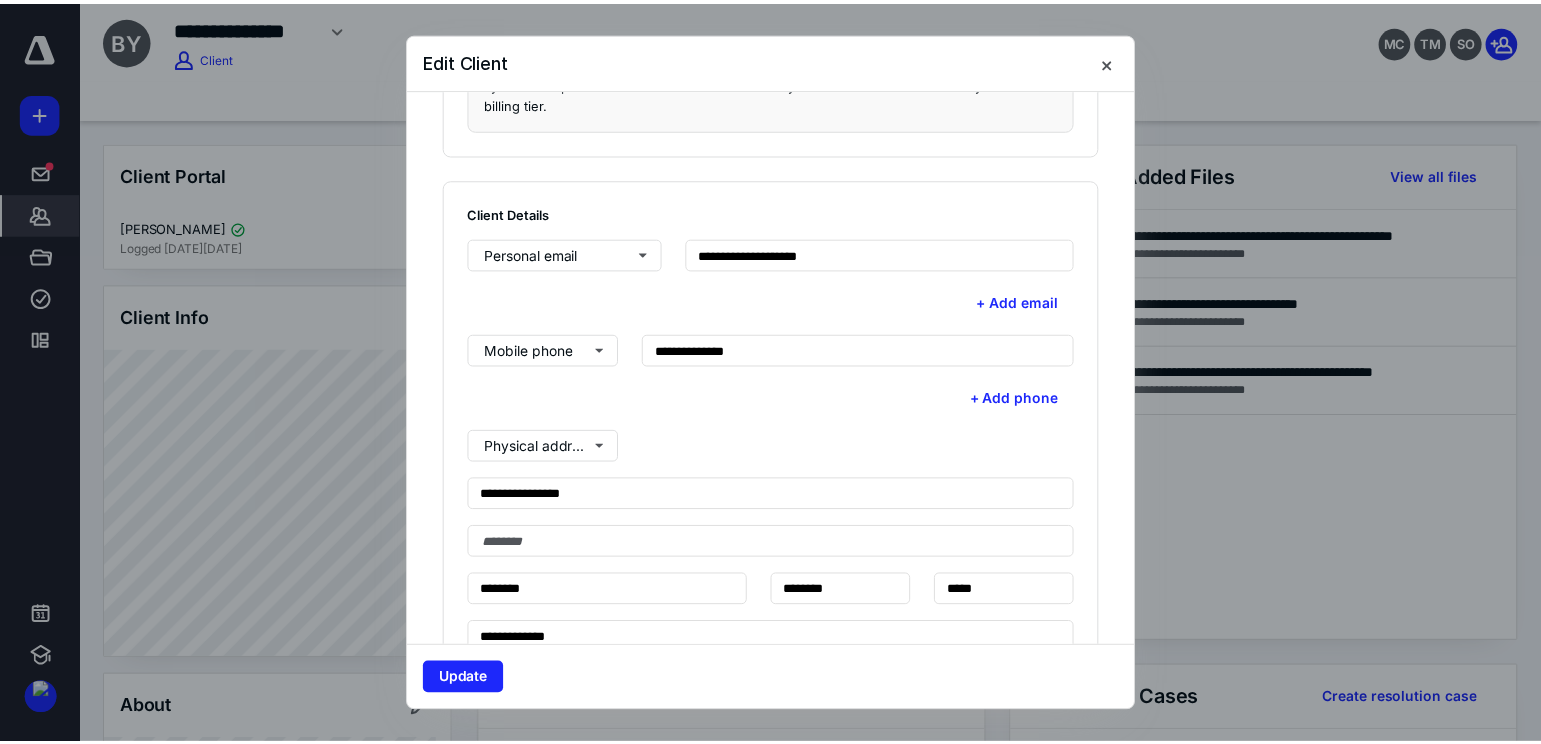 scroll, scrollTop: 500, scrollLeft: 0, axis: vertical 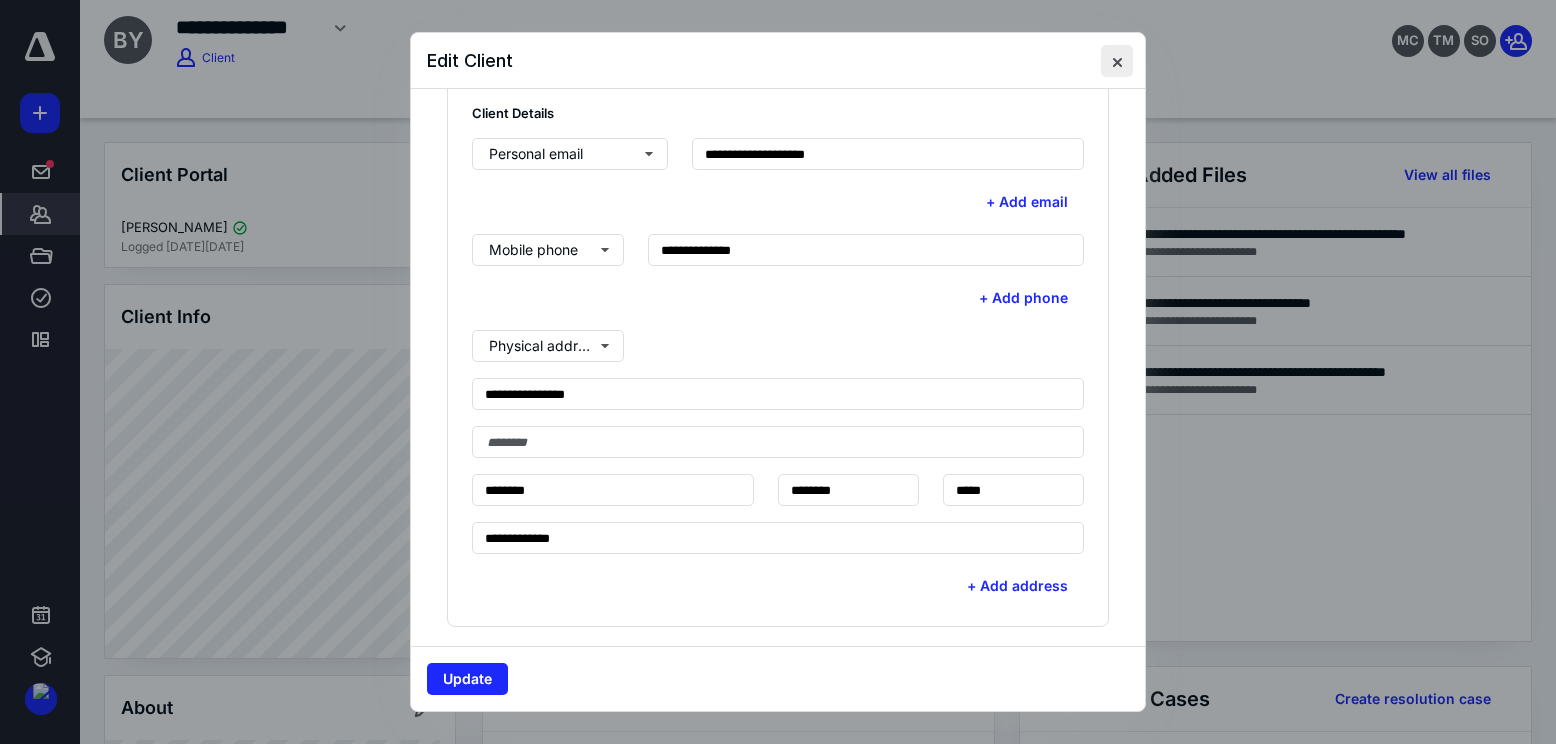 click at bounding box center (1117, 61) 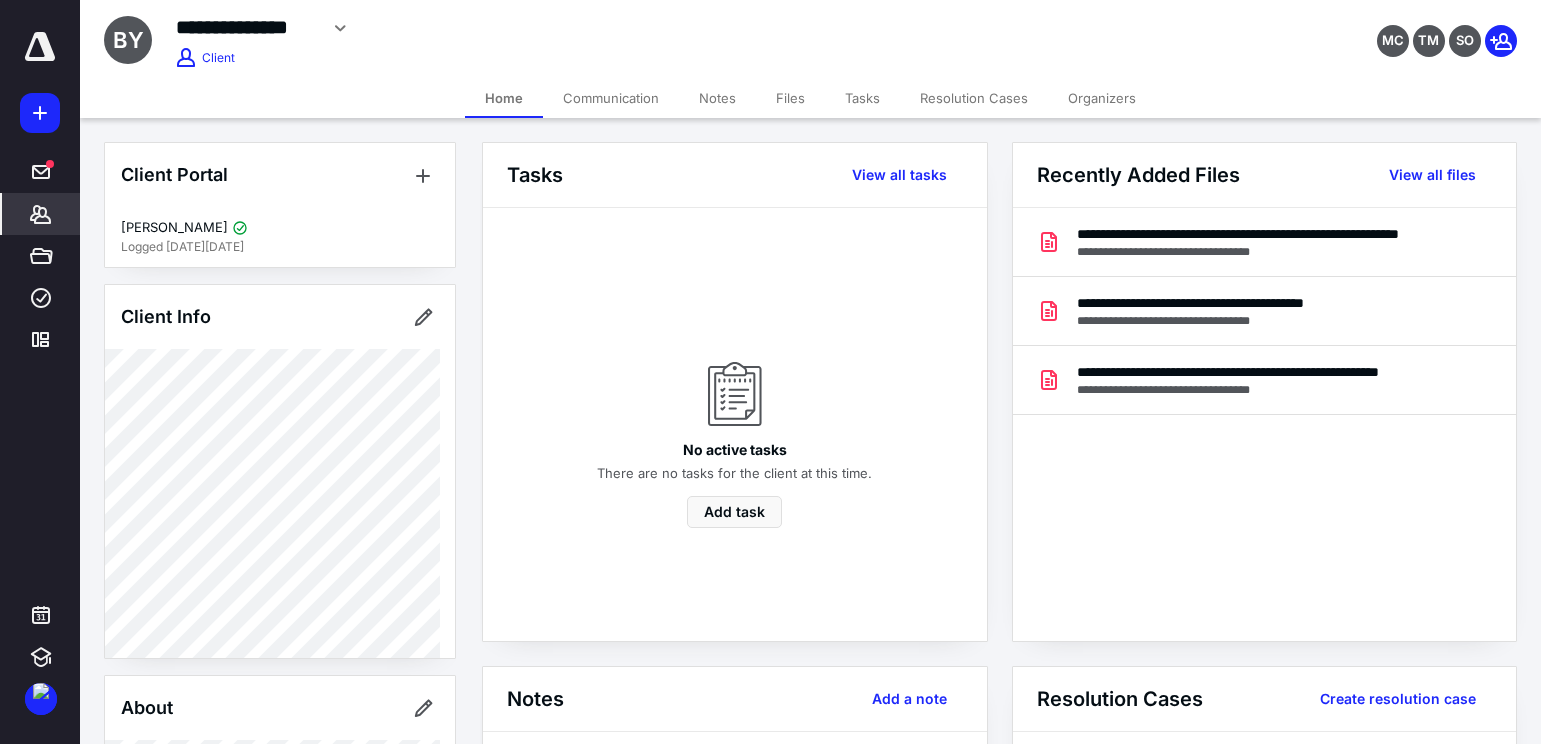 click at bounding box center (40, 47) 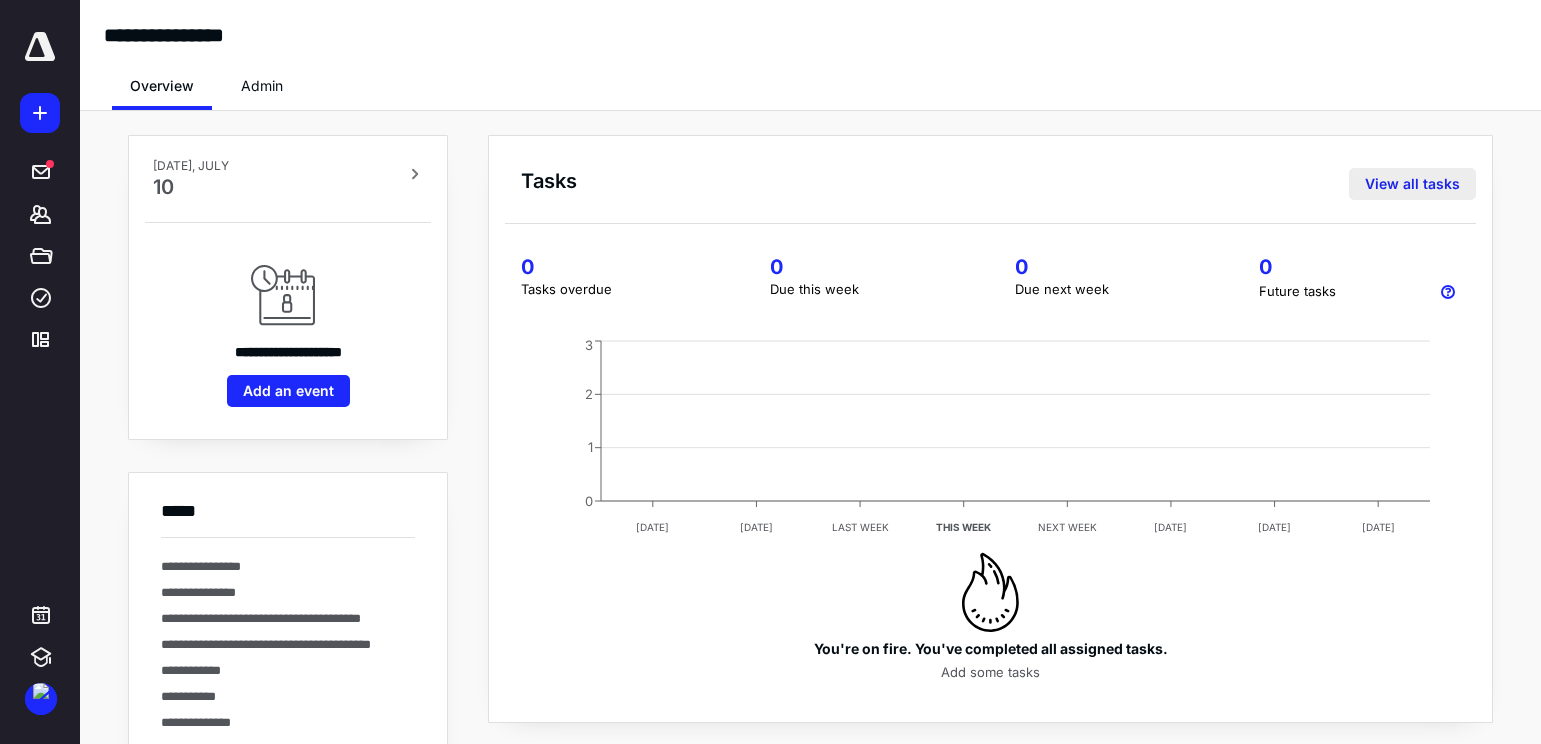 click on "View all tasks" at bounding box center [1412, 184] 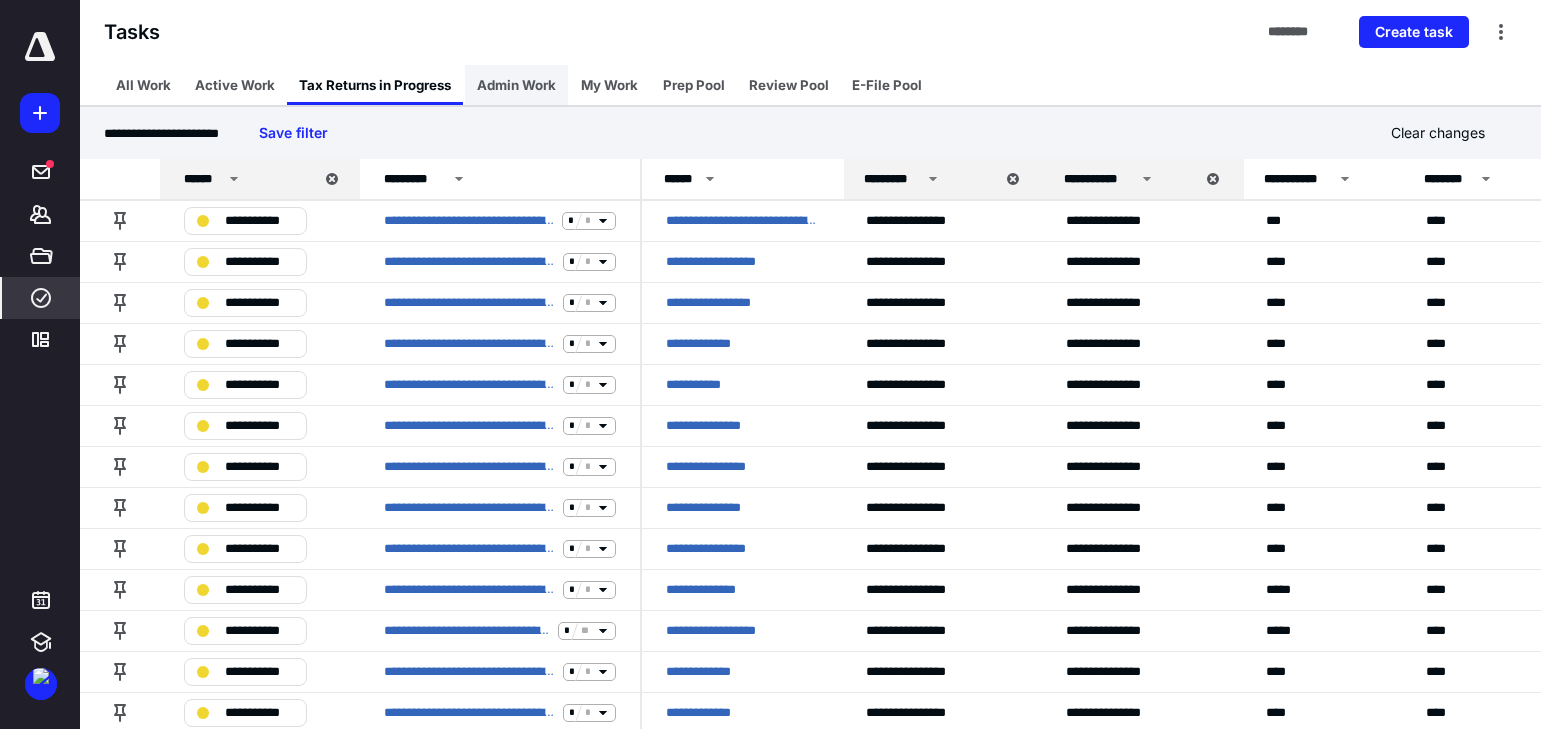 click on "Admin Work" at bounding box center (516, 85) 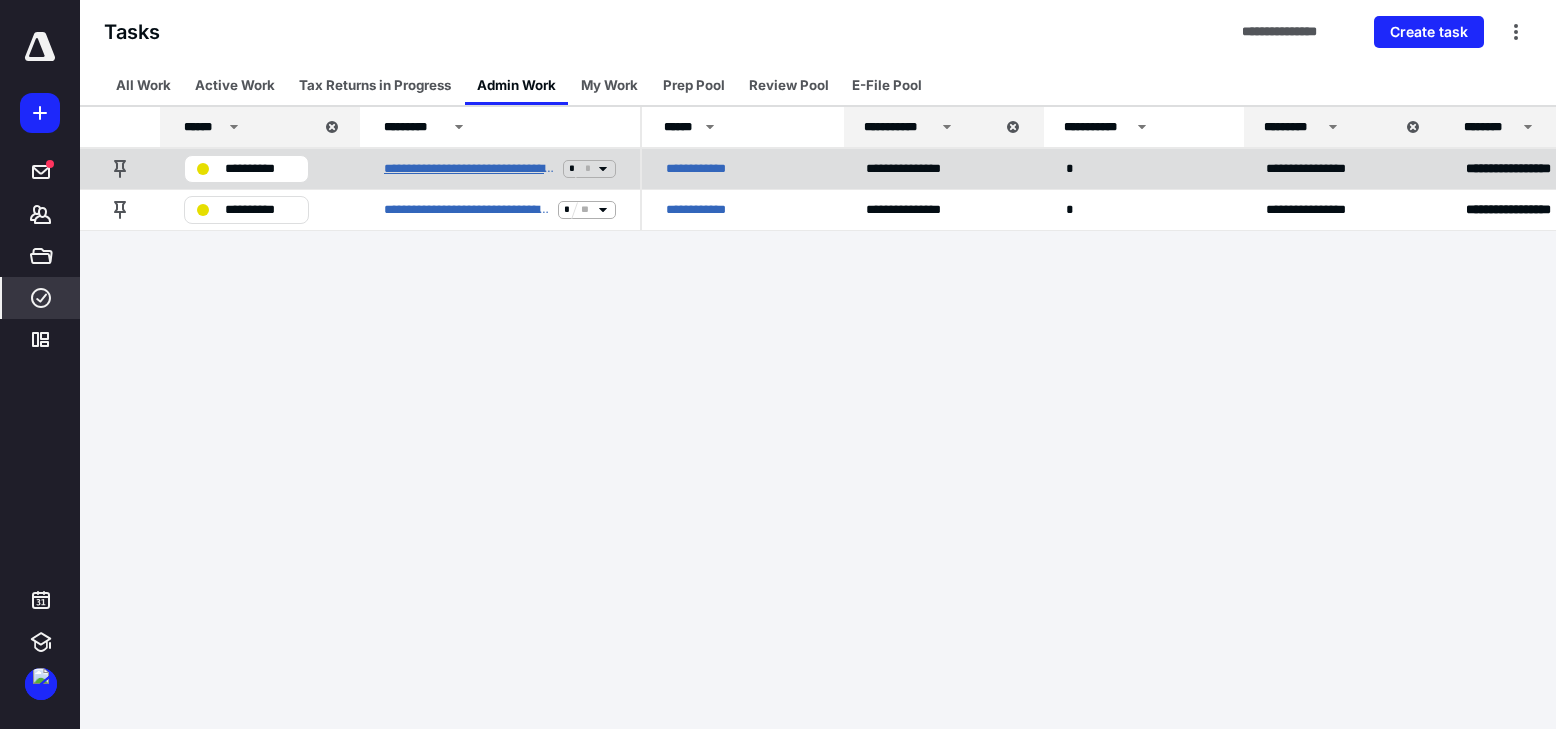 click on "**********" at bounding box center [469, 169] 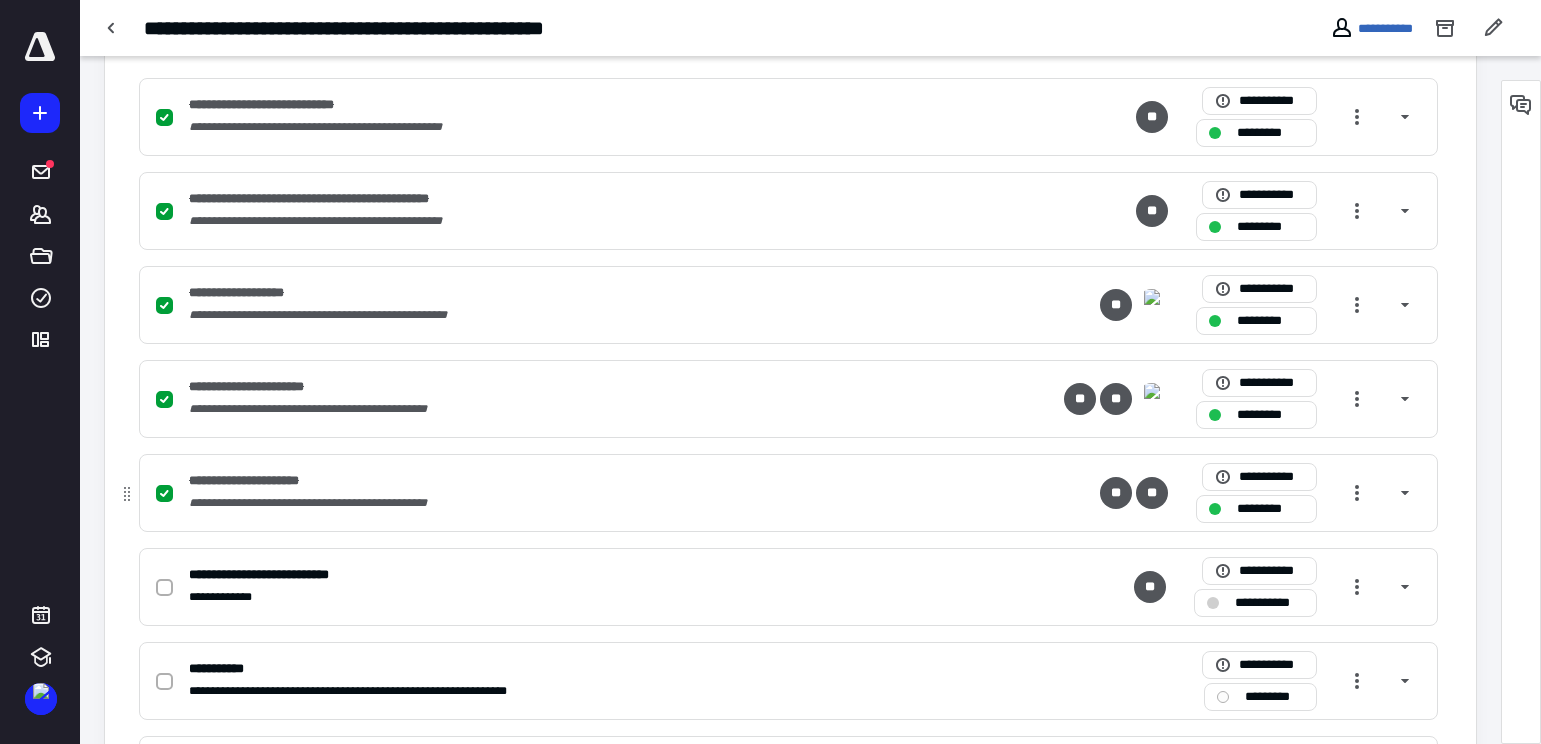 scroll, scrollTop: 600, scrollLeft: 0, axis: vertical 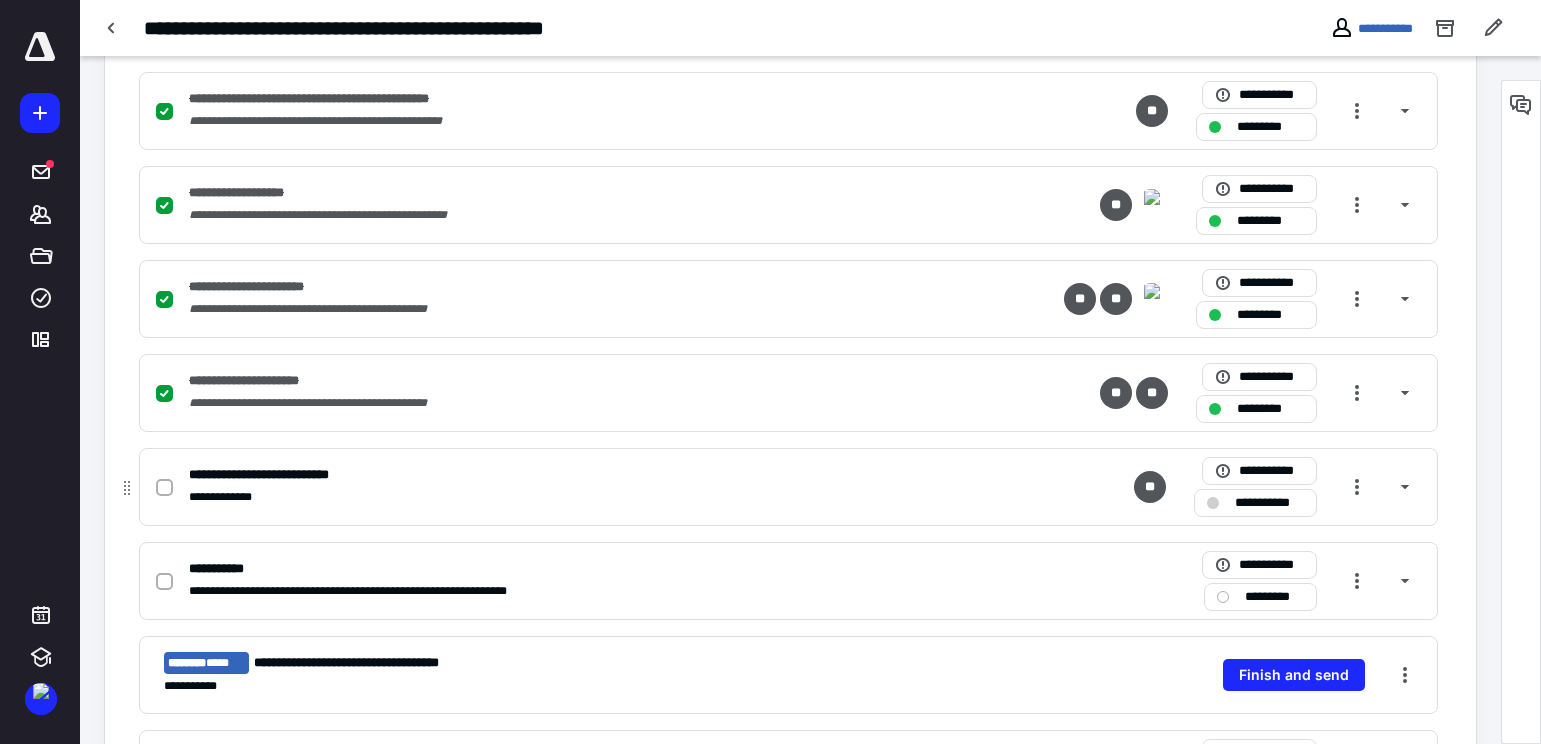 click on "**********" at bounding box center [1269, 503] 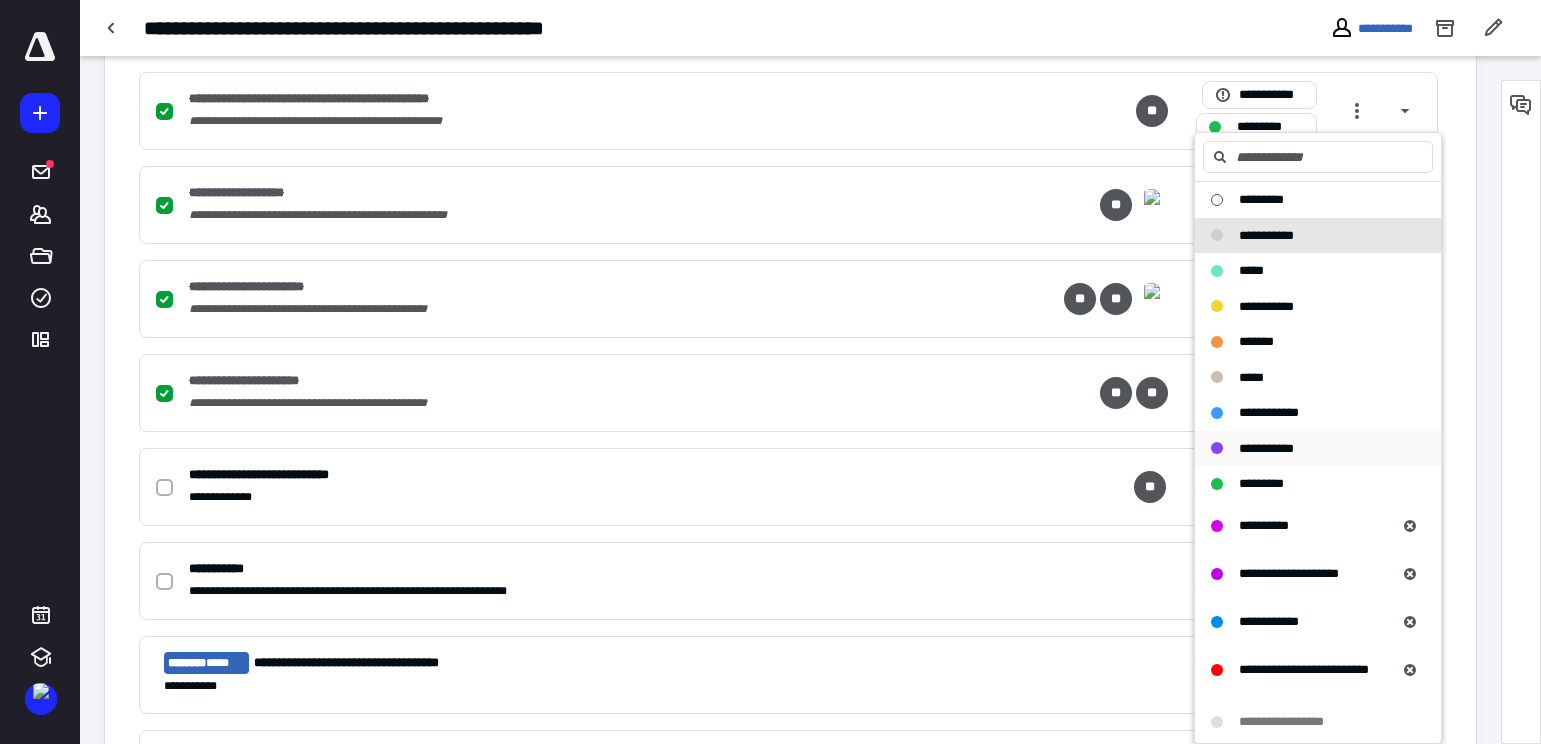 click on "**********" at bounding box center (1266, 448) 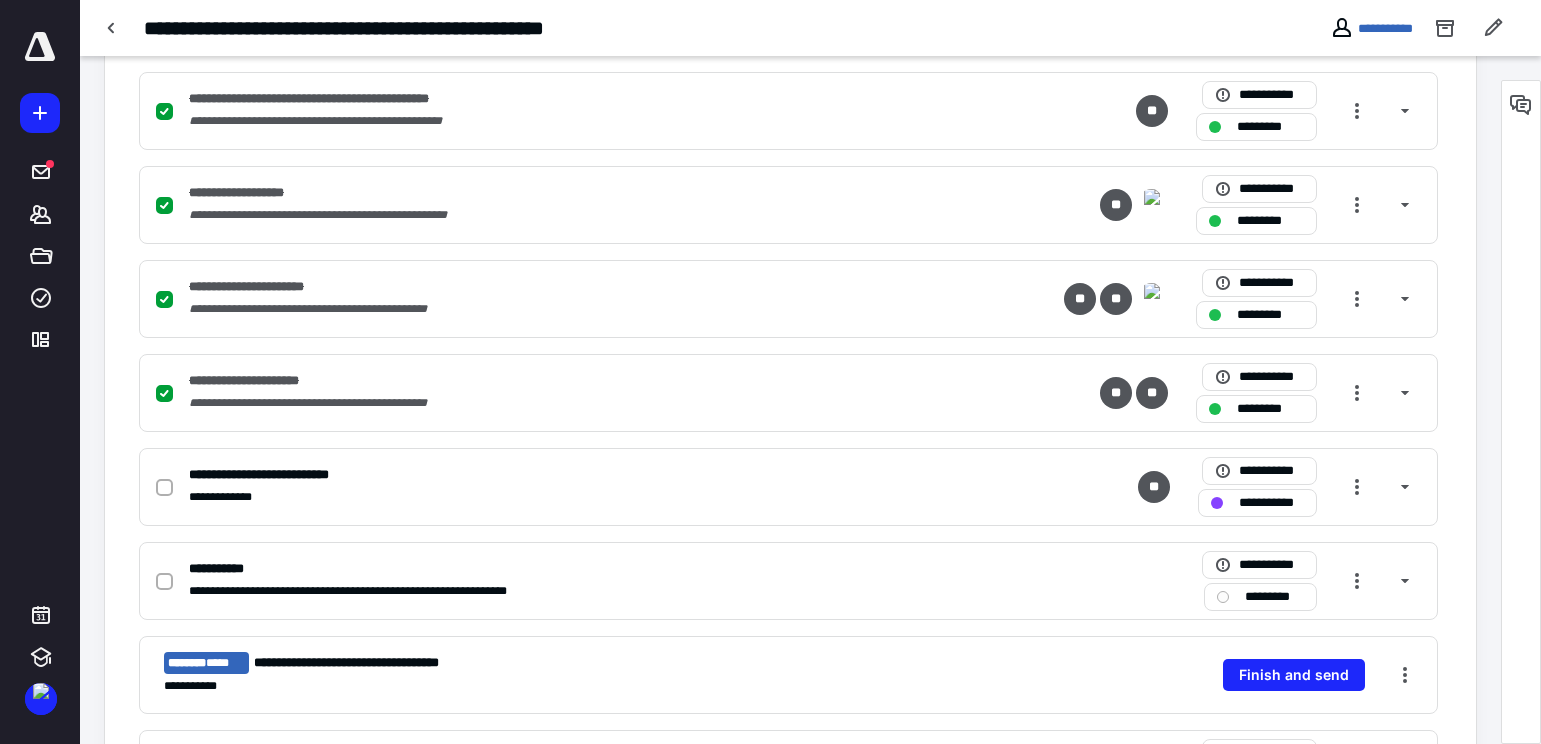 click at bounding box center [40, 47] 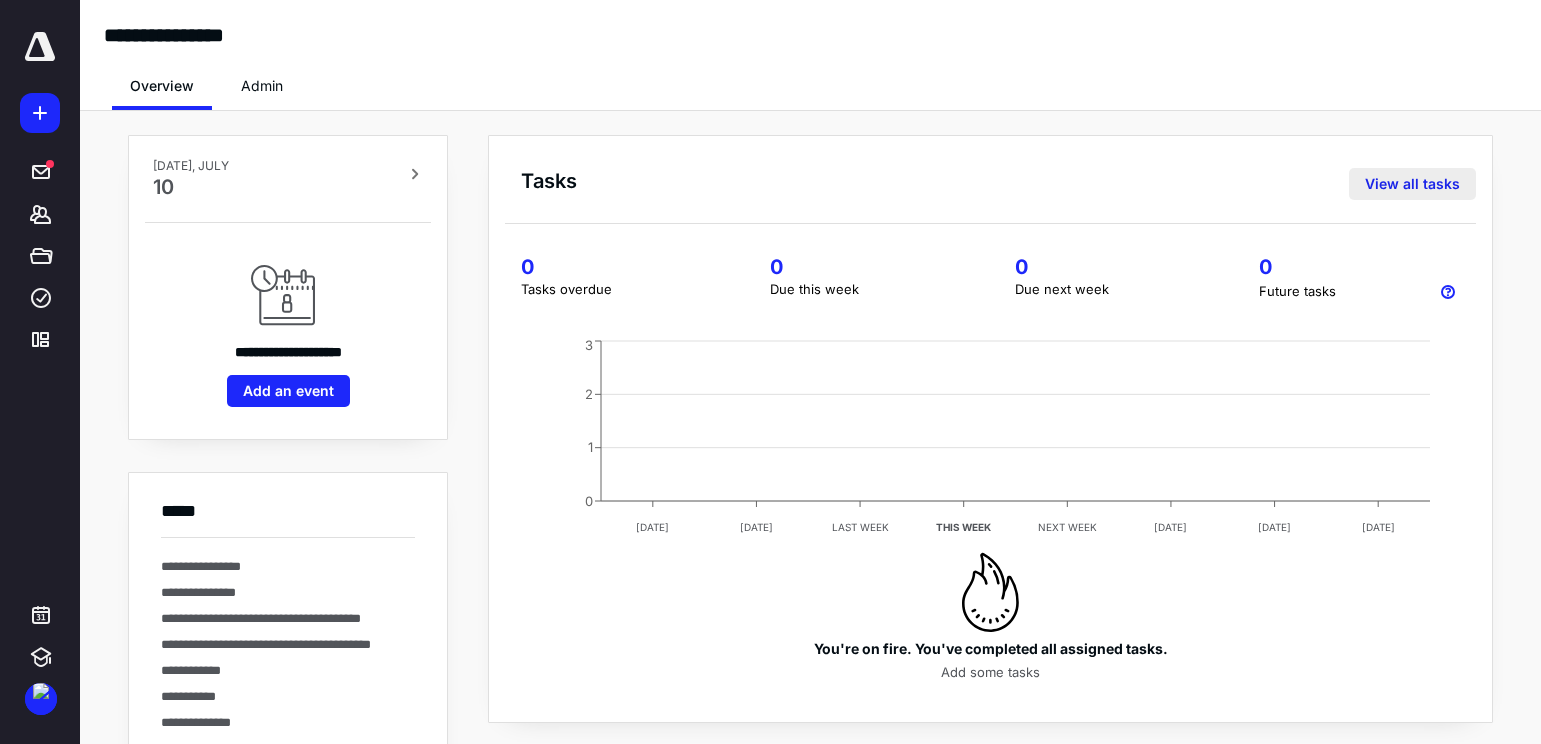click on "View all tasks" at bounding box center [1412, 184] 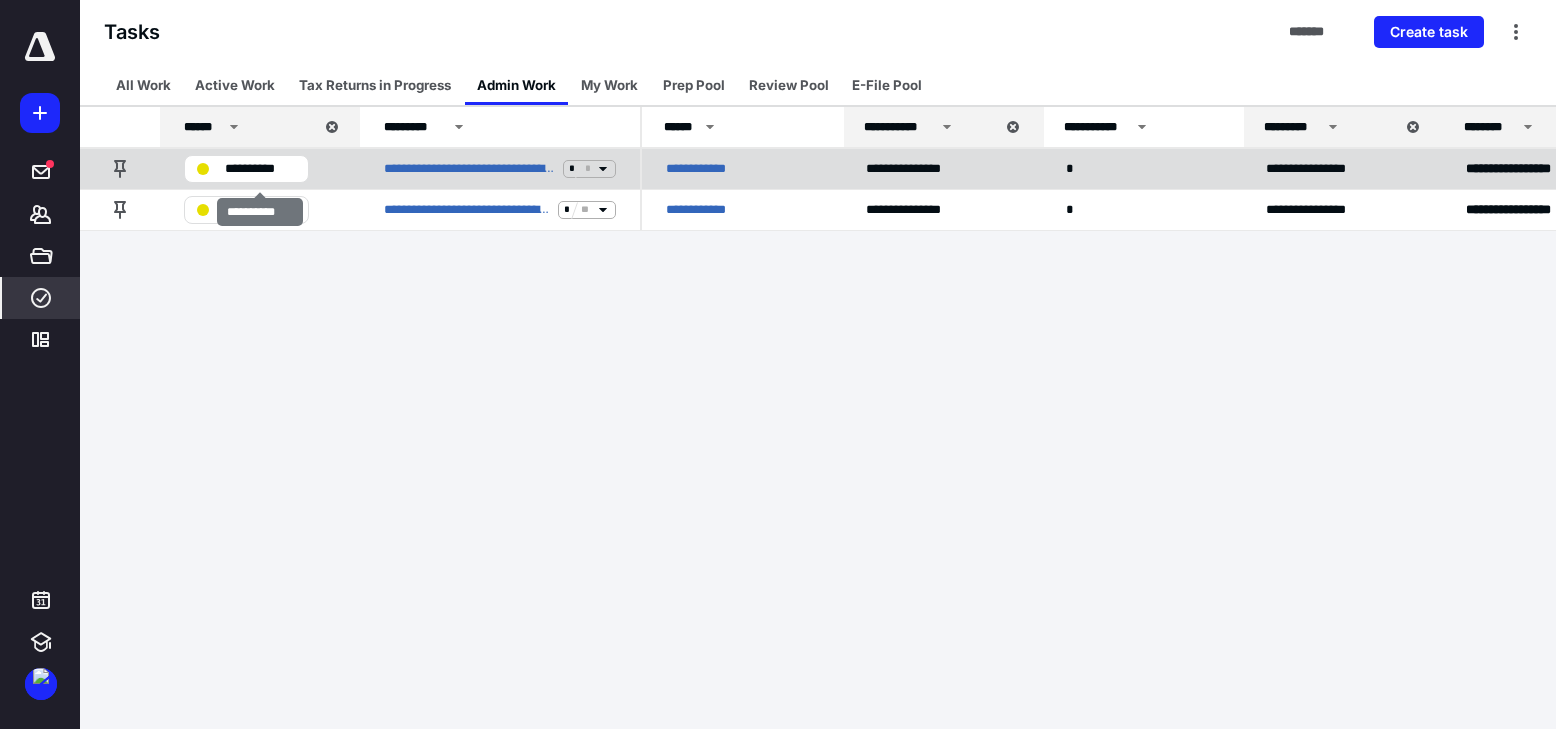 click on "**********" at bounding box center [260, 169] 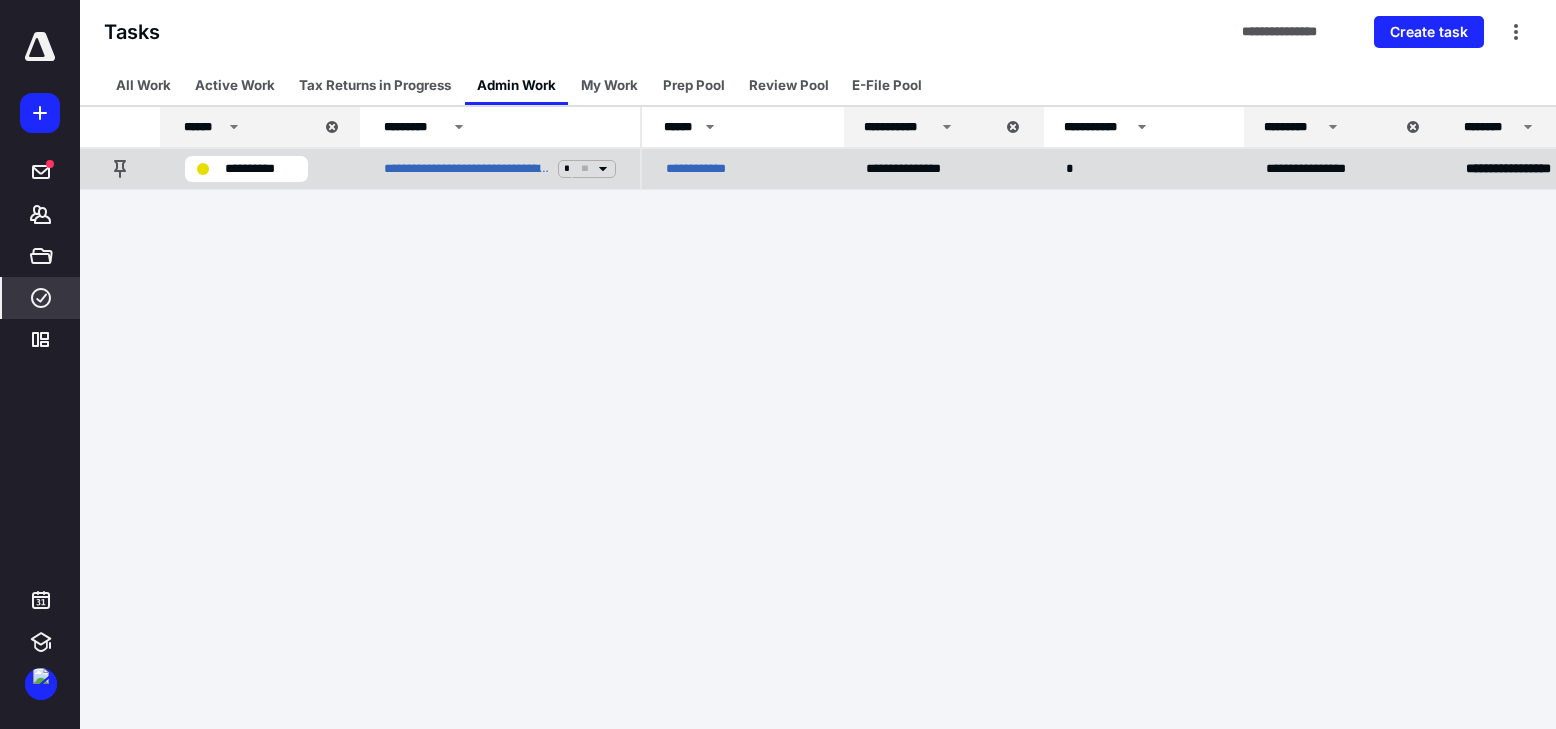 click on "**********" at bounding box center (246, 169) 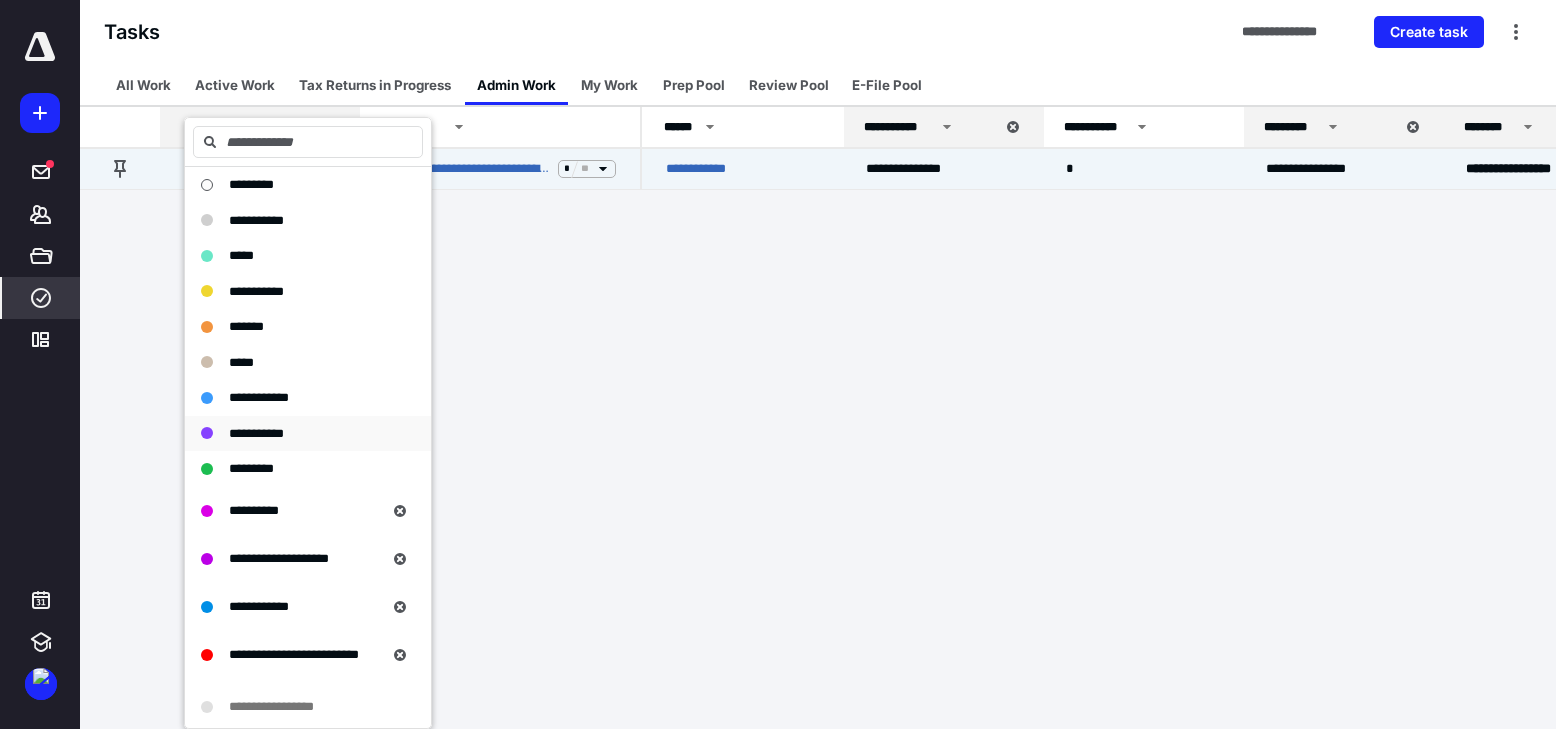 click on "**********" at bounding box center (256, 433) 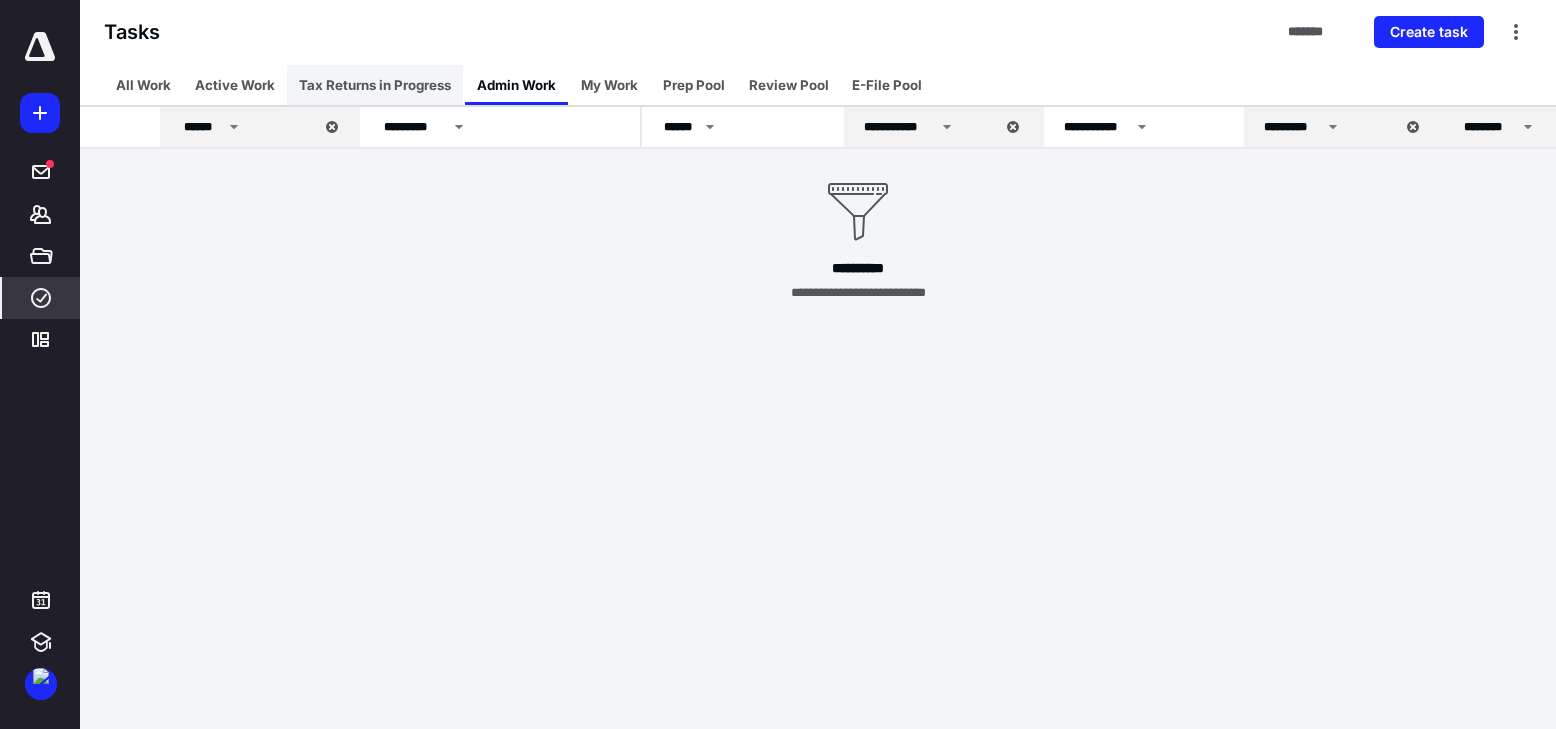 click on "Tax Returns in Progress" at bounding box center (375, 85) 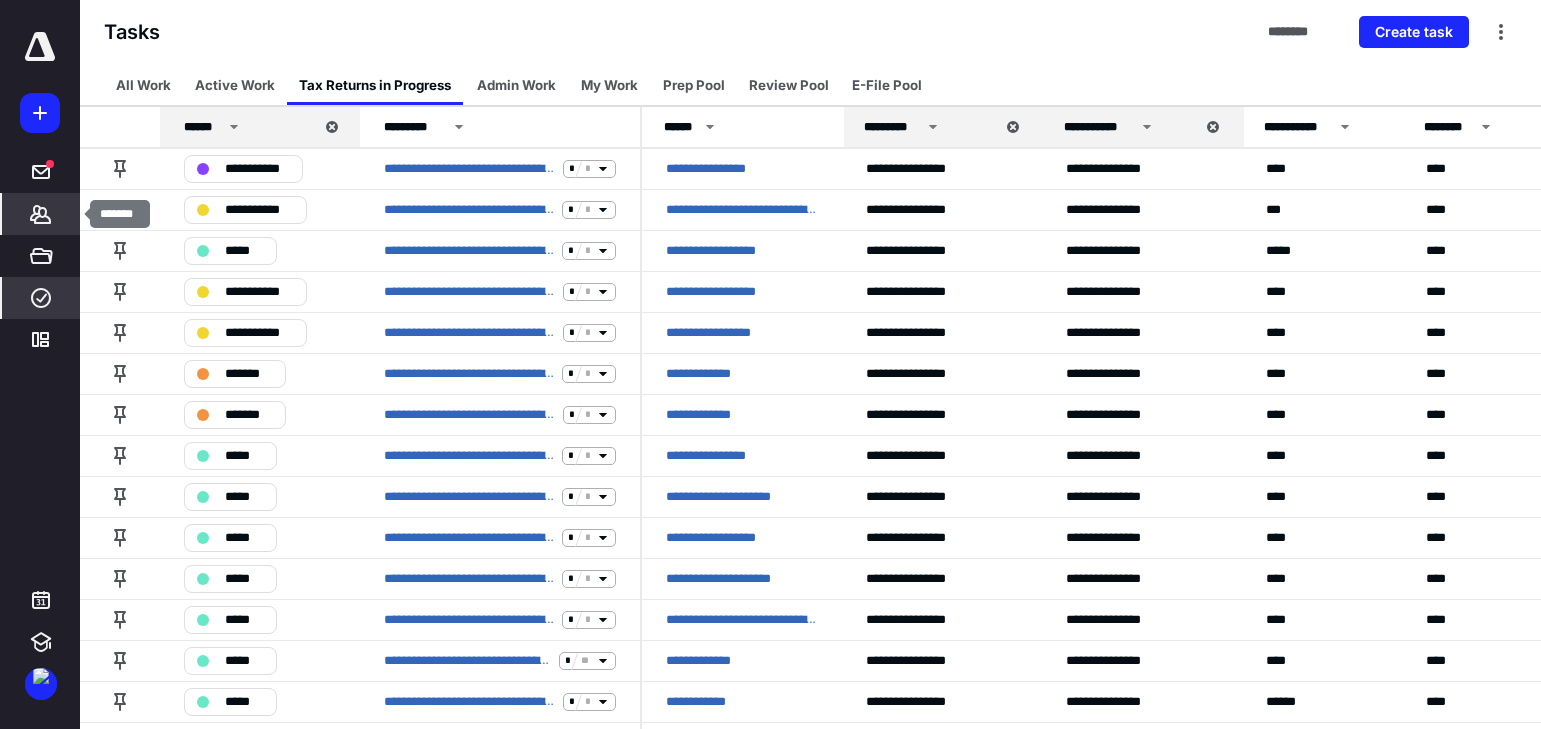 click 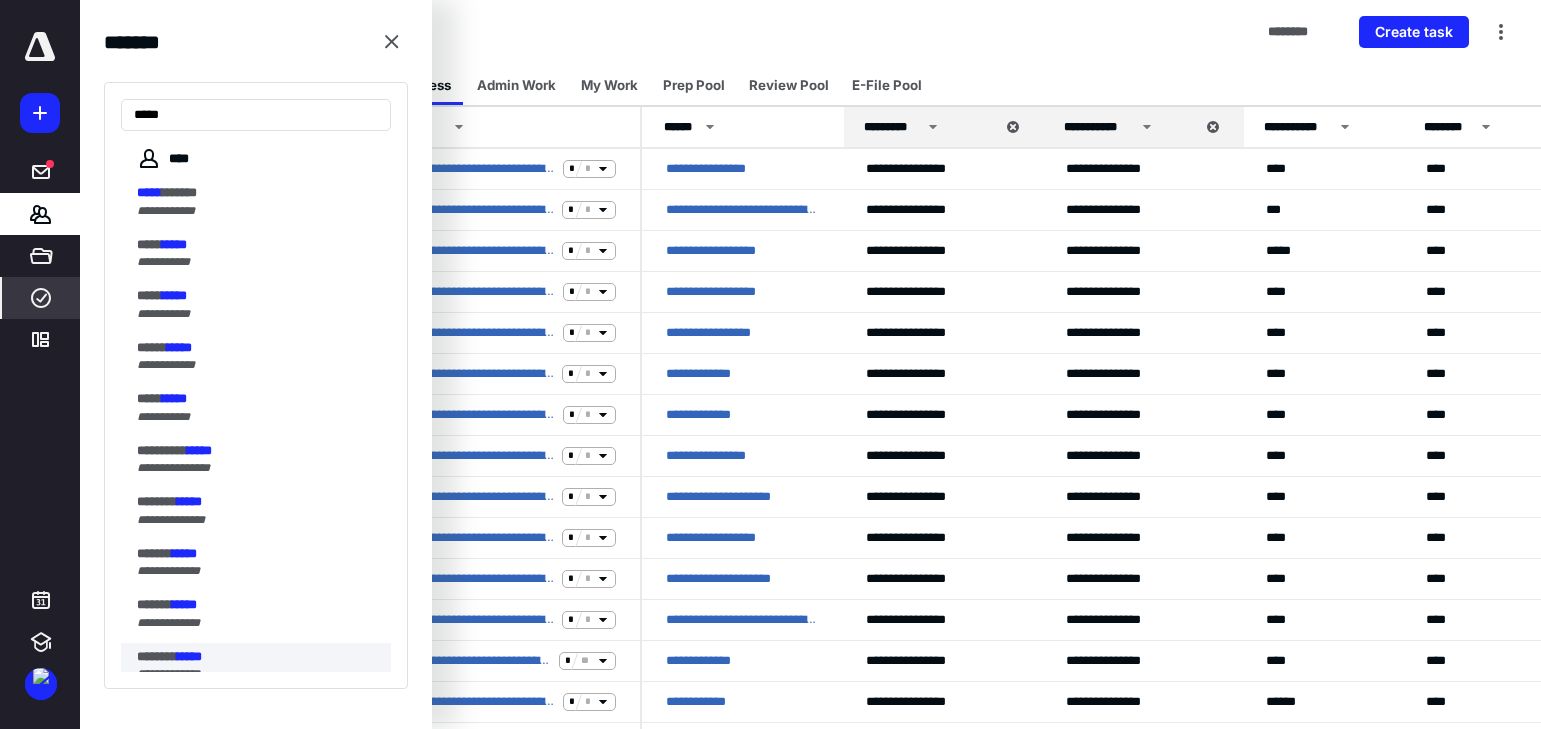 type on "*****" 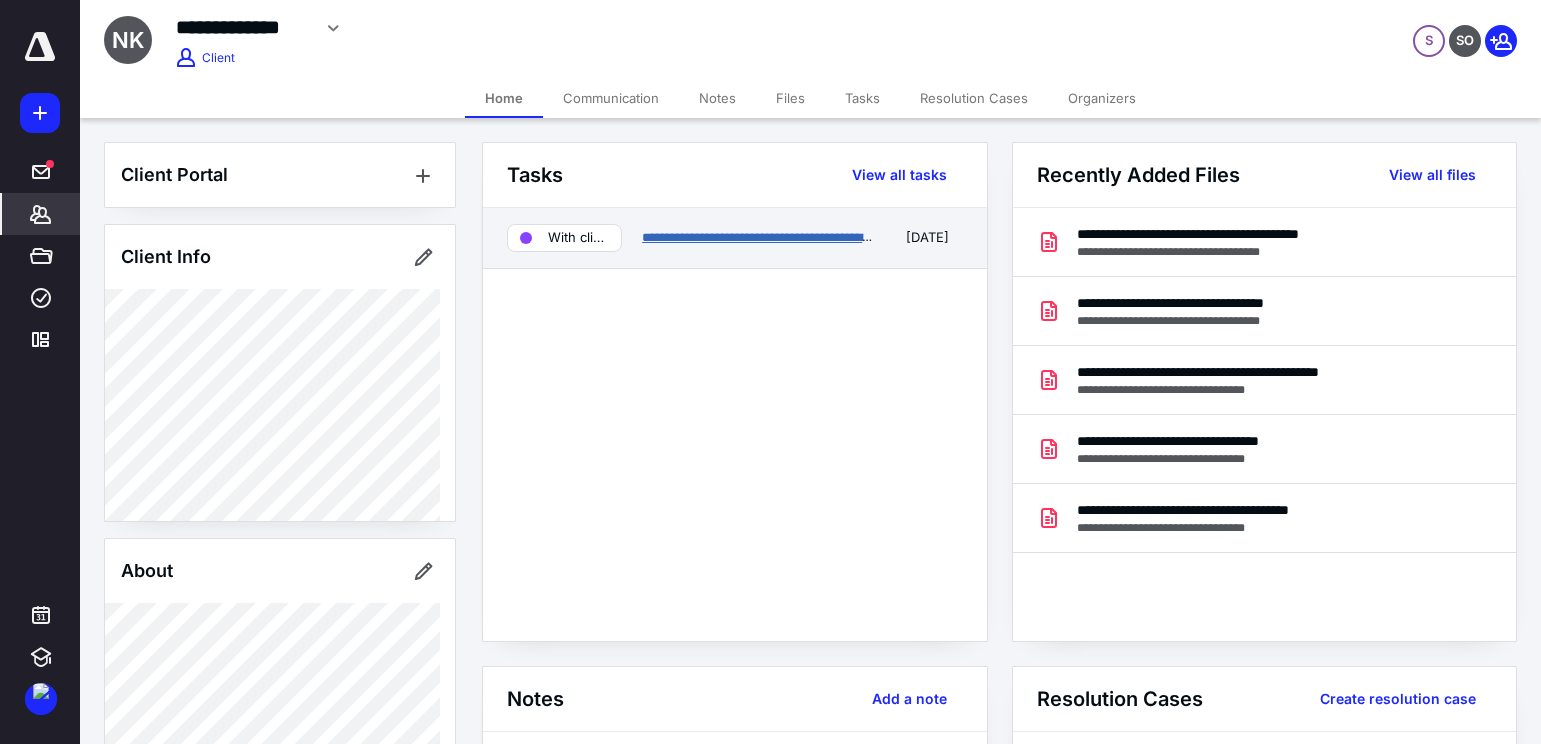 click on "**********" at bounding box center (767, 237) 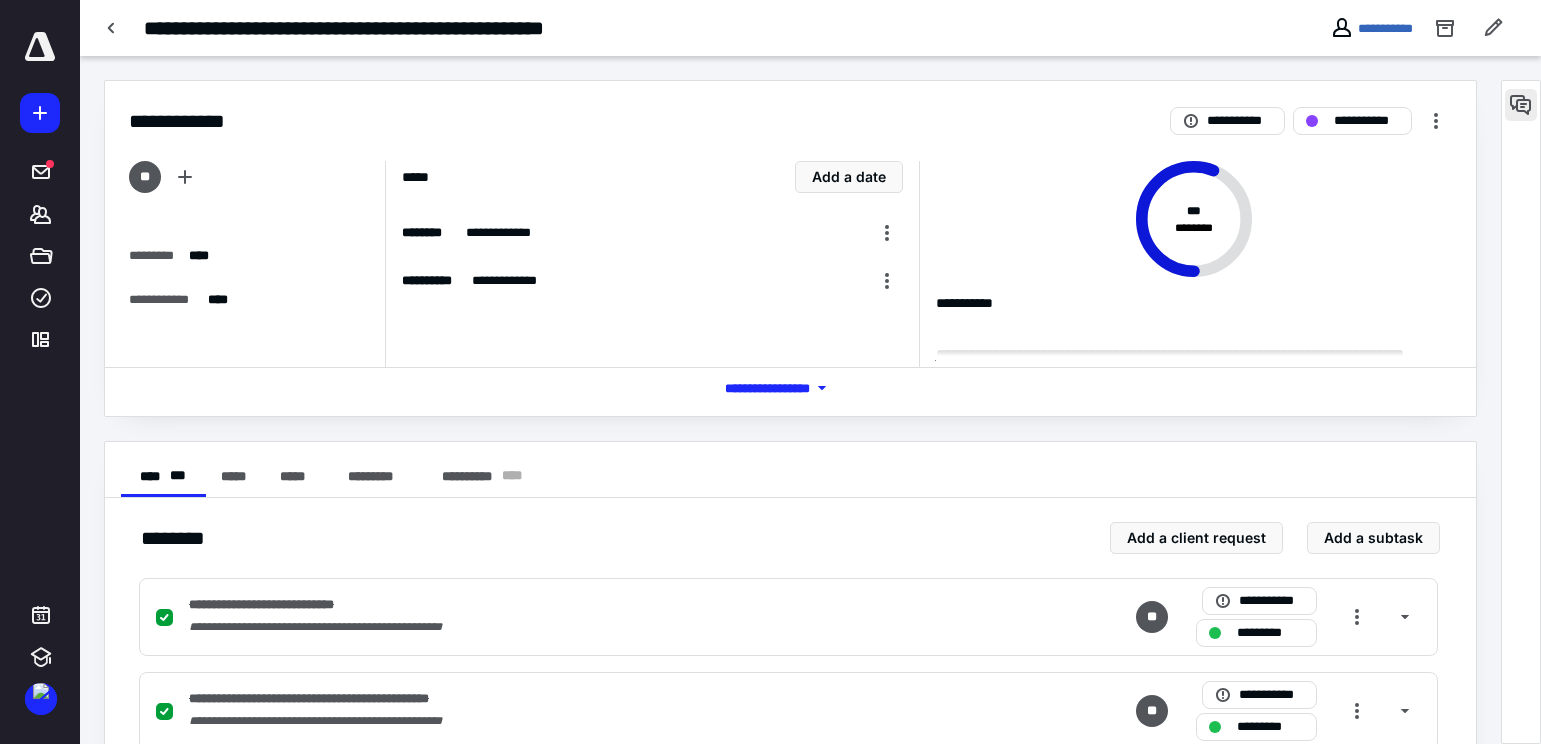 click at bounding box center (1521, 105) 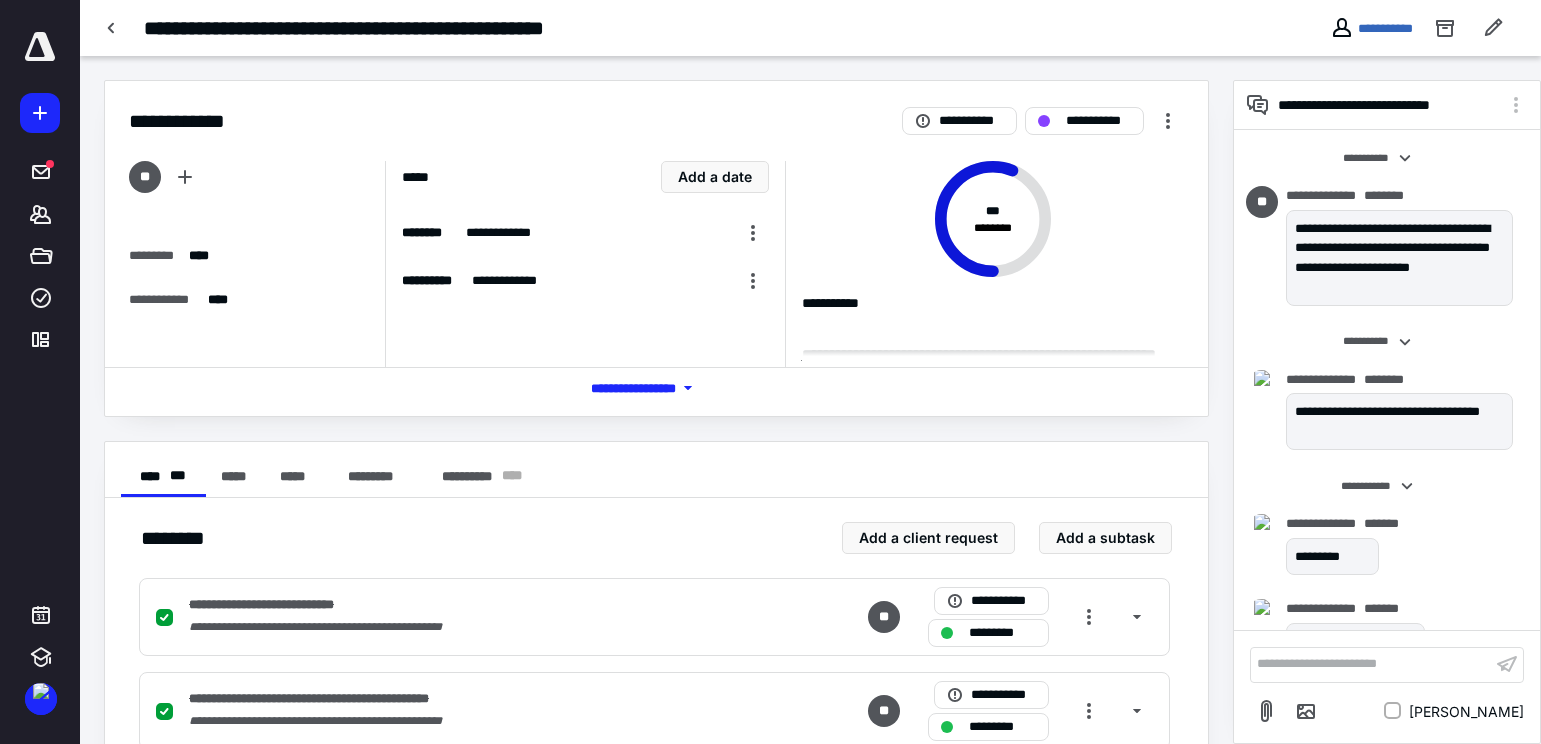 scroll, scrollTop: 50, scrollLeft: 0, axis: vertical 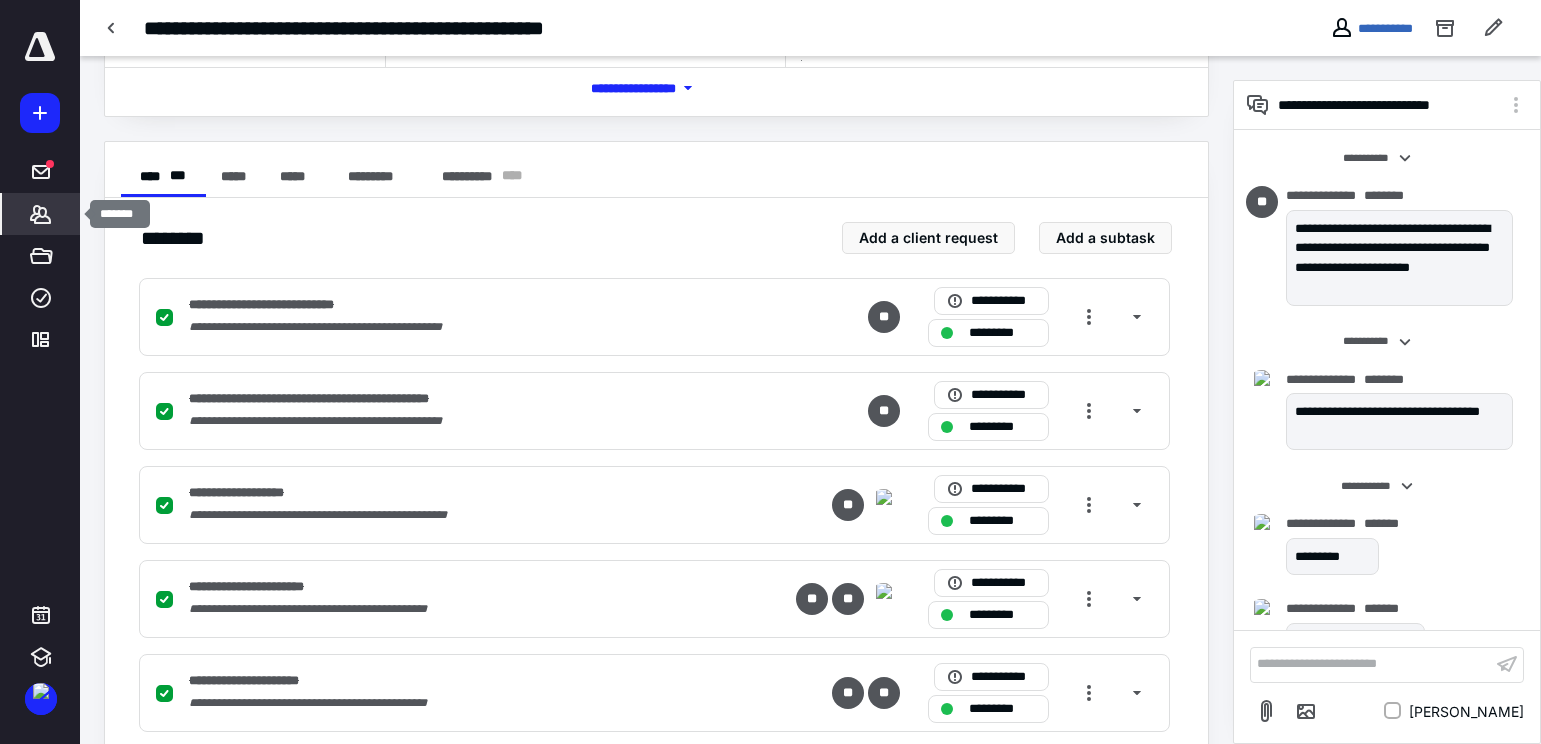 click on "*******" at bounding box center [41, 214] 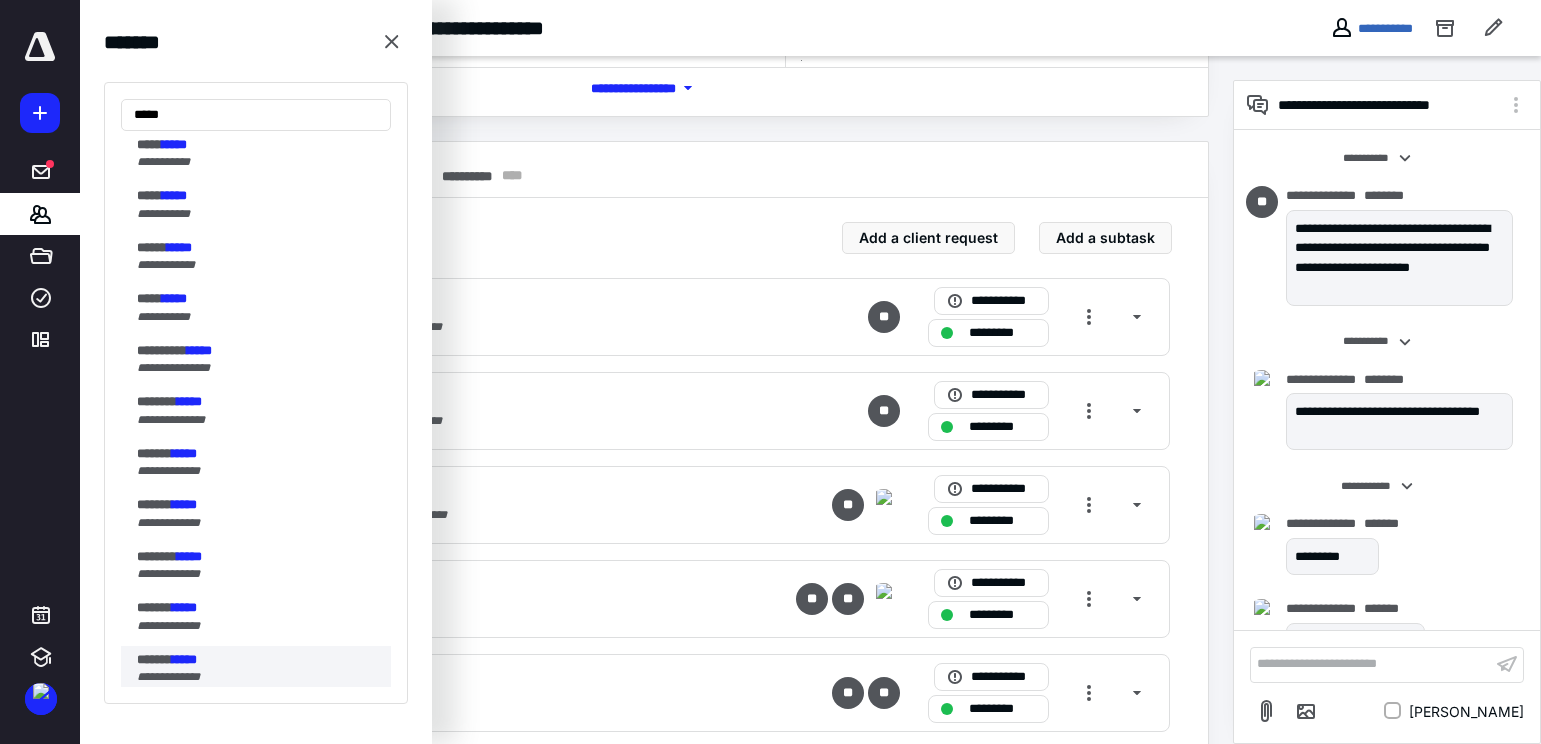 scroll, scrollTop: 200, scrollLeft: 0, axis: vertical 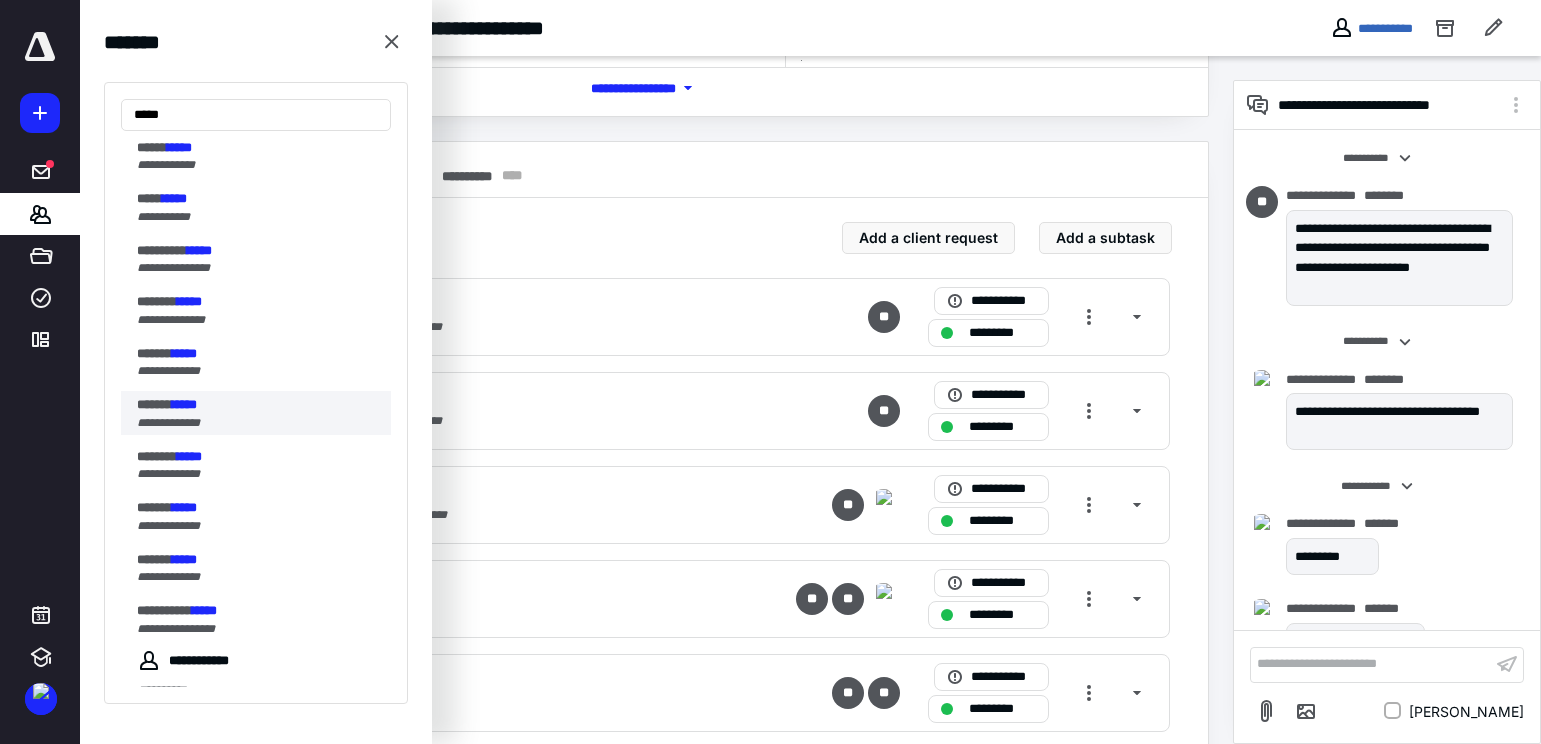type on "*****" 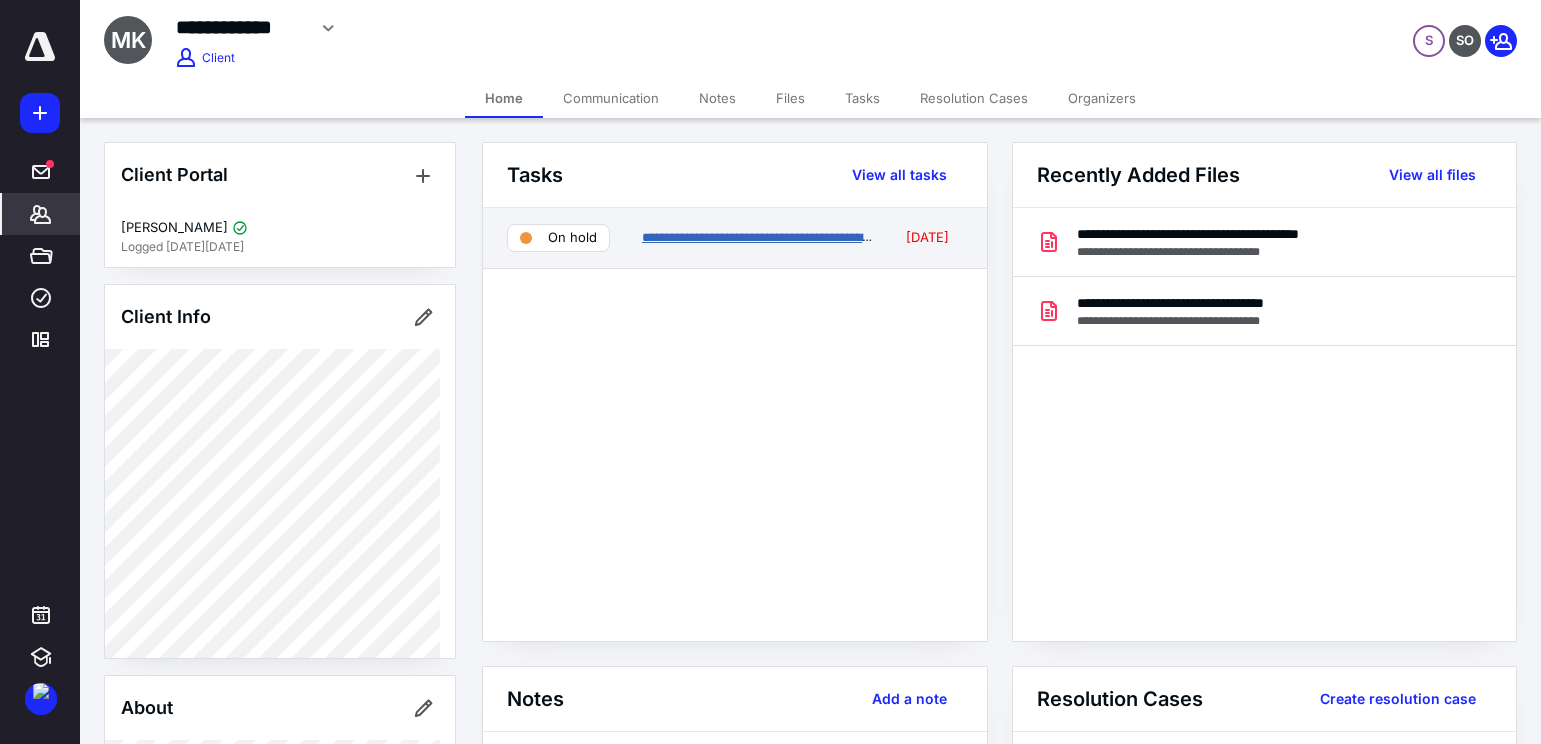 click on "**********" at bounding box center [769, 237] 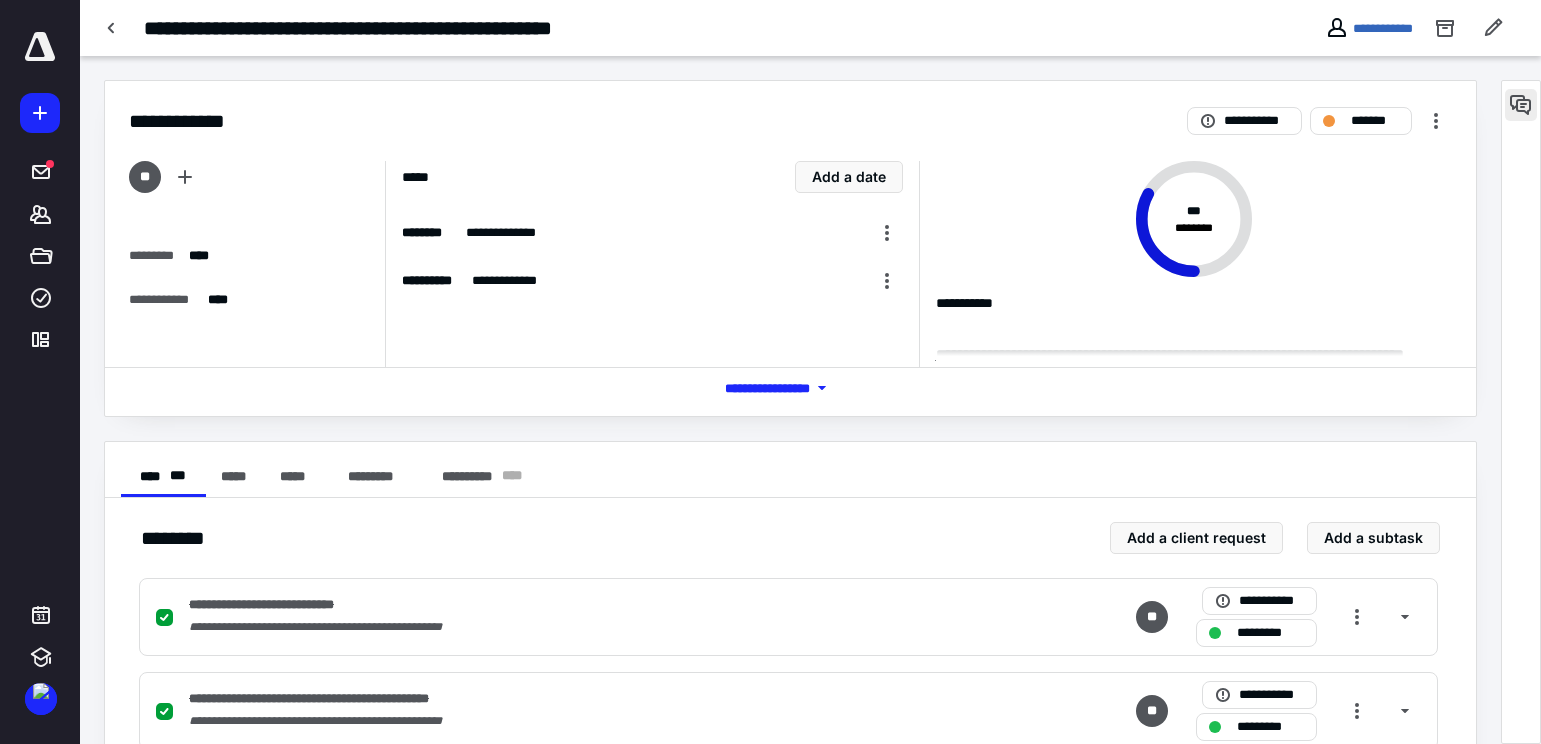 click at bounding box center [1521, 105] 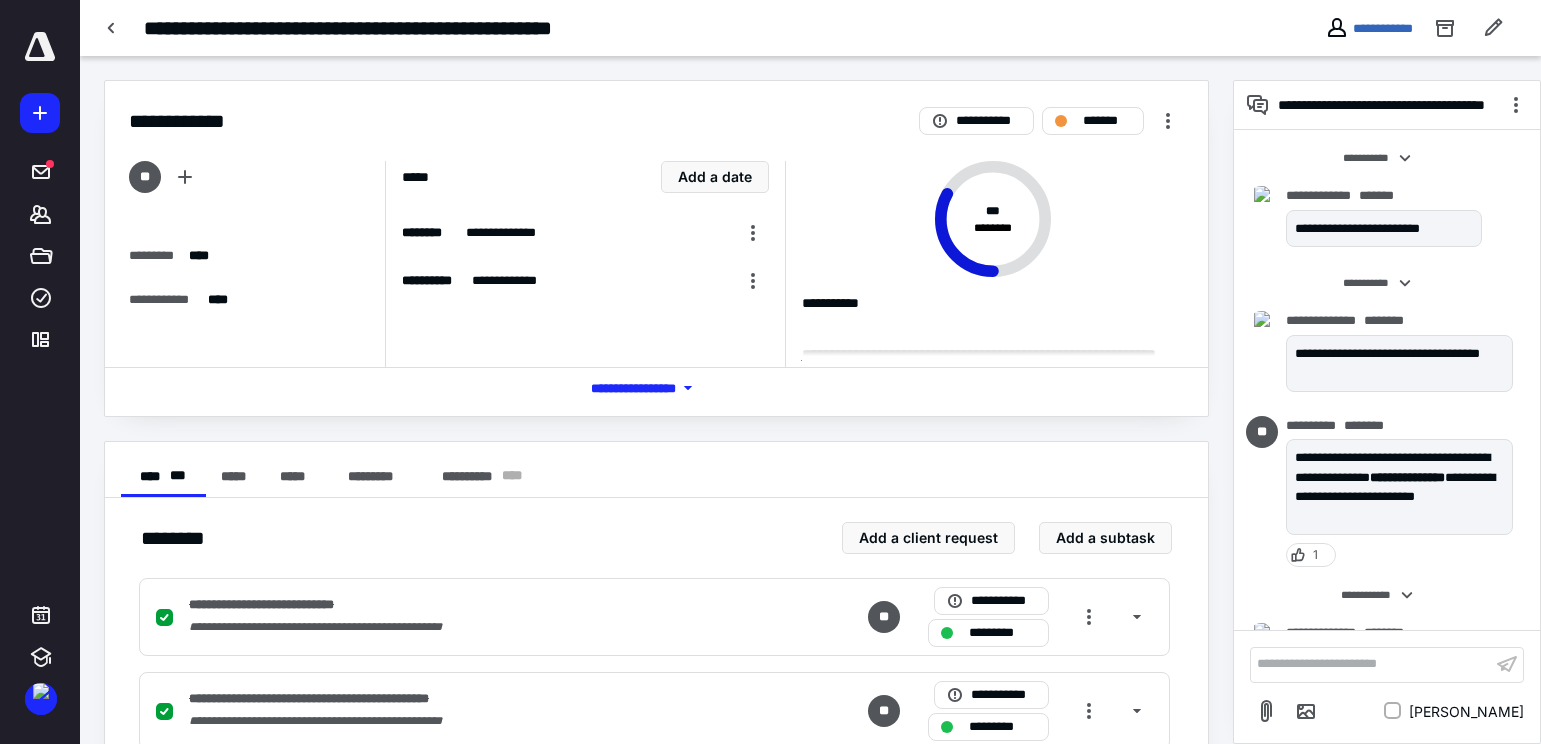 scroll, scrollTop: 382, scrollLeft: 0, axis: vertical 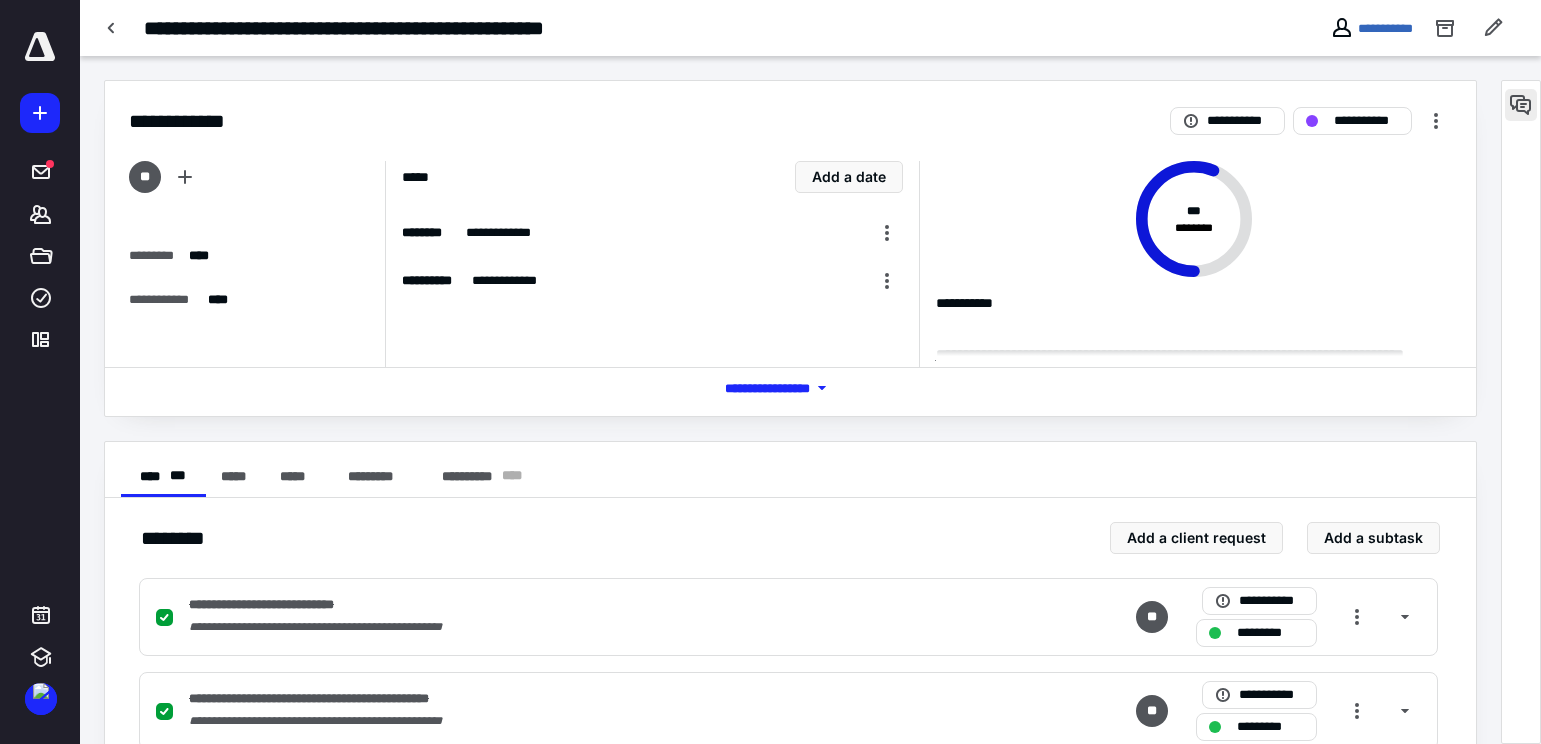 click at bounding box center [1521, 105] 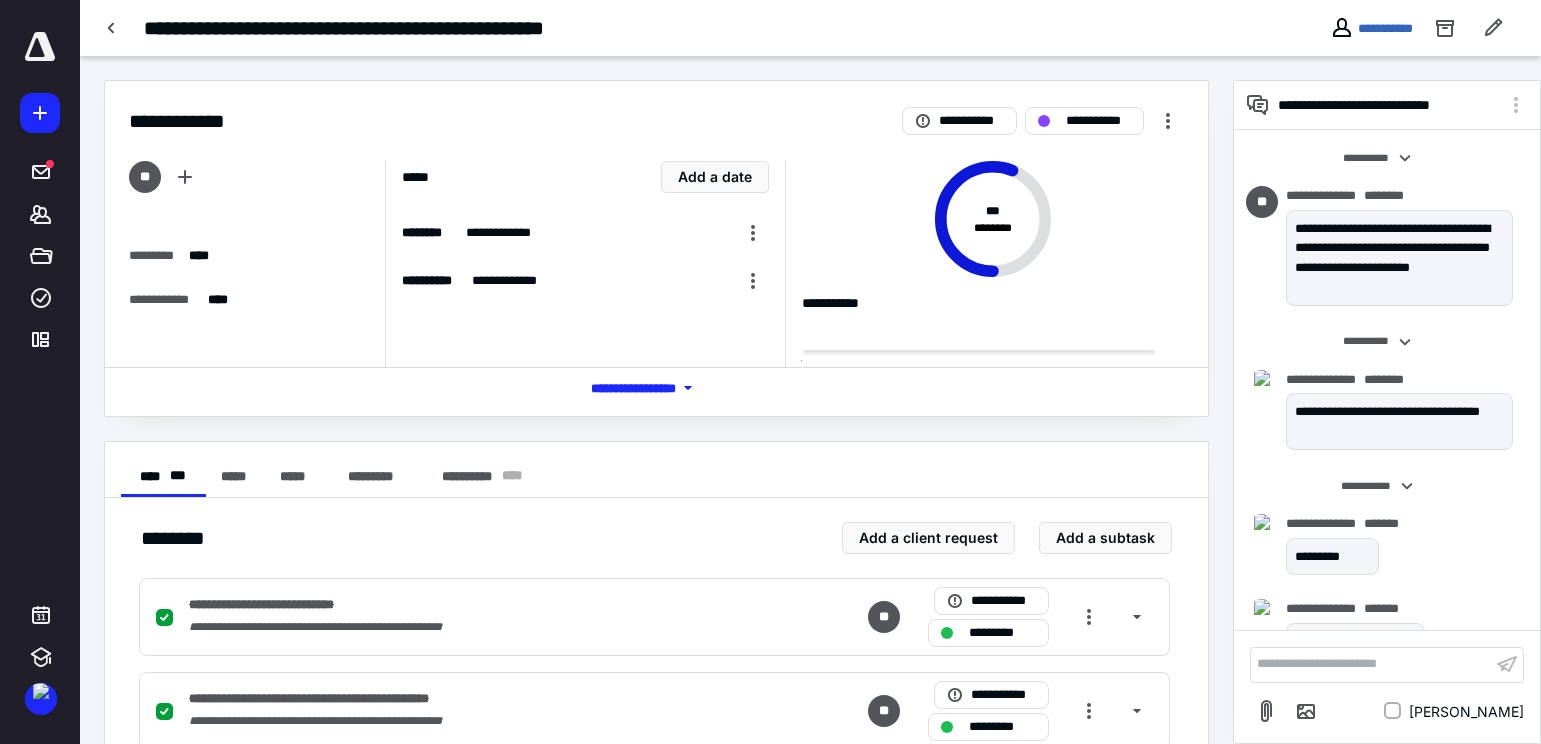 scroll, scrollTop: 50, scrollLeft: 0, axis: vertical 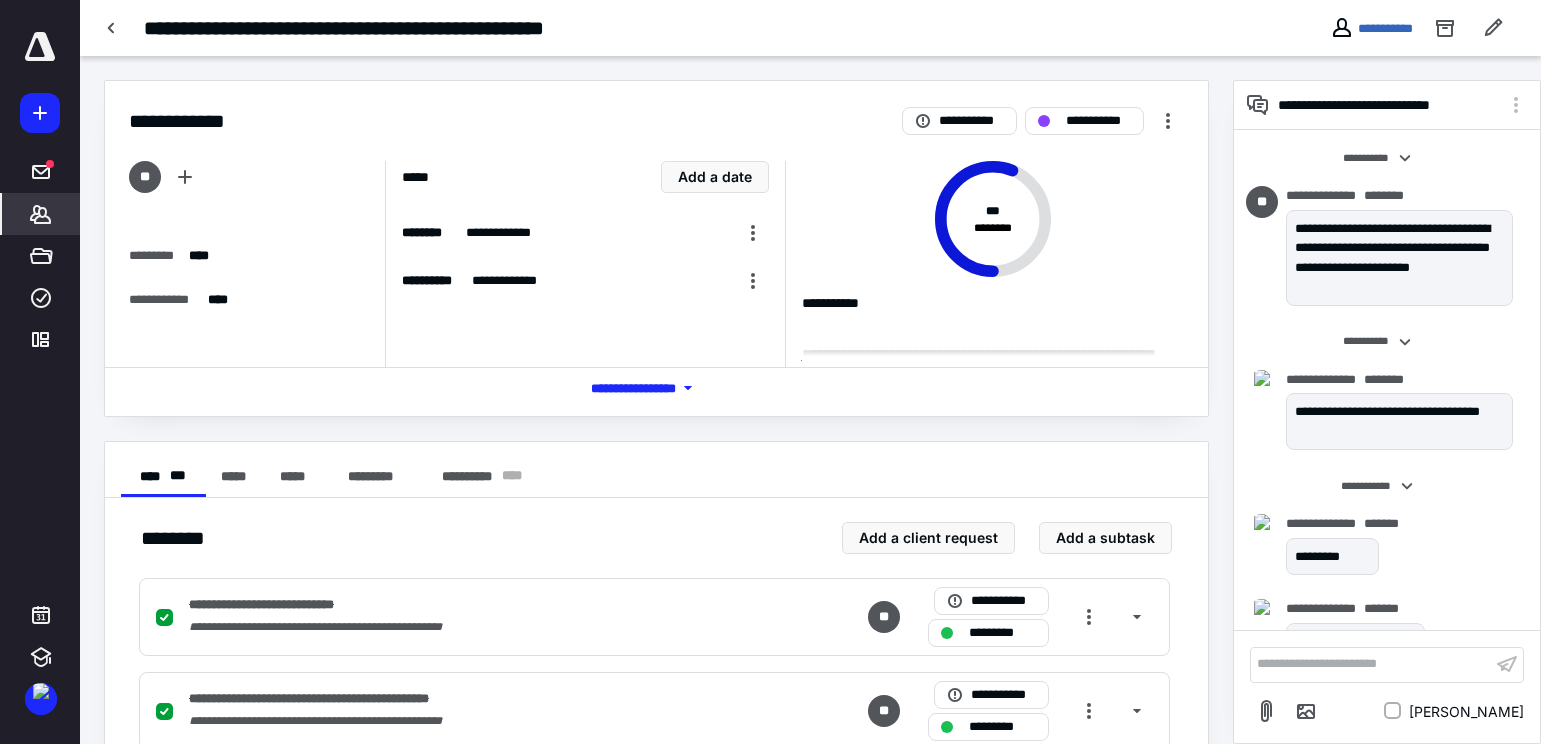 click 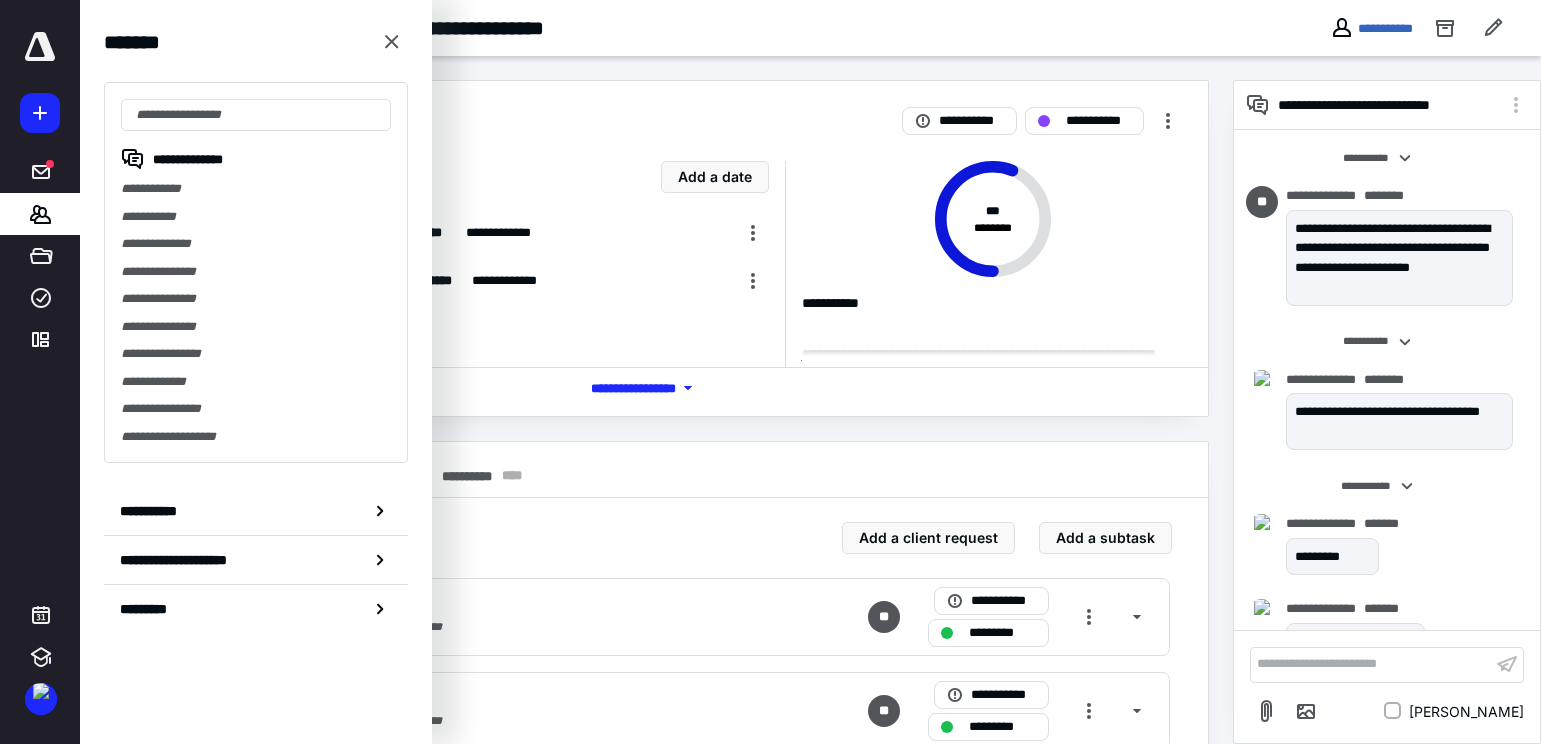 click on "**********" at bounding box center [656, 248] 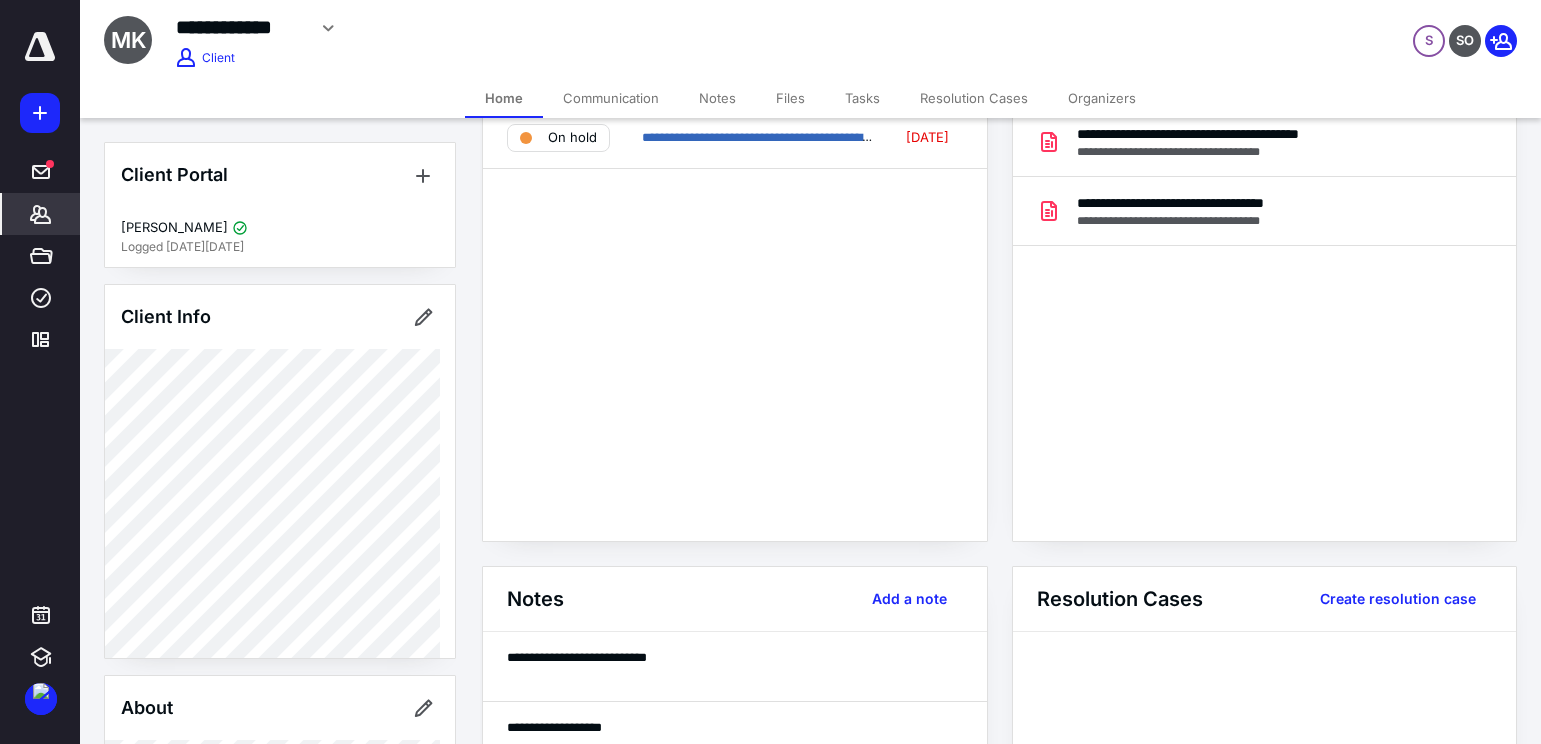 scroll, scrollTop: 0, scrollLeft: 0, axis: both 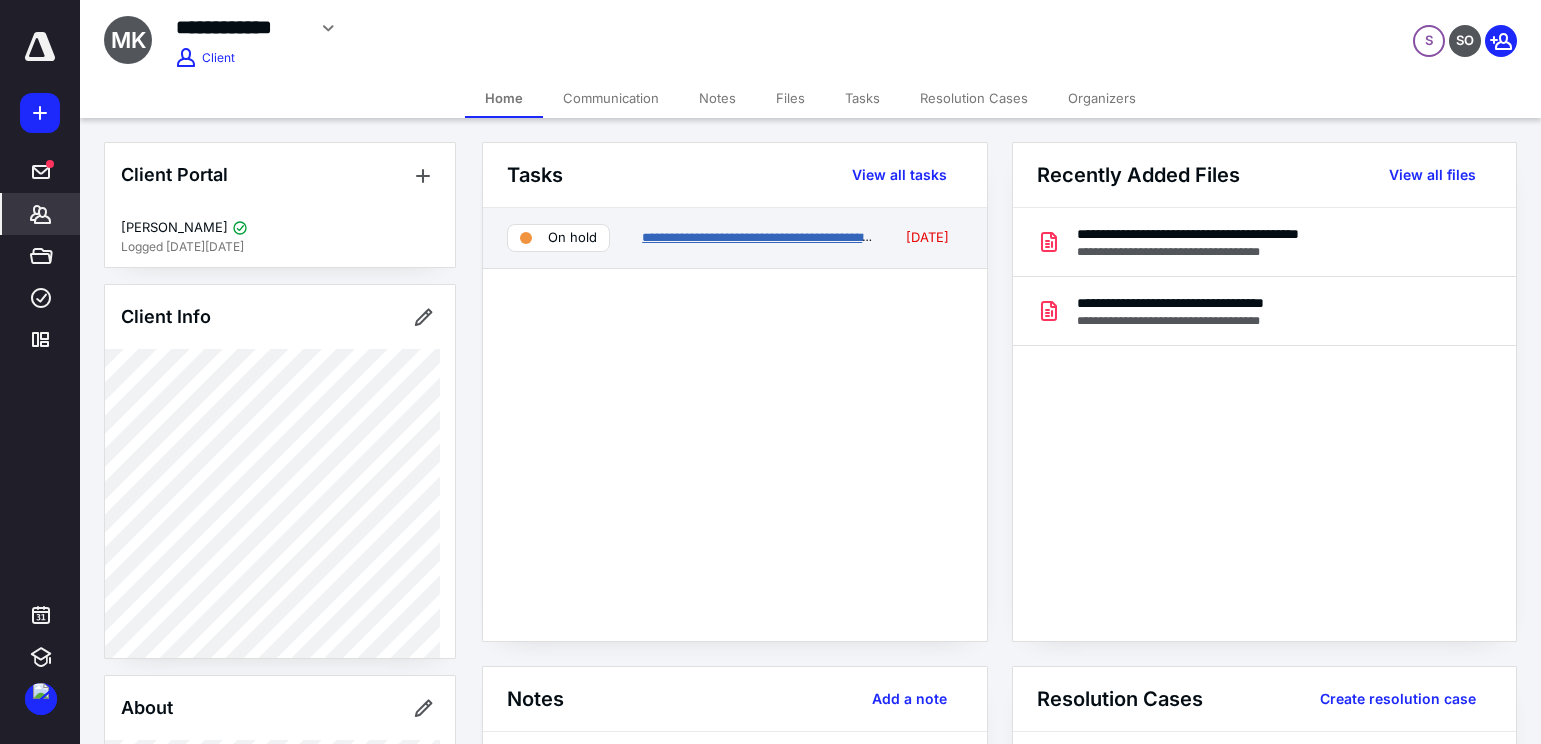 click on "**********" at bounding box center (769, 237) 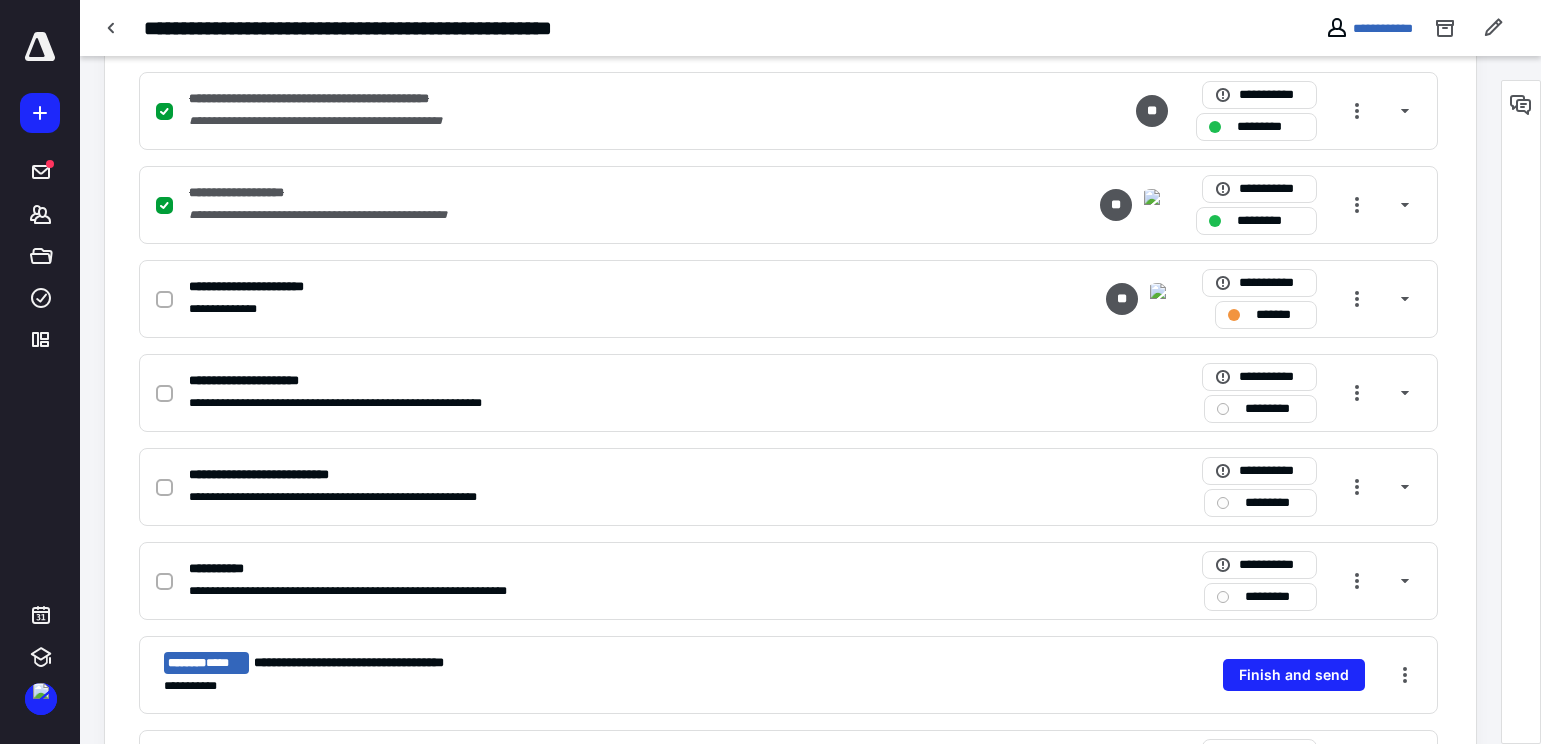 scroll, scrollTop: 700, scrollLeft: 0, axis: vertical 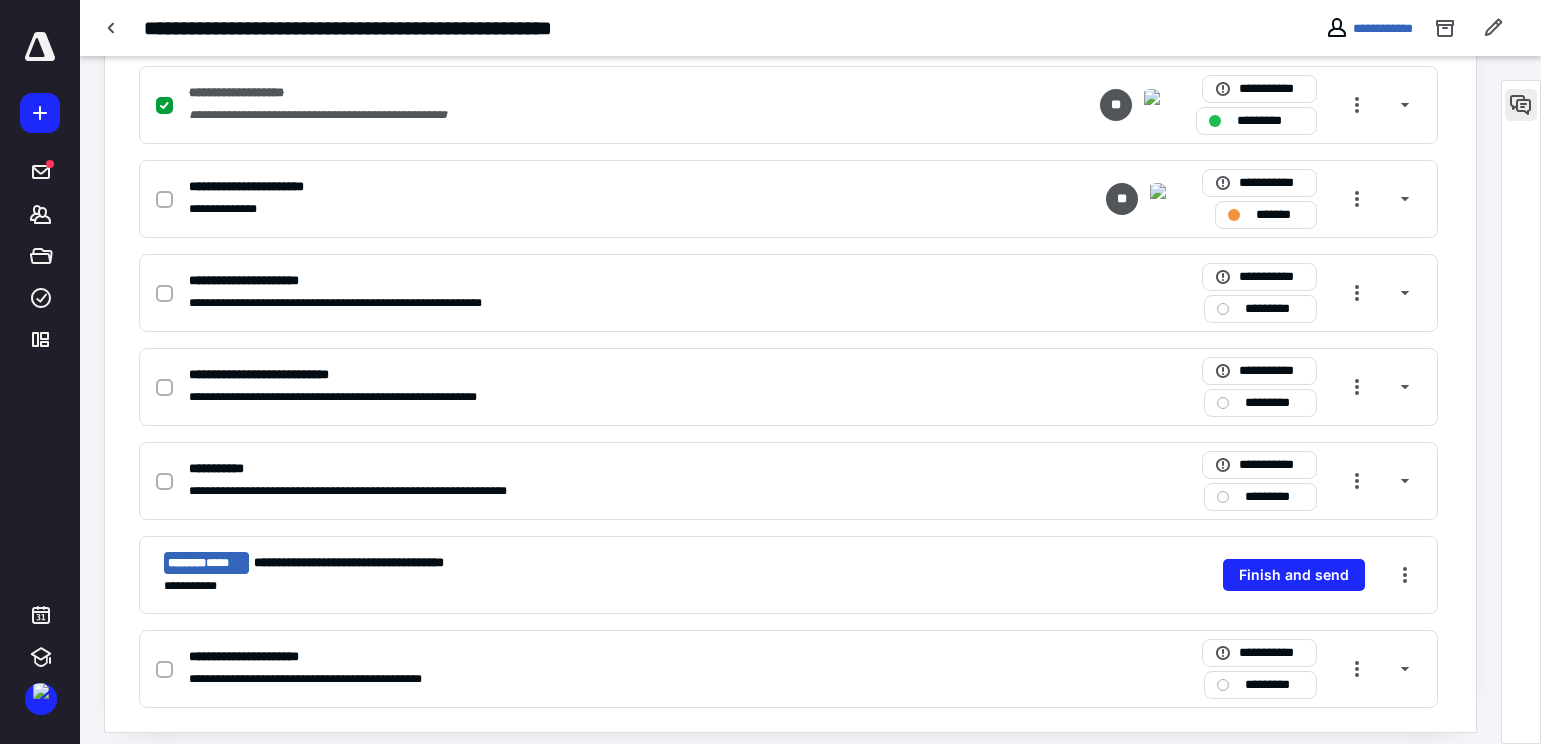 click at bounding box center (1521, 105) 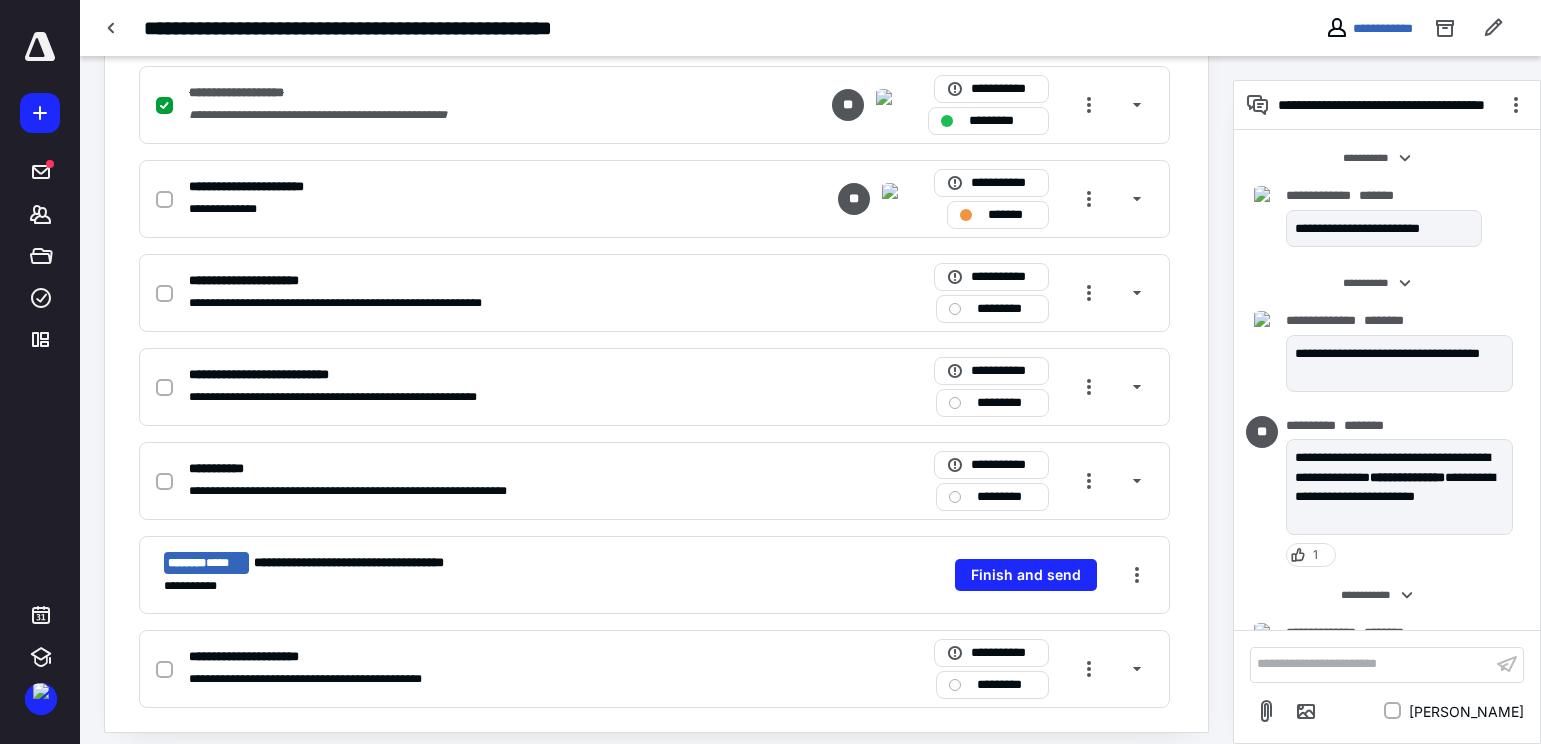 scroll, scrollTop: 382, scrollLeft: 0, axis: vertical 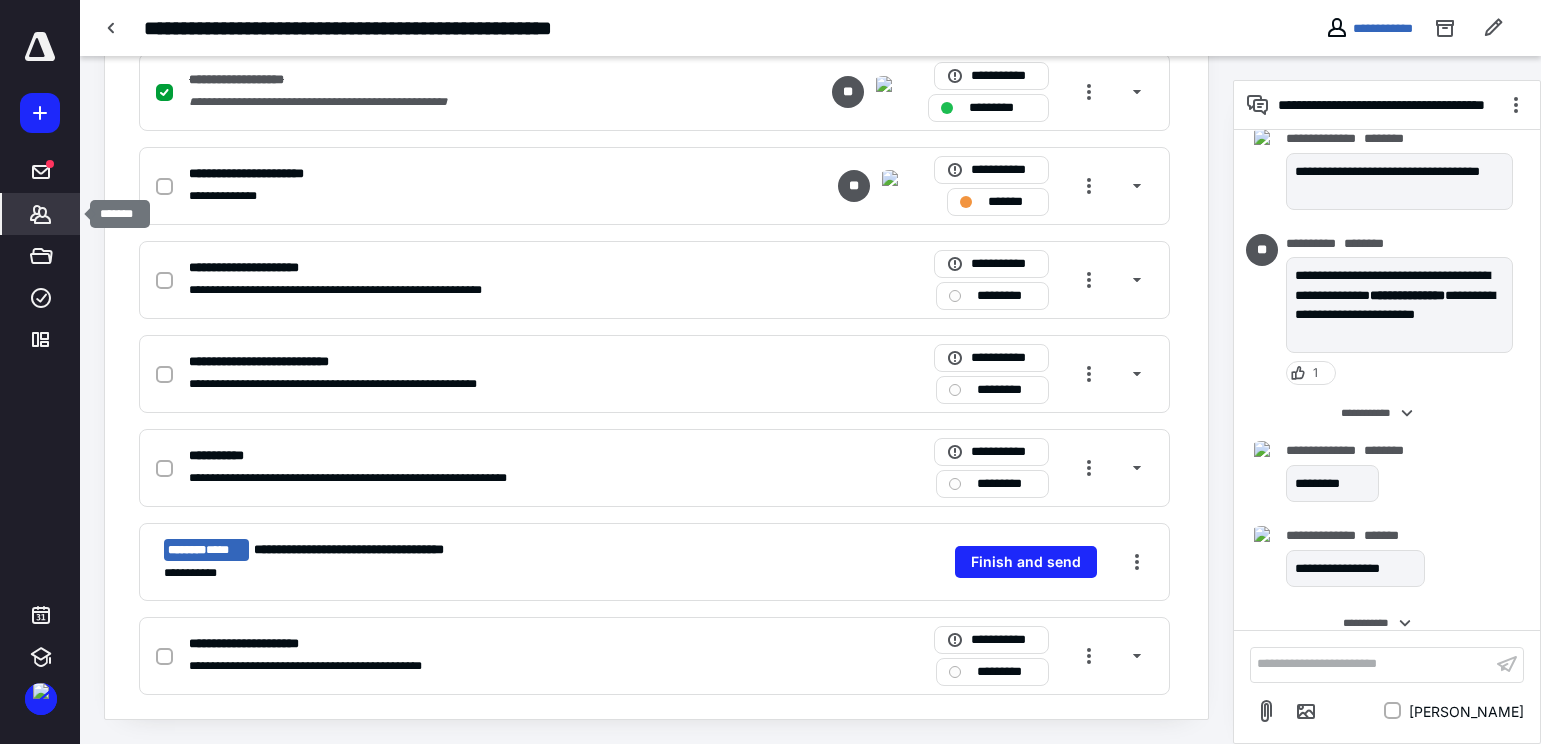 click 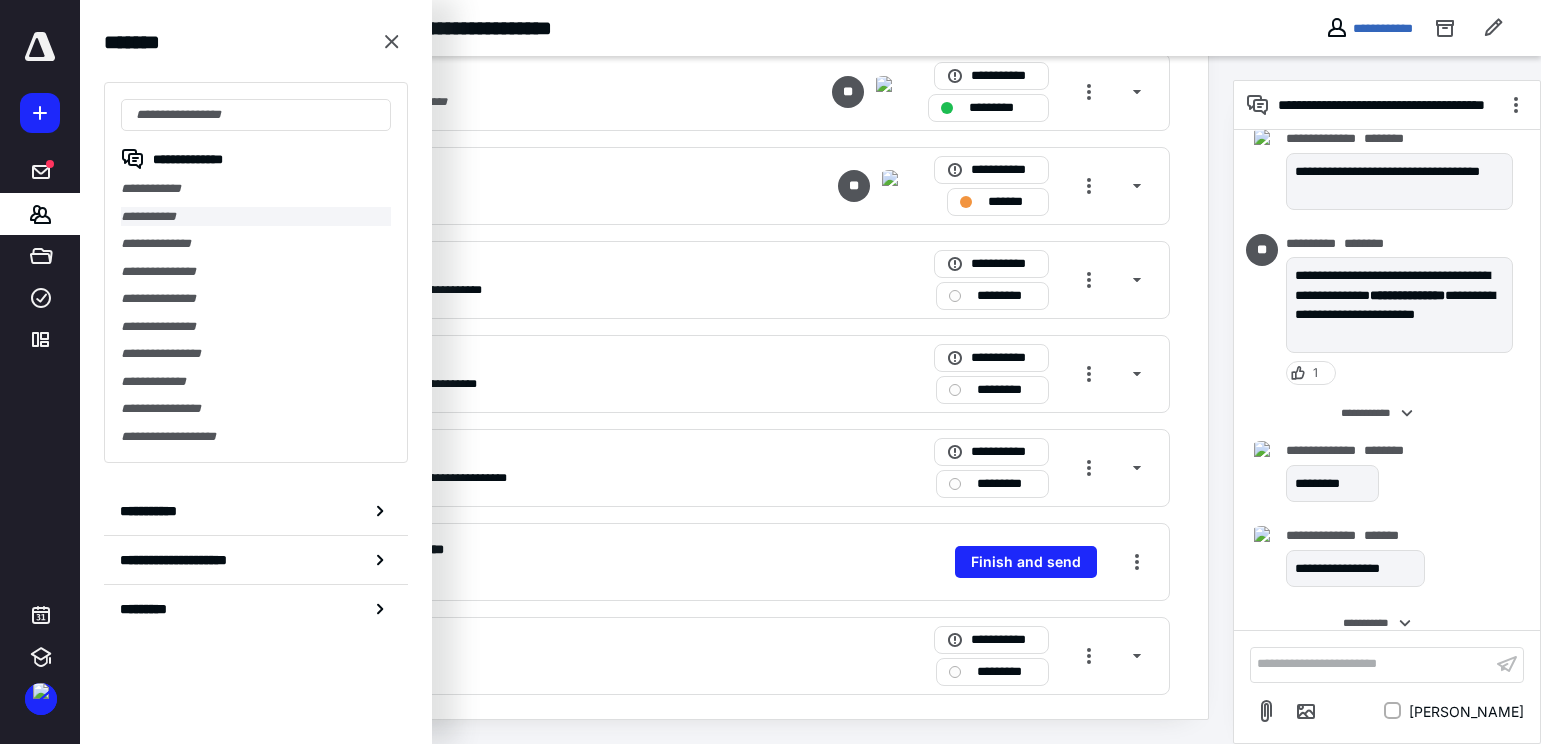 click on "**********" at bounding box center [256, 217] 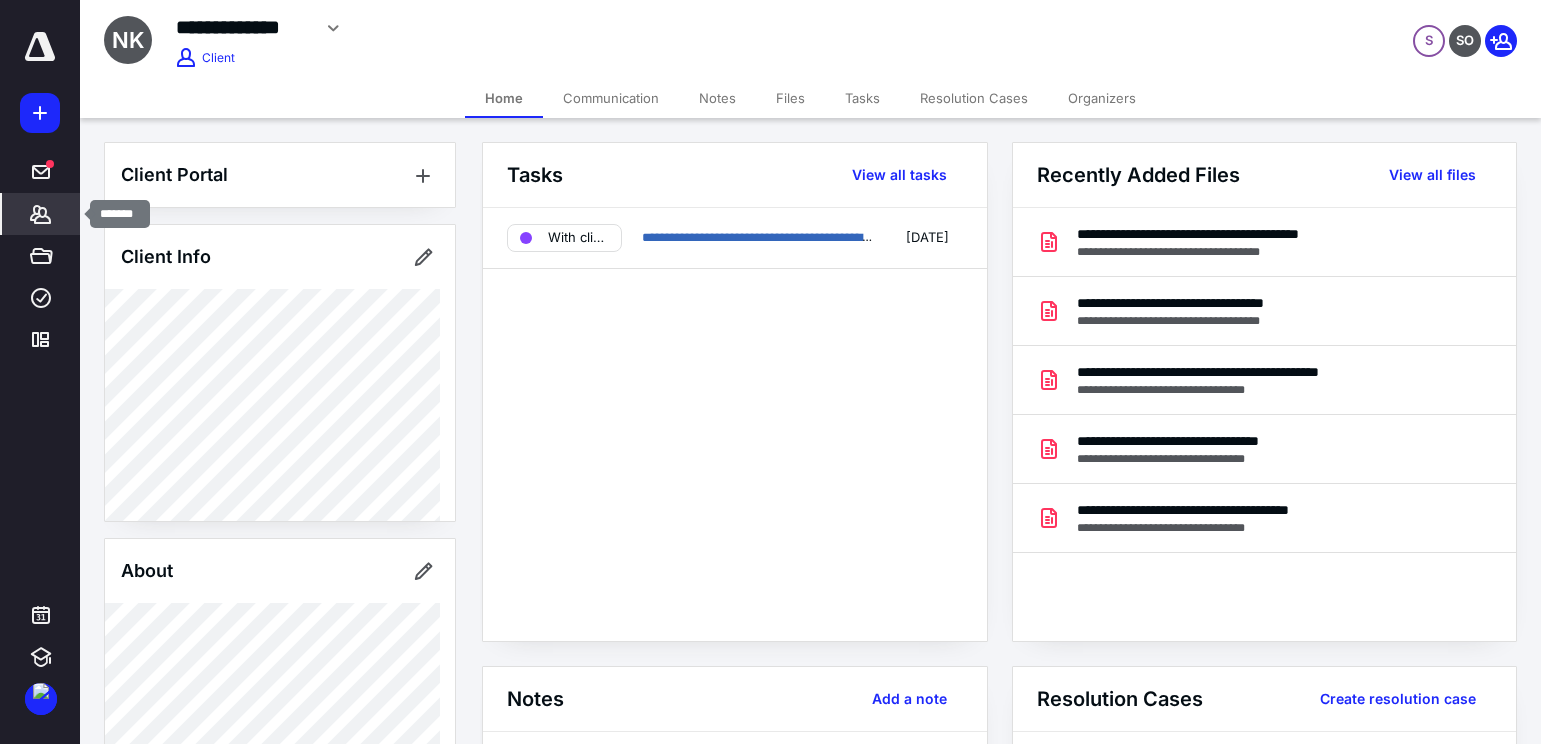 click 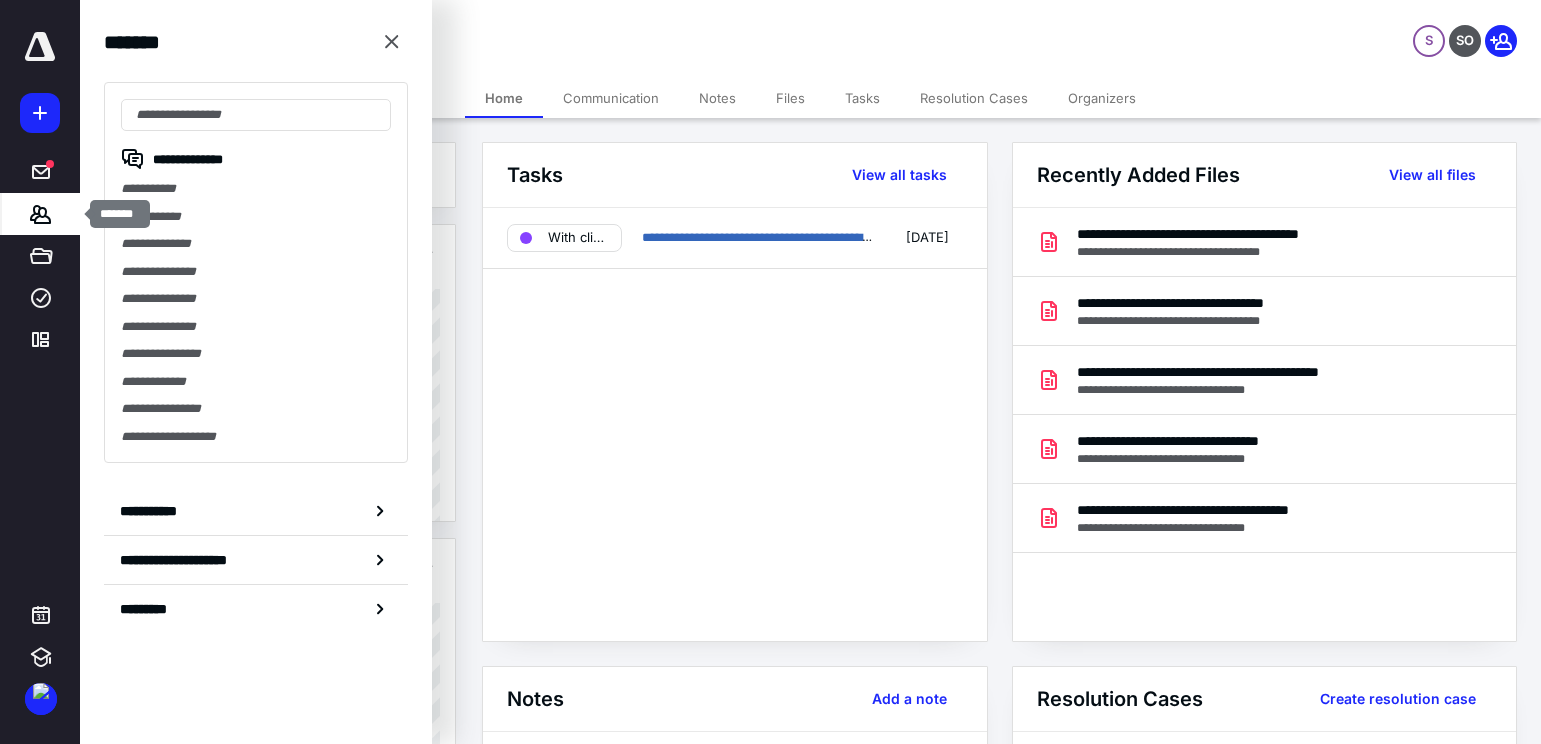 type on "*" 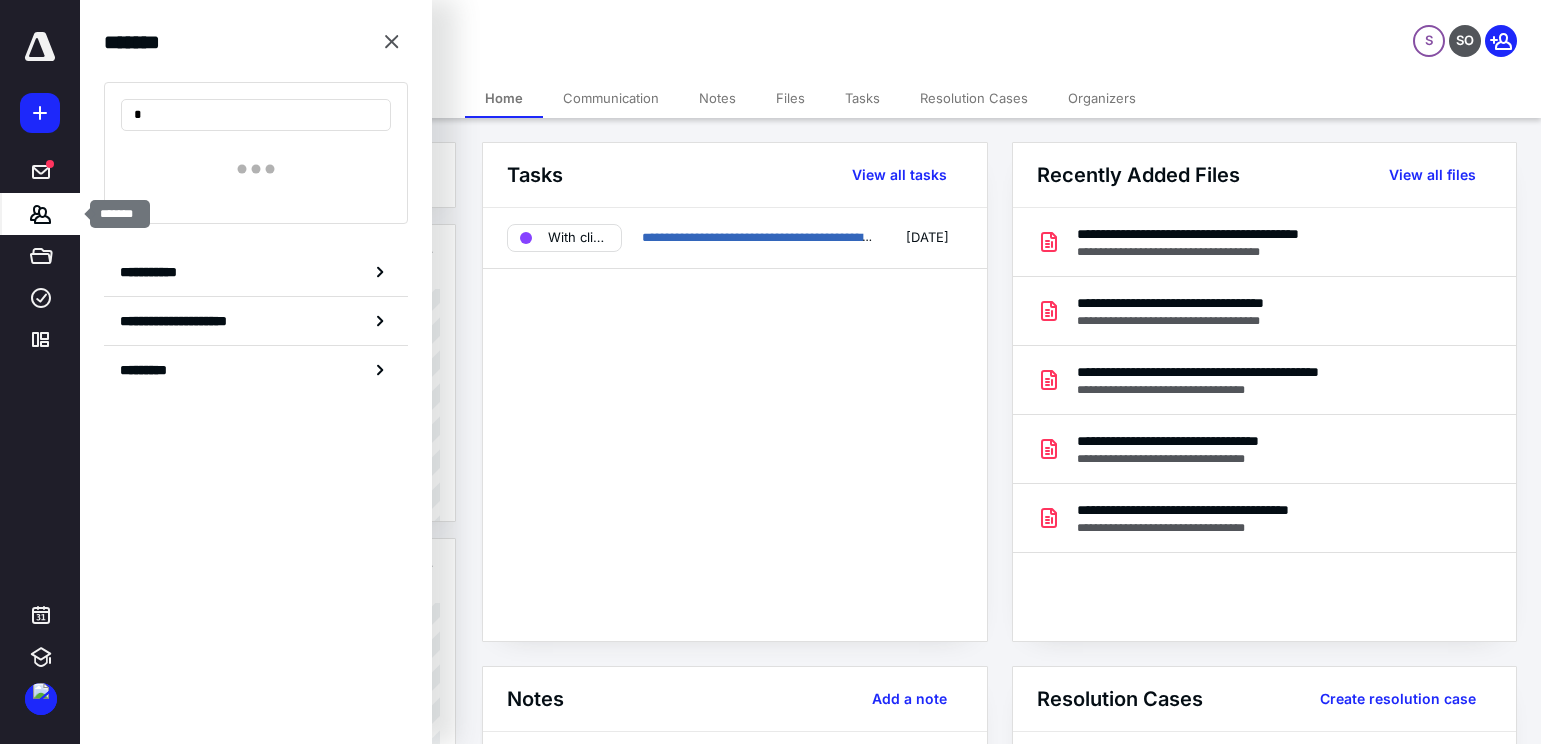 type 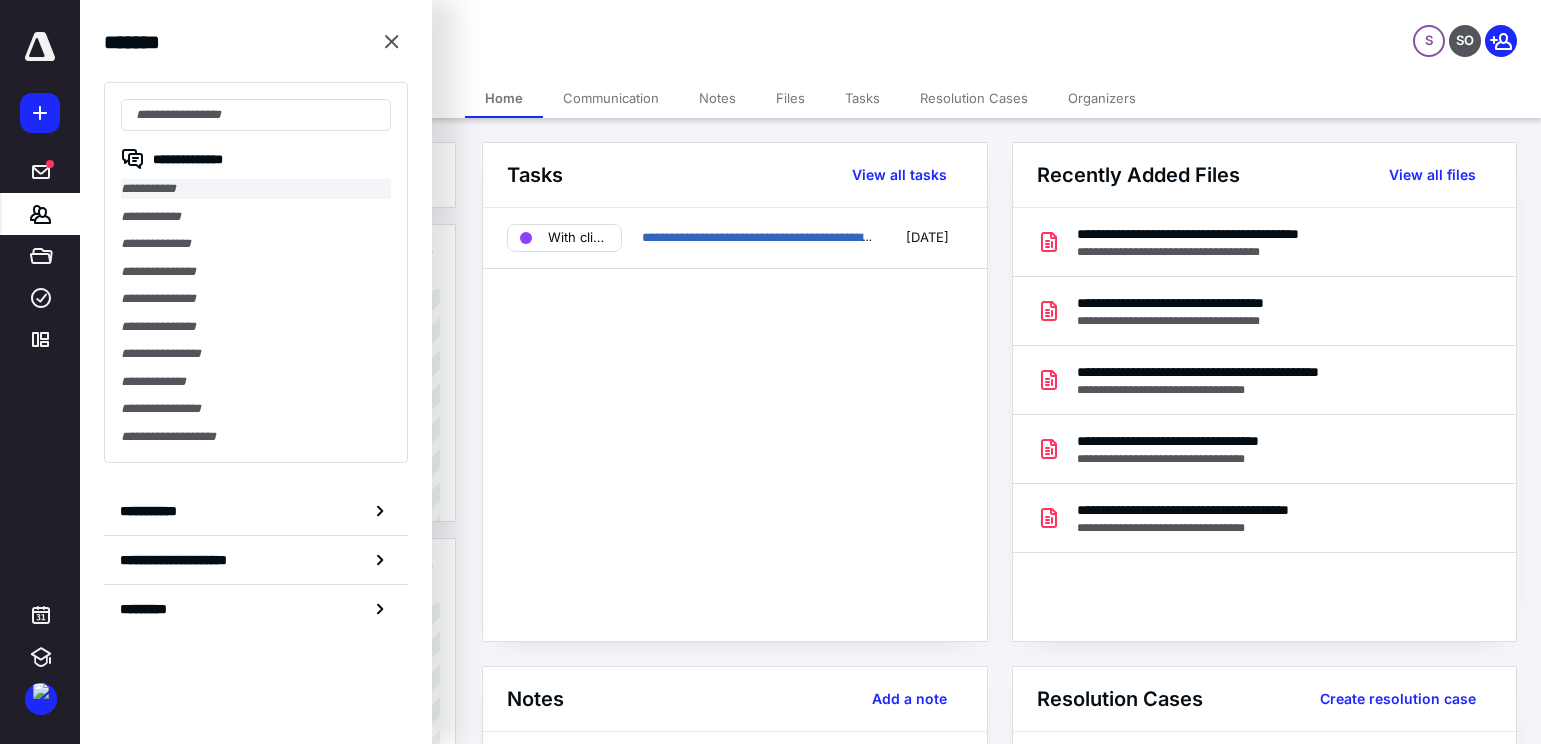 click on "**********" at bounding box center (256, 189) 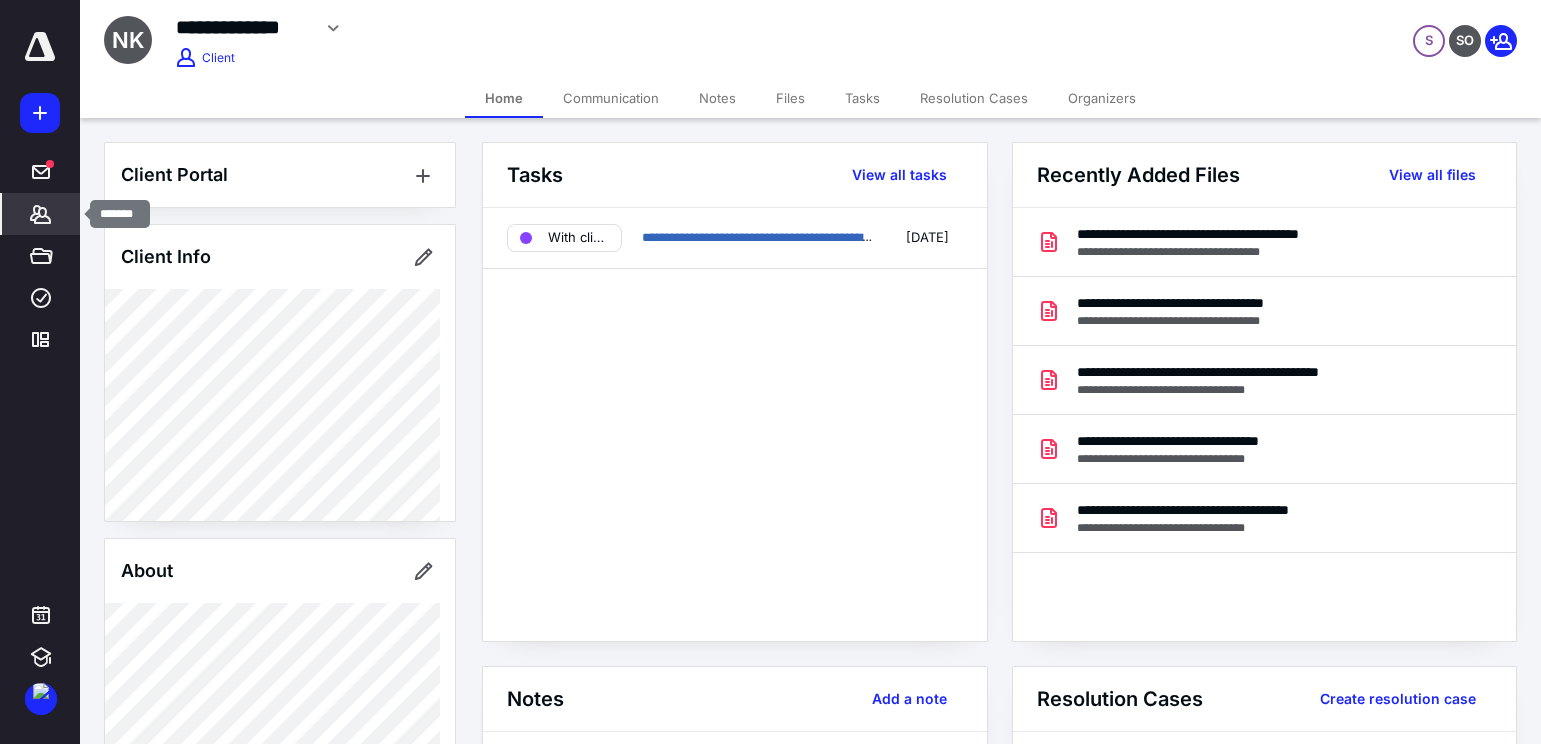 click 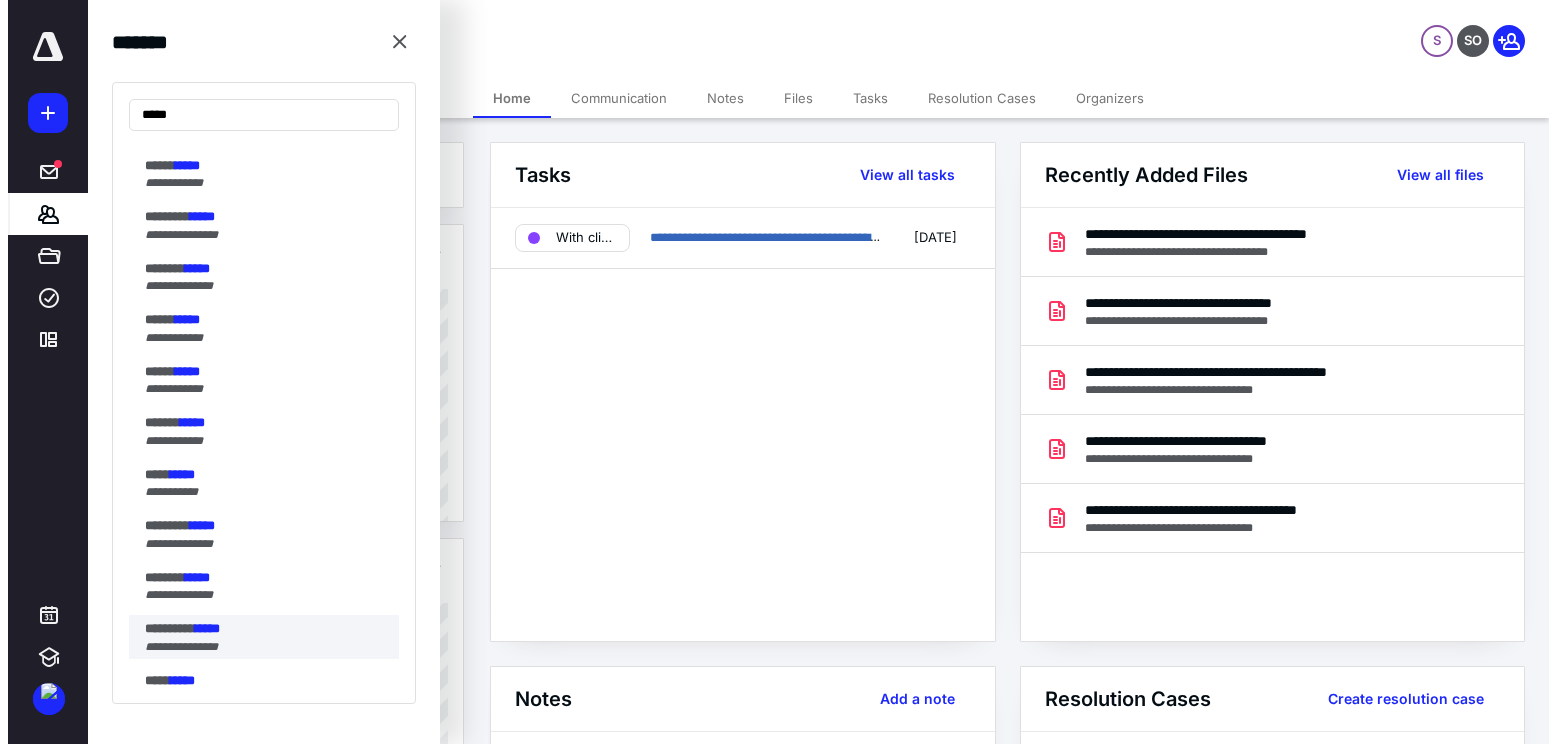 scroll, scrollTop: 900, scrollLeft: 0, axis: vertical 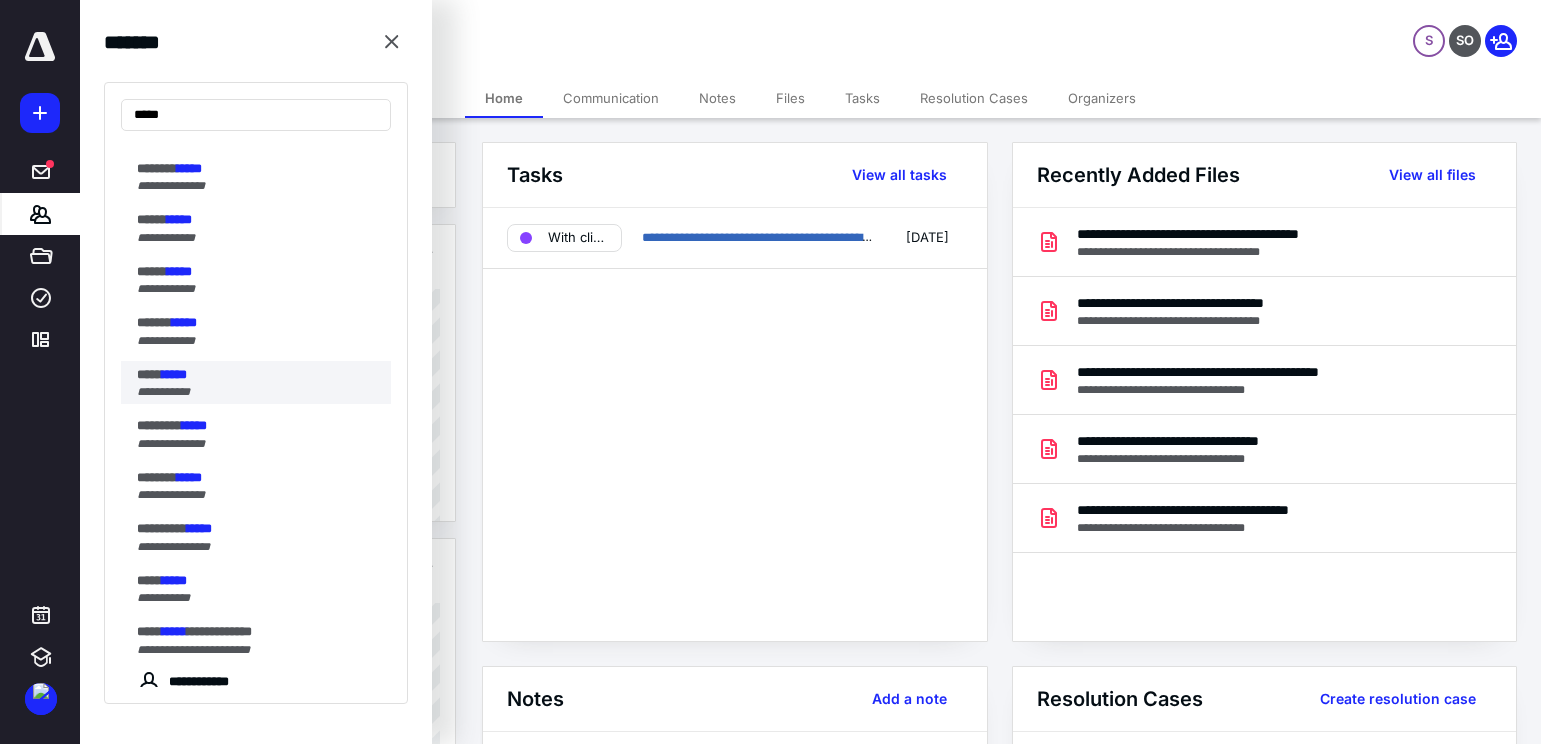 type on "*****" 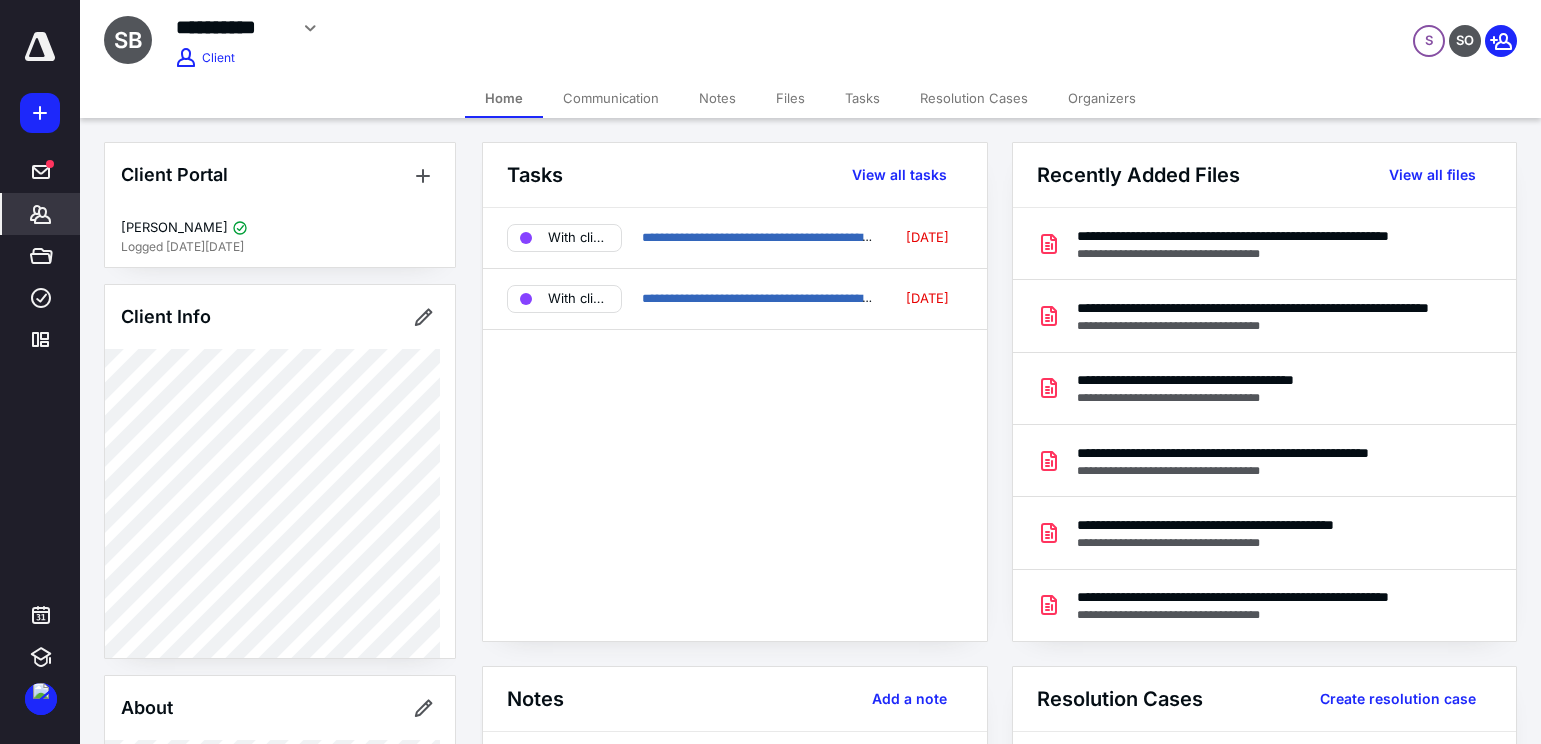click on "Files" at bounding box center [790, 98] 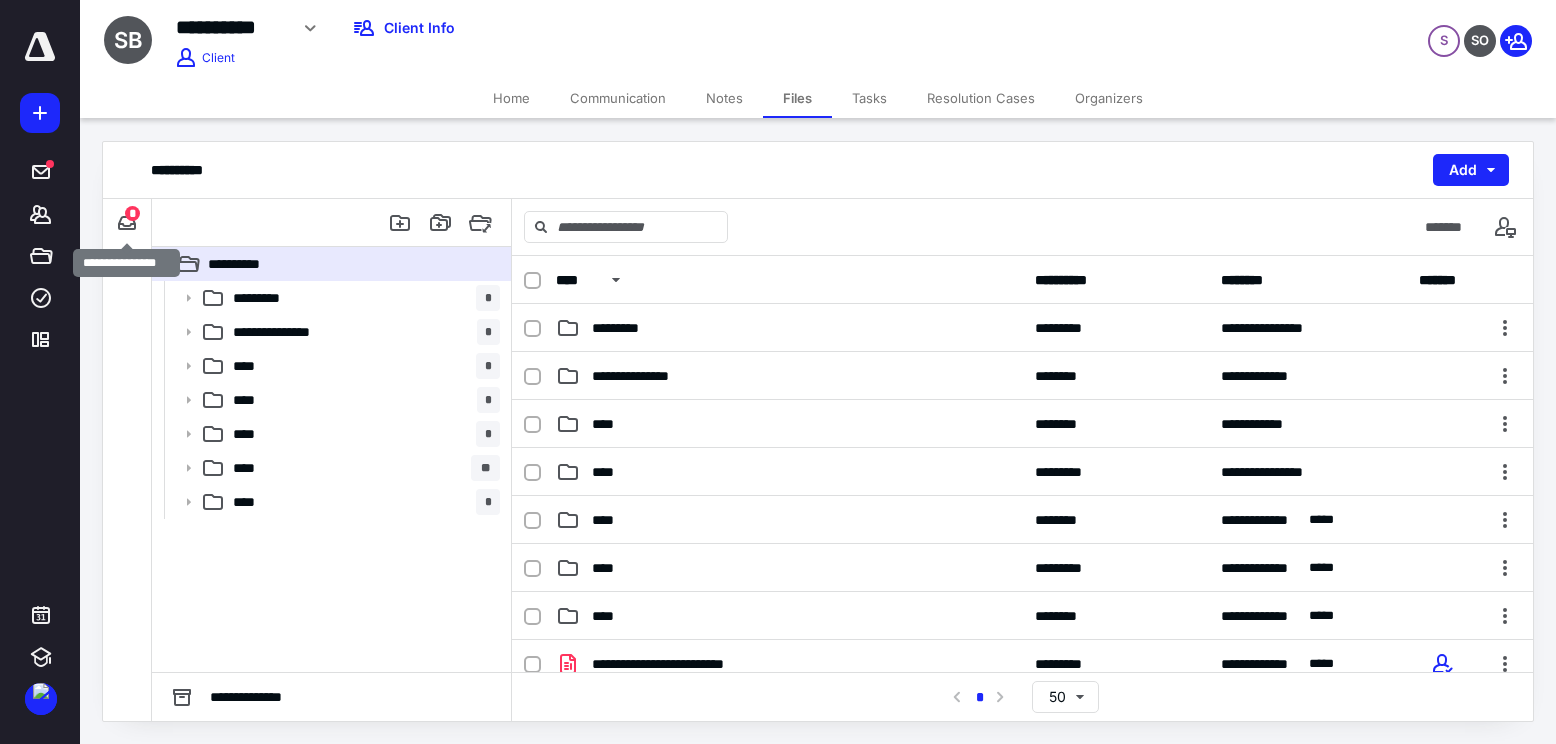 click on "*" at bounding box center [132, 213] 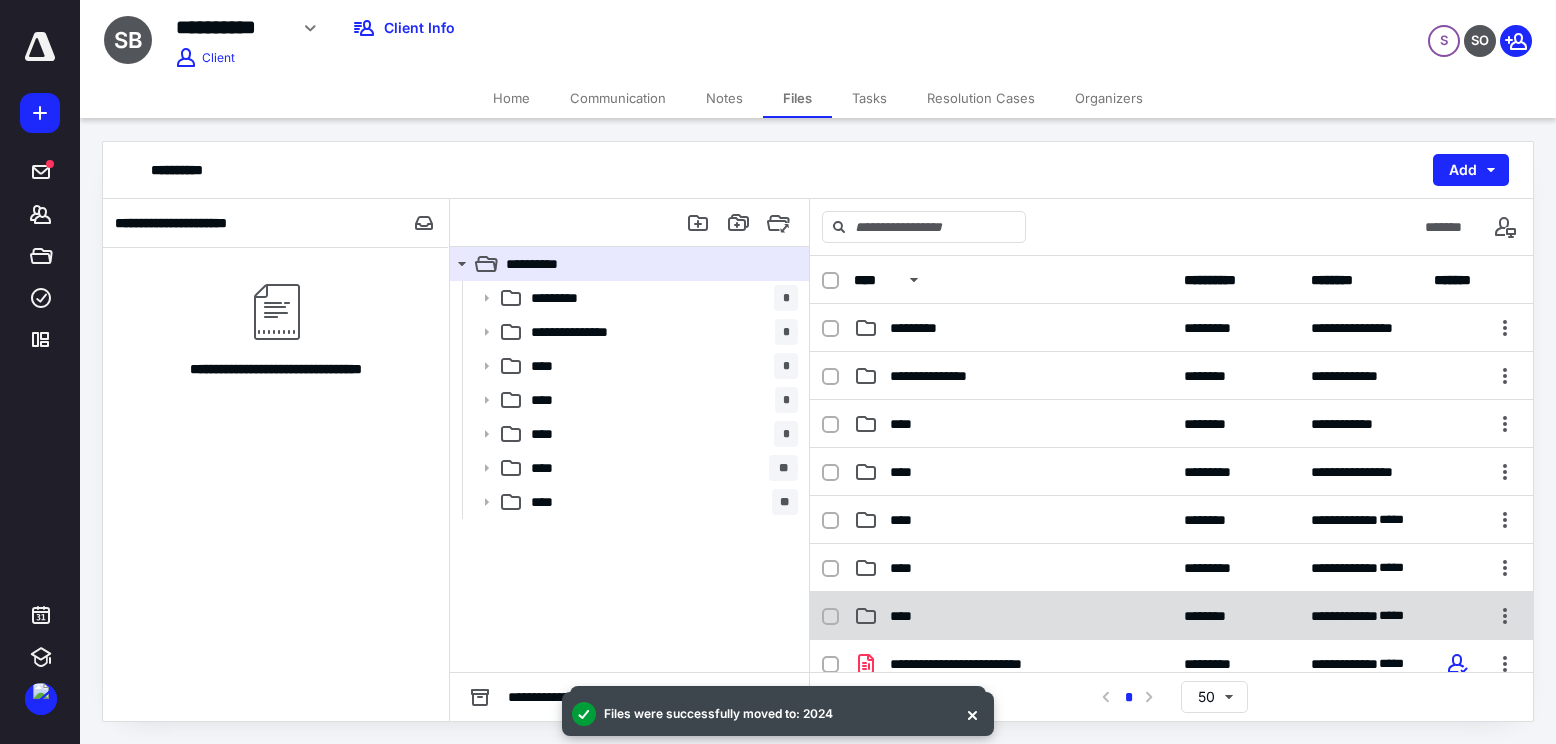 scroll, scrollTop: 268, scrollLeft: 0, axis: vertical 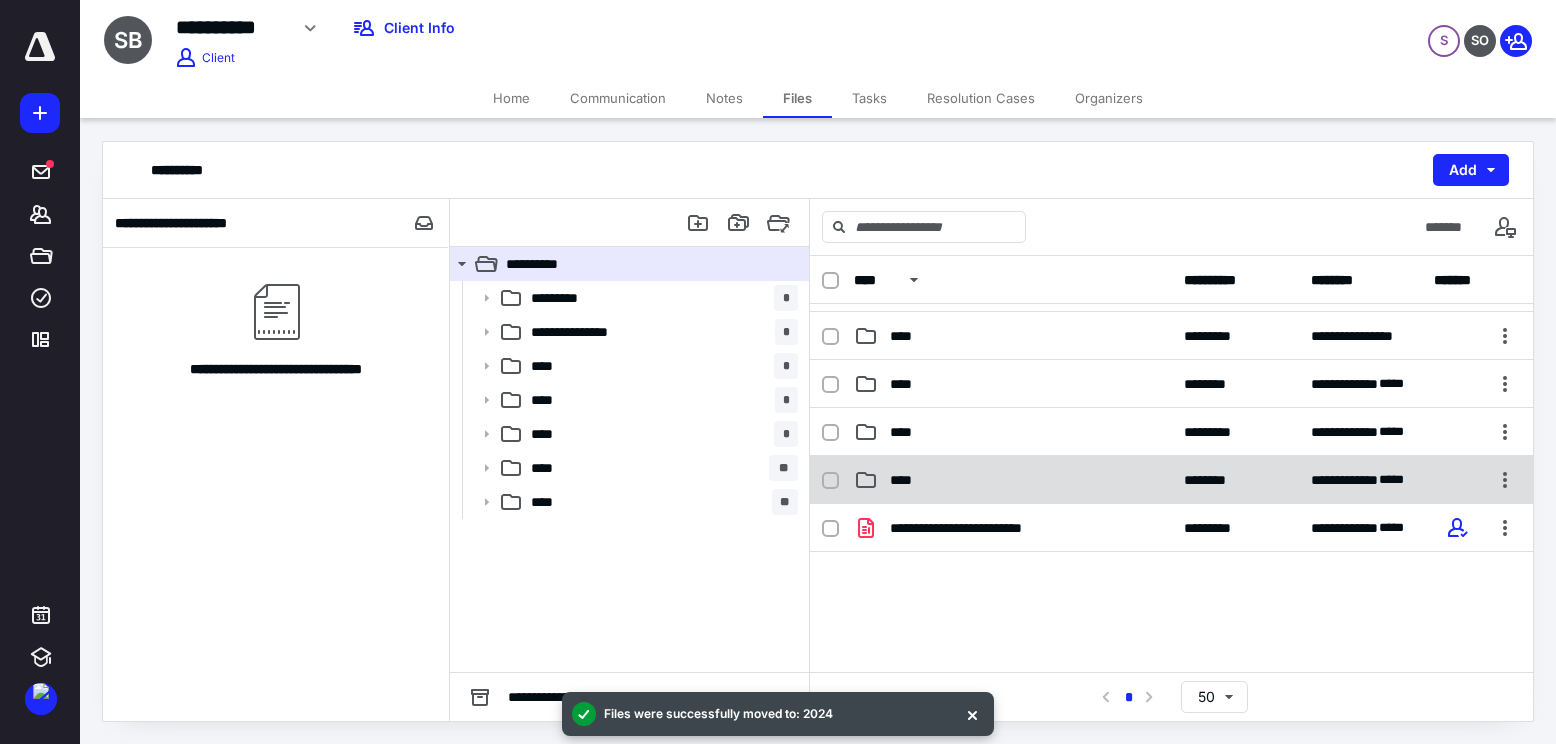 click on "****" at bounding box center (1013, 480) 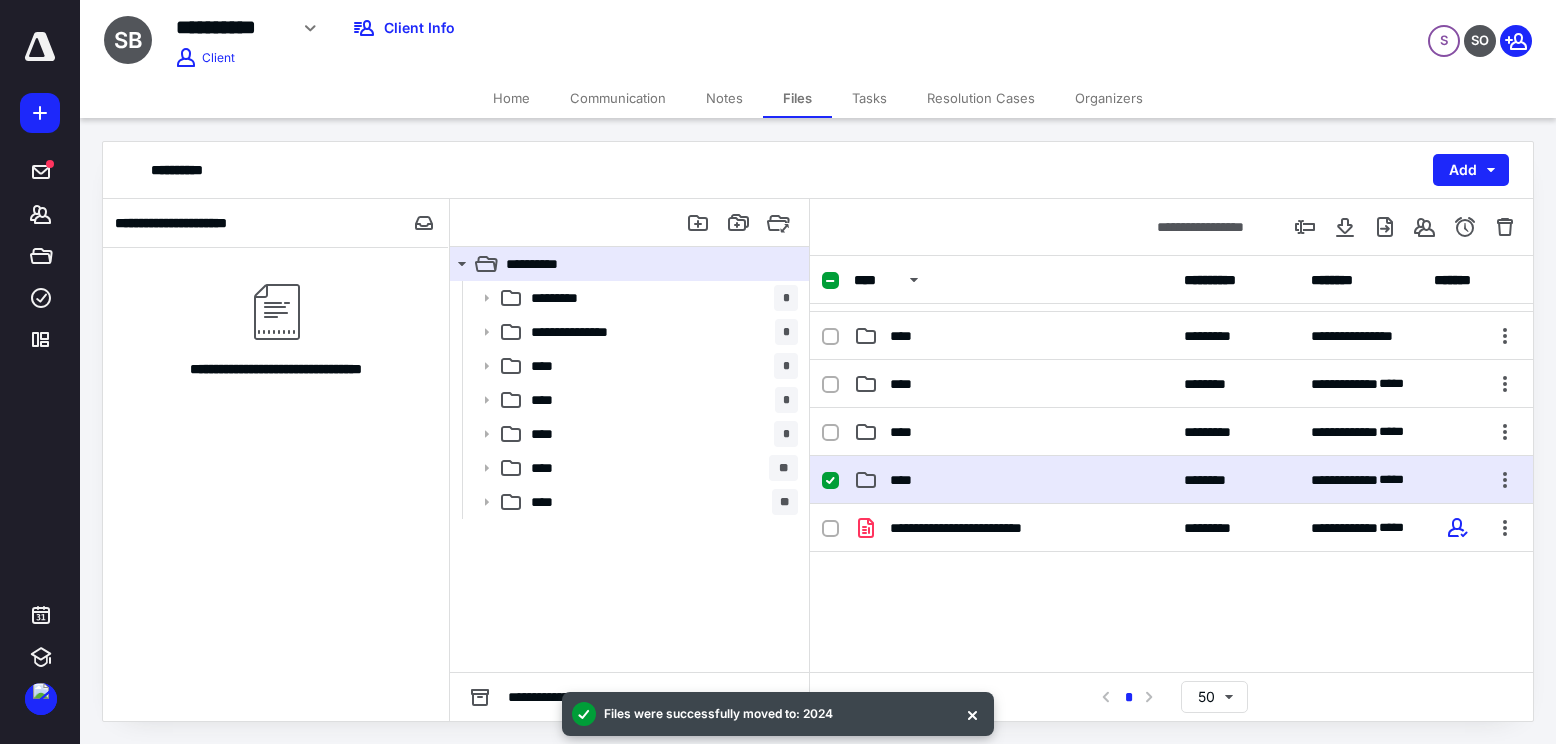 click on "****" at bounding box center (1013, 480) 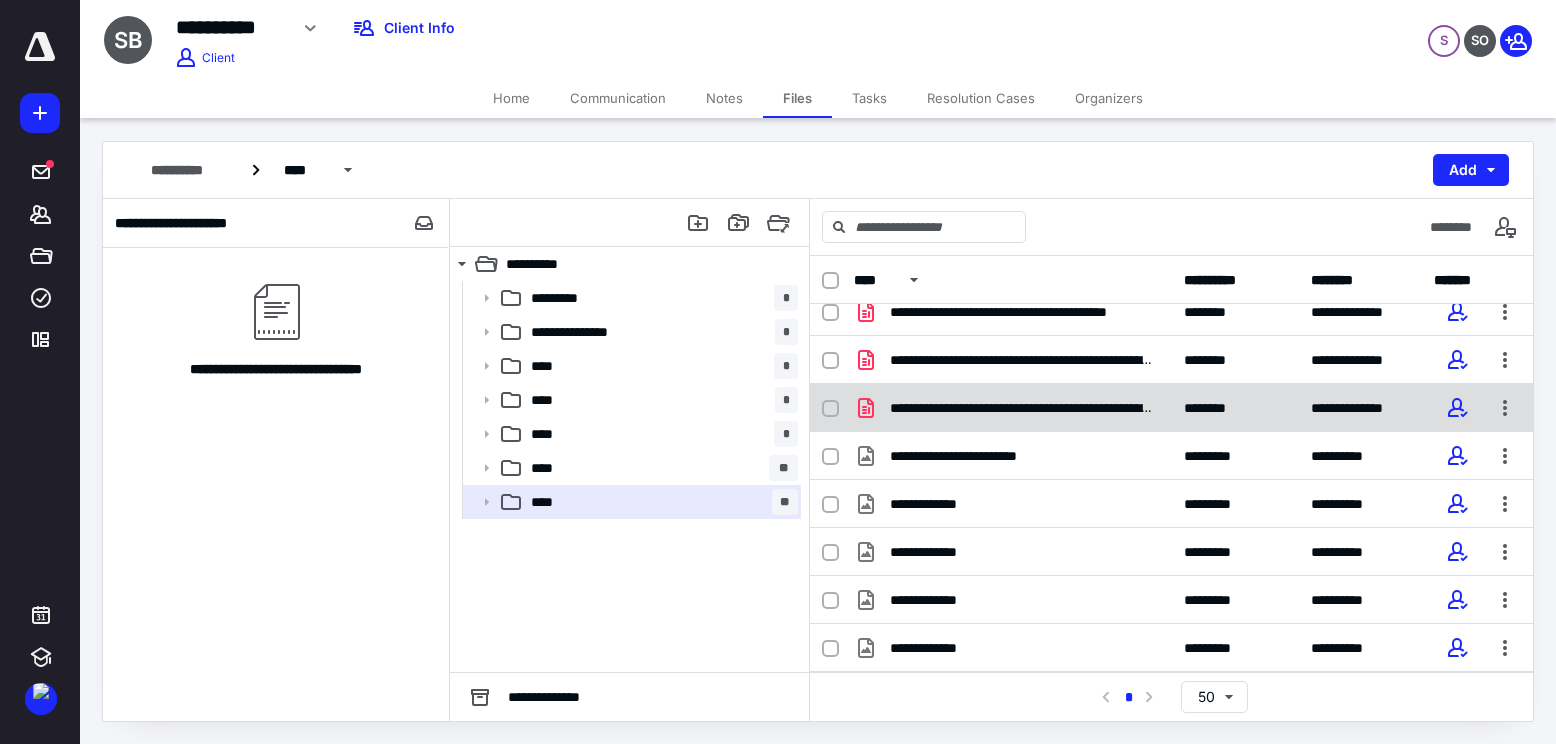 scroll, scrollTop: 0, scrollLeft: 0, axis: both 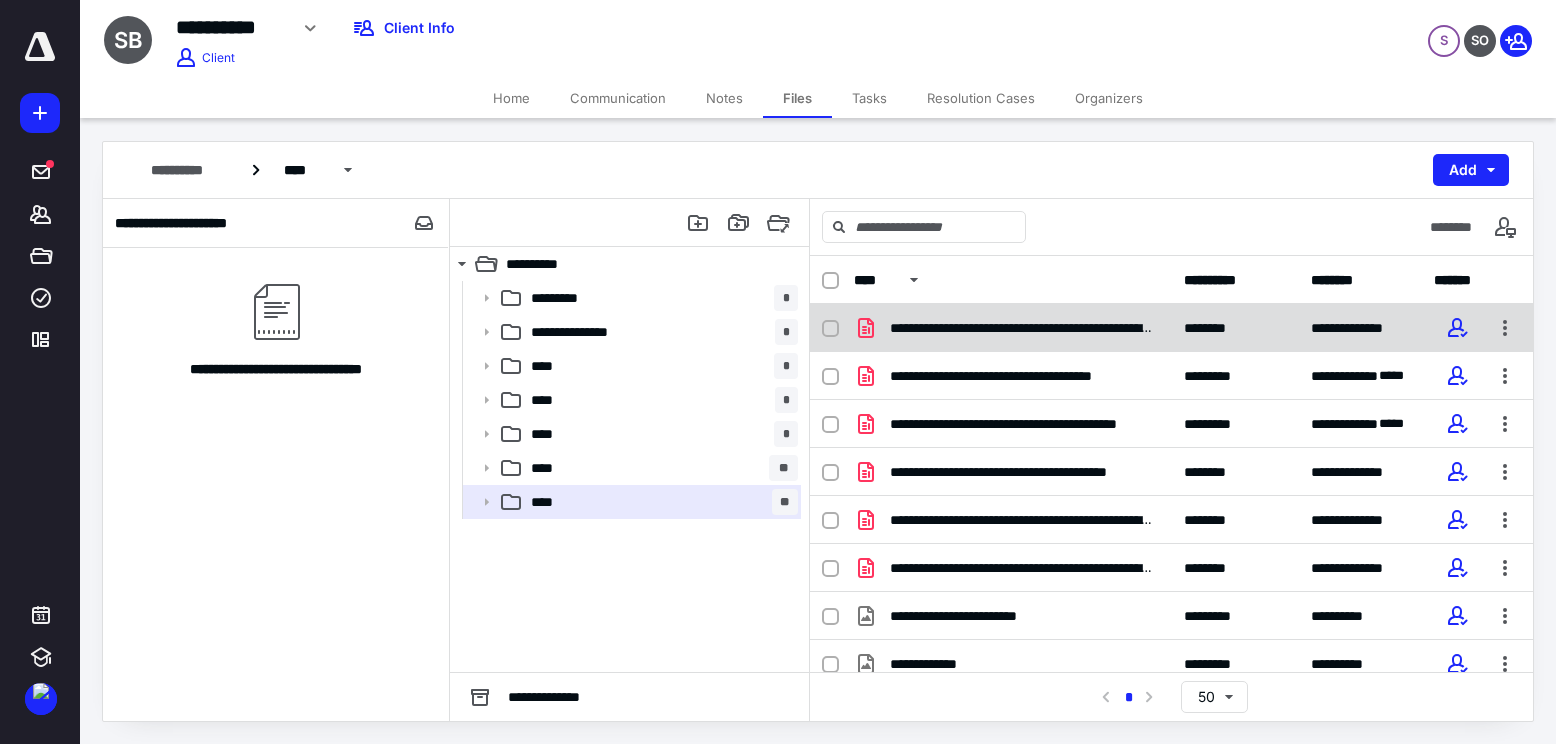 click on "**********" at bounding box center (1021, 328) 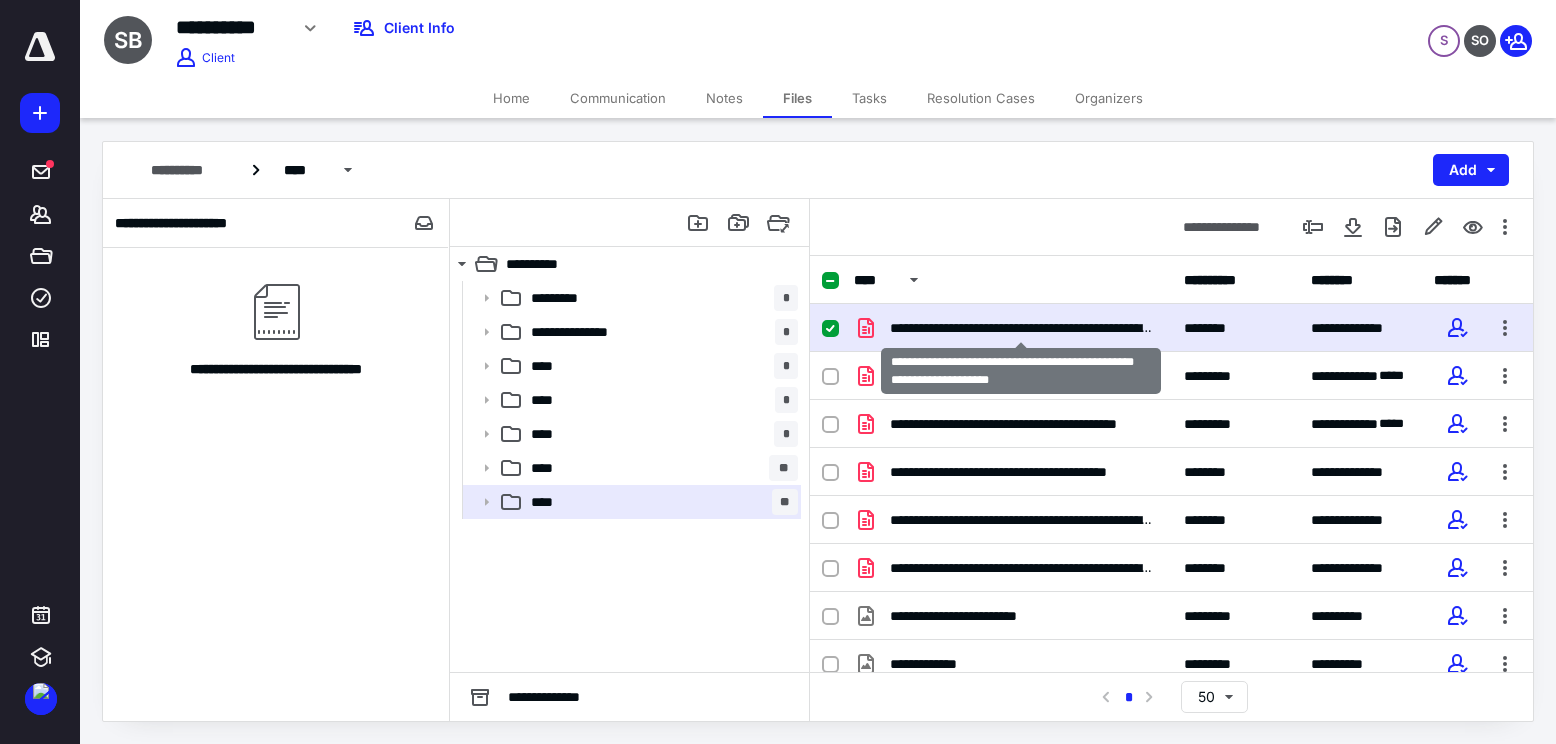 click on "**********" at bounding box center [1021, 328] 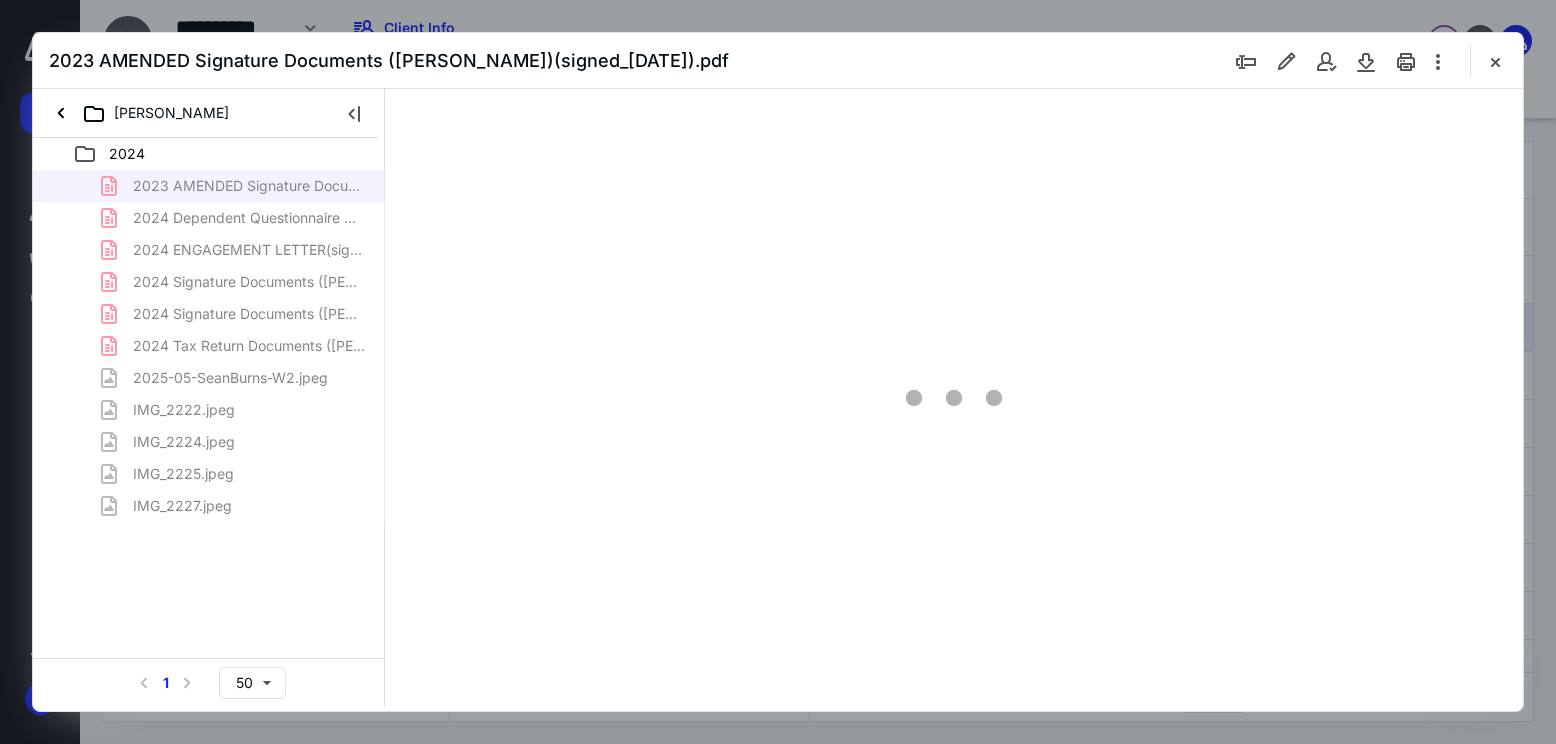 scroll, scrollTop: 0, scrollLeft: 0, axis: both 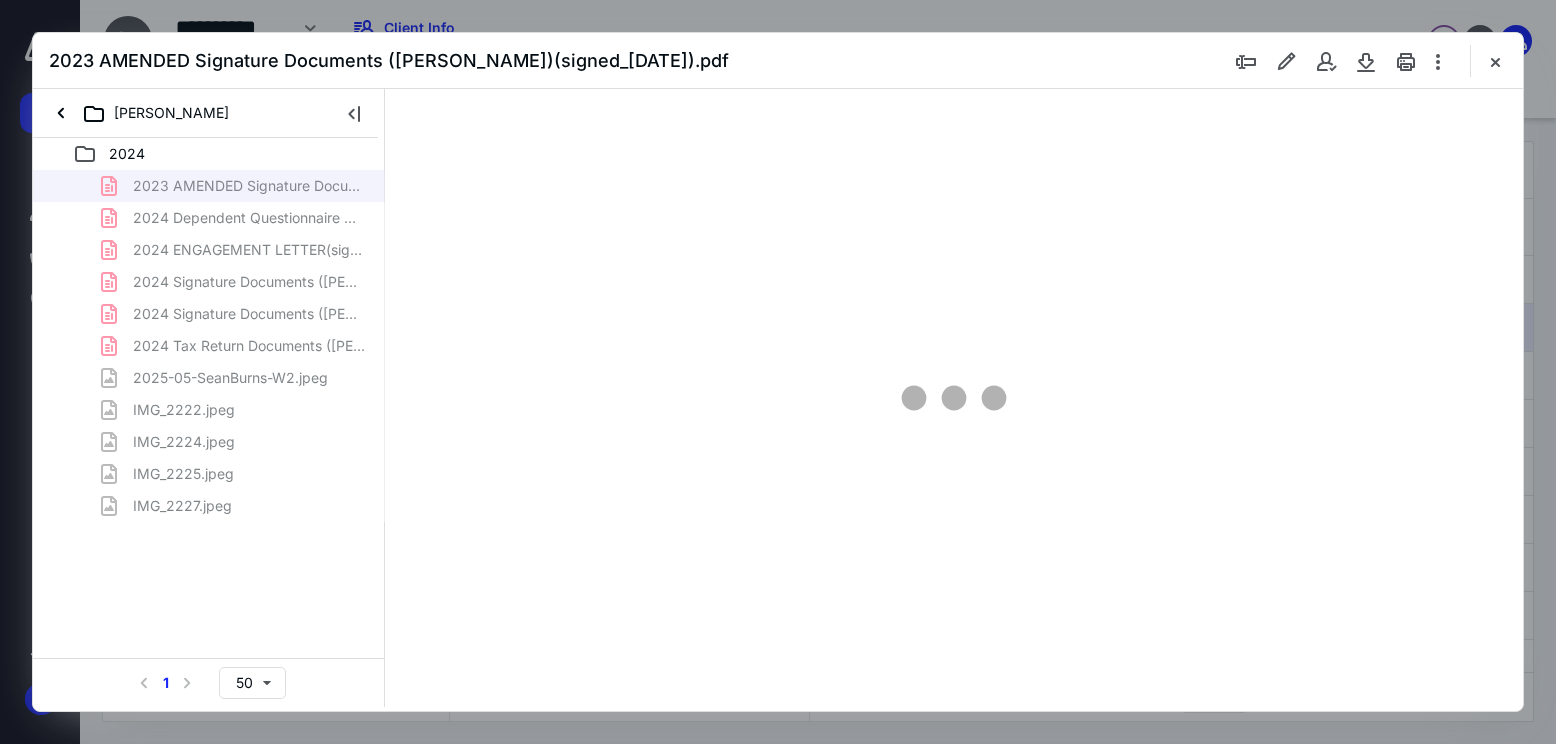 type on "68" 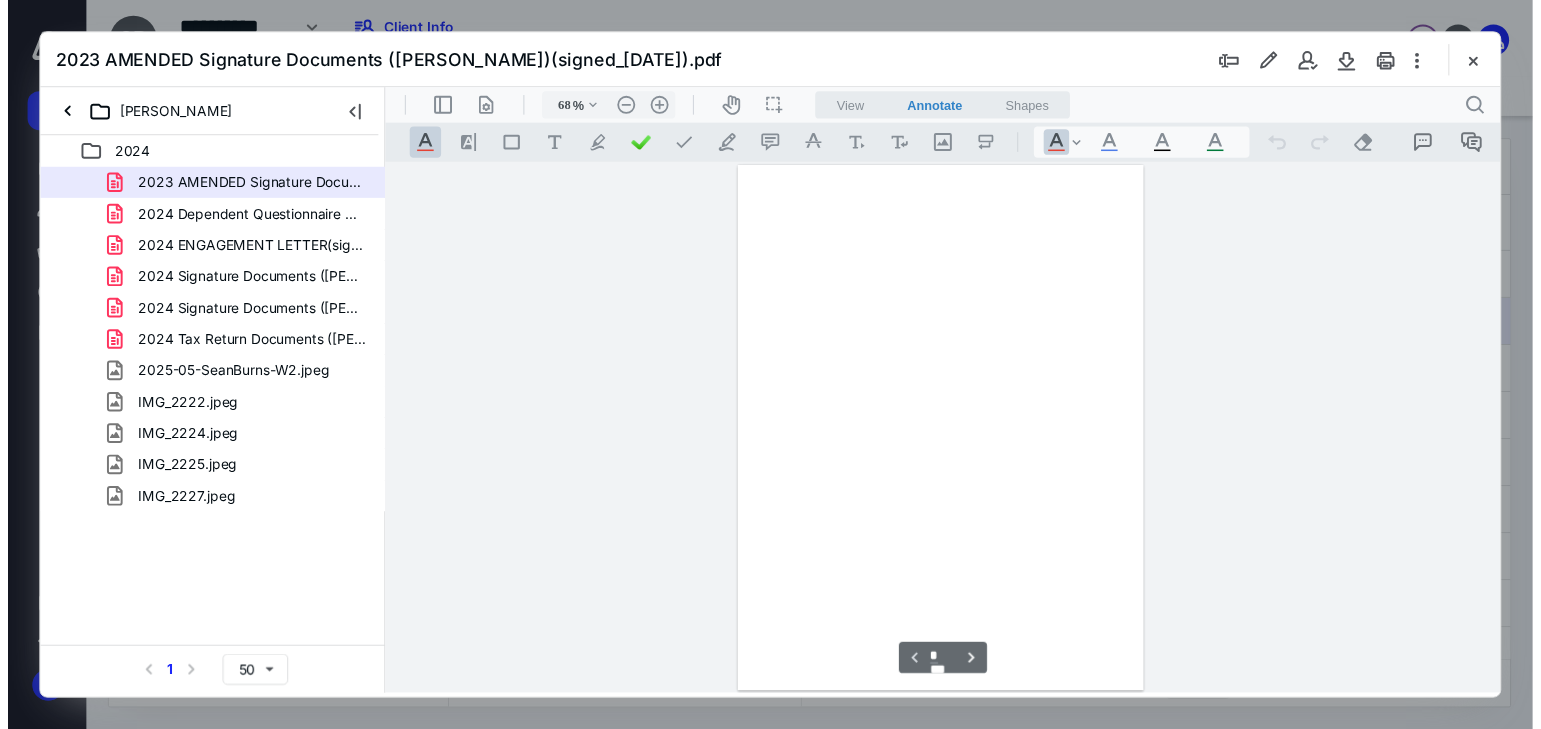 scroll, scrollTop: 79, scrollLeft: 0, axis: vertical 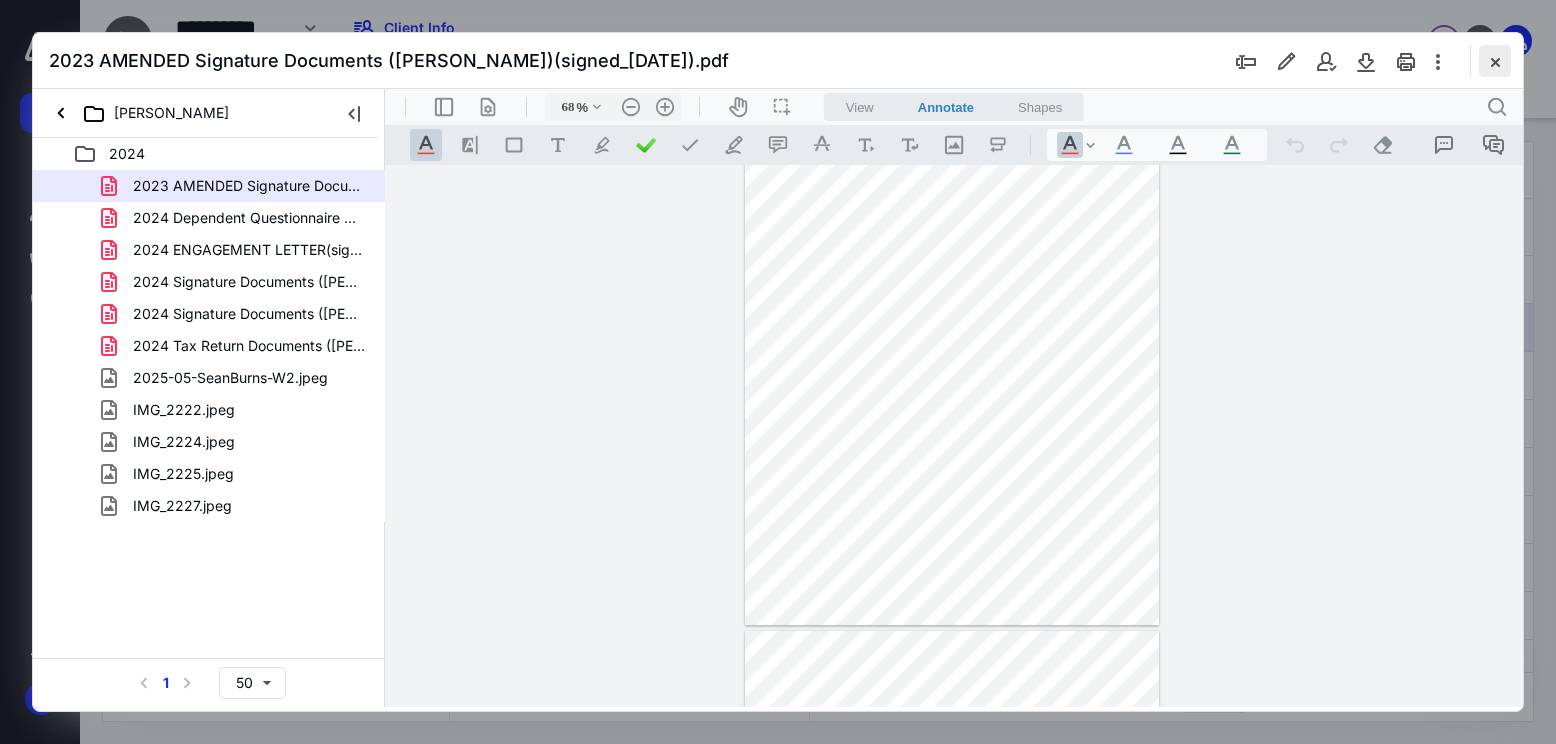 click at bounding box center (1495, 61) 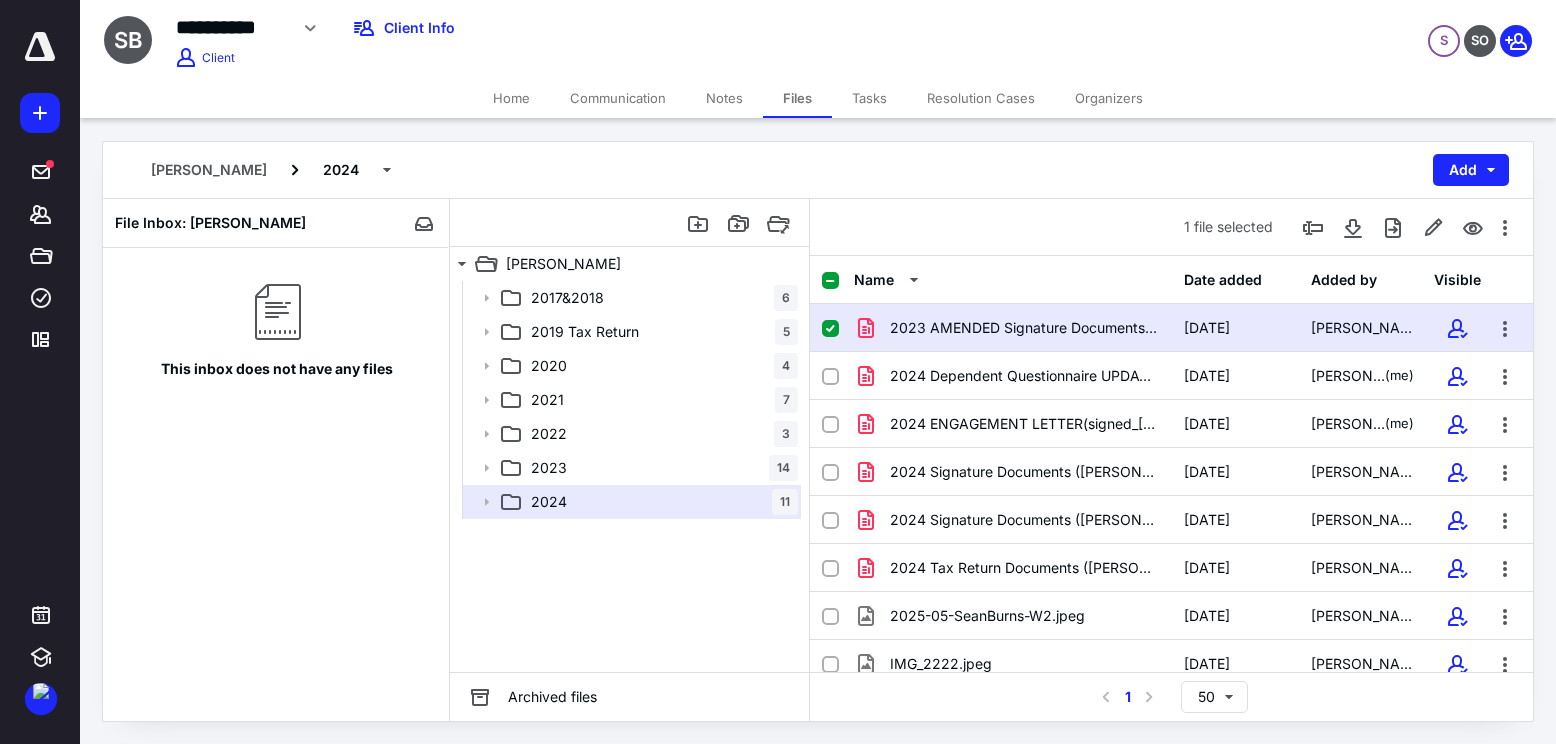 click on "Home" at bounding box center (511, 98) 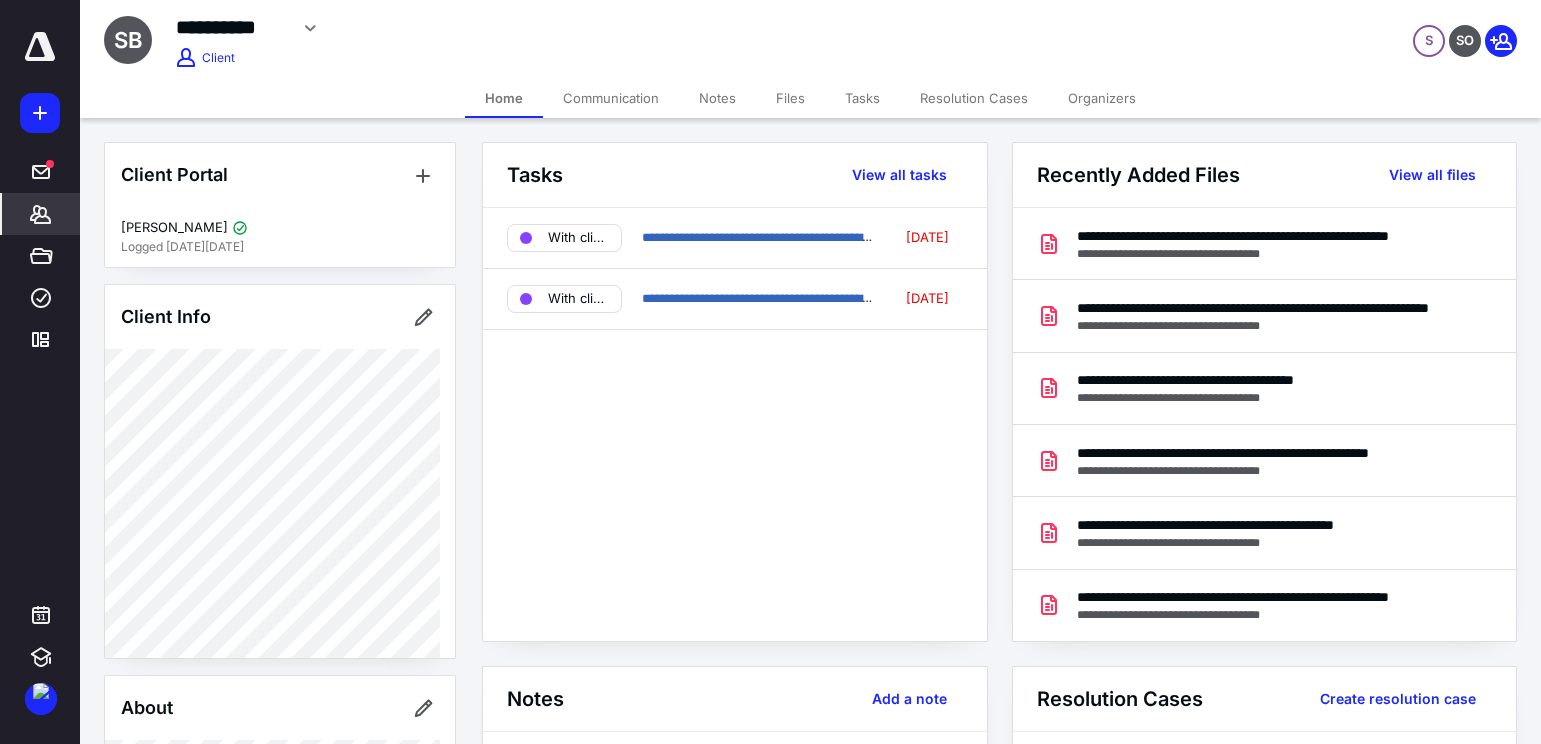 click at bounding box center (40, 47) 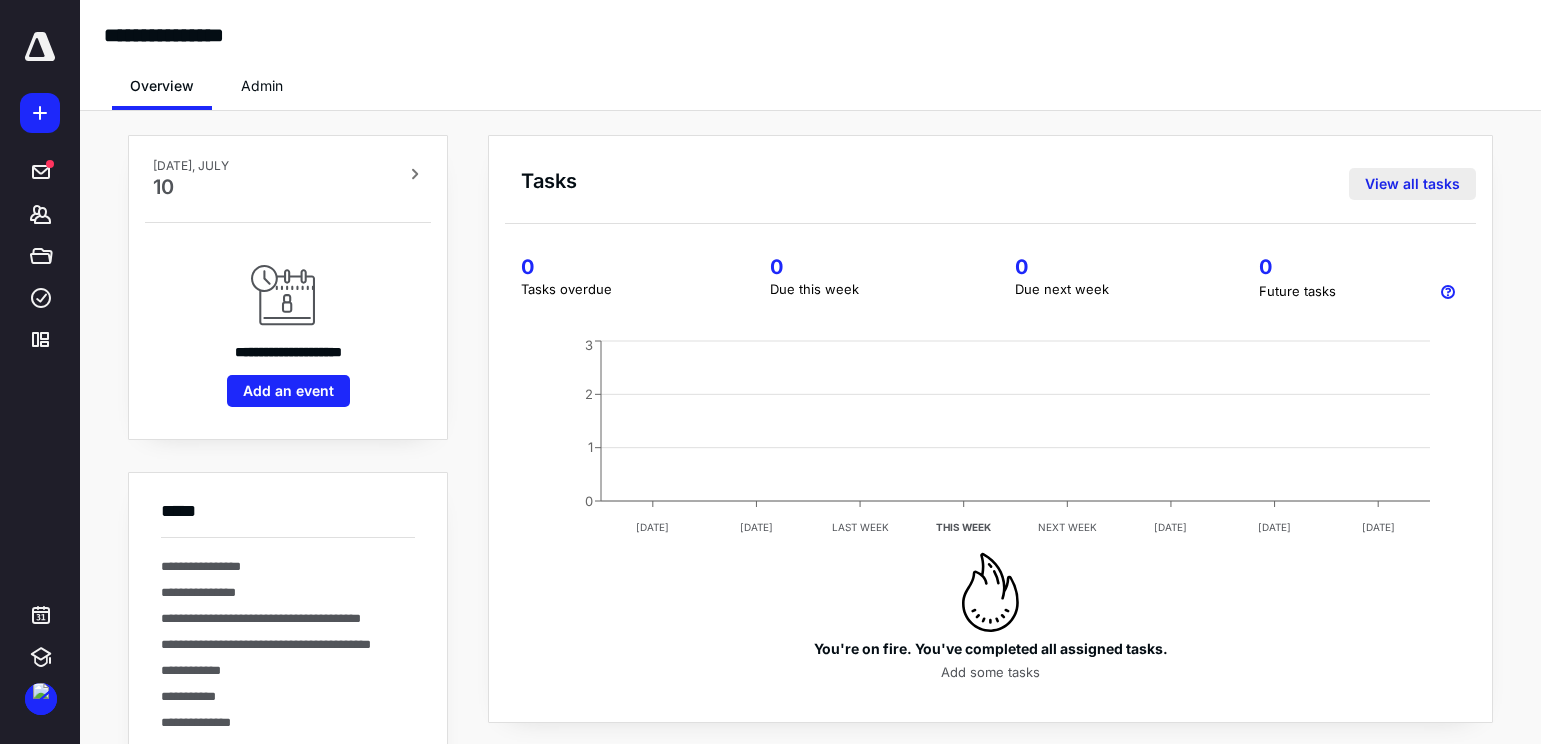 click on "View all tasks" at bounding box center (1412, 184) 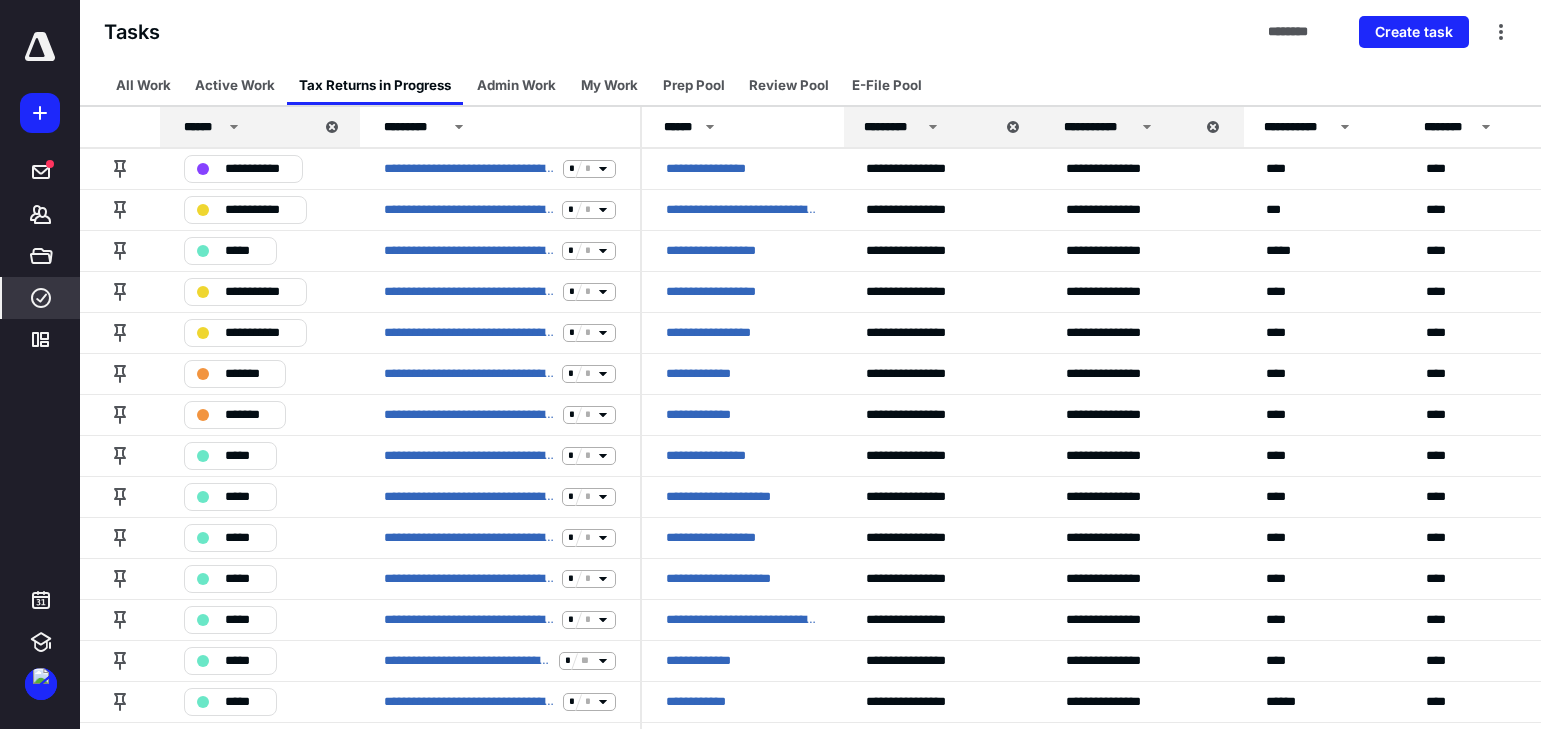click 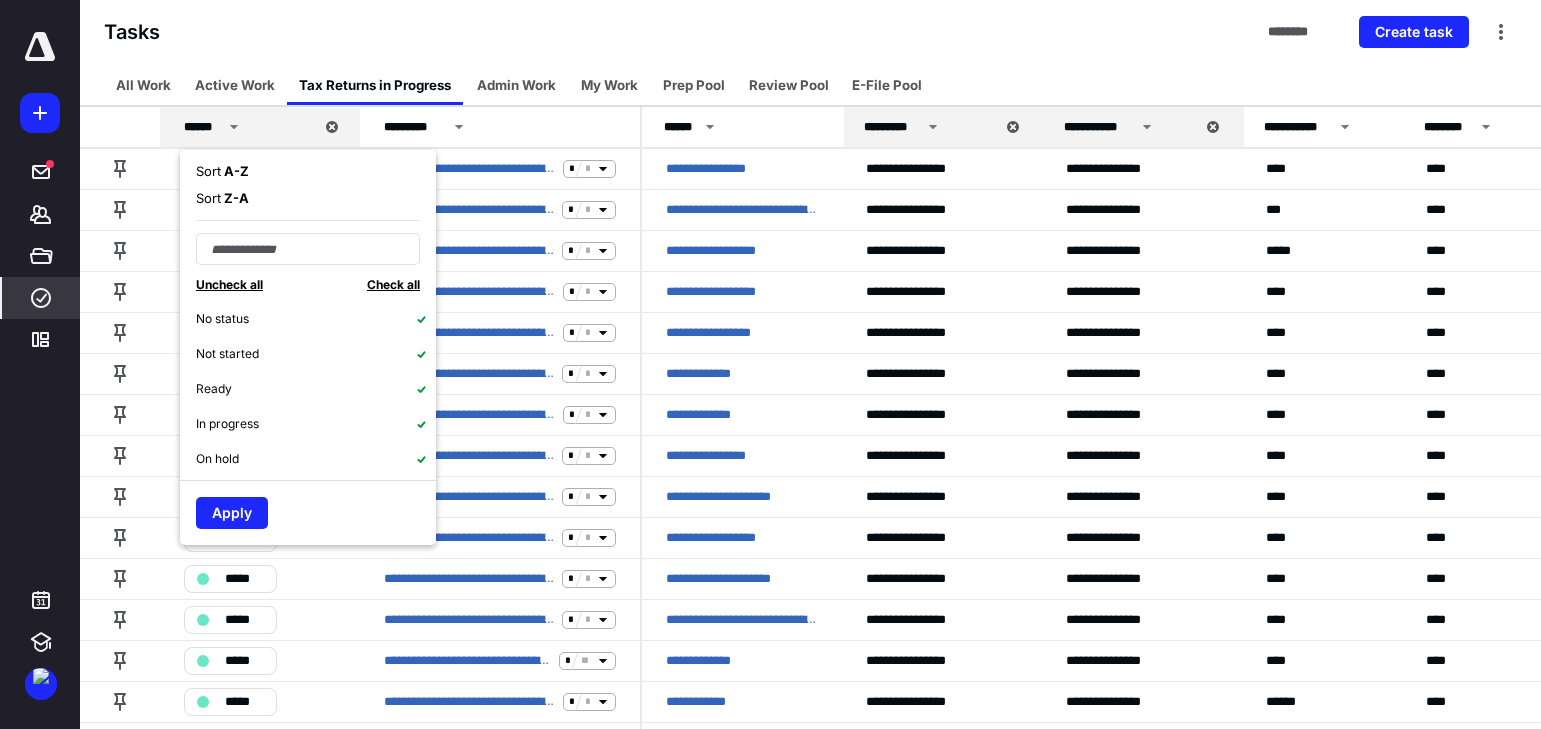click on "A  -  Z" at bounding box center (235, 171) 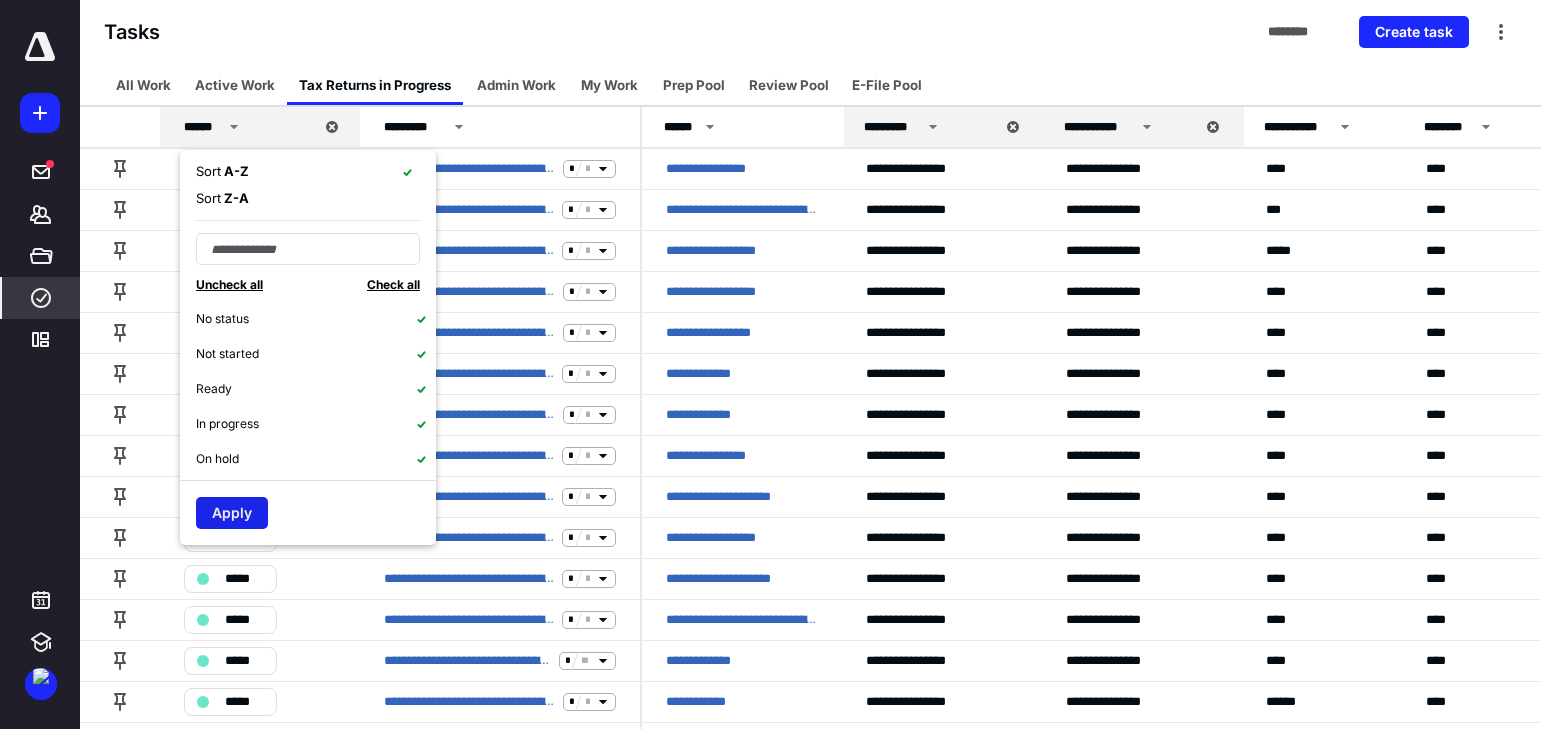 click on "Apply" at bounding box center (232, 513) 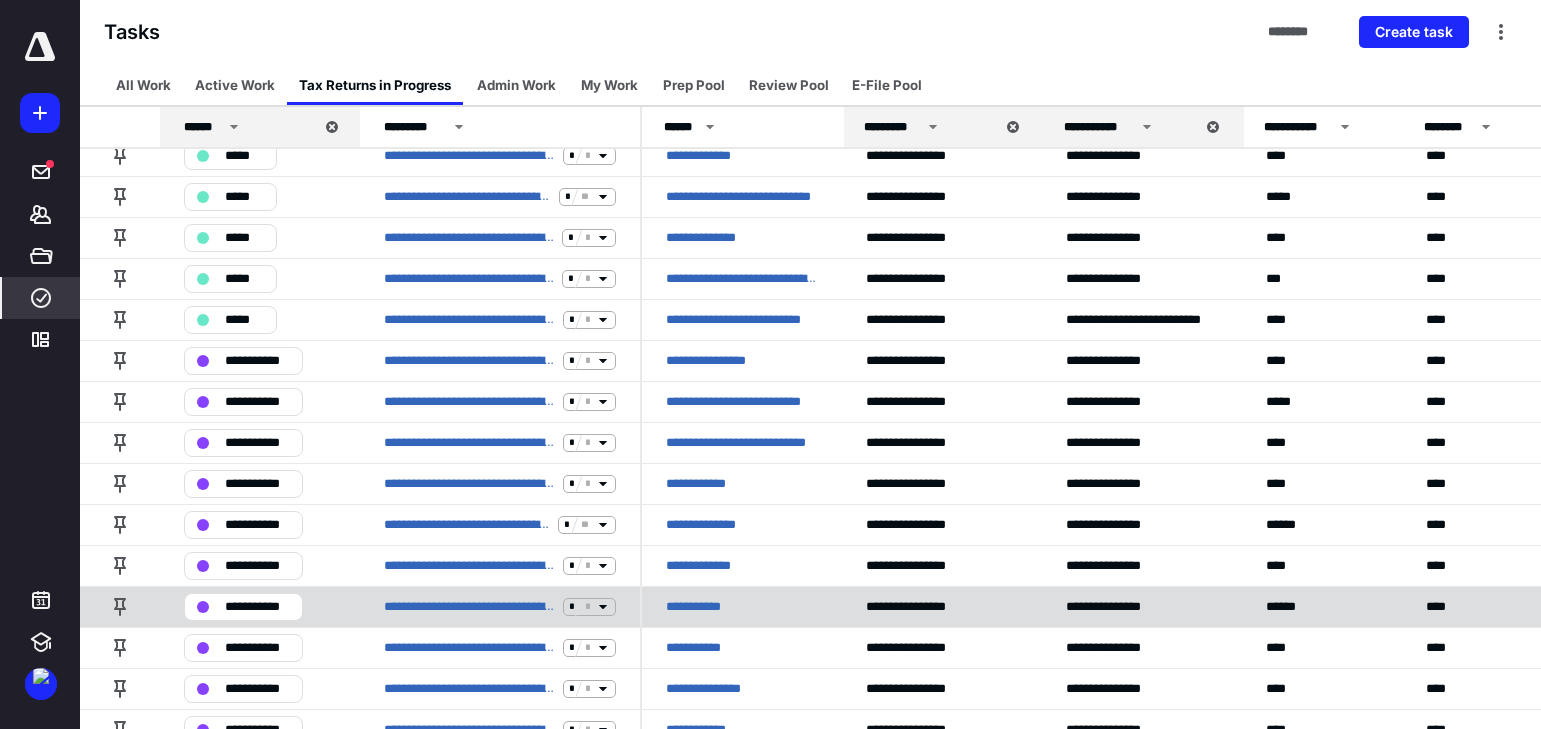 scroll, scrollTop: 1587, scrollLeft: 0, axis: vertical 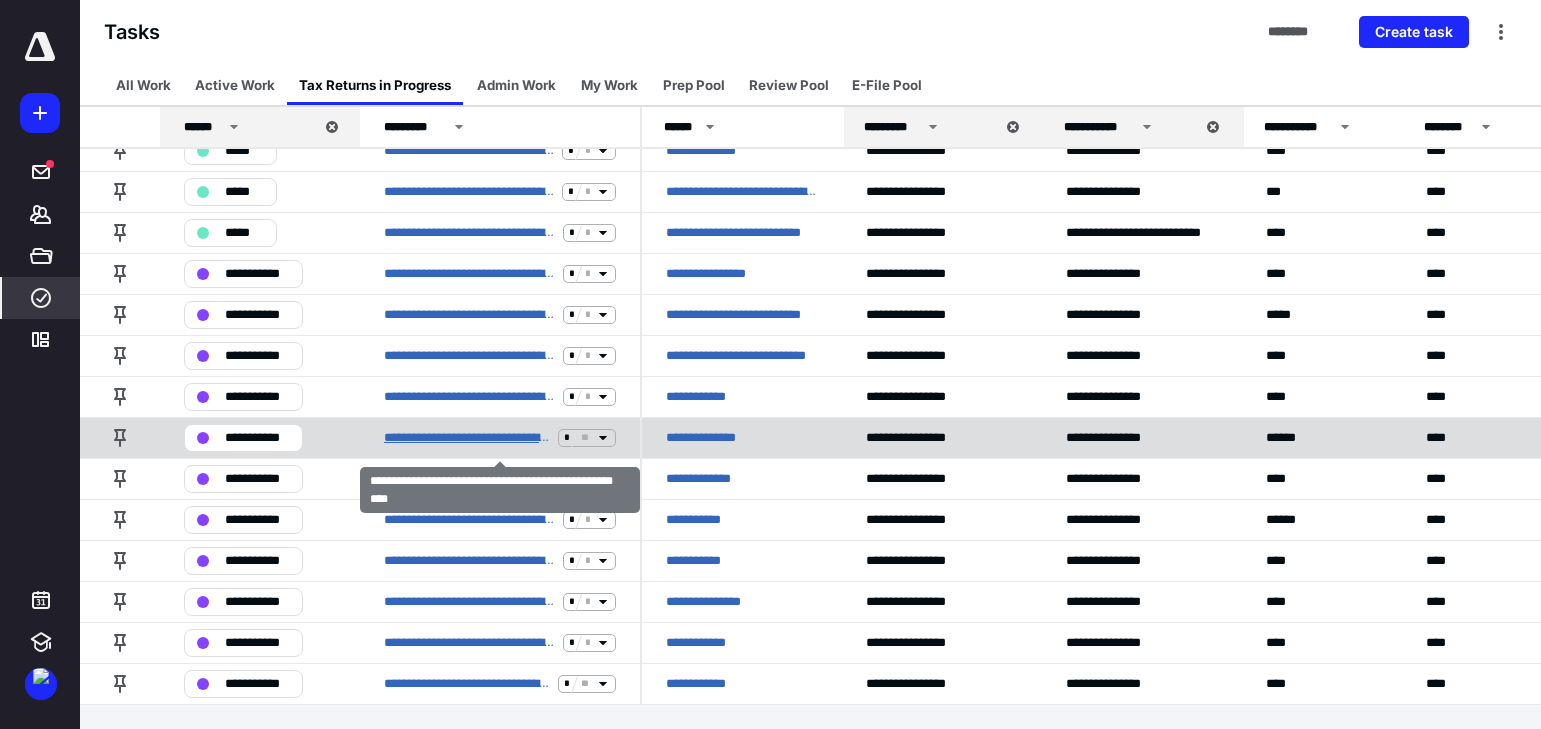click on "**********" at bounding box center [467, 438] 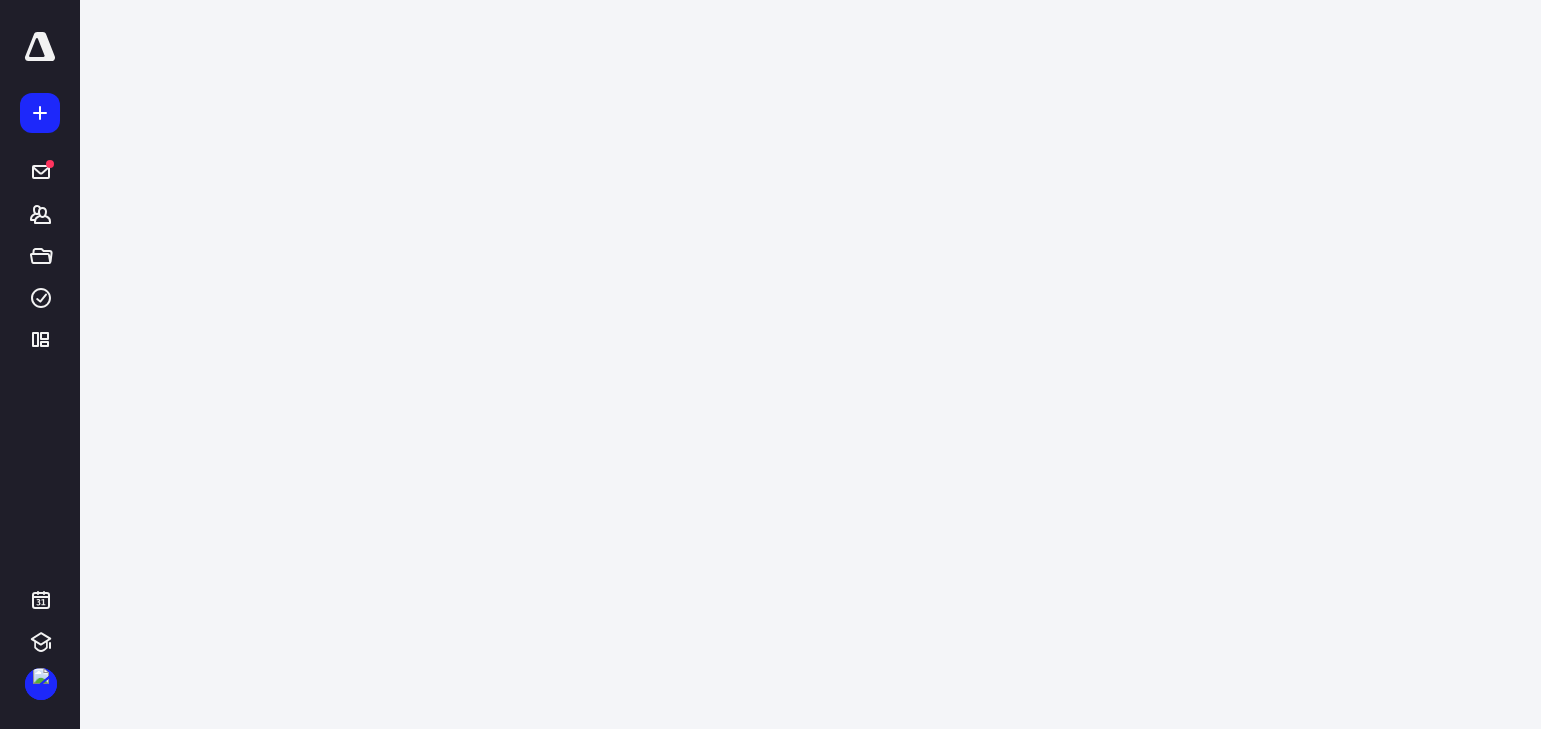 scroll, scrollTop: 0, scrollLeft: 0, axis: both 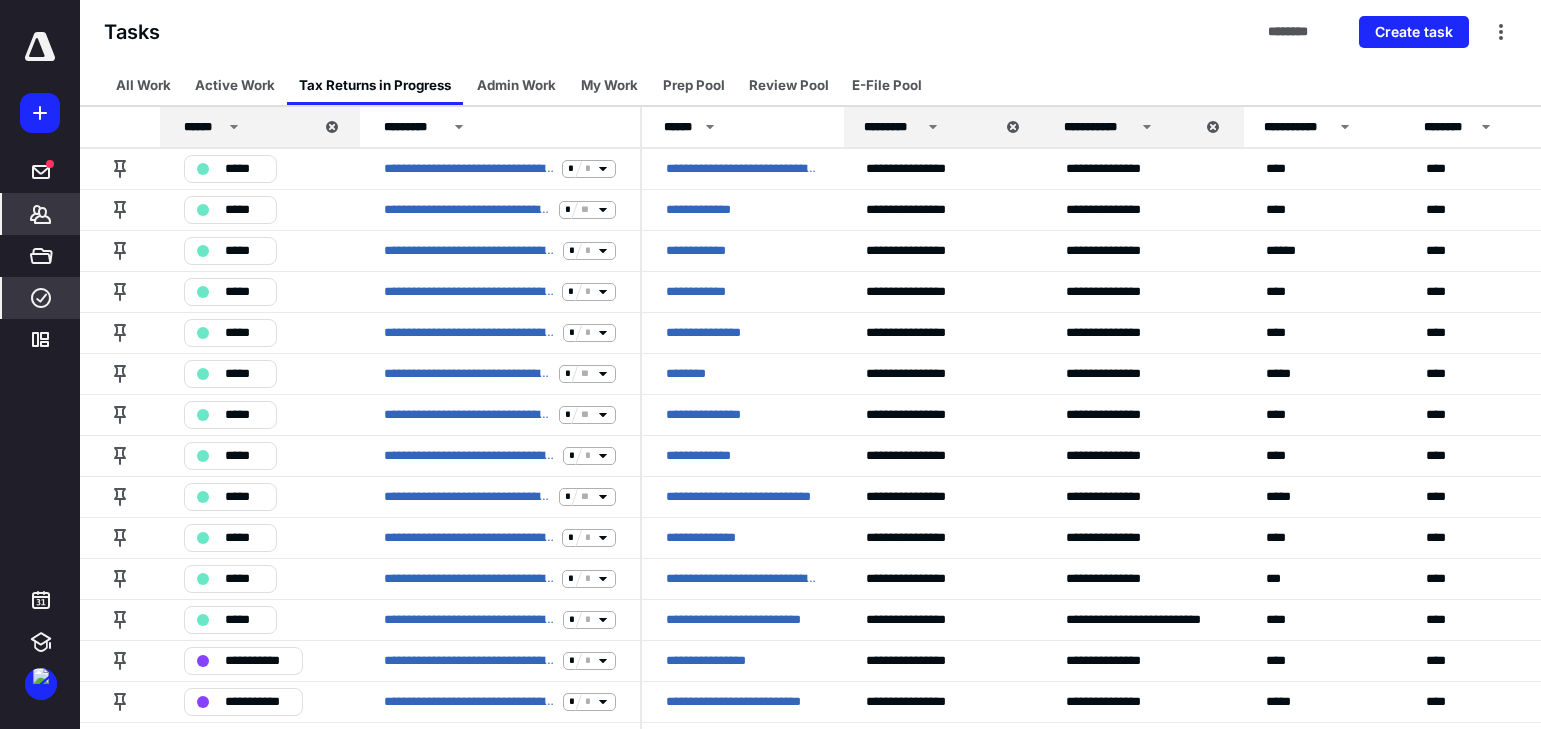 click 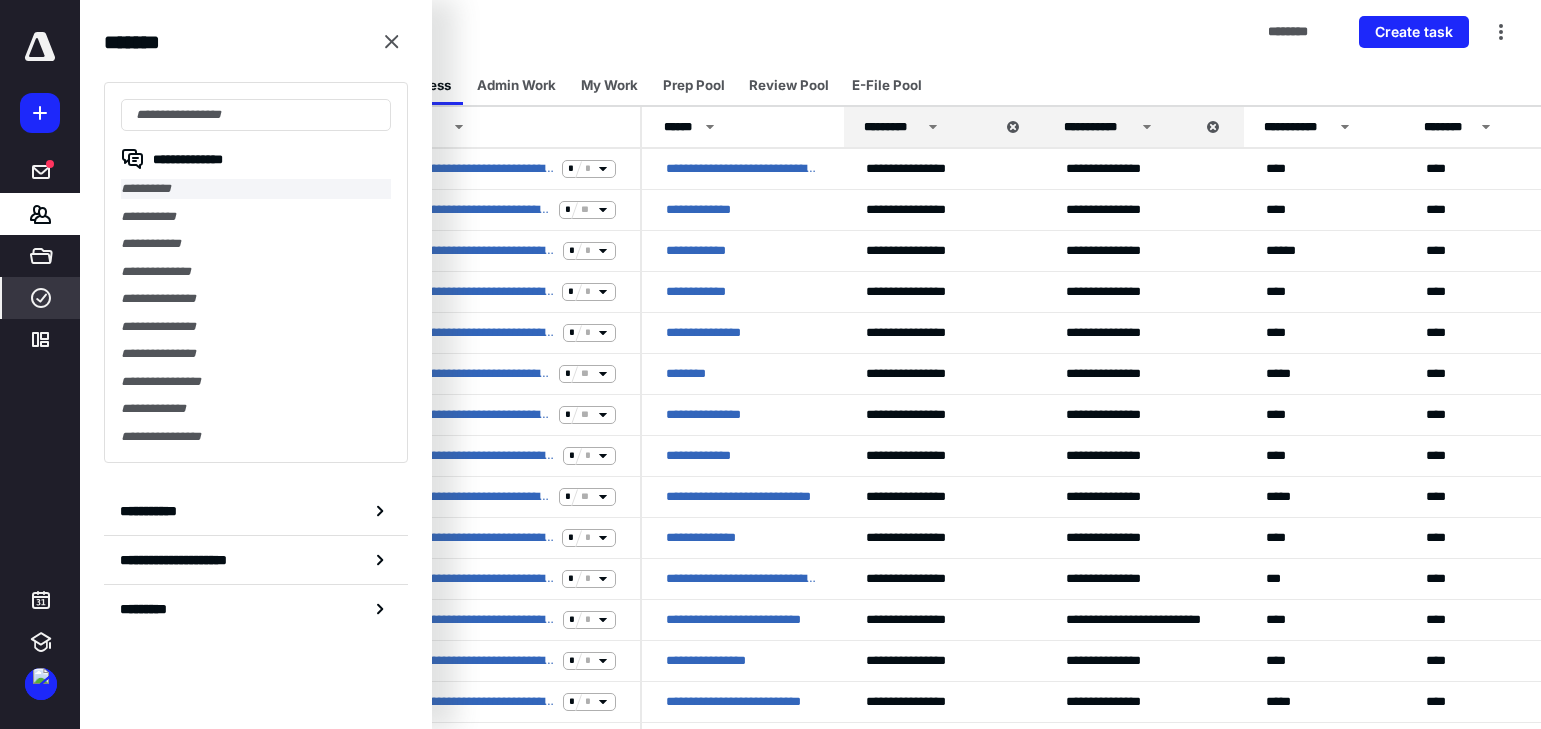 click on "**********" at bounding box center (256, 189) 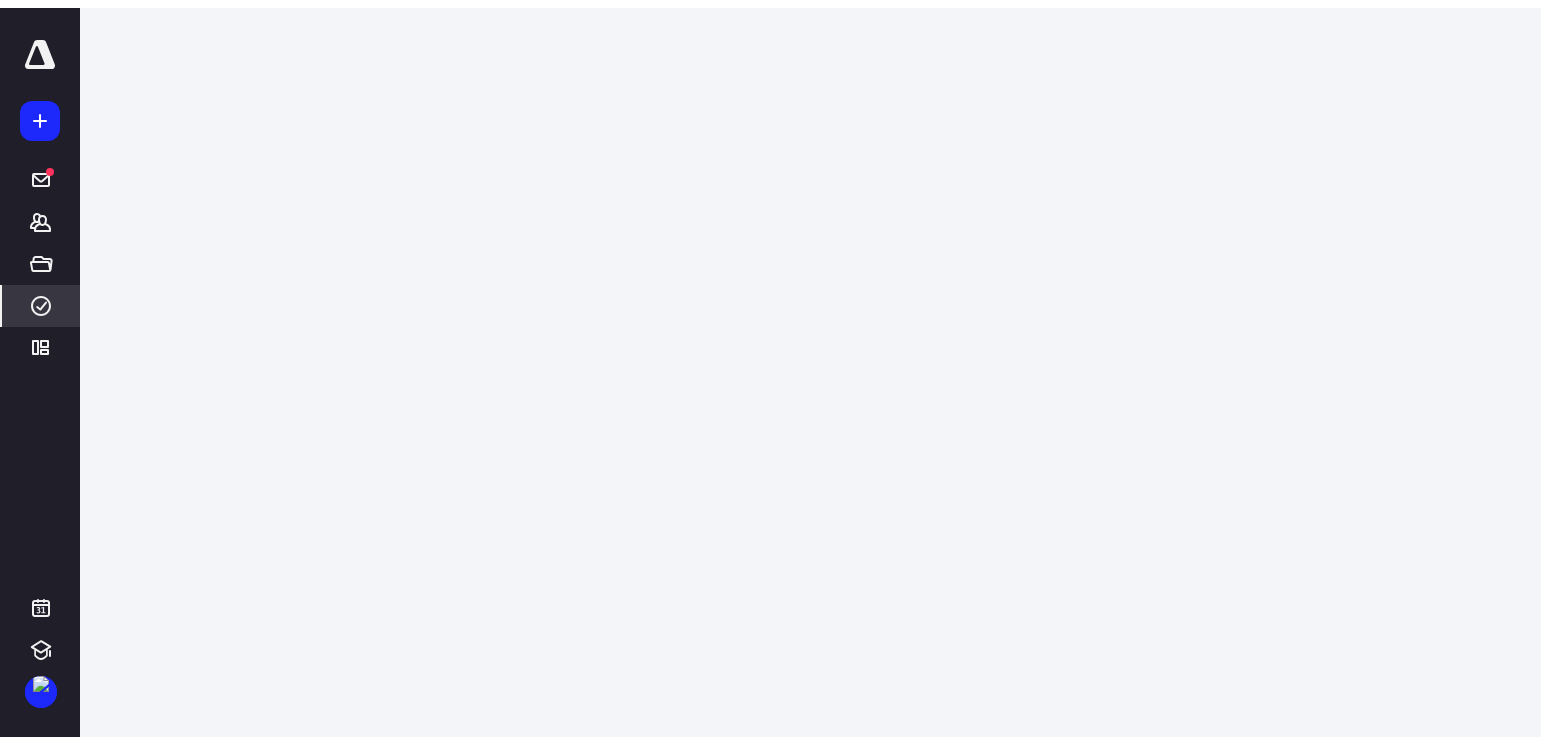 scroll, scrollTop: 0, scrollLeft: 0, axis: both 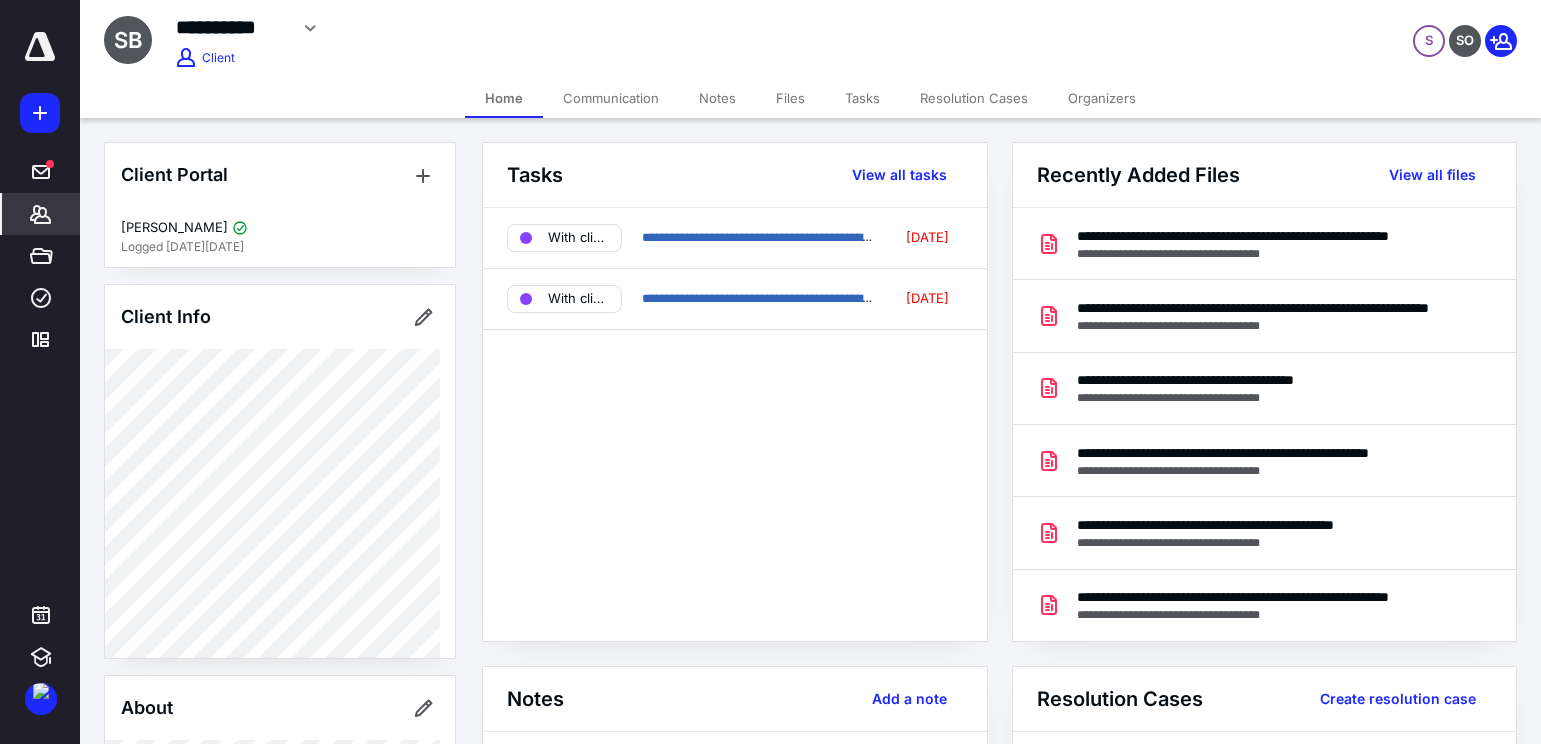 click 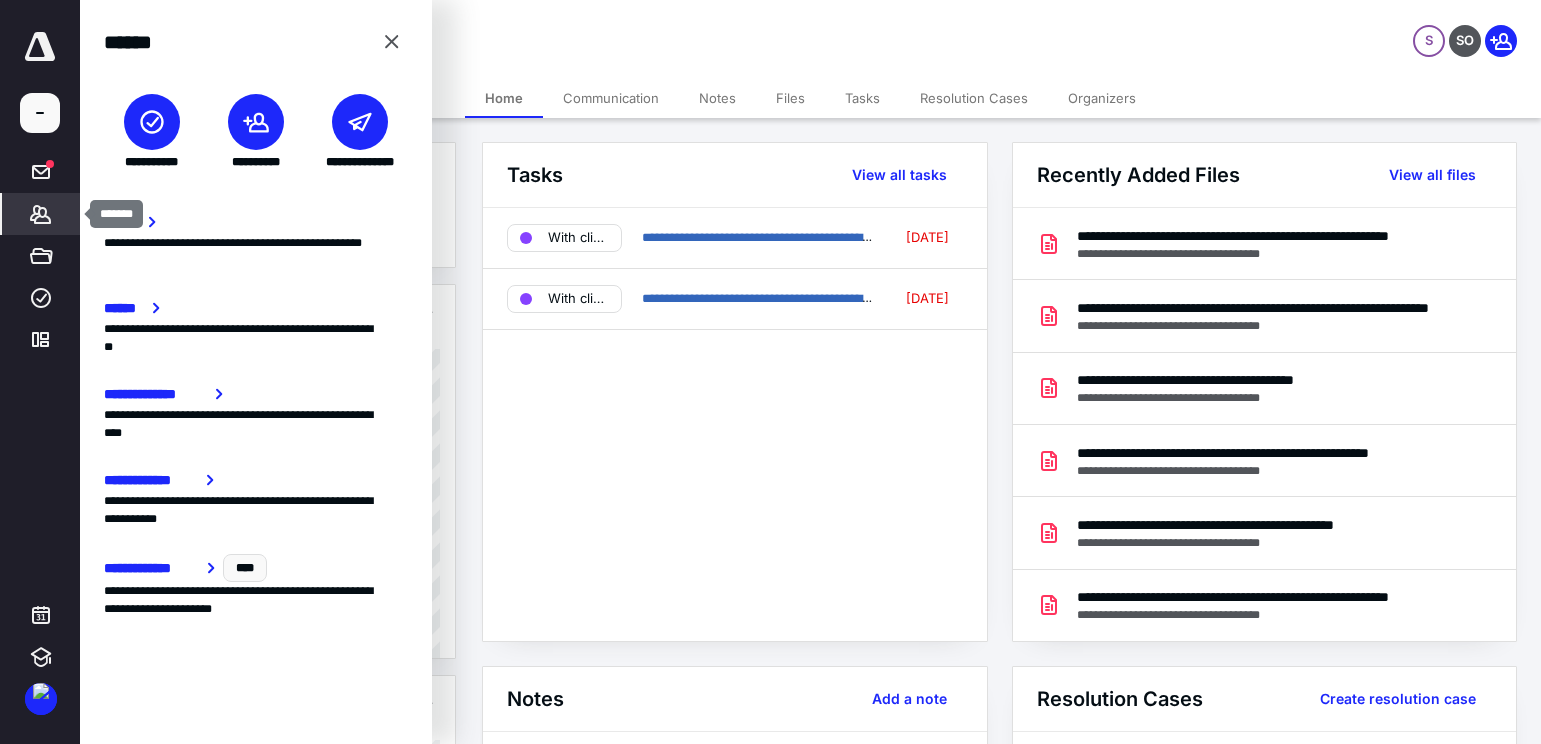 click on "*******" at bounding box center (41, 214) 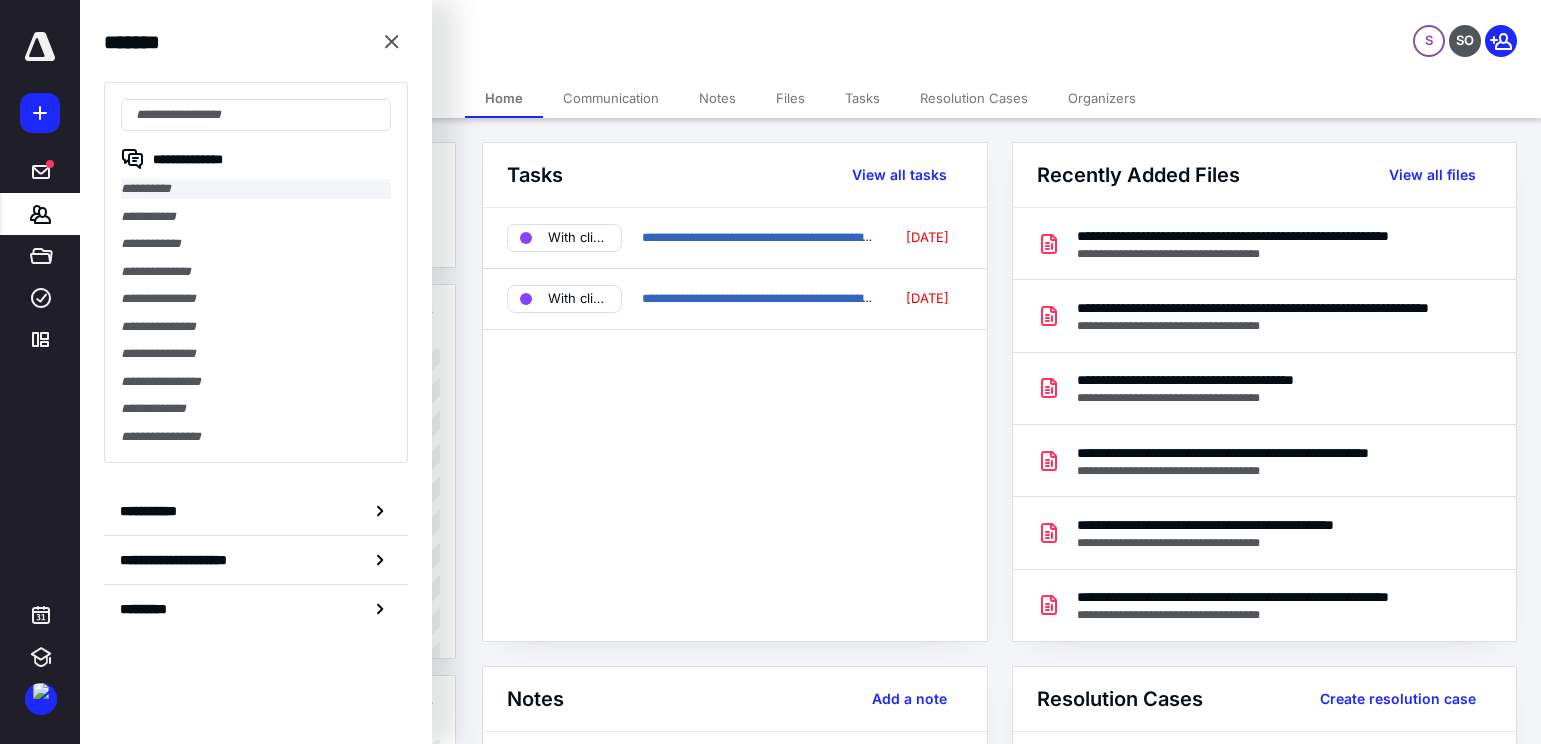 click on "**********" at bounding box center (256, 189) 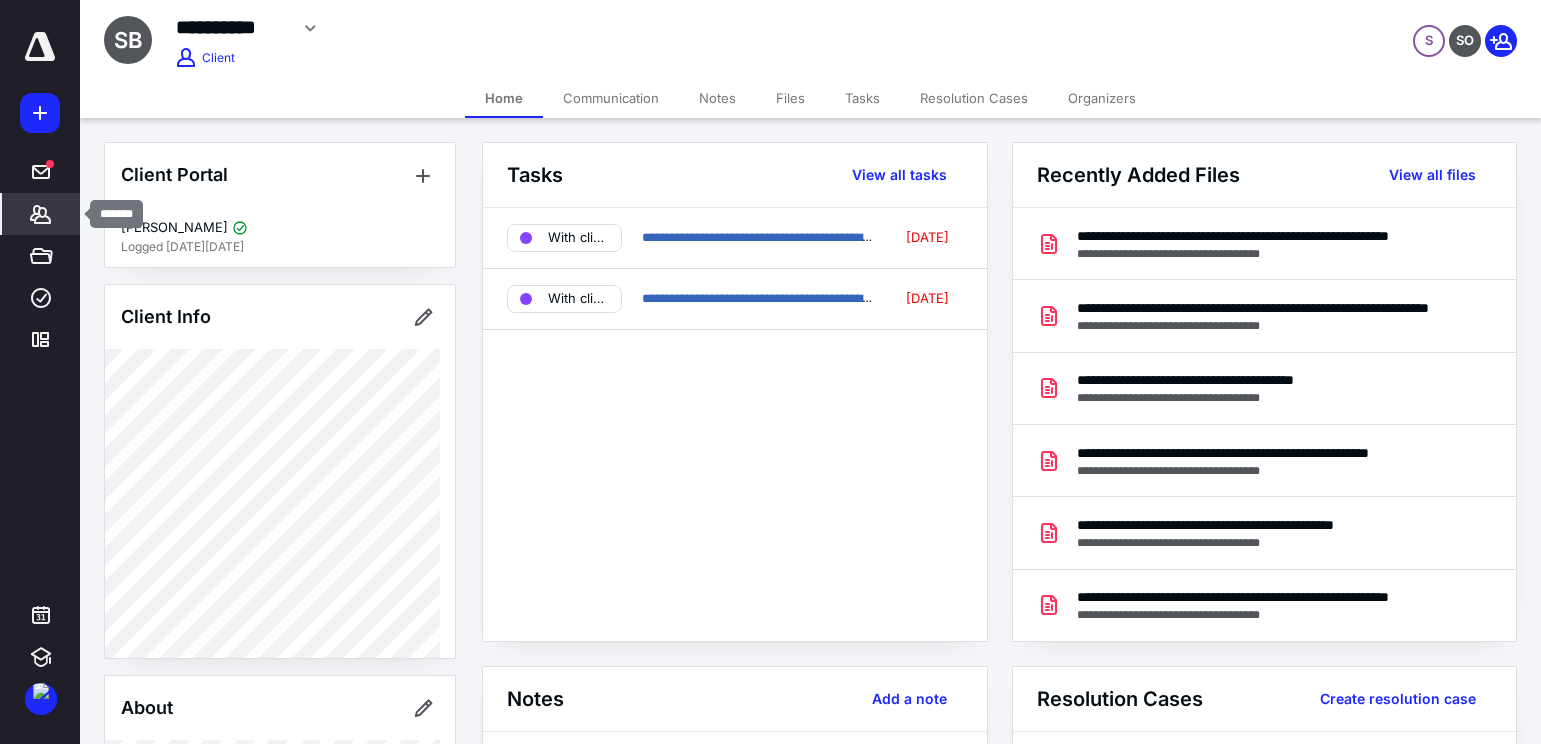 click 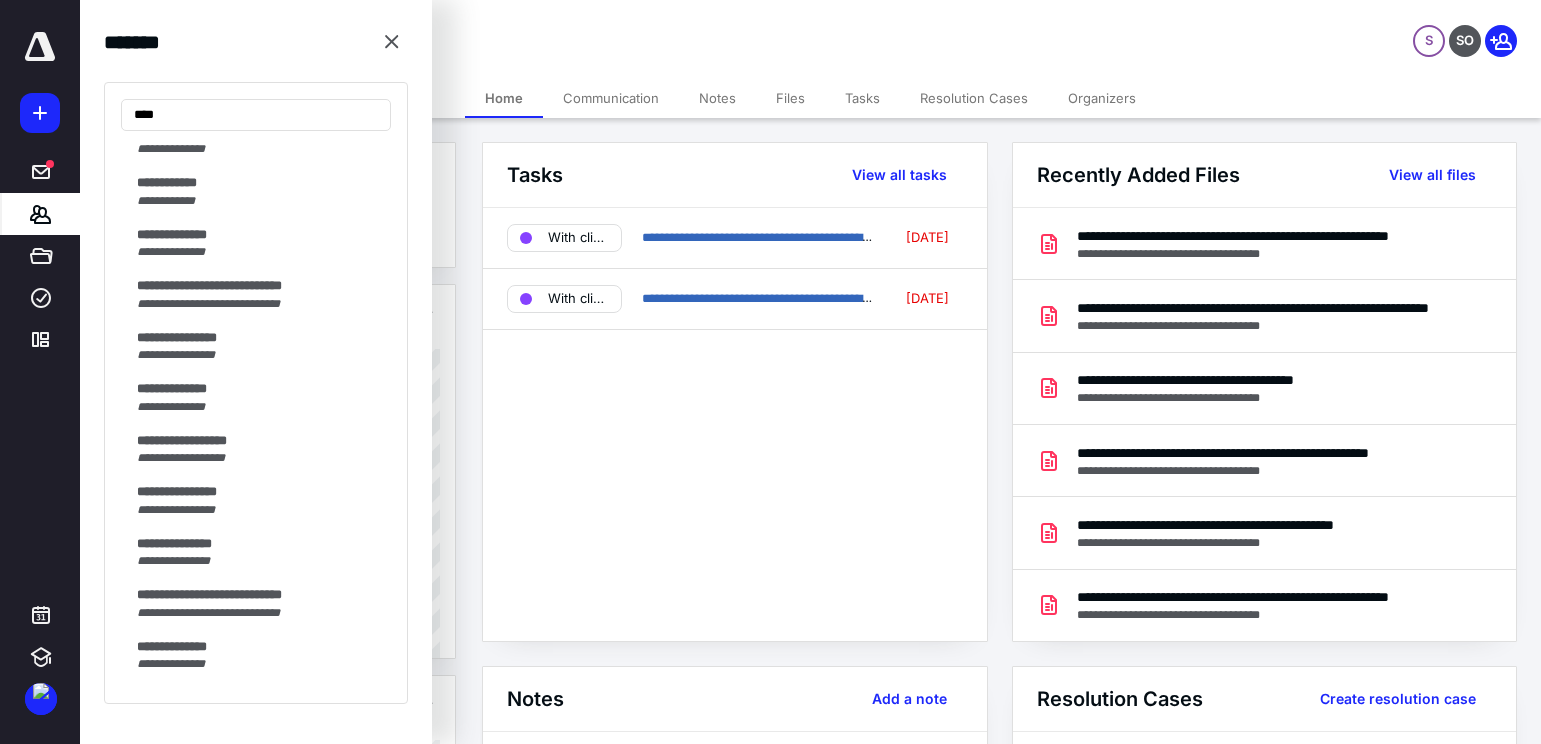 scroll, scrollTop: 2500, scrollLeft: 0, axis: vertical 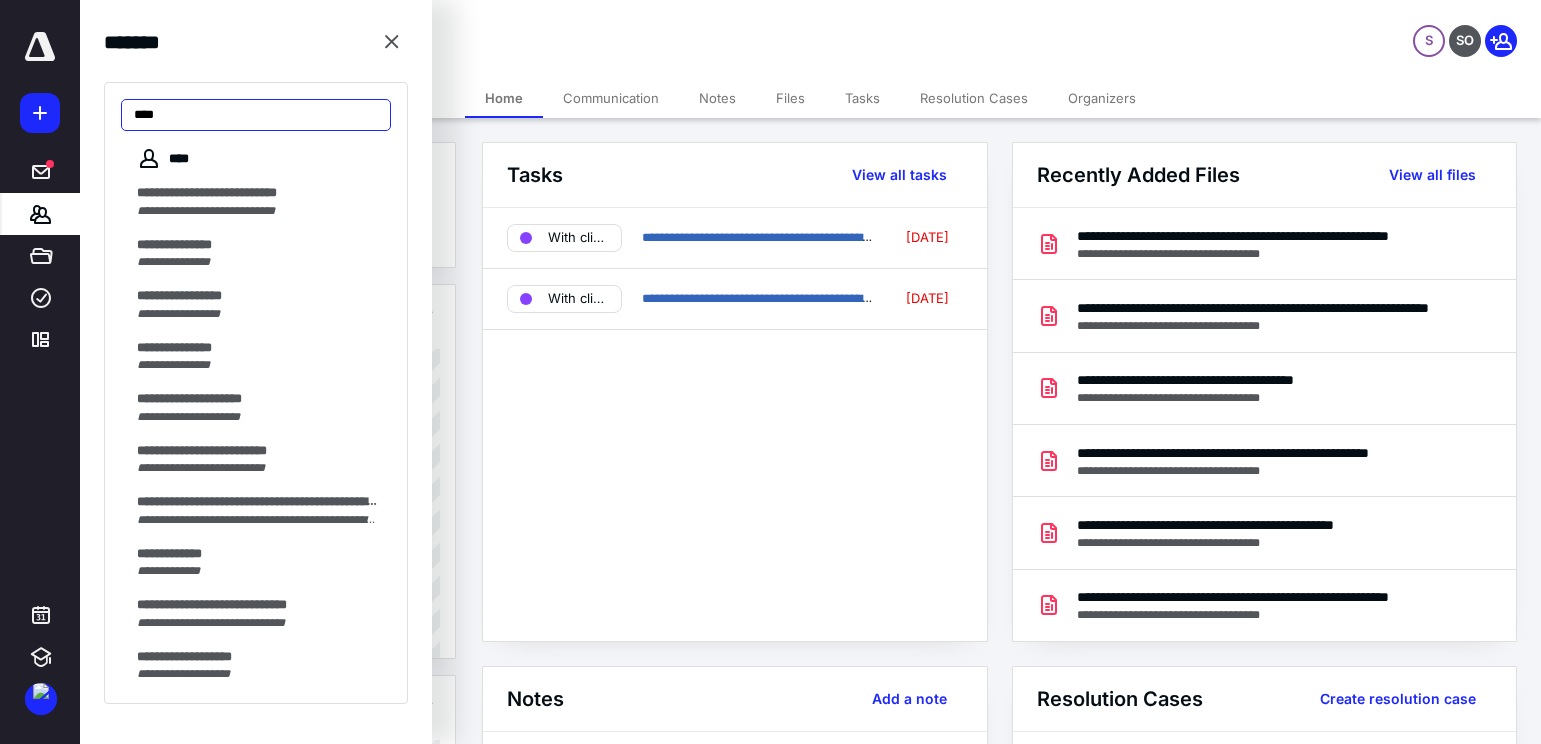 click on "****" at bounding box center [256, 115] 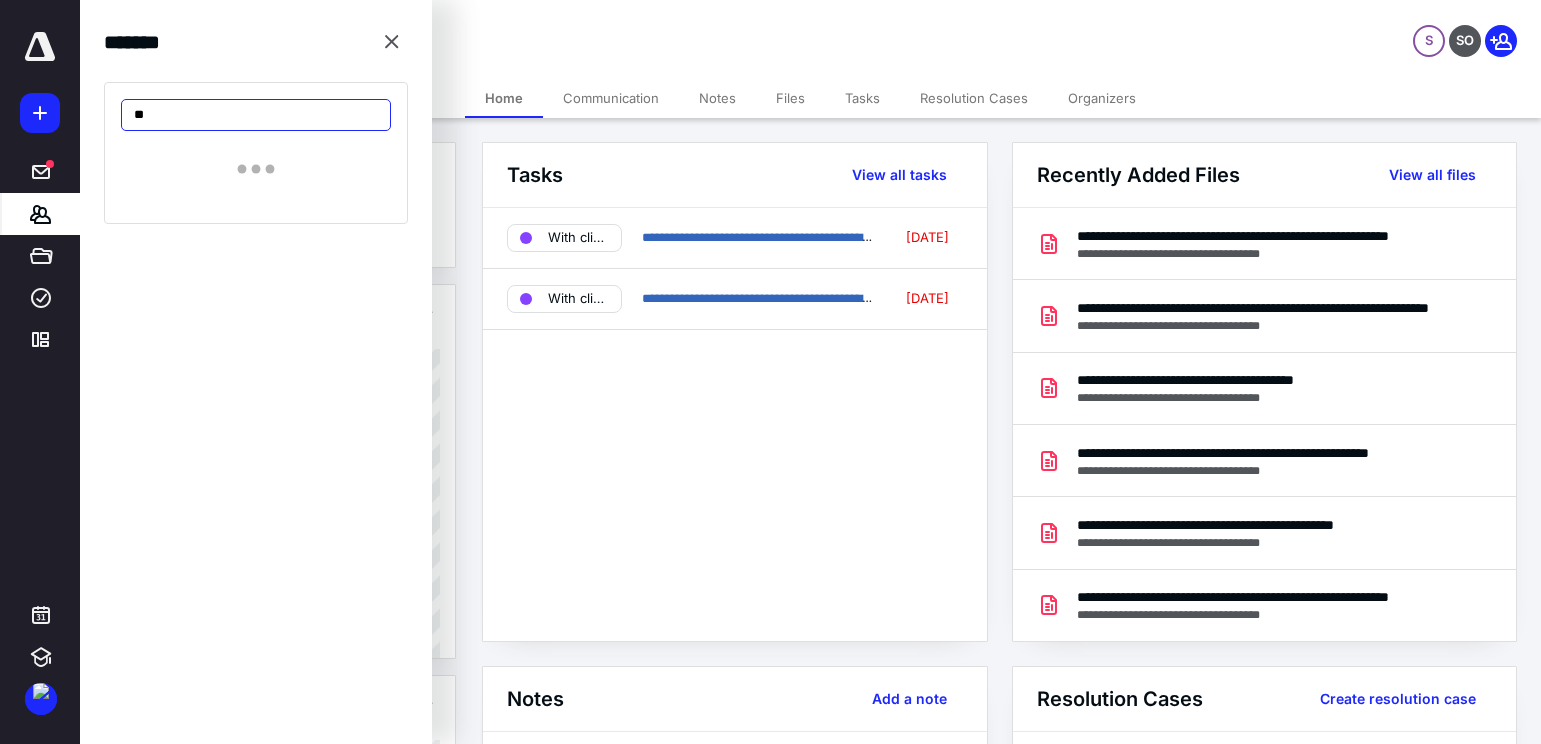 type on "*" 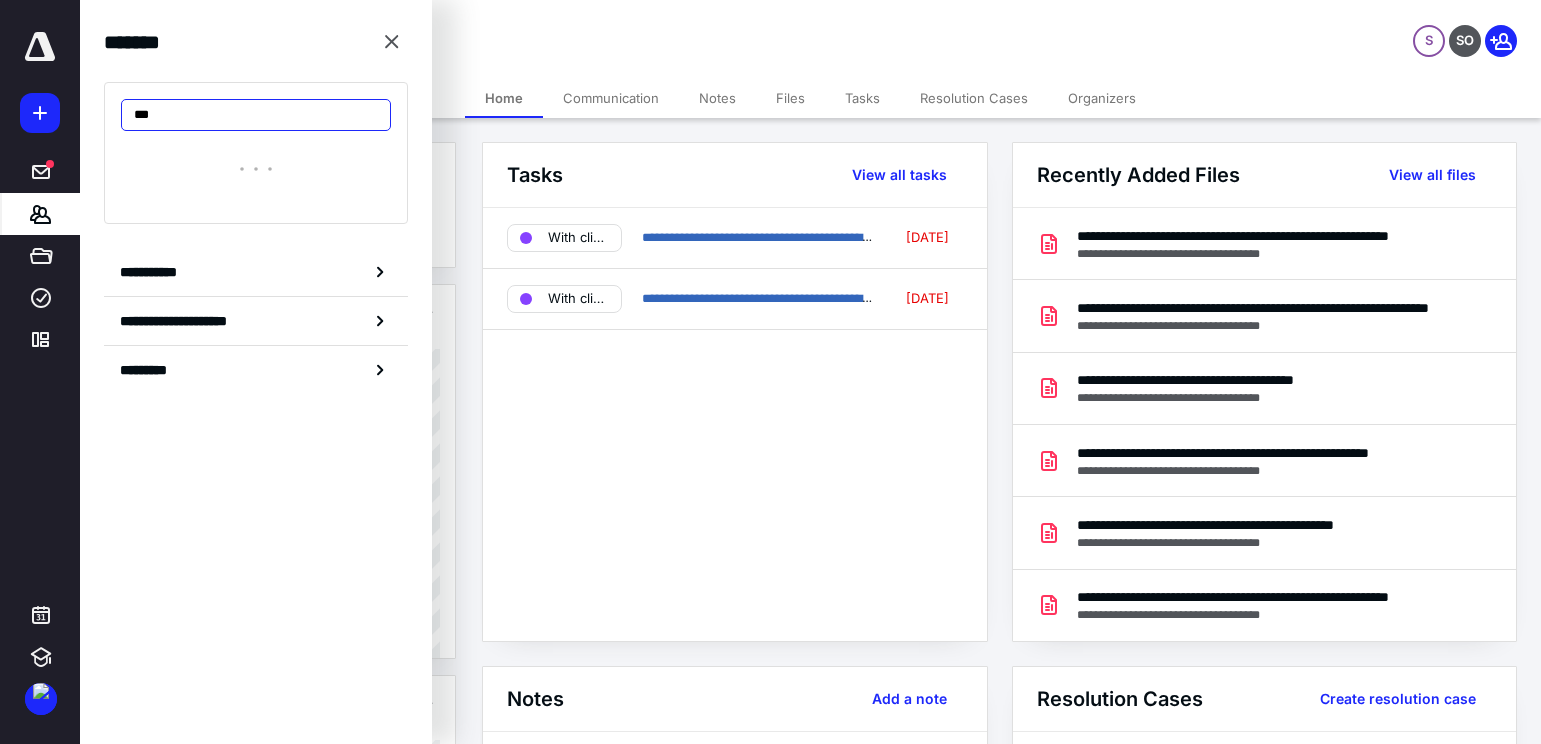 type on "****" 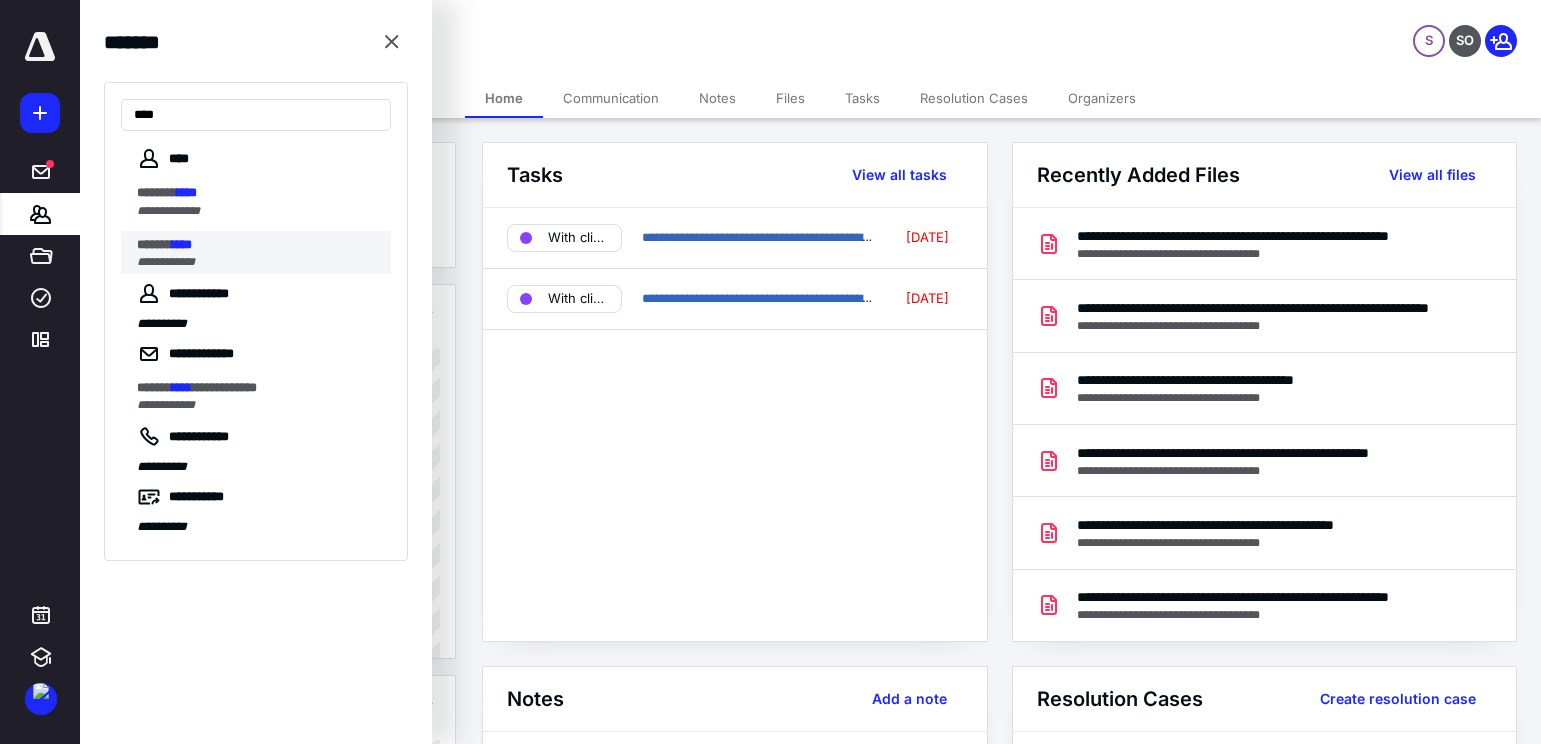 click on "******" at bounding box center [154, 244] 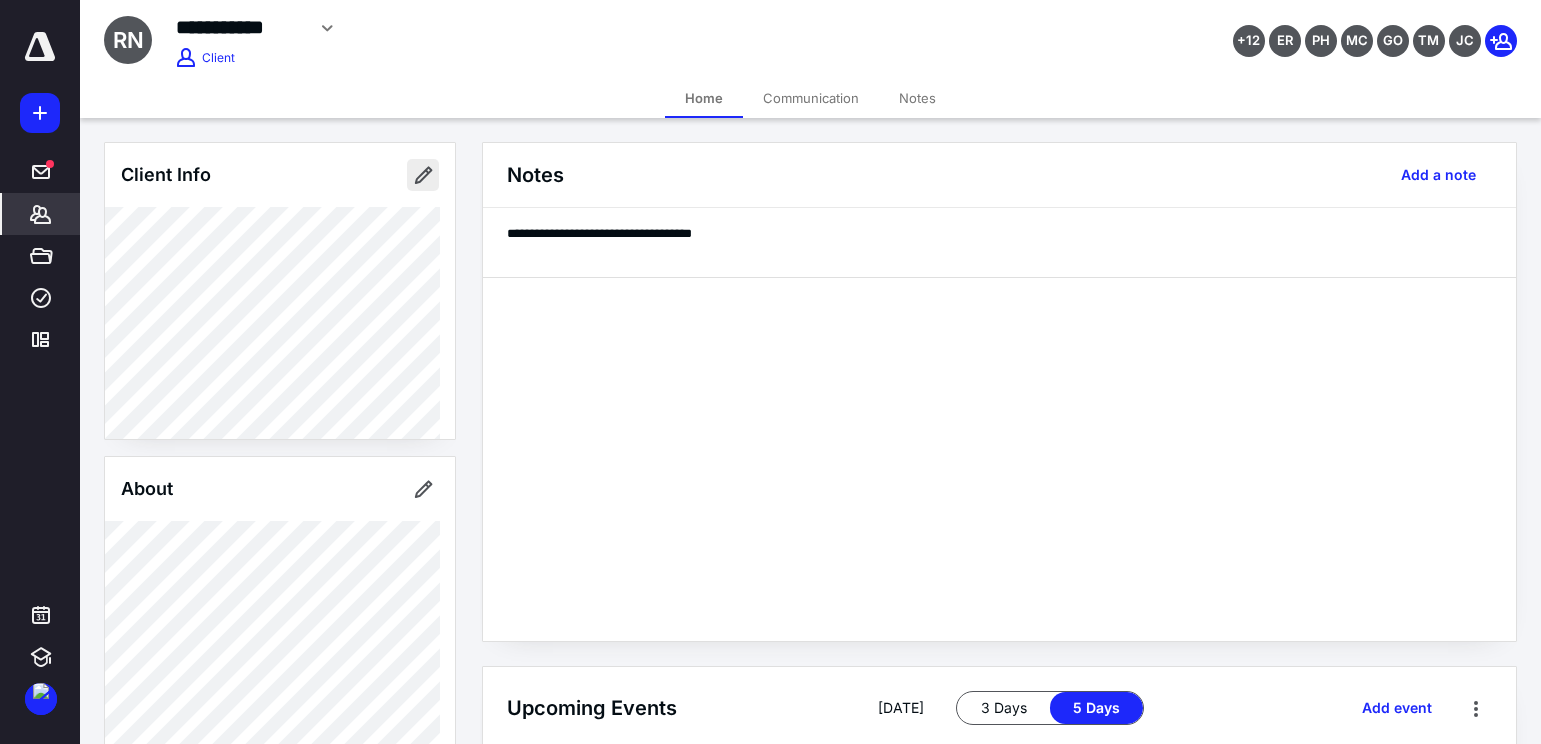 click at bounding box center (423, 175) 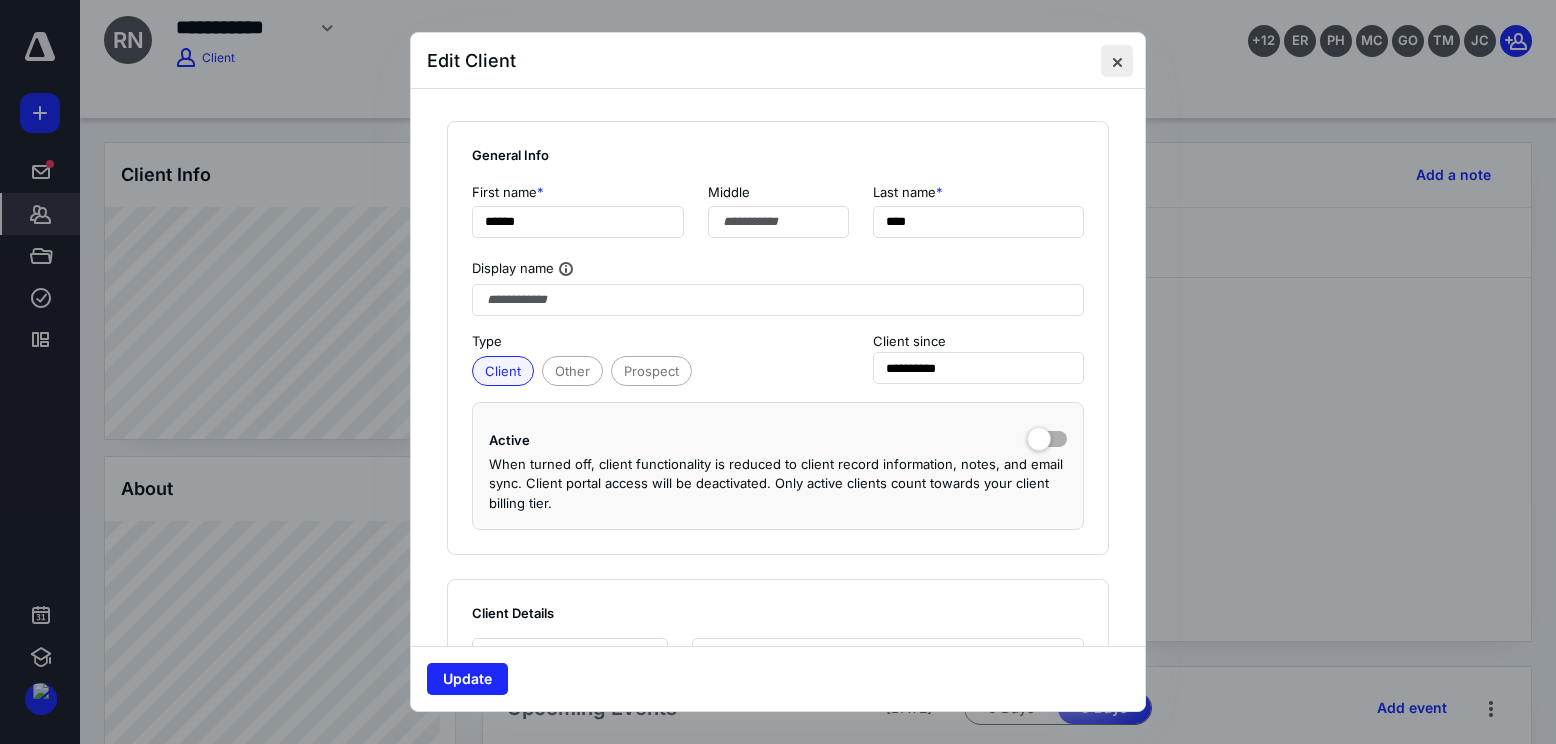 click at bounding box center [1117, 61] 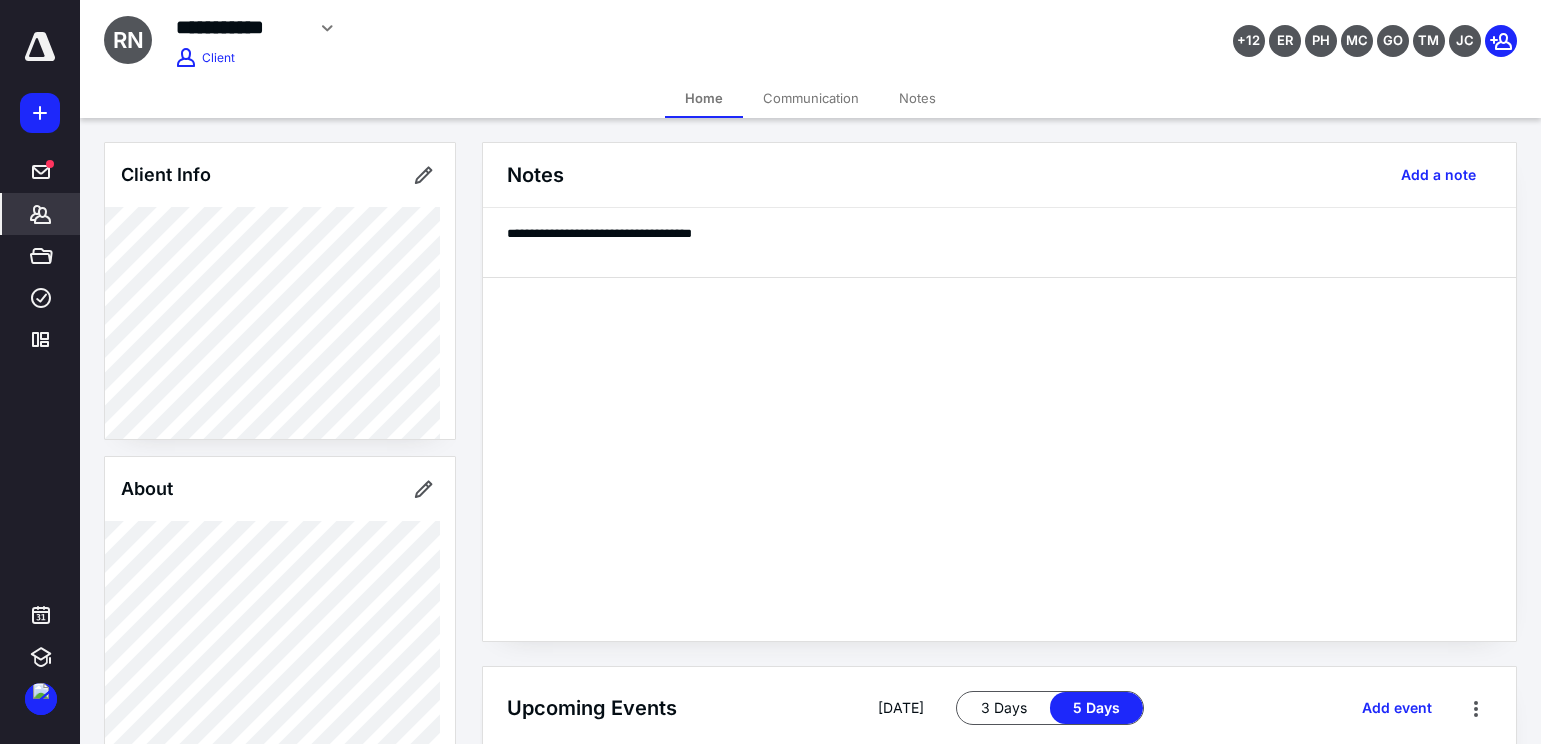 scroll, scrollTop: 500, scrollLeft: 0, axis: vertical 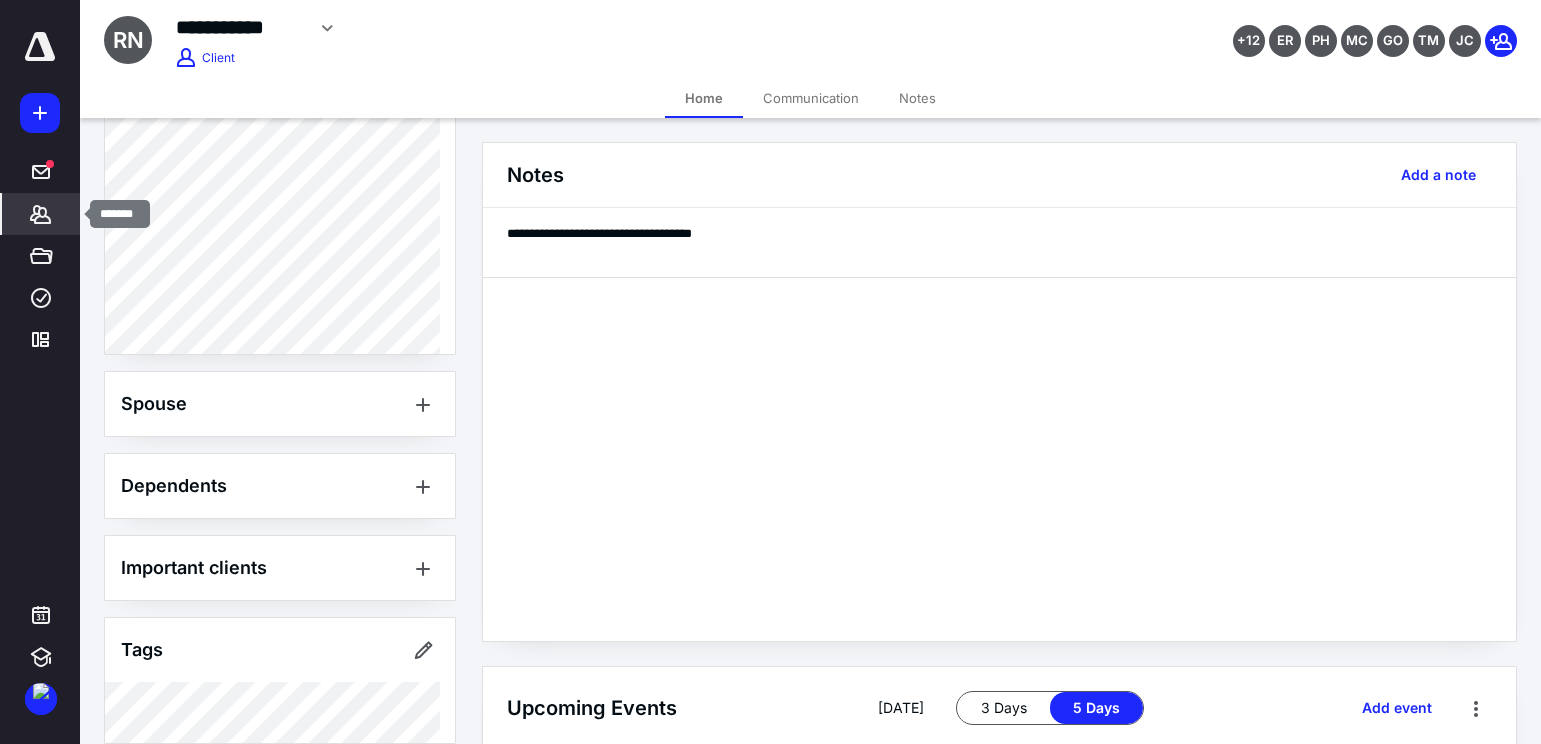 click on "*******" at bounding box center (41, 214) 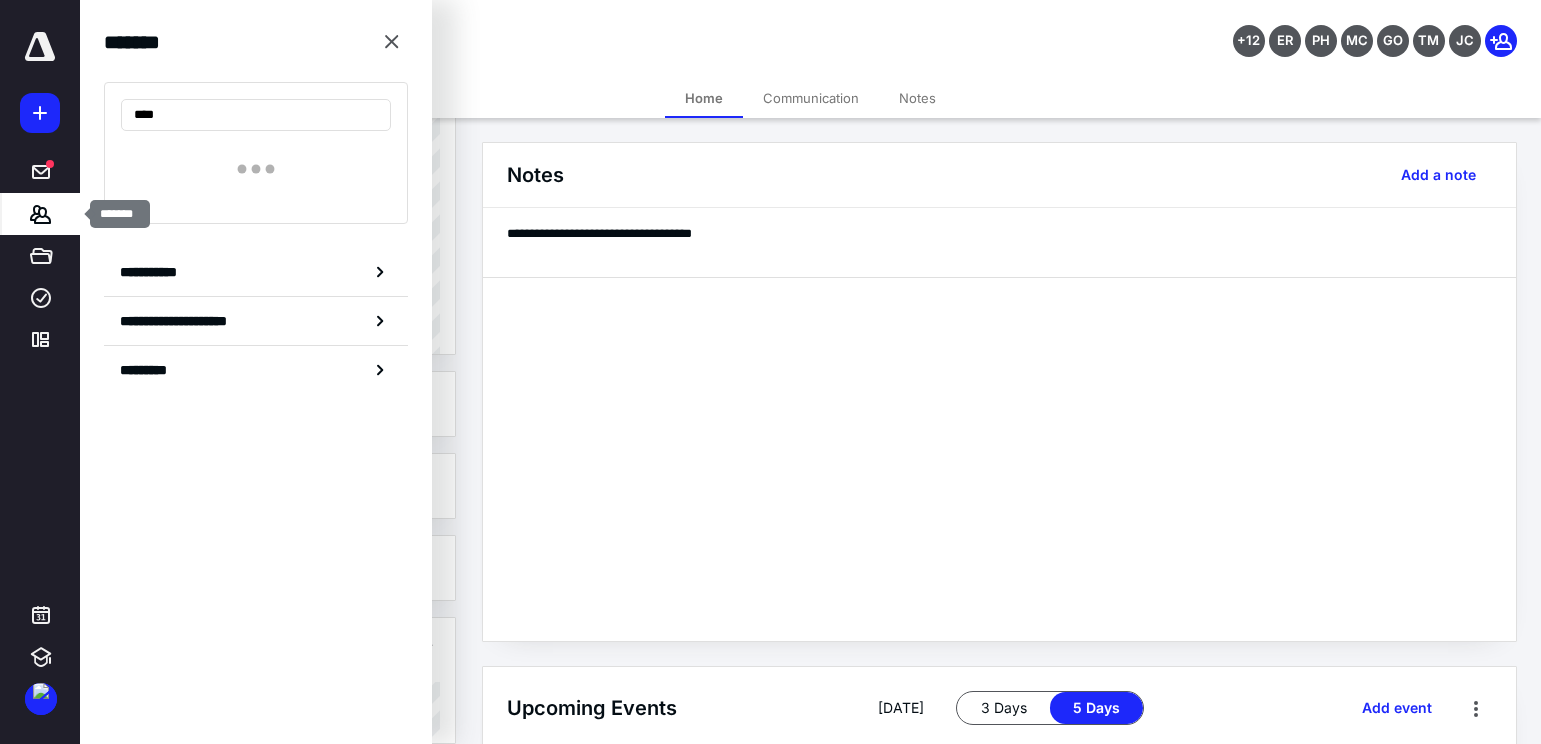 type on "*****" 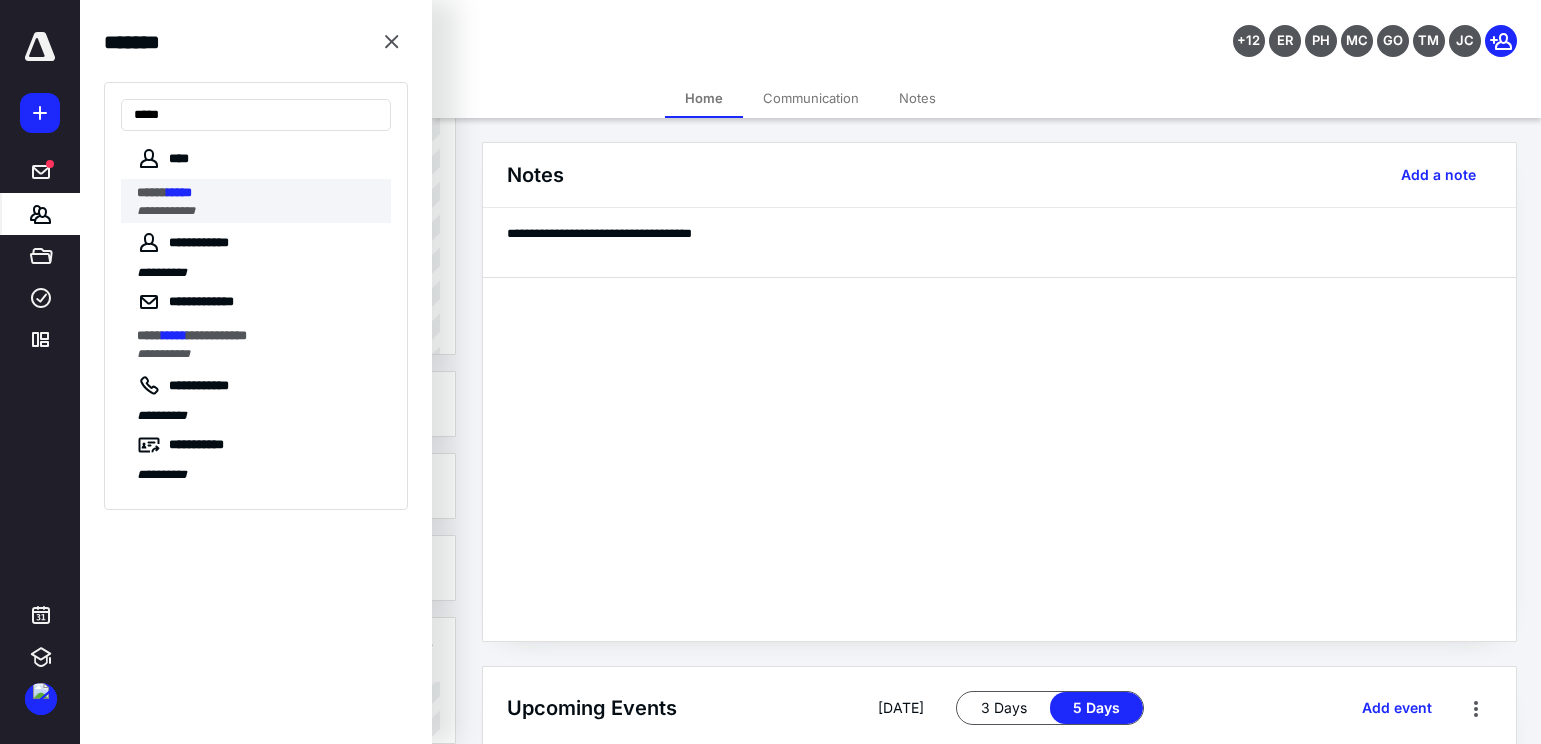 click on "*****" at bounding box center (152, 192) 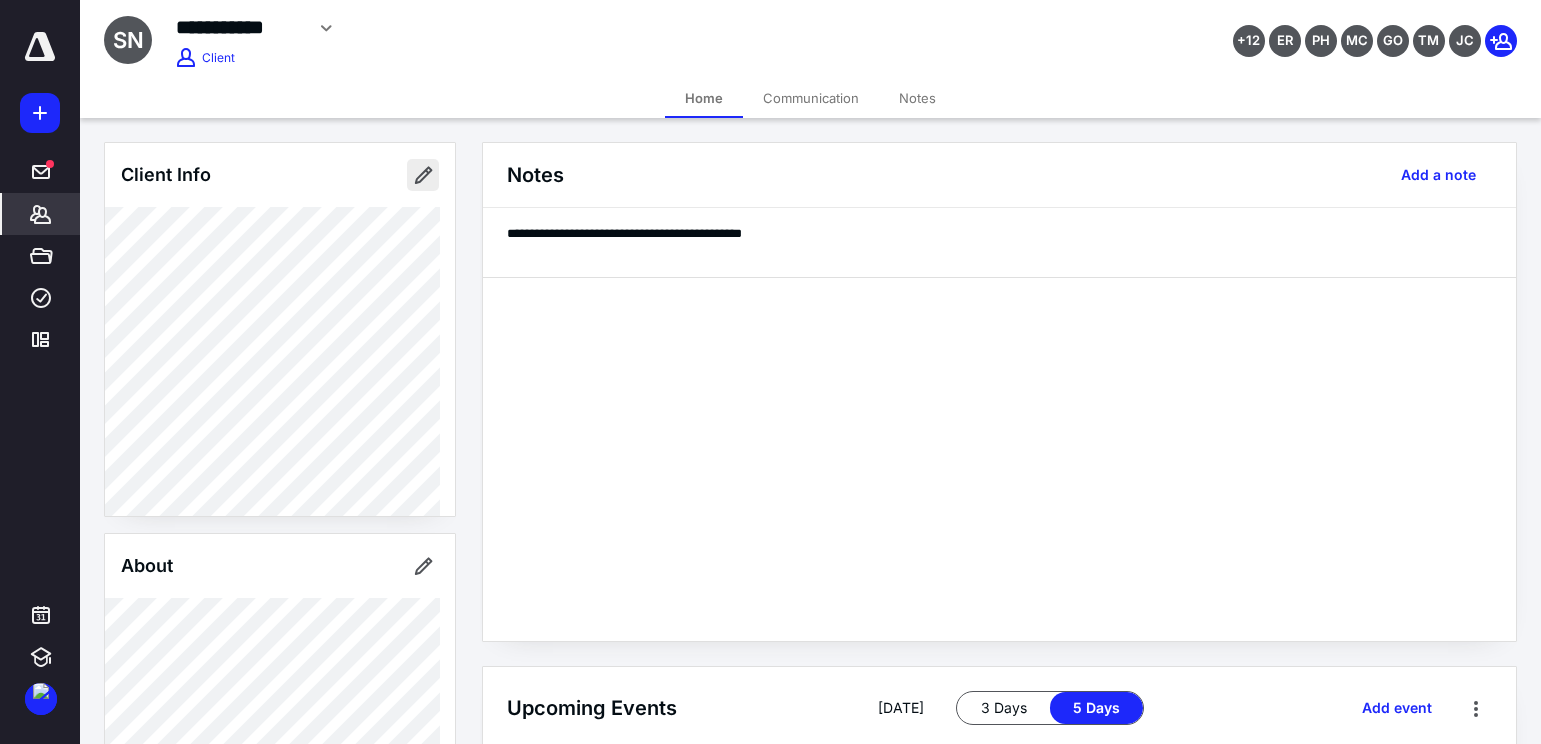 click at bounding box center [423, 175] 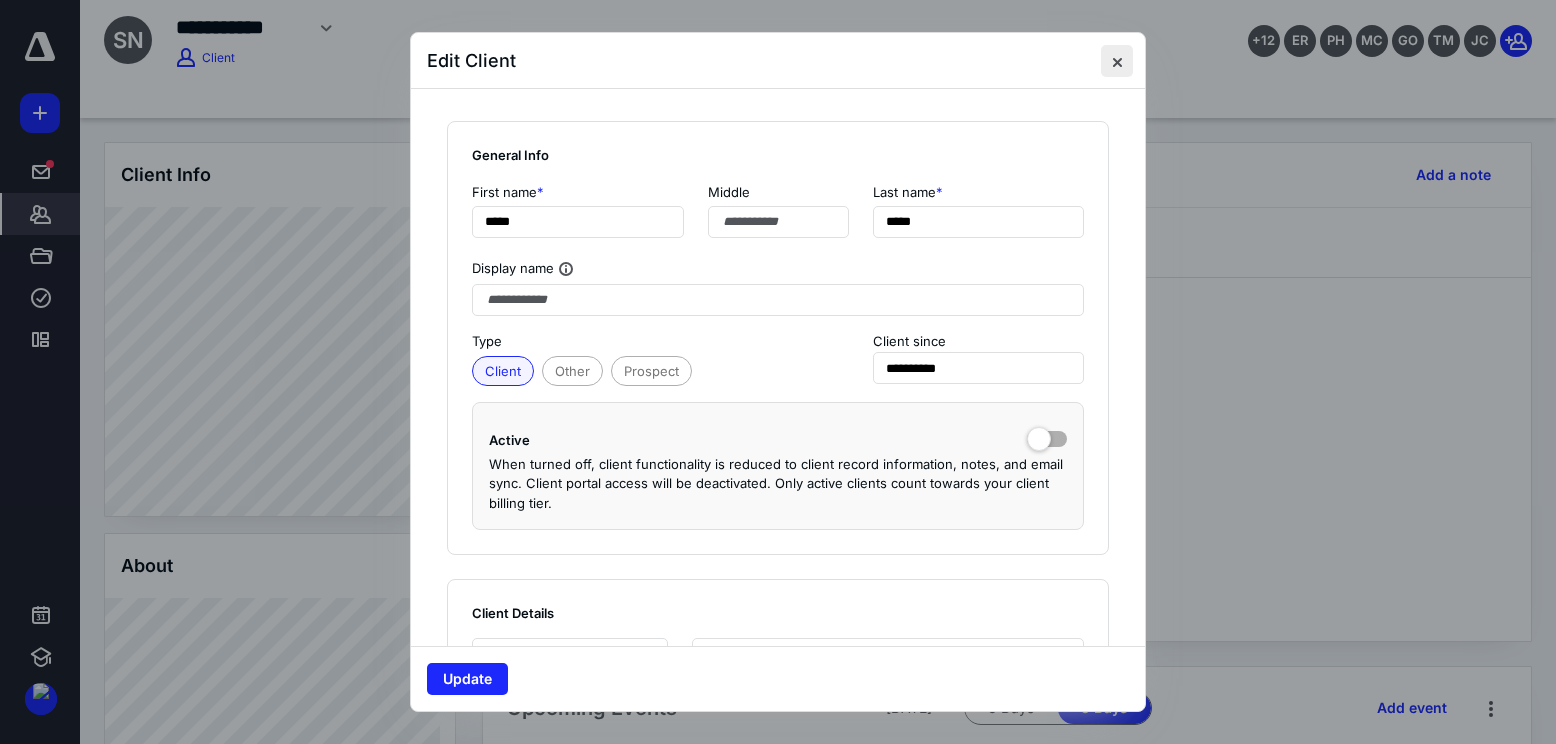 click at bounding box center [1117, 61] 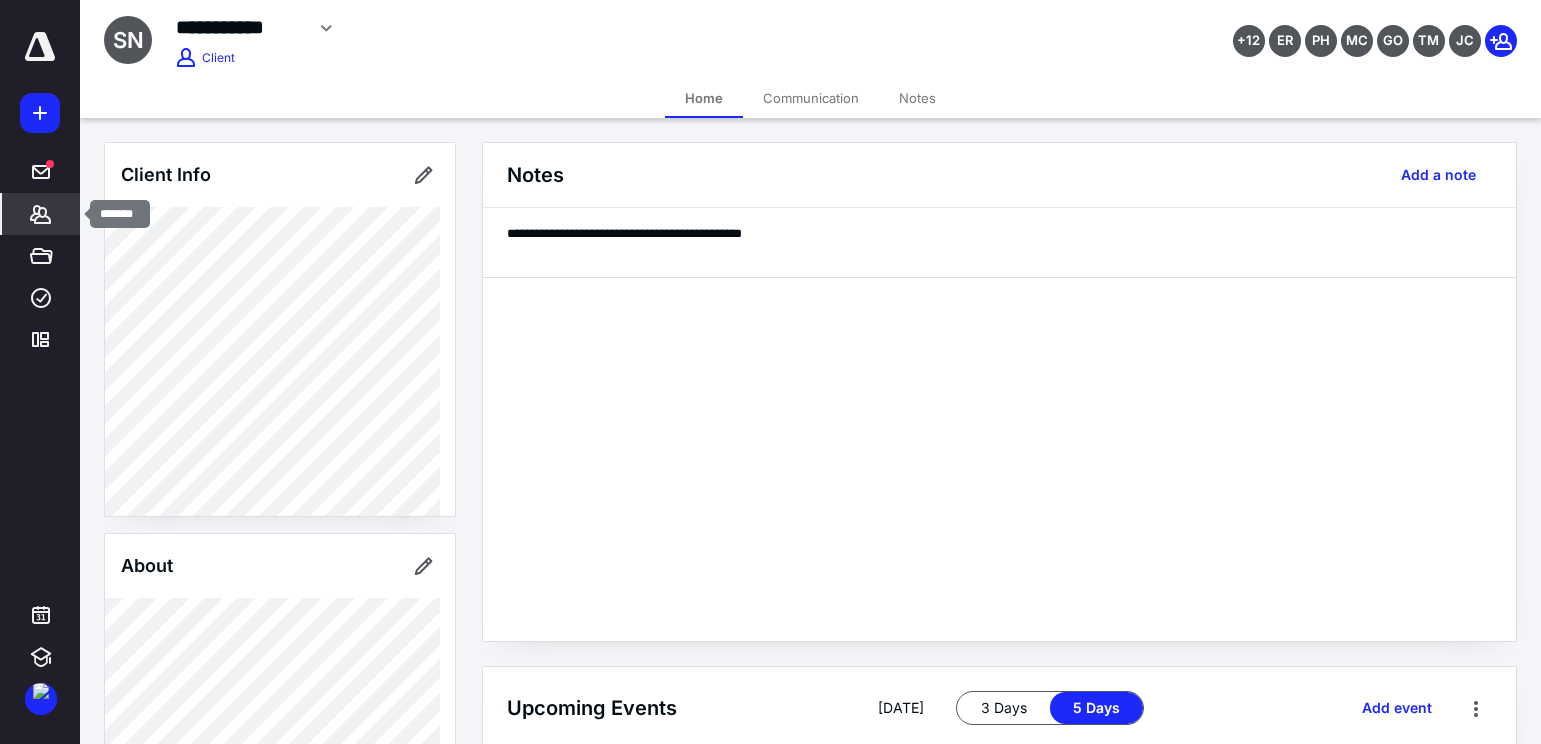click 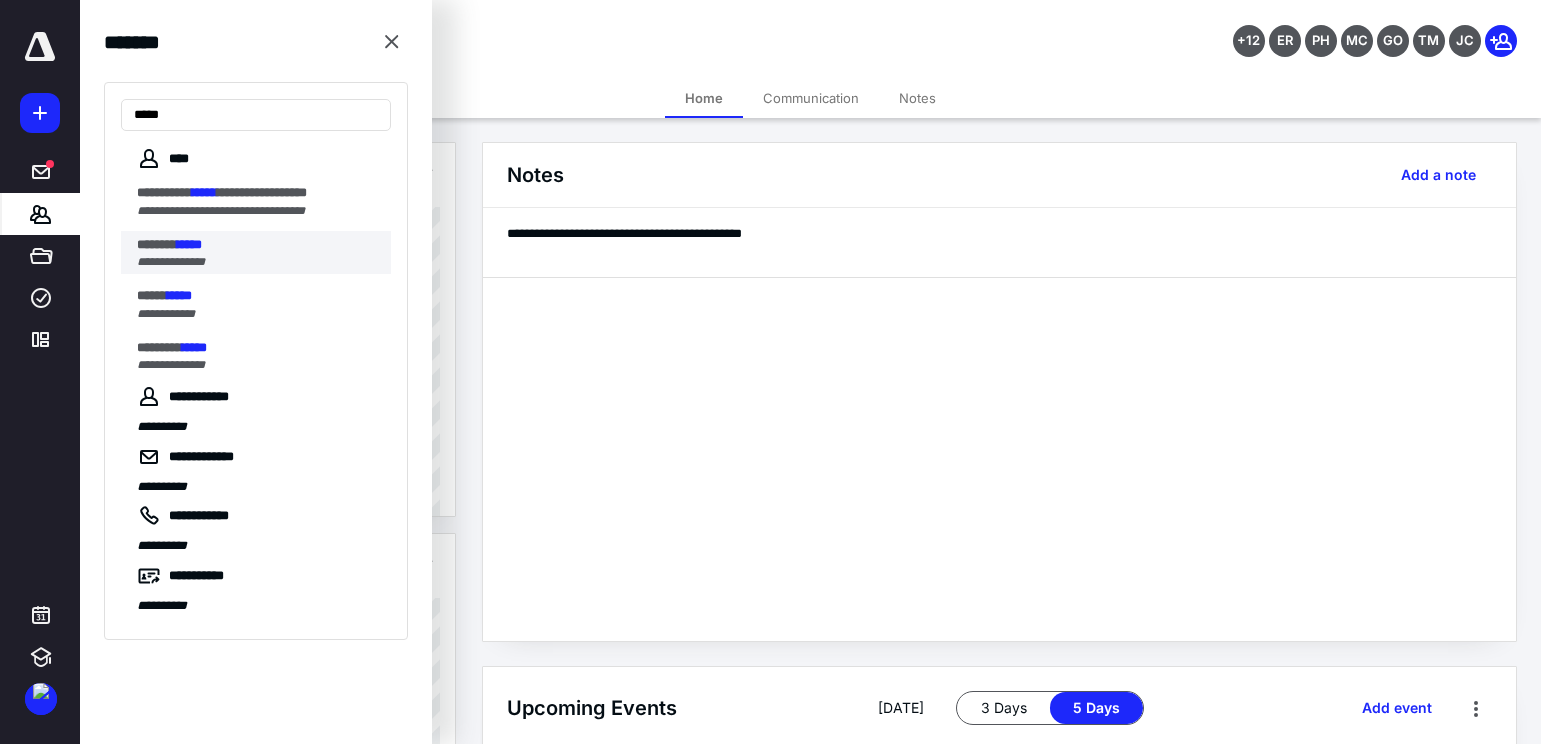 type on "*****" 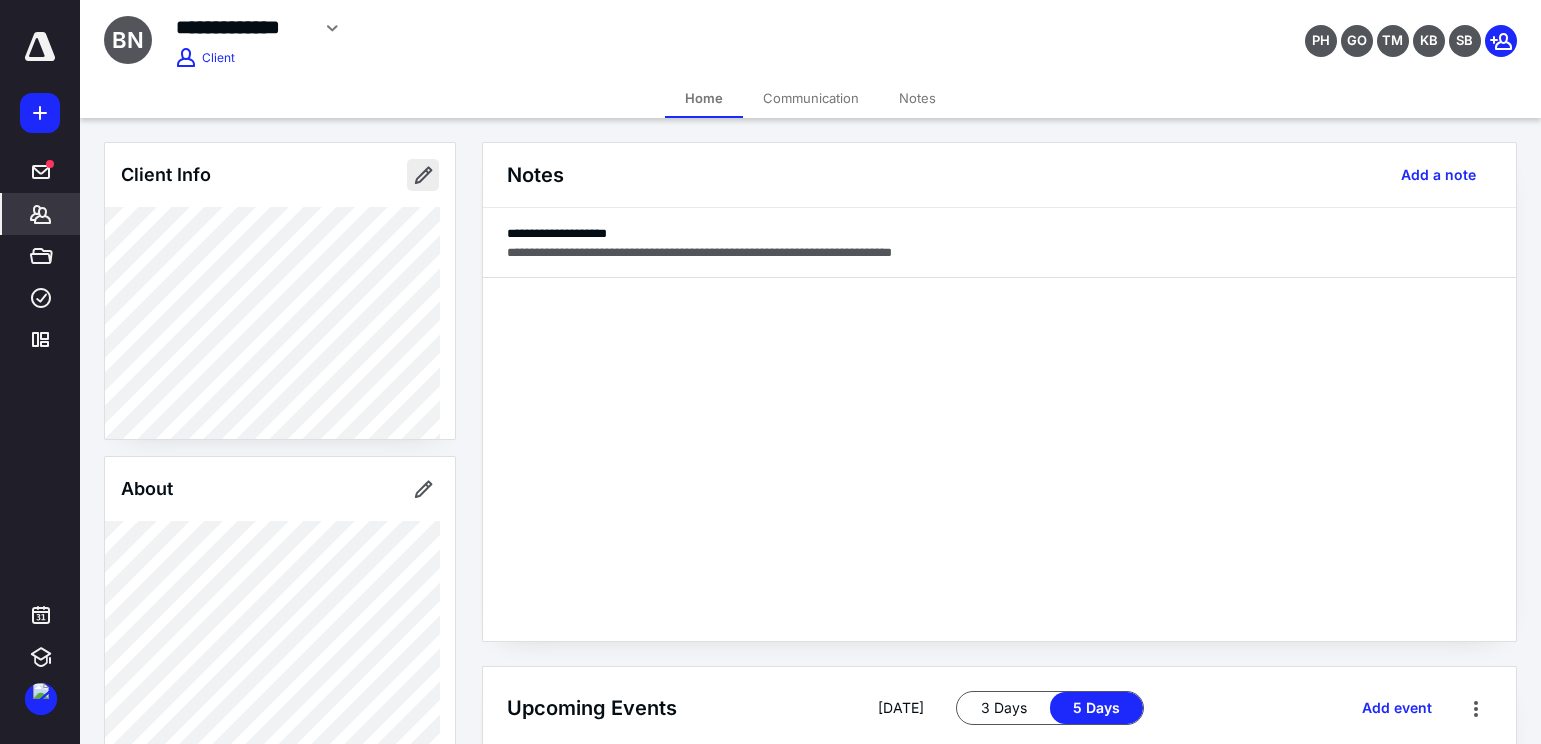 click at bounding box center [423, 175] 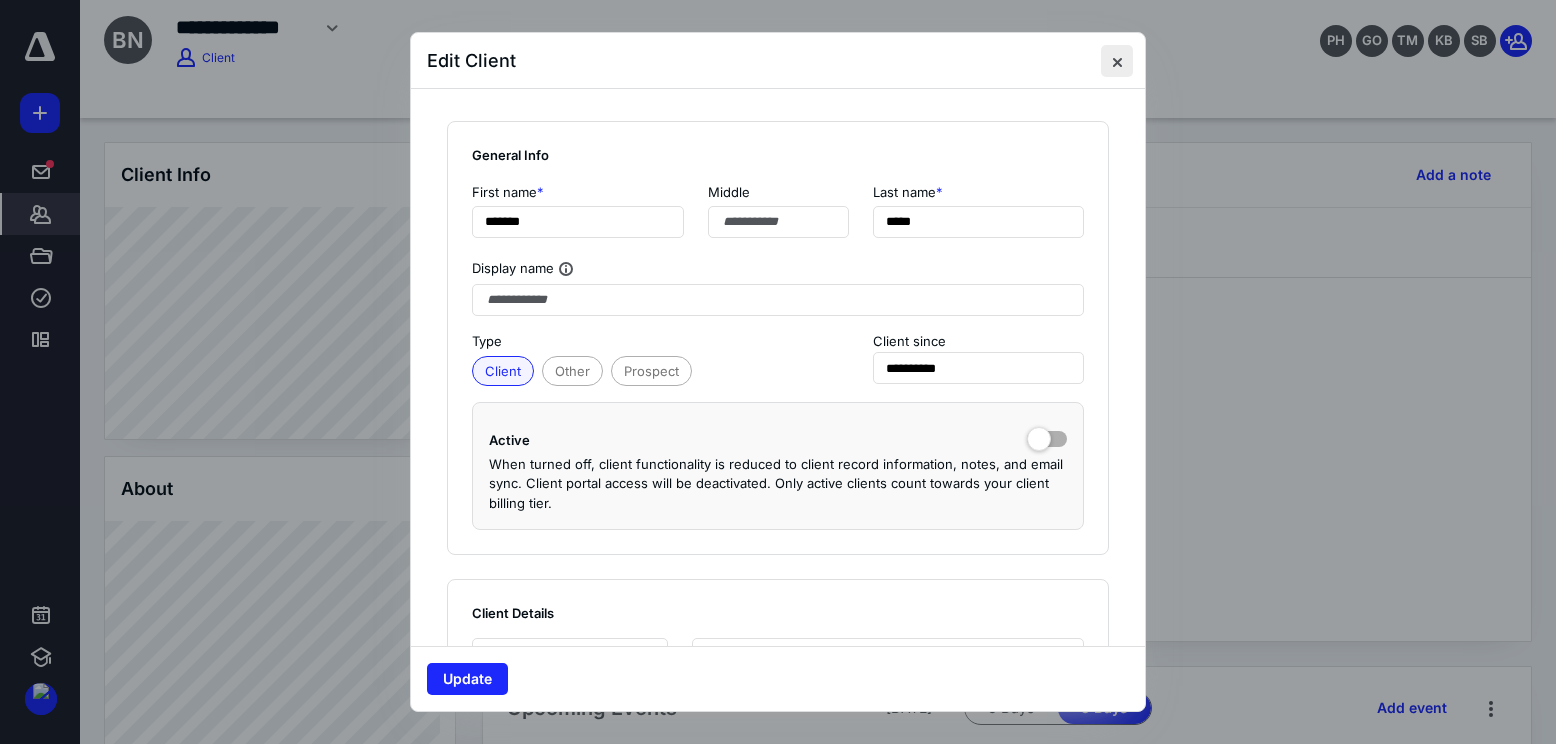 click at bounding box center (1117, 61) 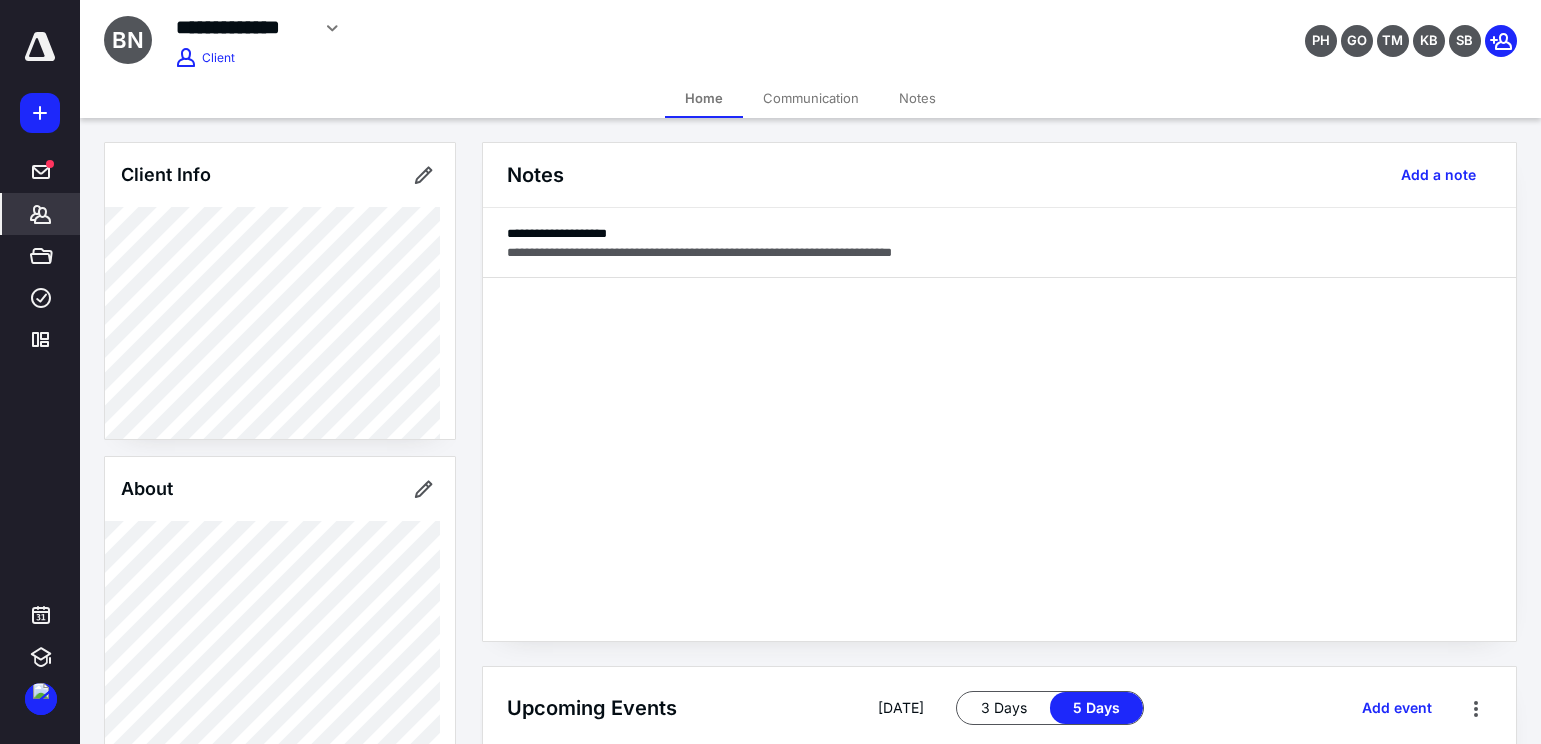 click 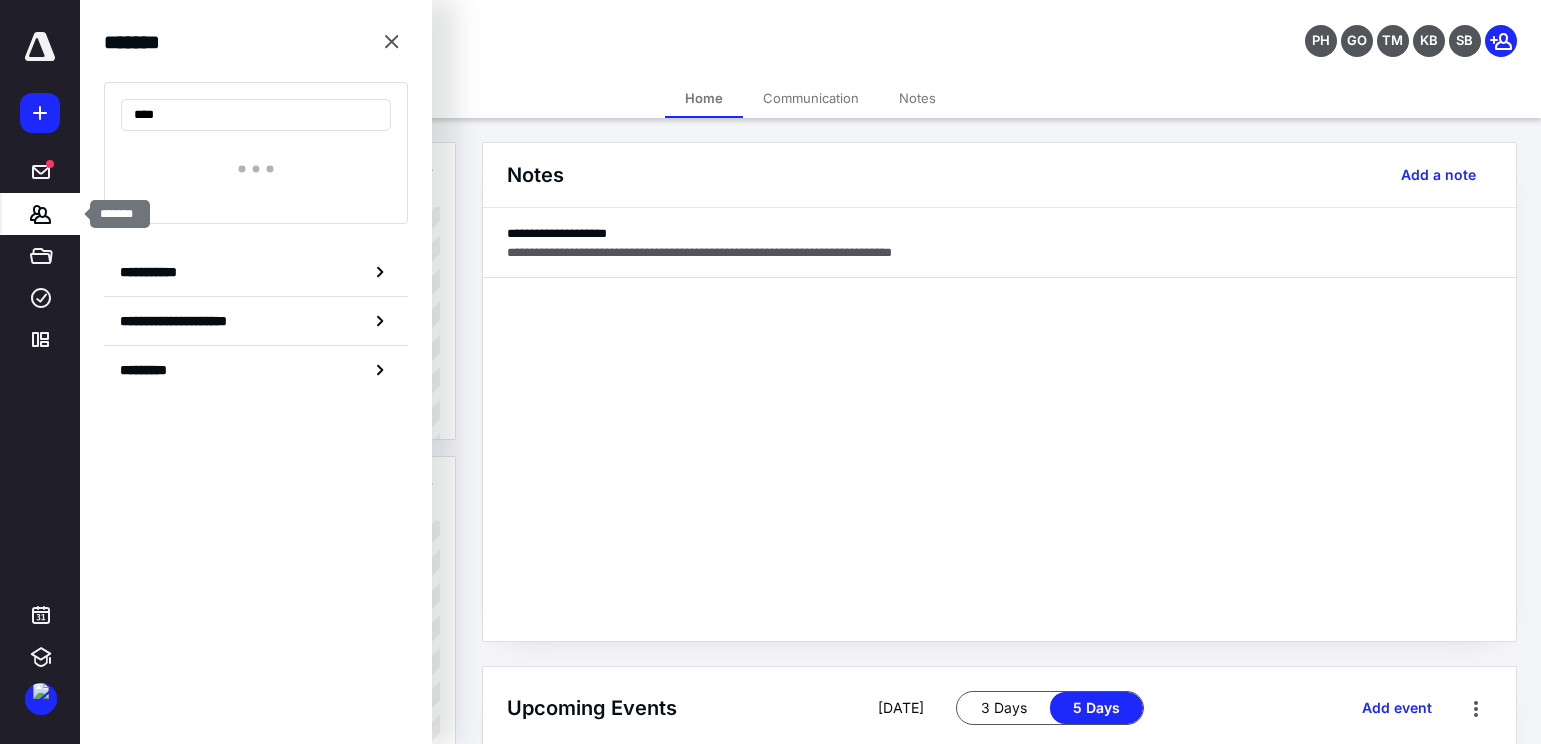type on "*****" 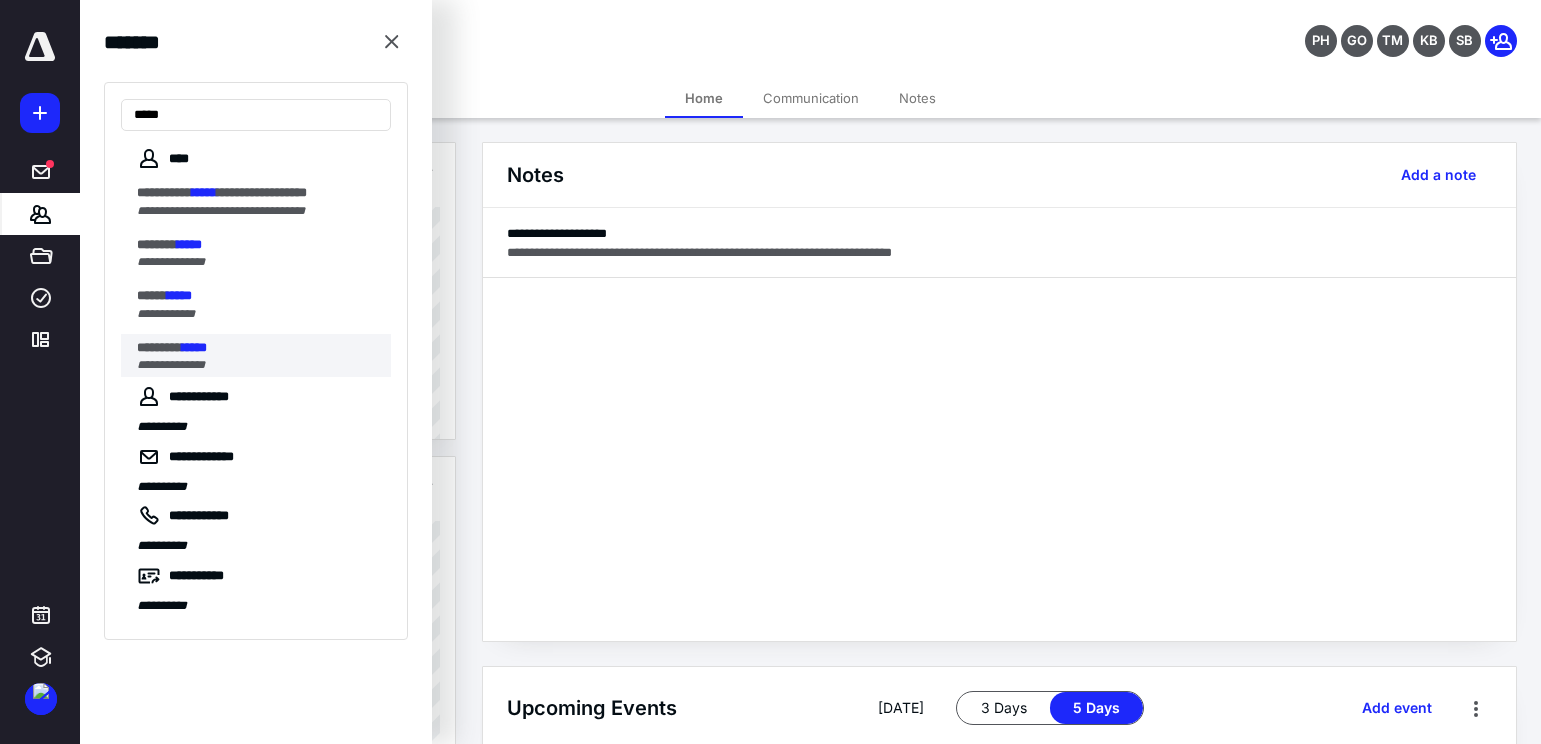 click on "********" at bounding box center [159, 347] 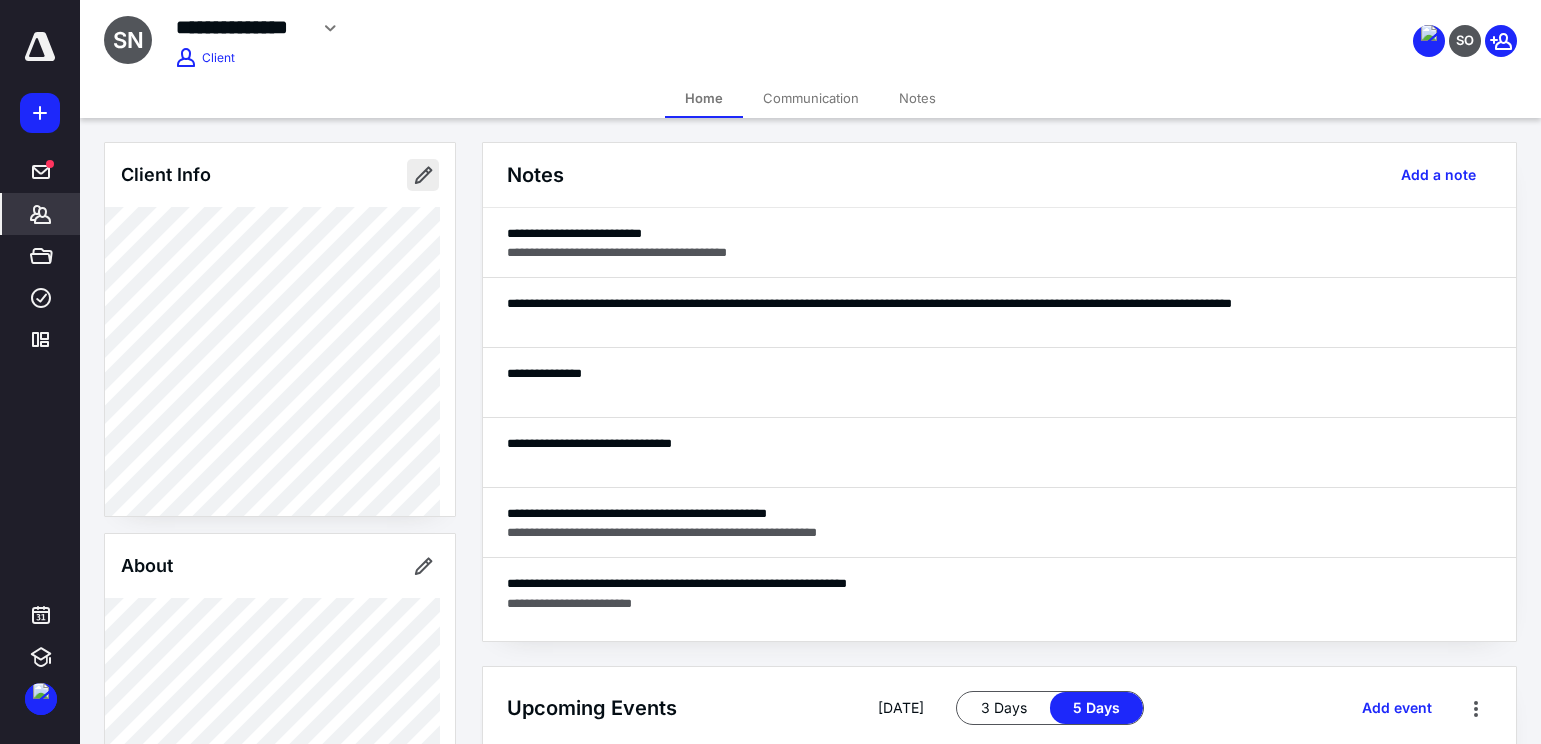 click at bounding box center (423, 175) 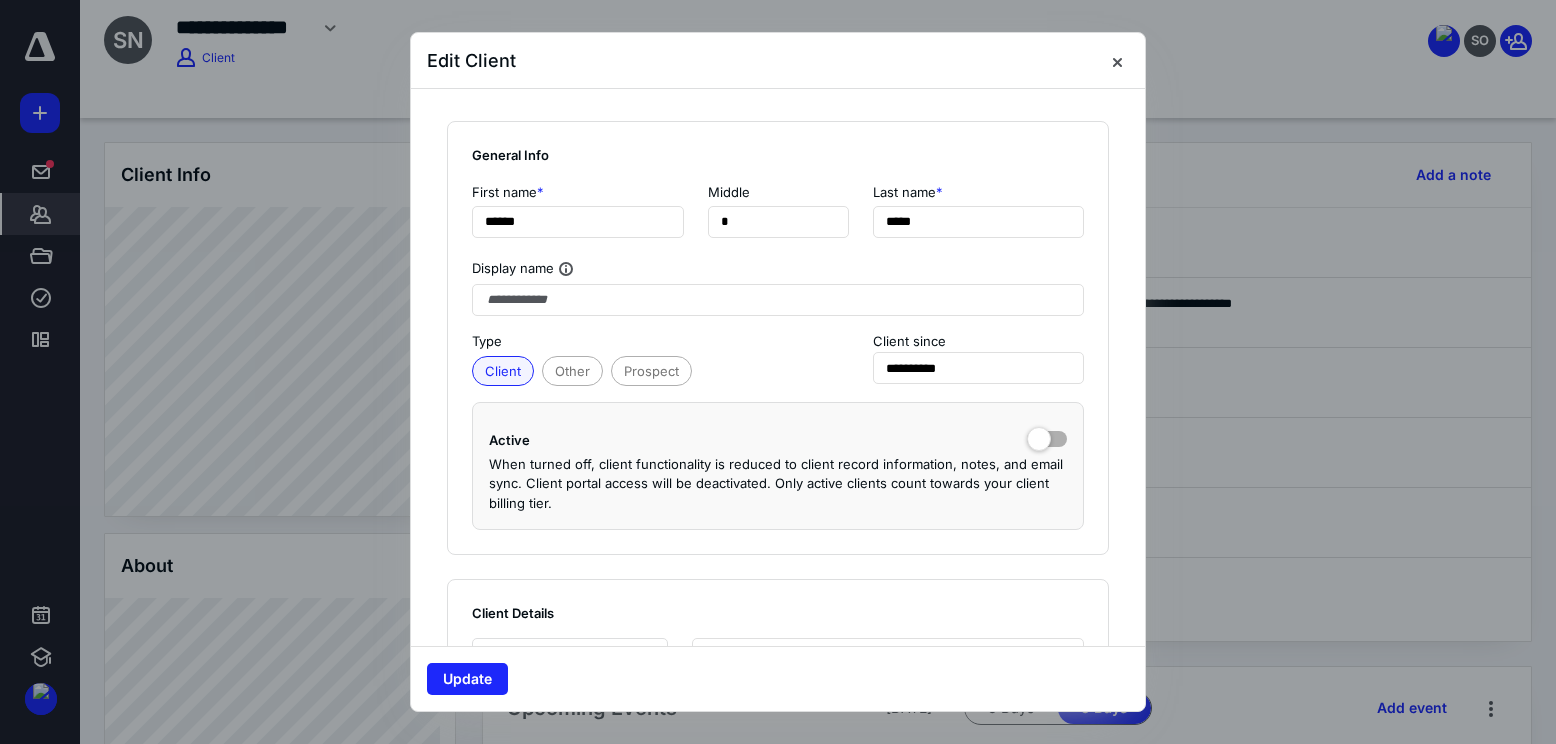 click on "Edit Client" at bounding box center (778, 61) 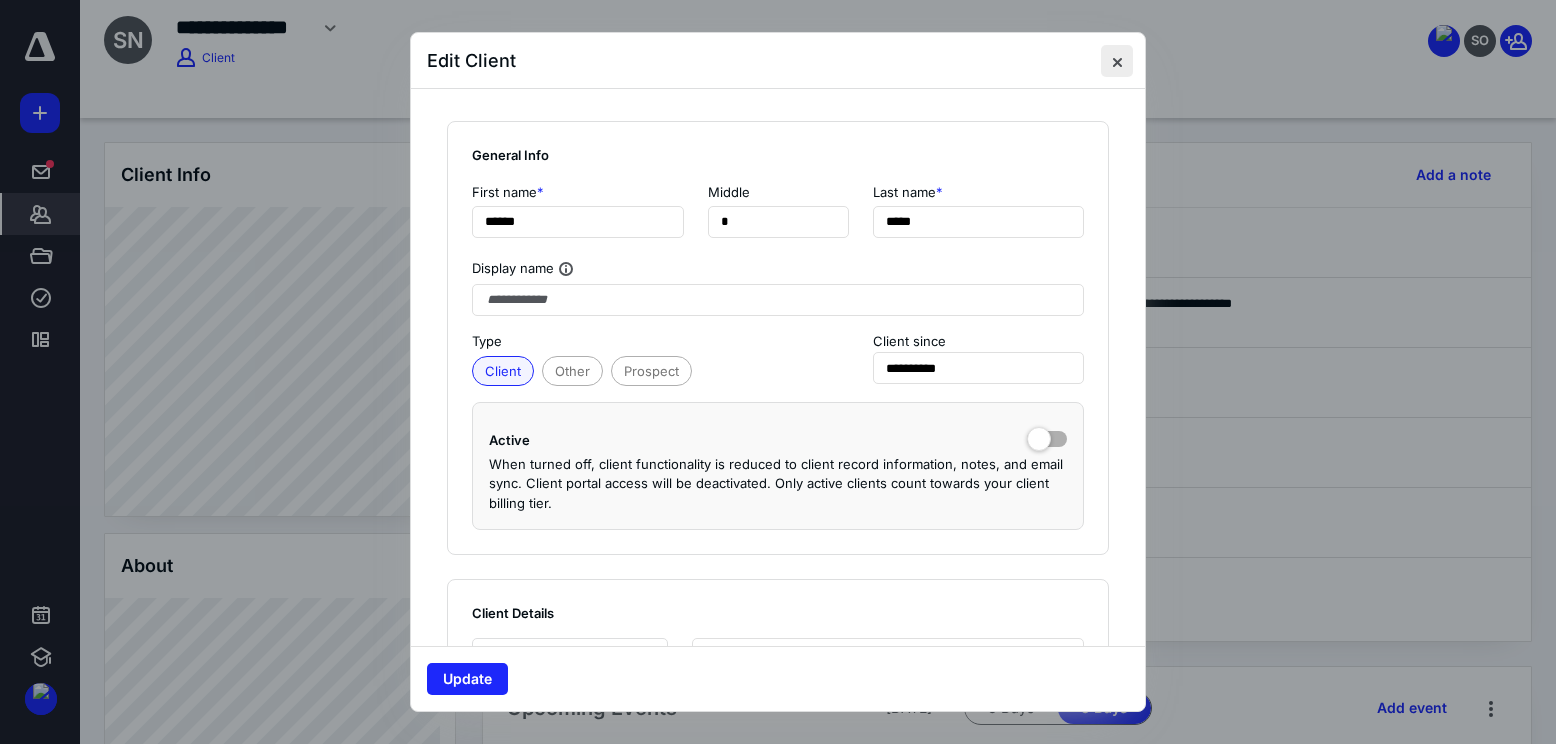 click at bounding box center [1117, 61] 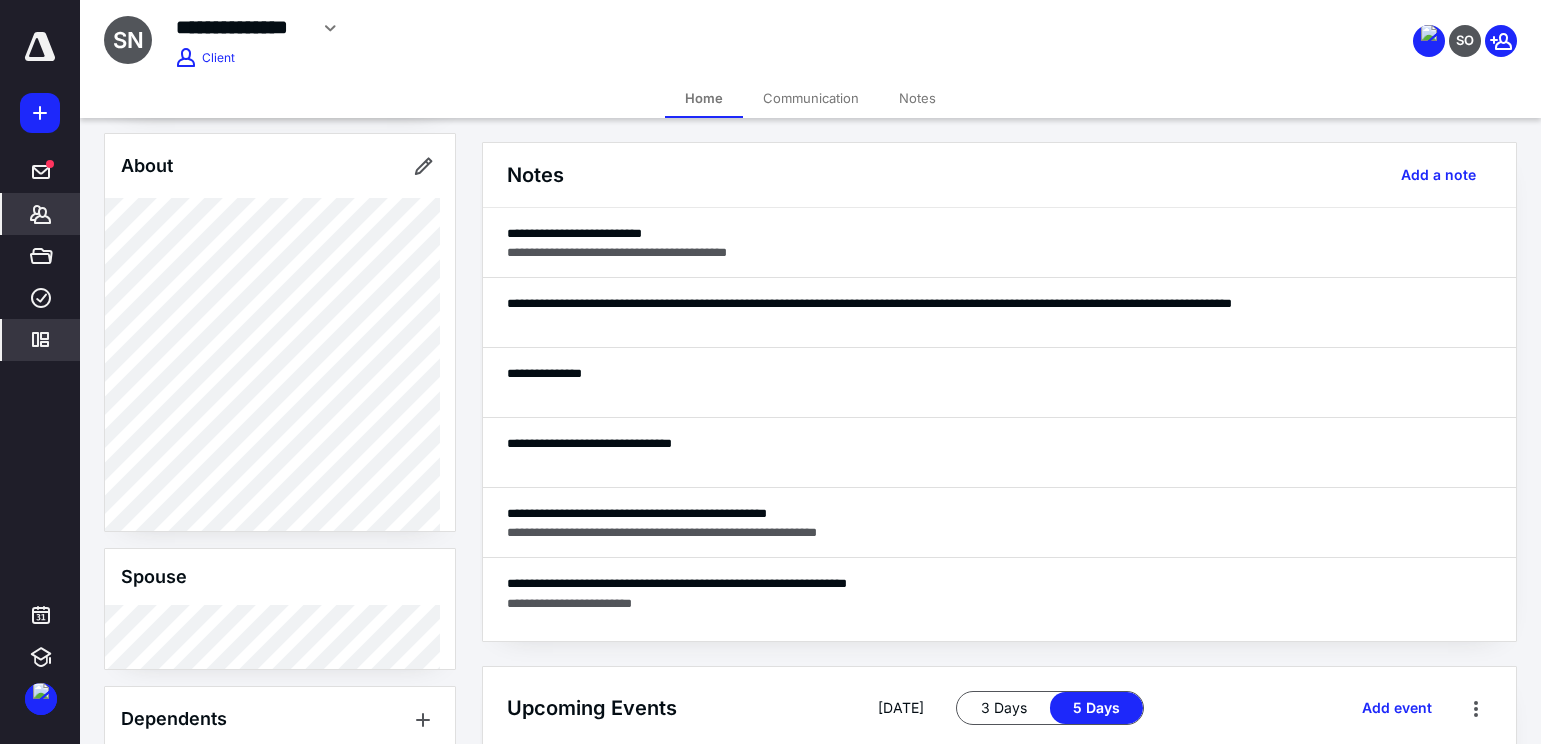 scroll, scrollTop: 100, scrollLeft: 0, axis: vertical 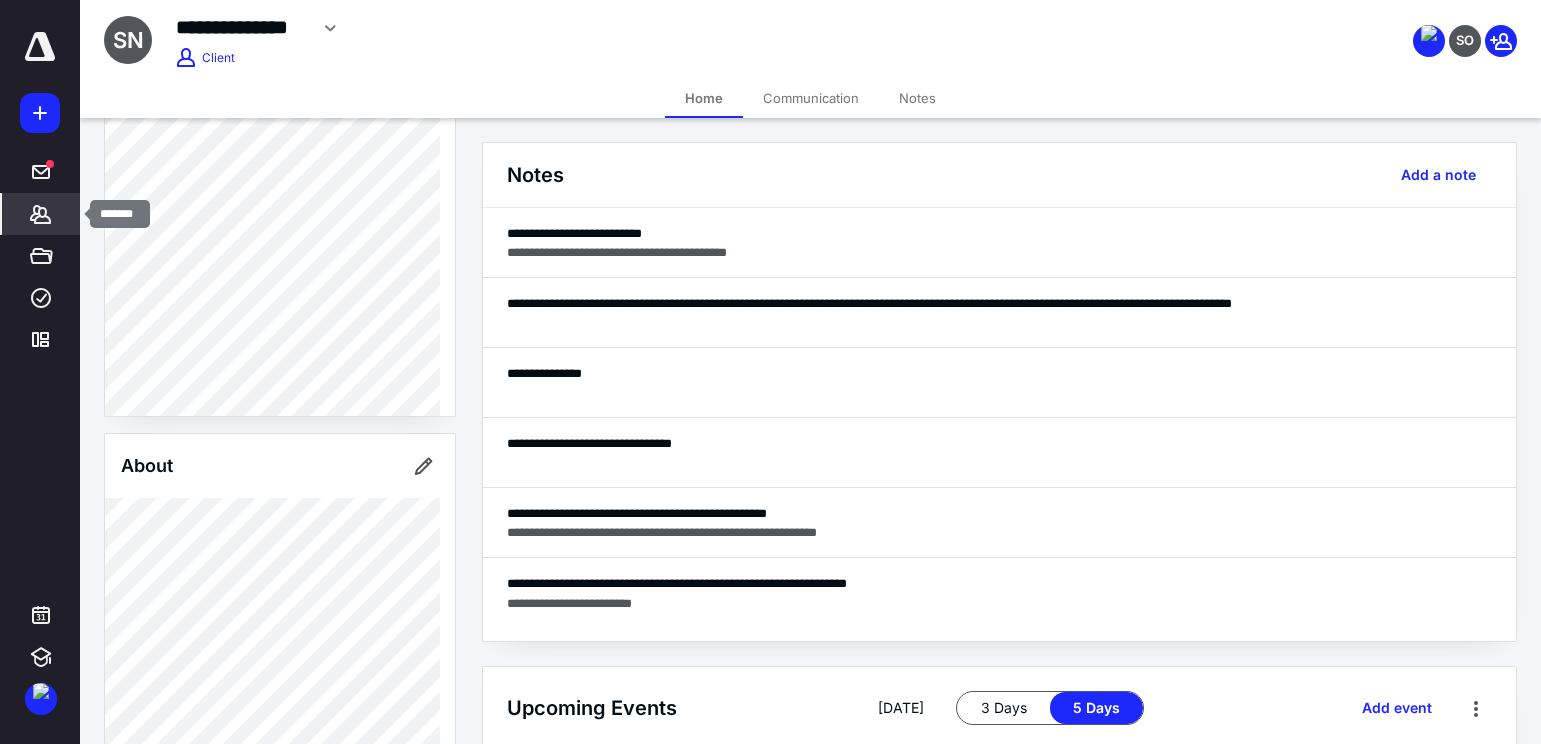 click 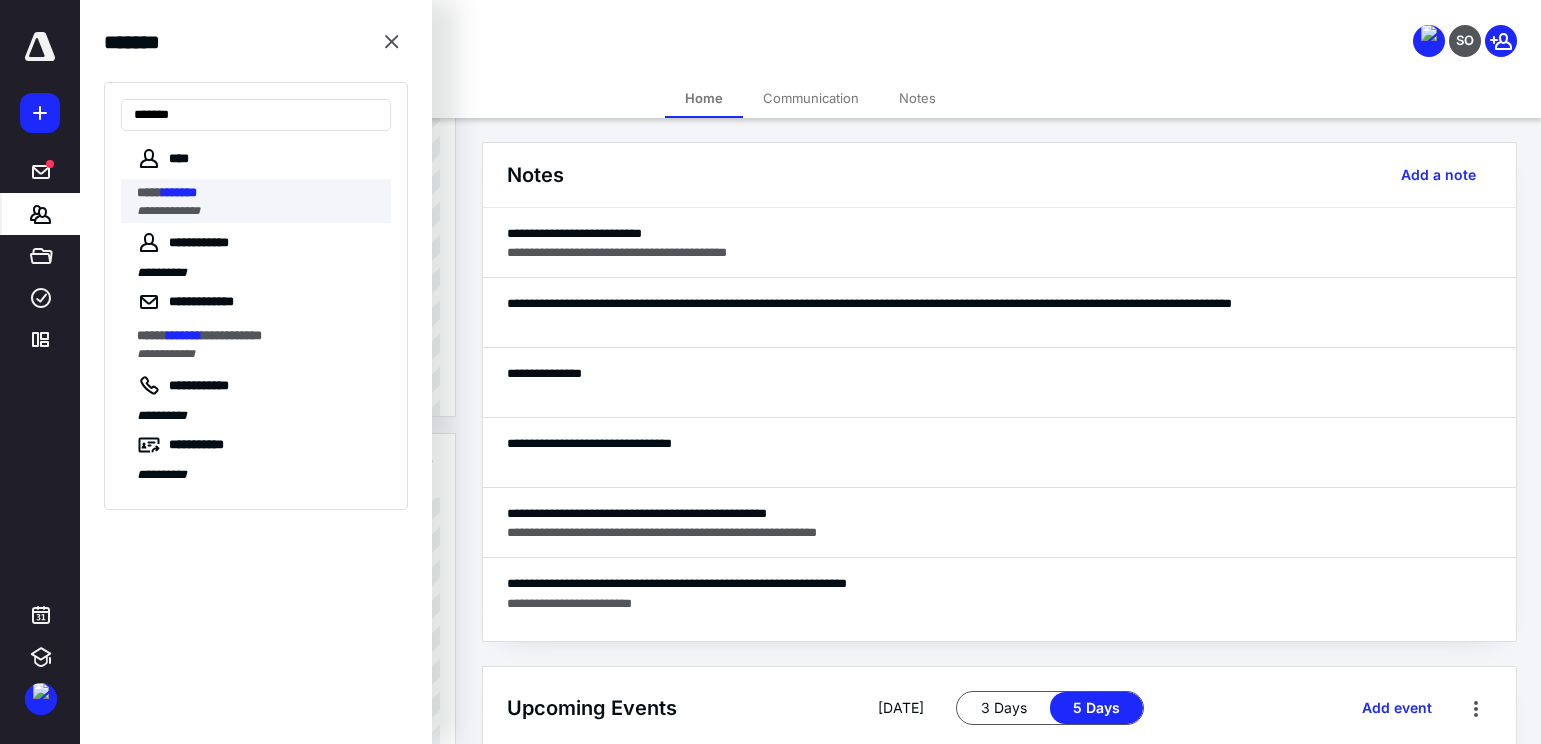 type on "*******" 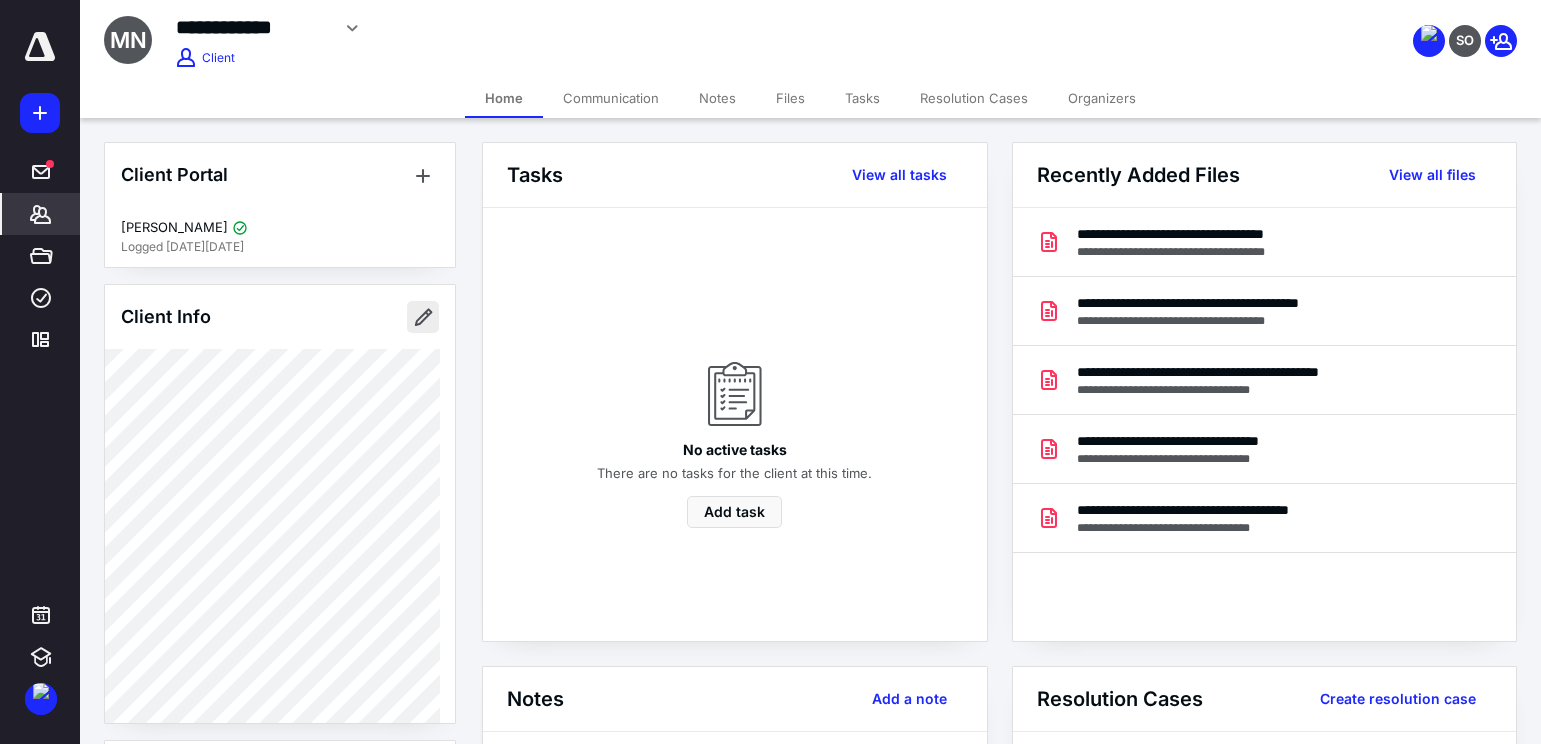 click at bounding box center (423, 317) 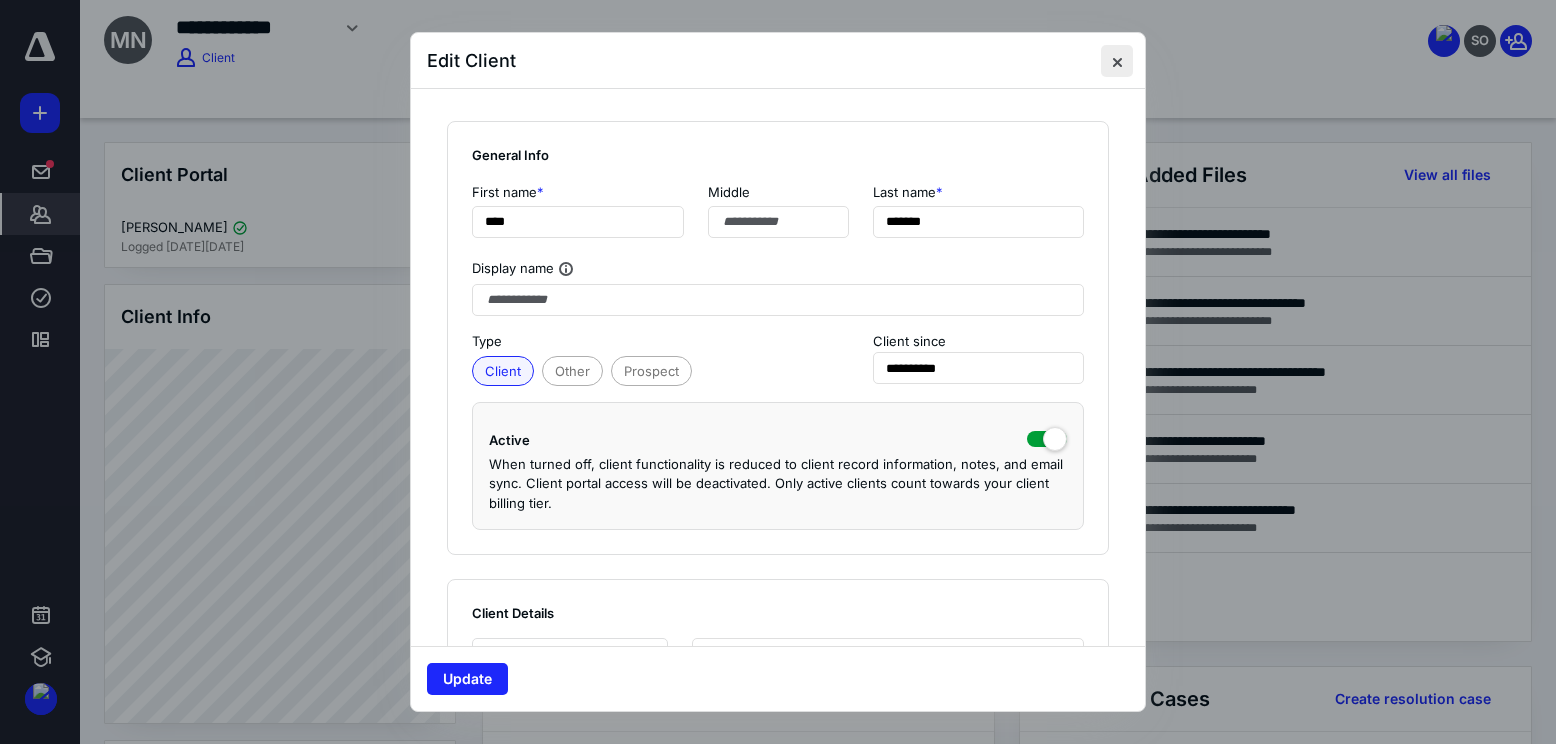 click at bounding box center (1117, 61) 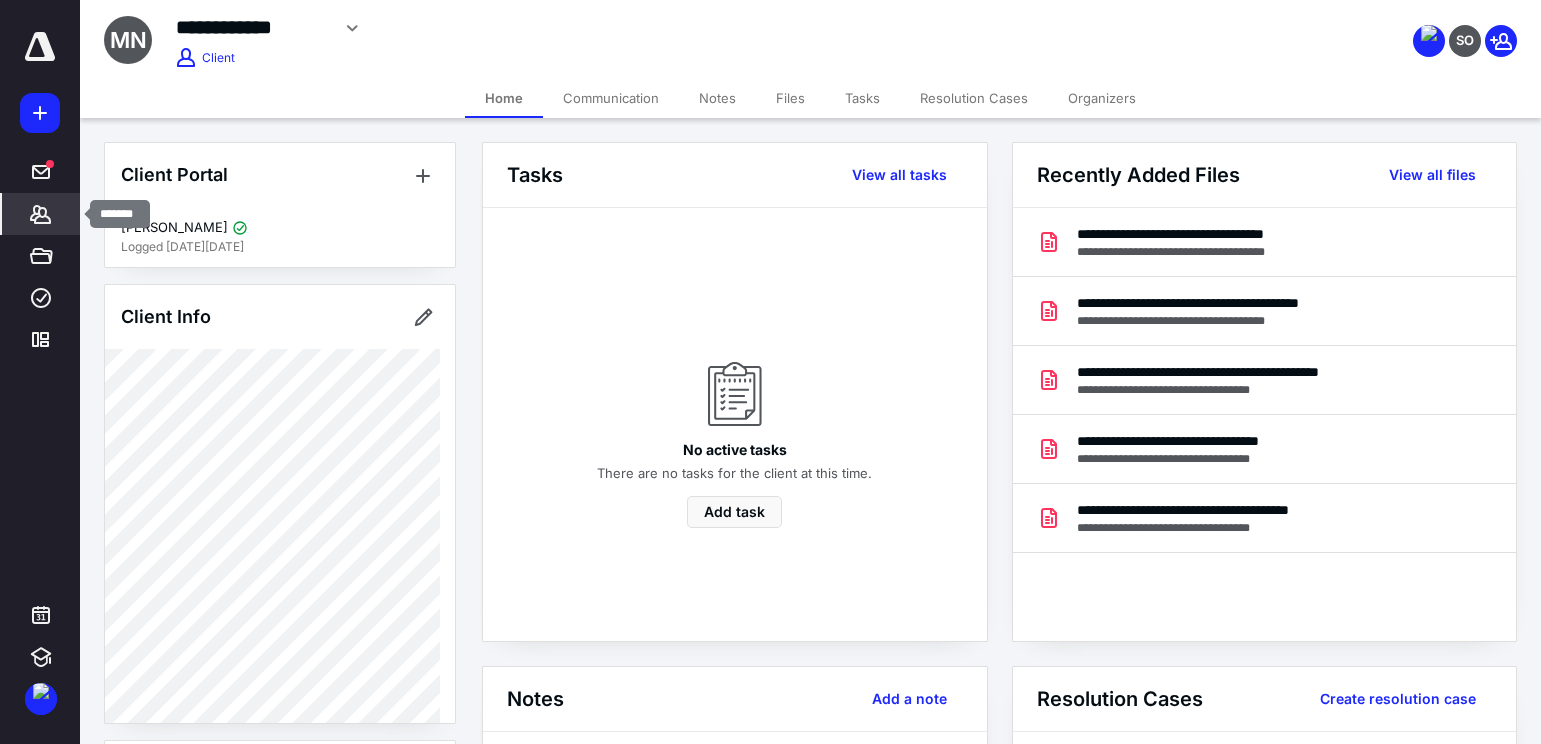 click 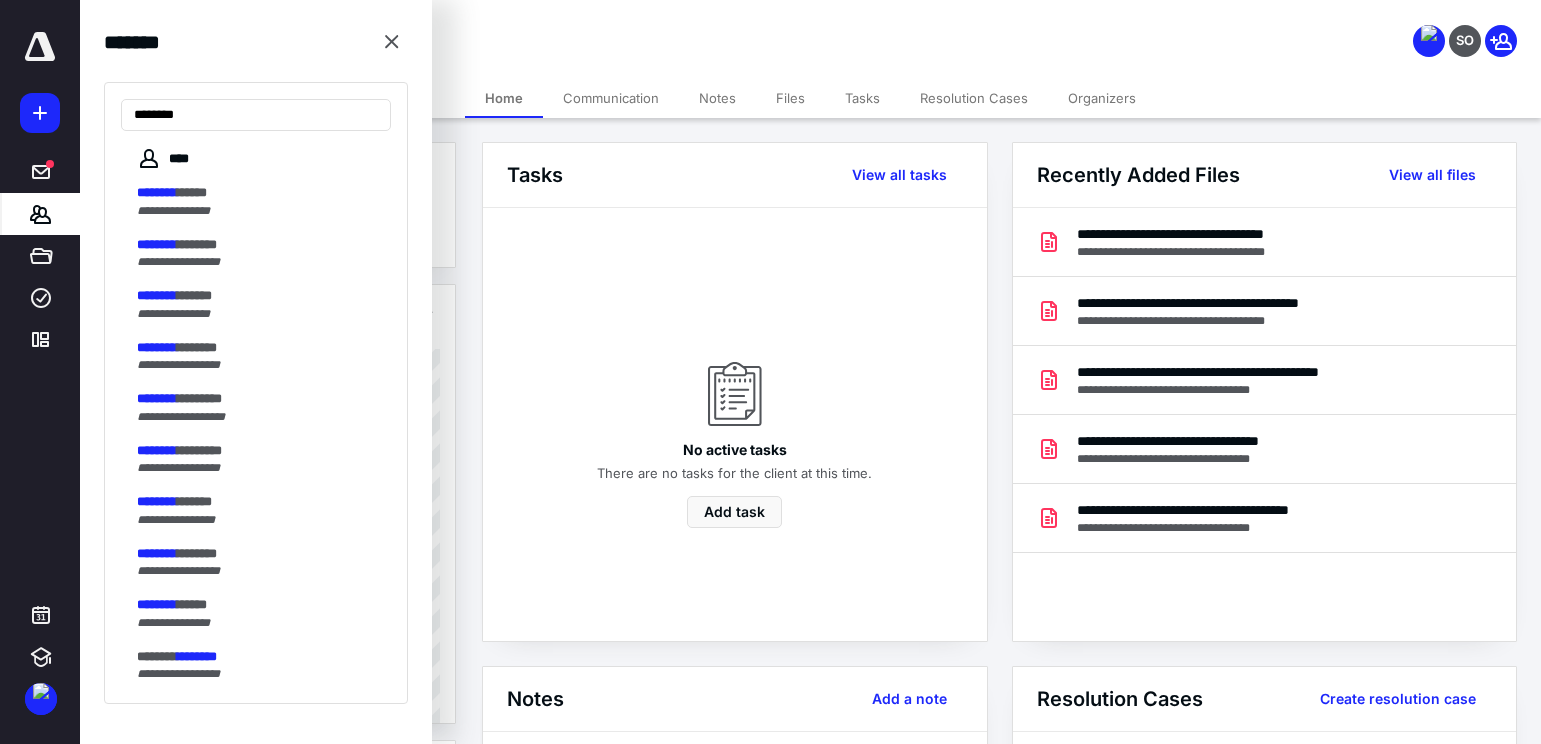 scroll, scrollTop: 300, scrollLeft: 0, axis: vertical 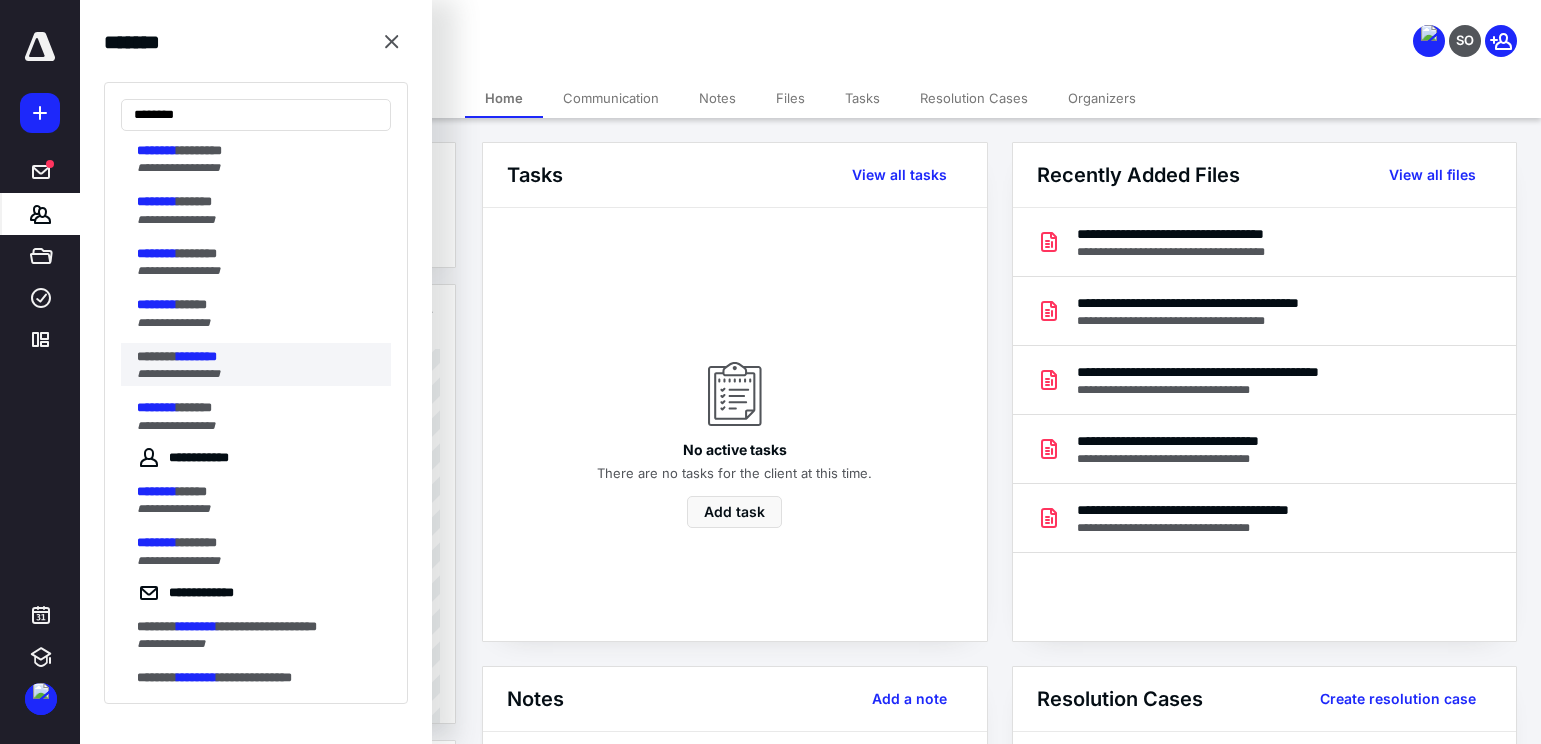 type on "********" 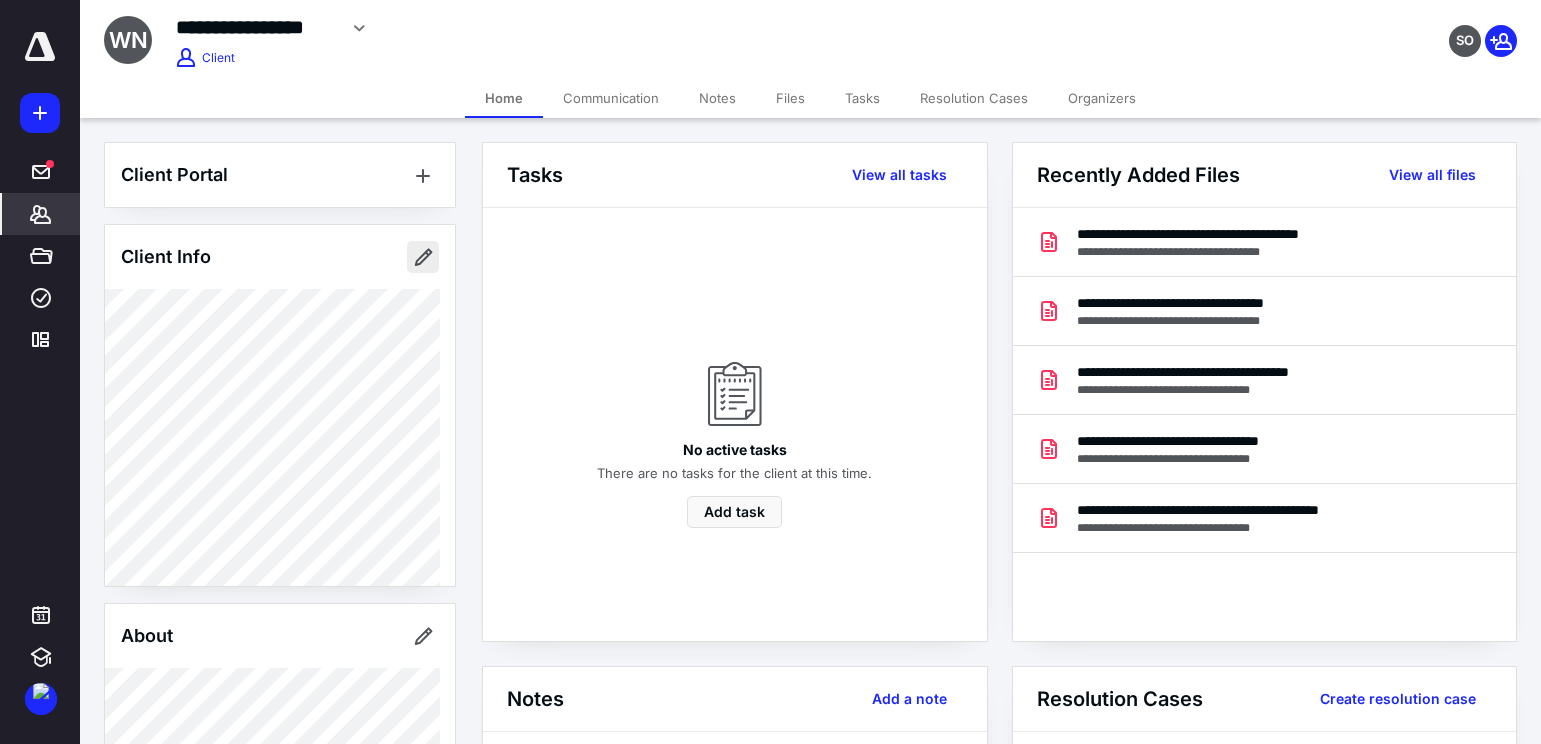 click at bounding box center [423, 257] 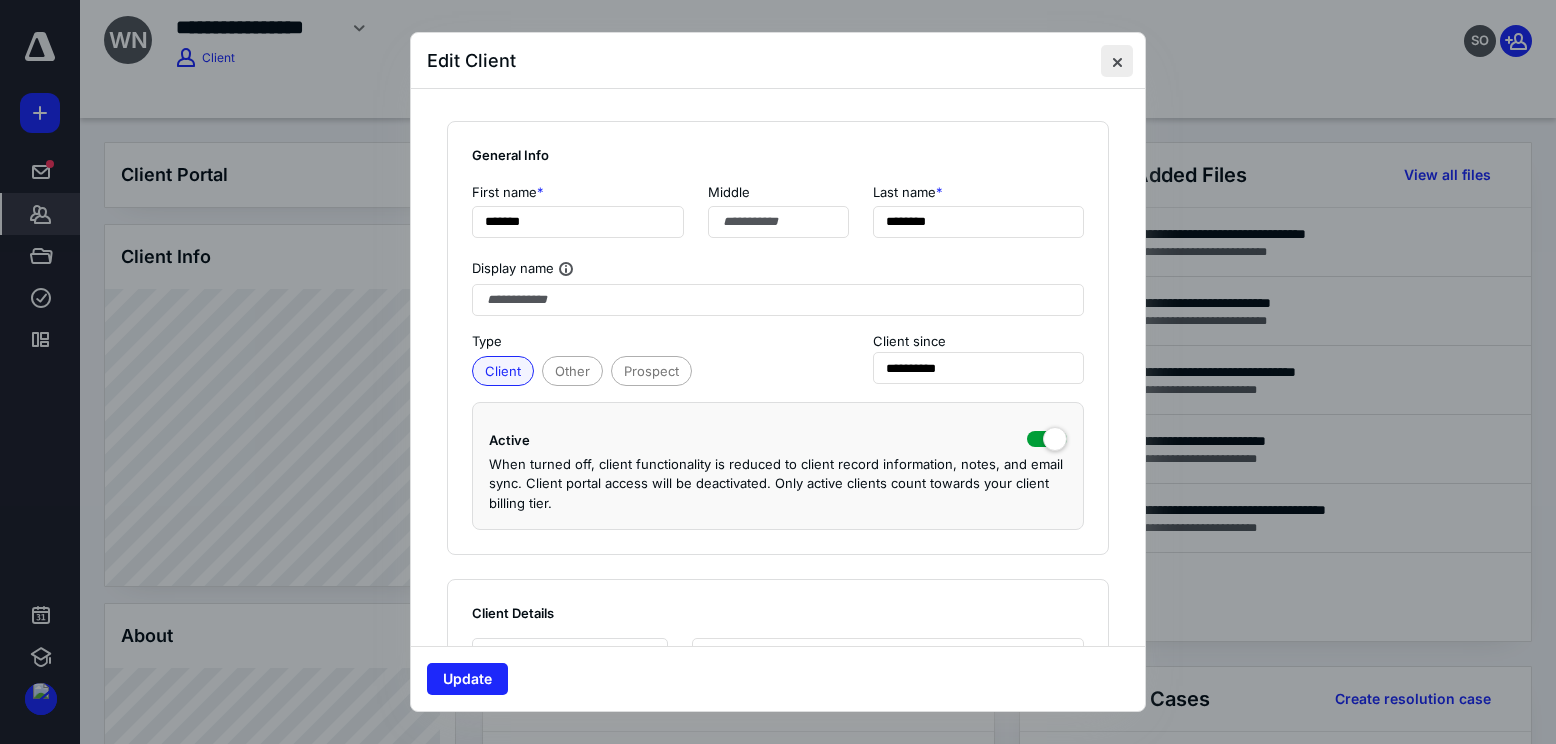 click at bounding box center [1117, 61] 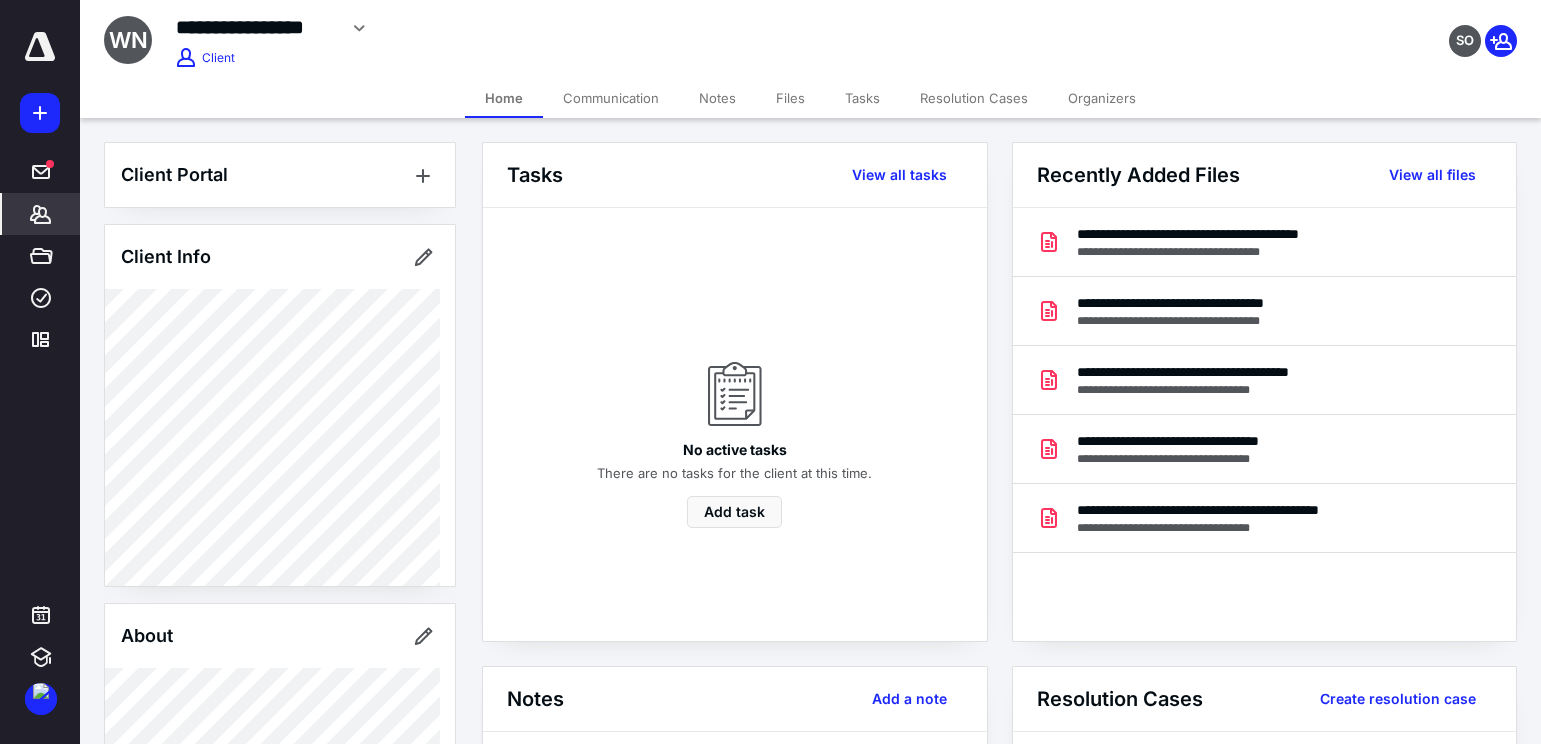 click 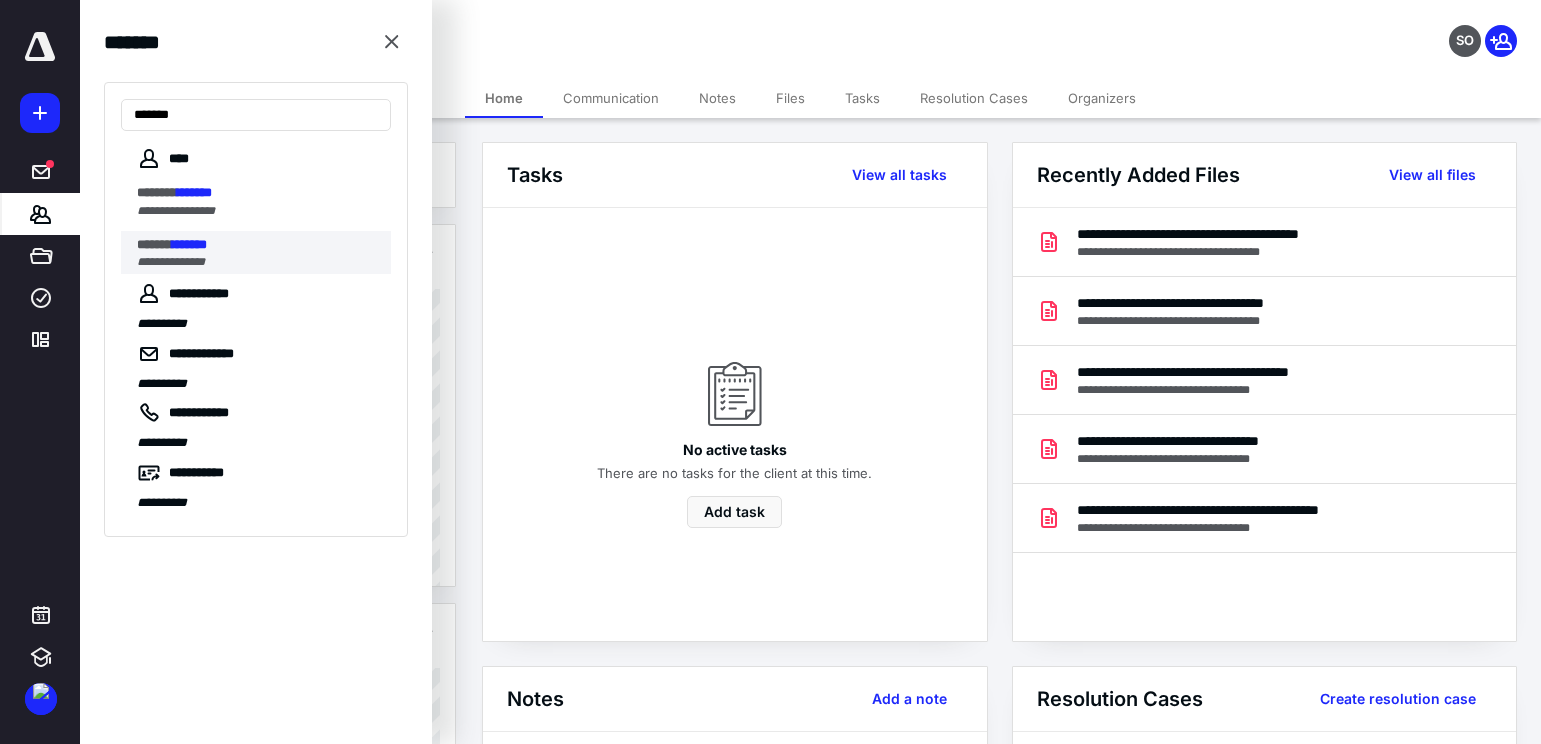 type on "*******" 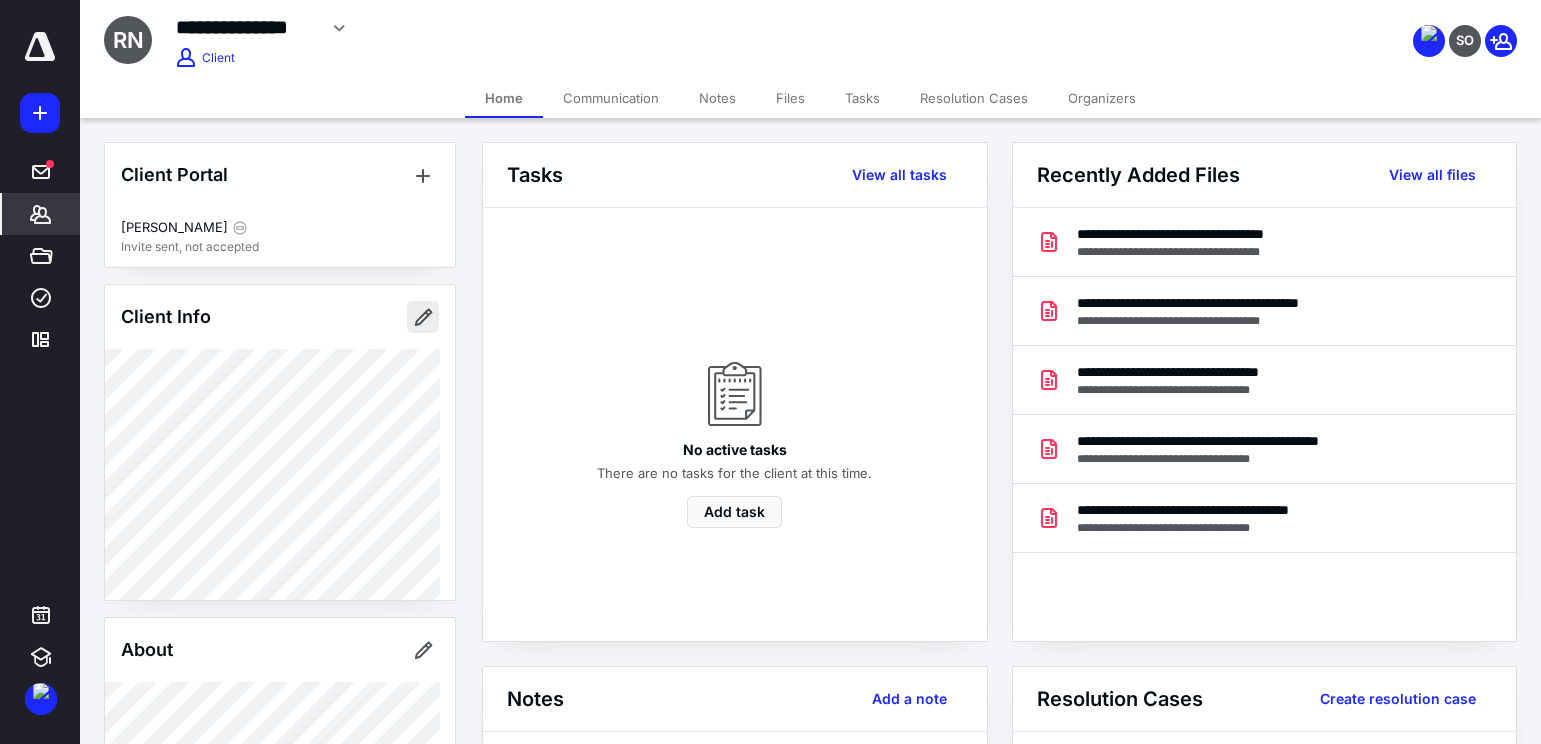 click at bounding box center [423, 317] 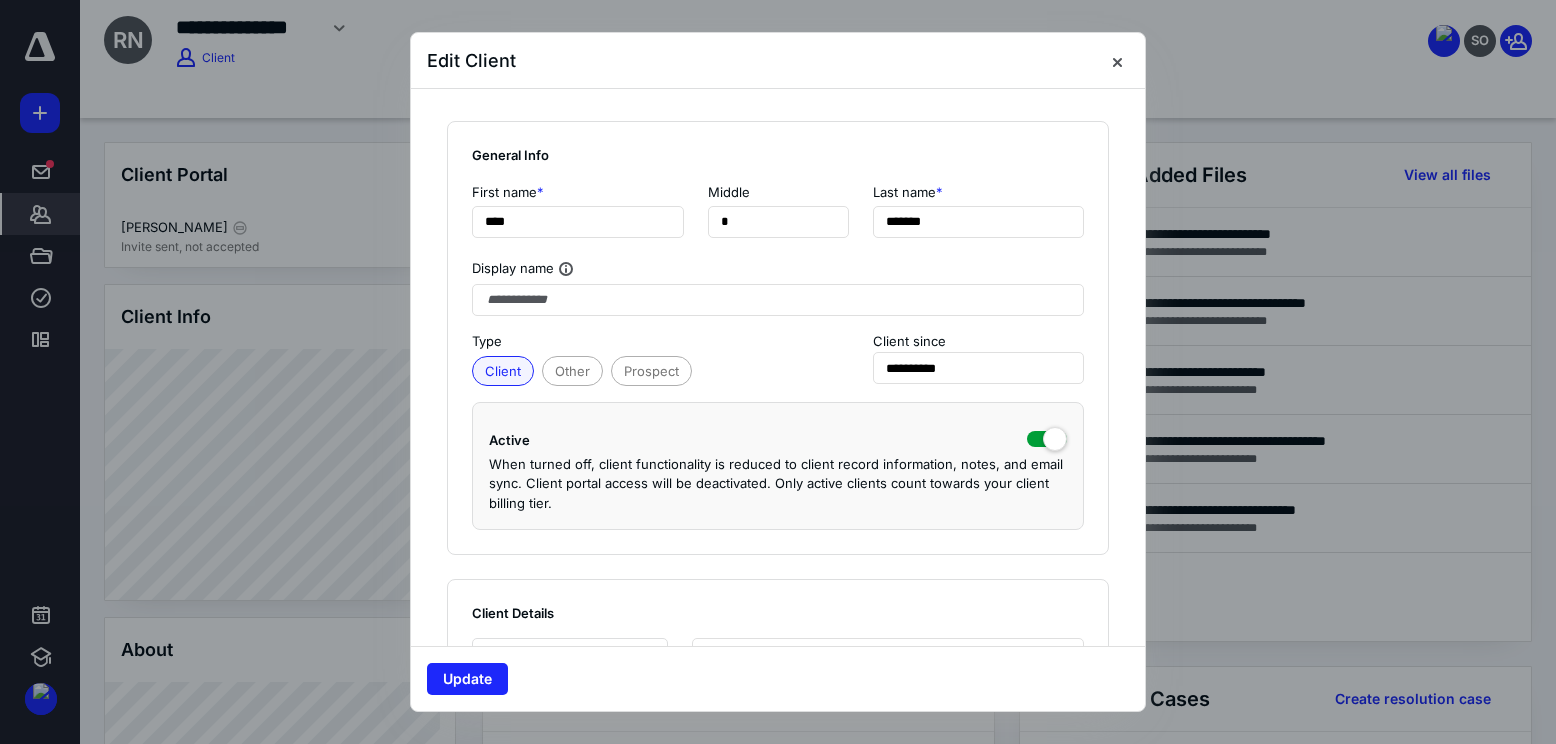 drag, startPoint x: 1120, startPoint y: 59, endPoint x: 1135, endPoint y: 51, distance: 17 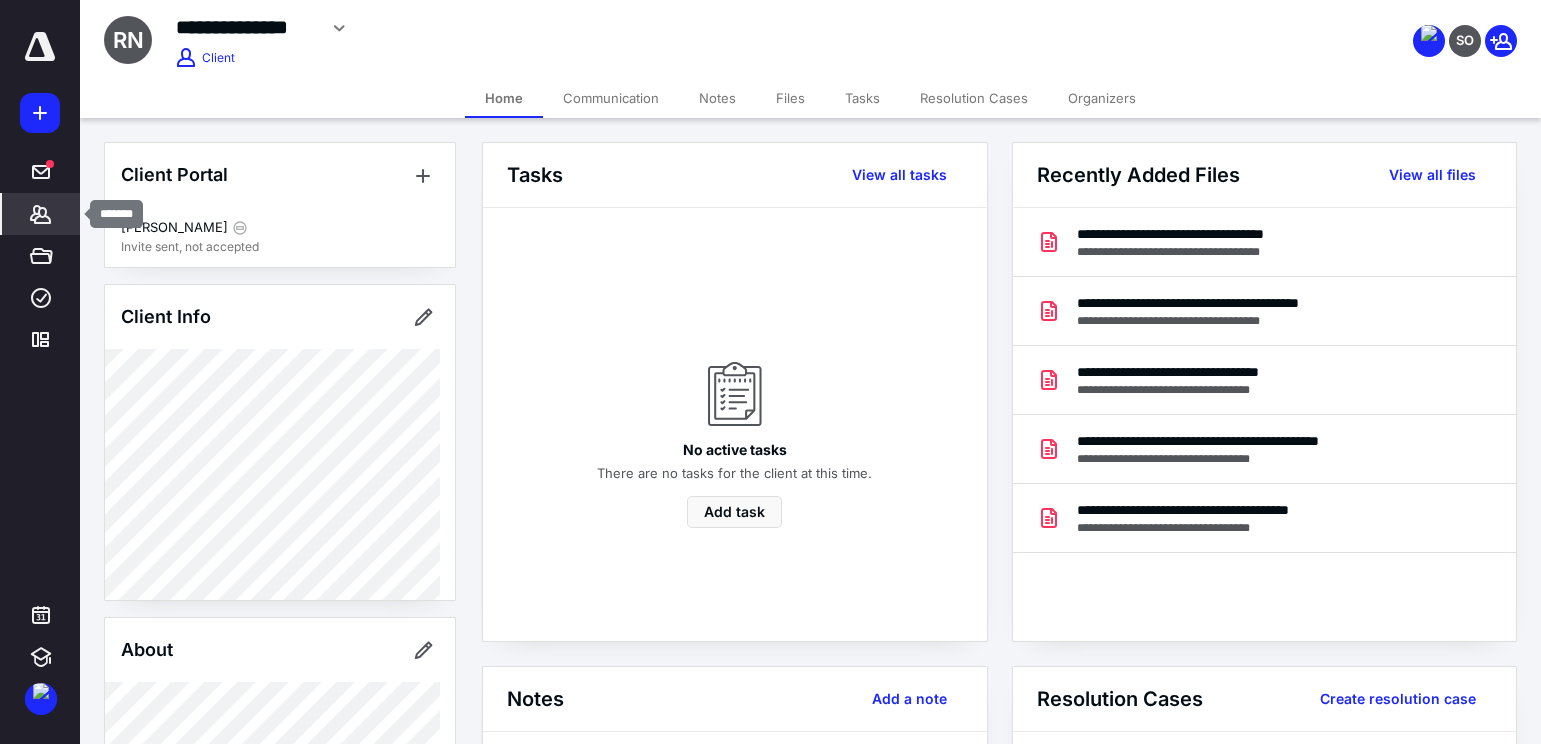 click 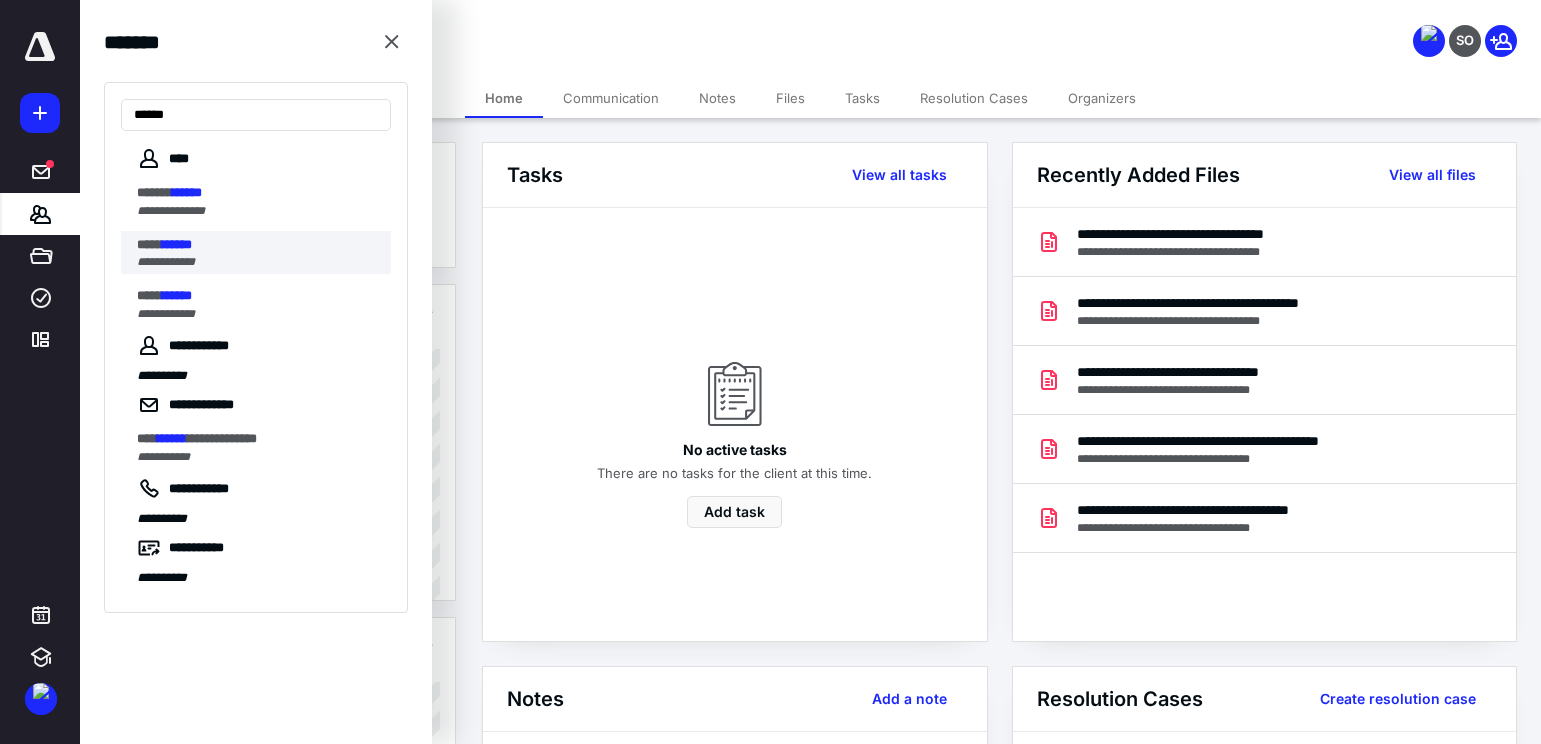 type on "******" 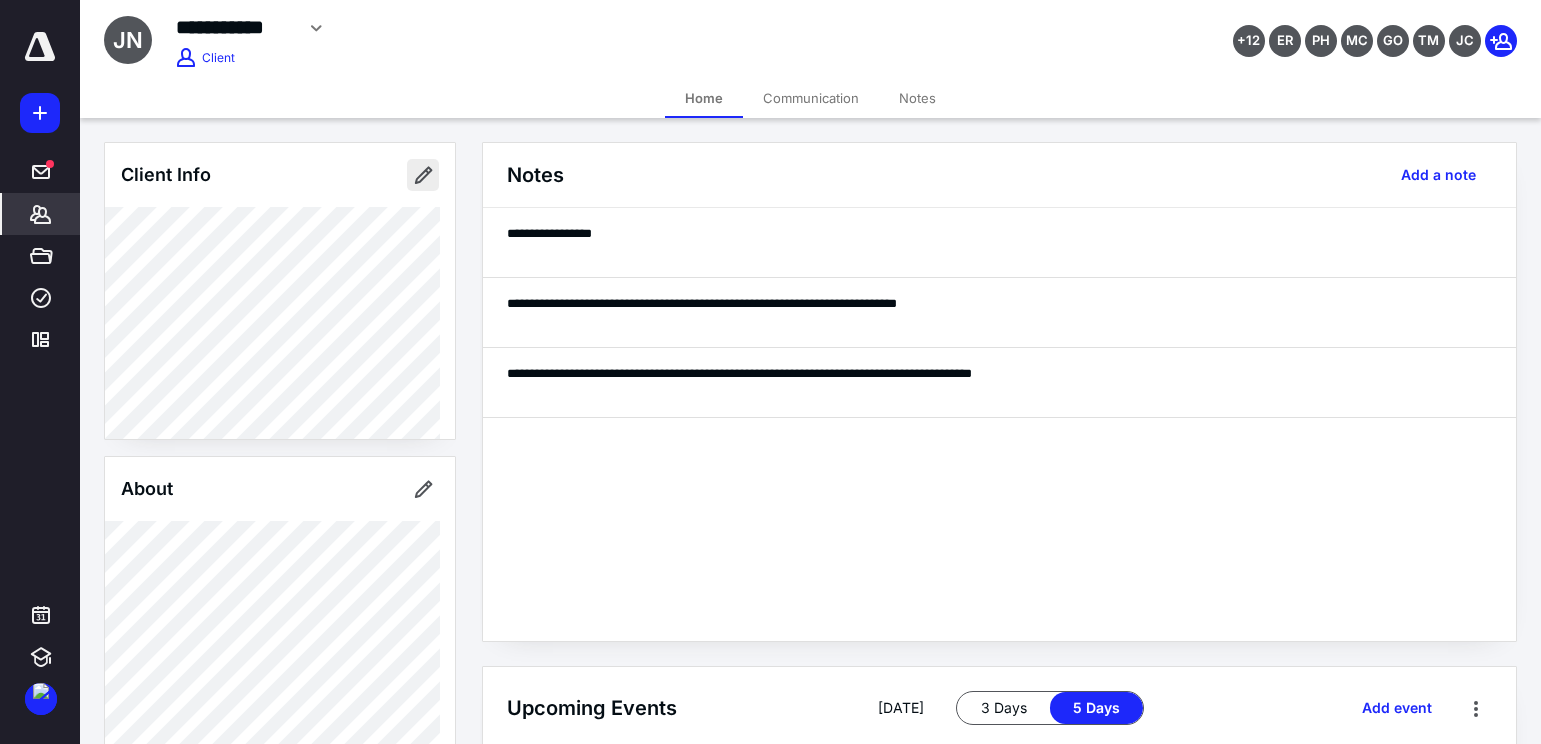 click at bounding box center [423, 175] 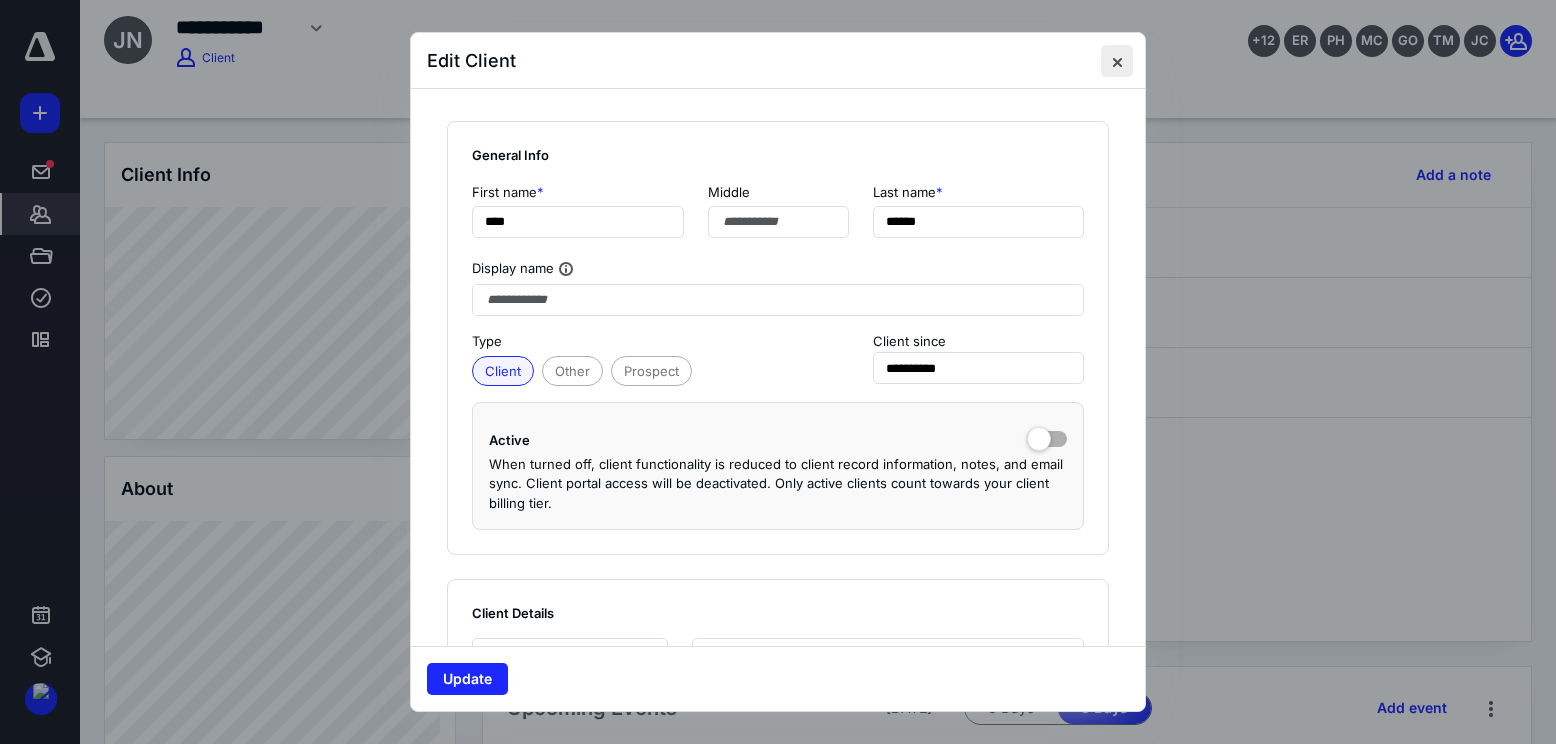 click at bounding box center (1117, 61) 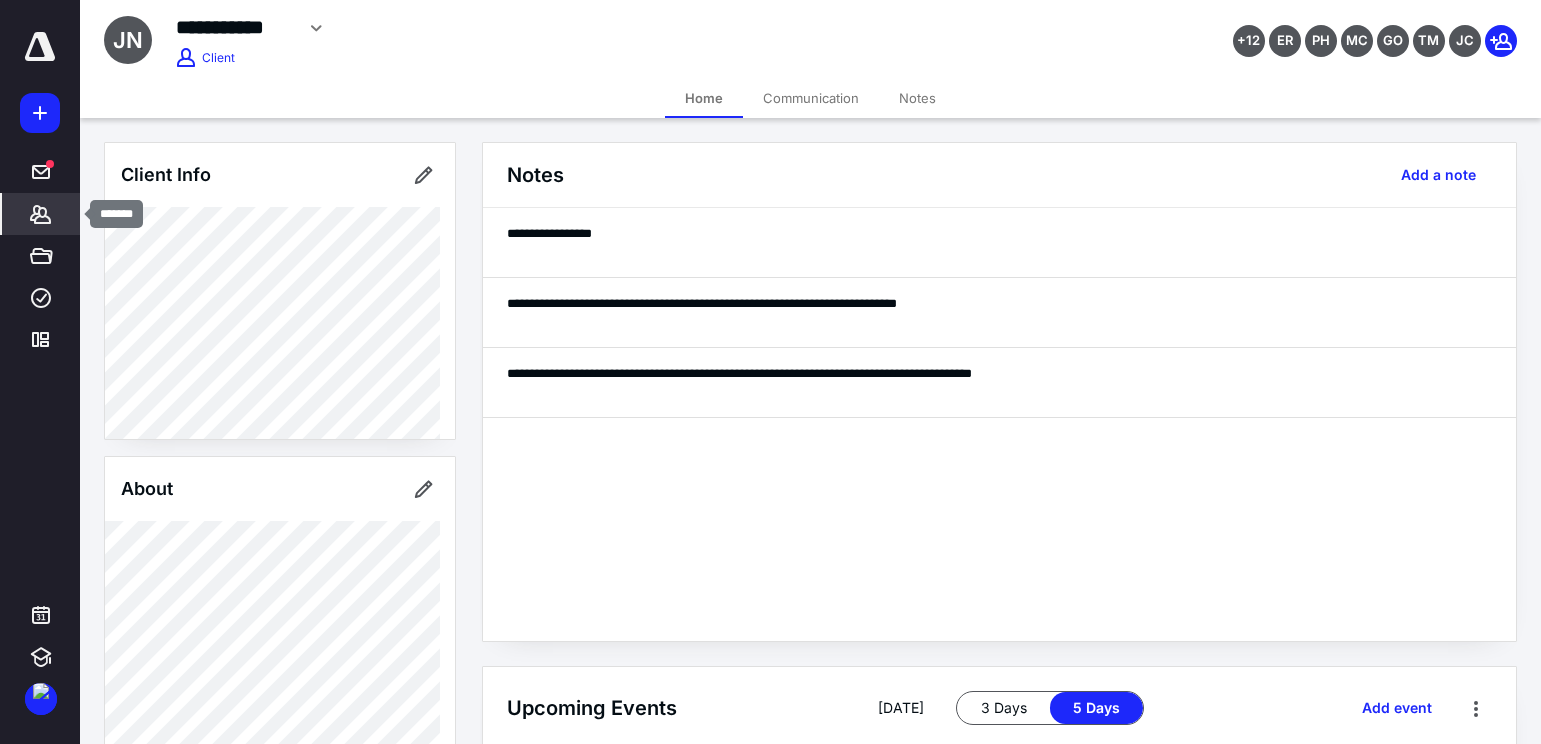 click 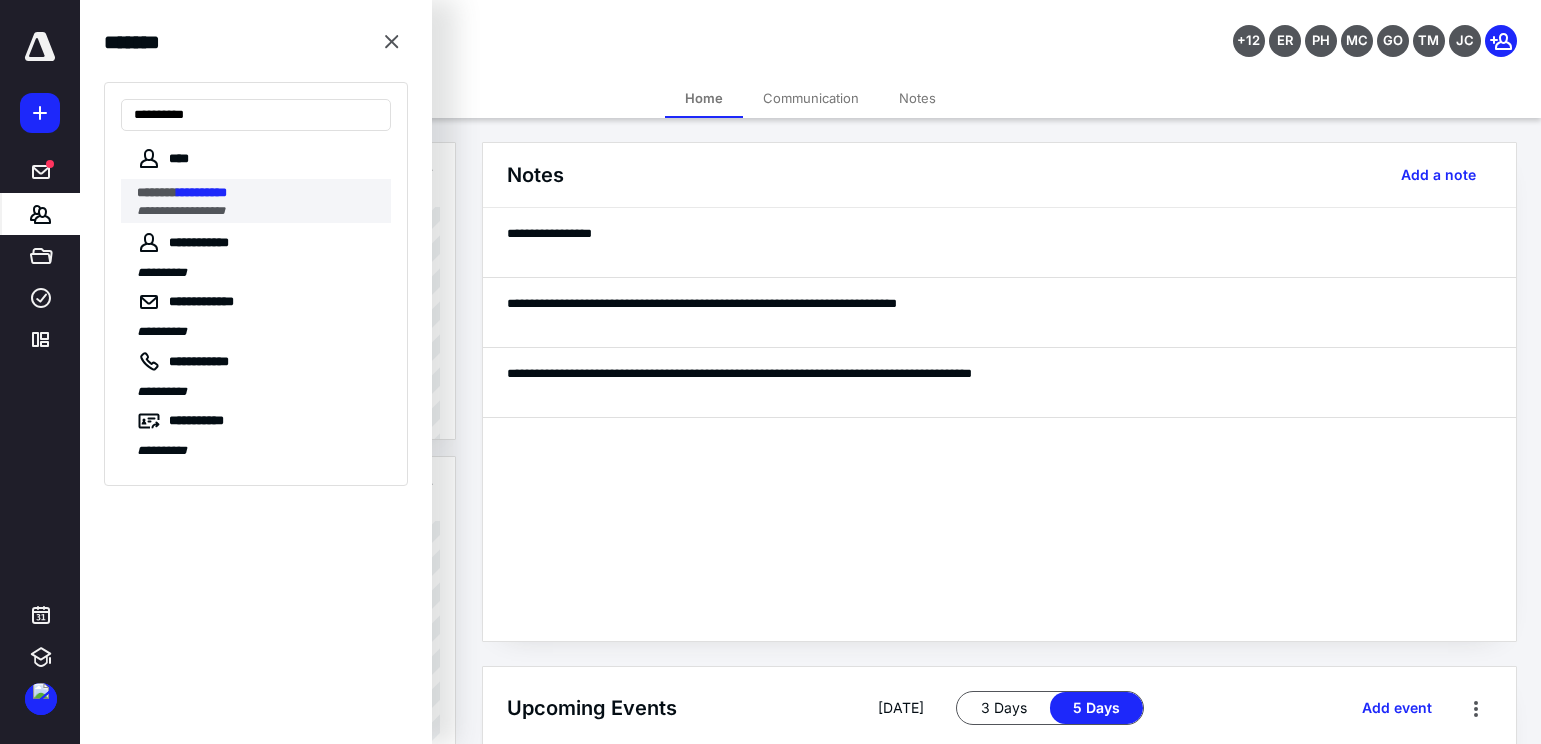 type on "**********" 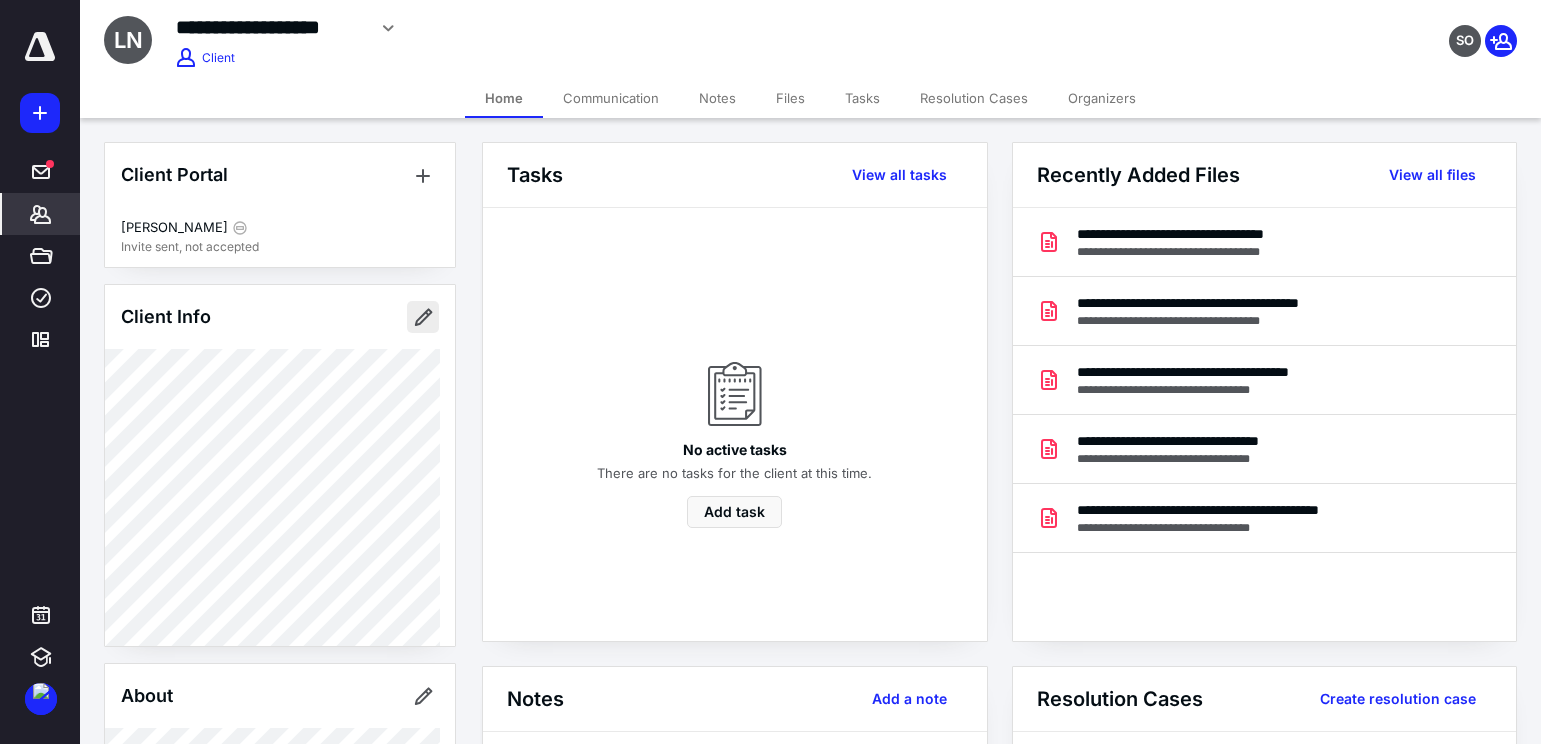 click at bounding box center [423, 317] 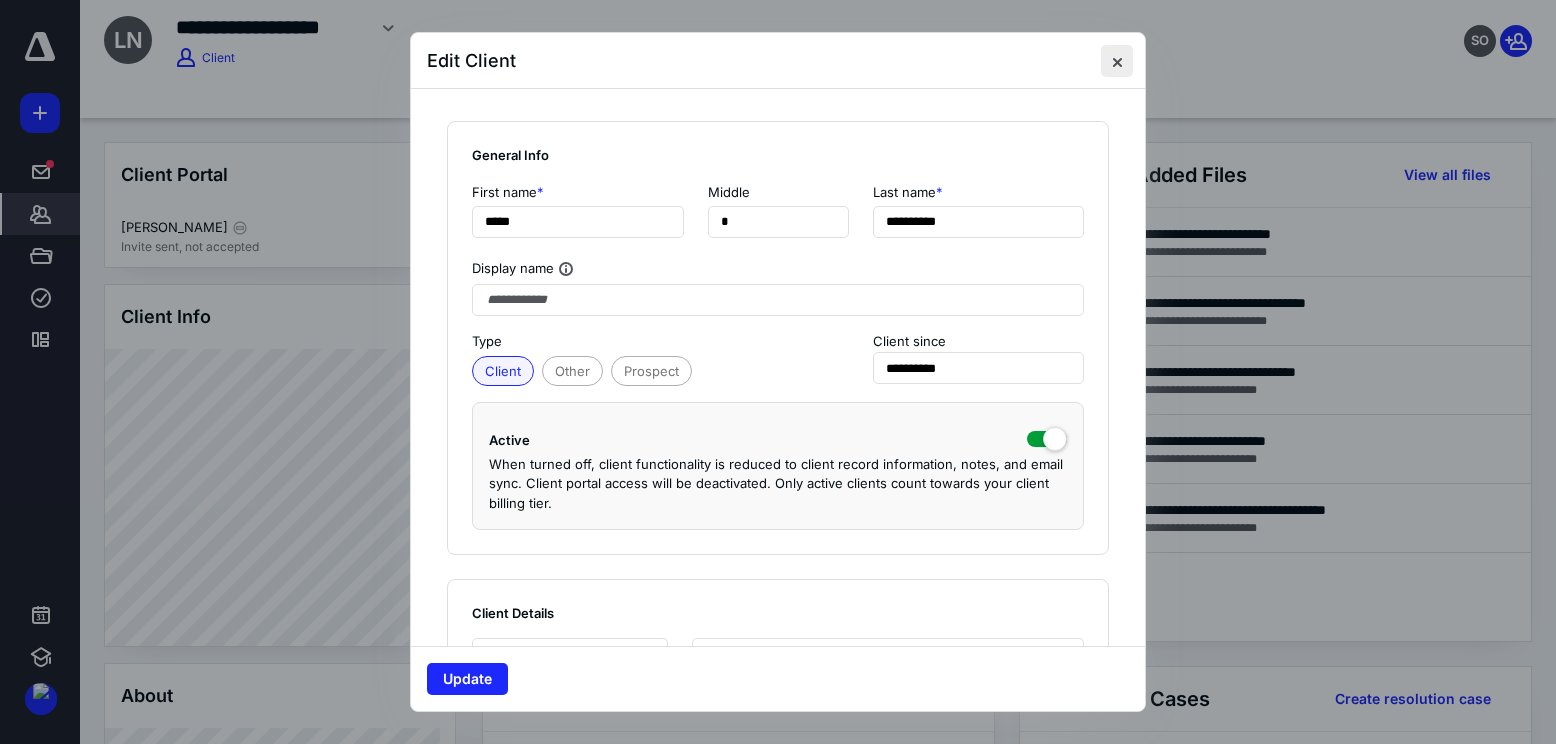 click at bounding box center (1117, 61) 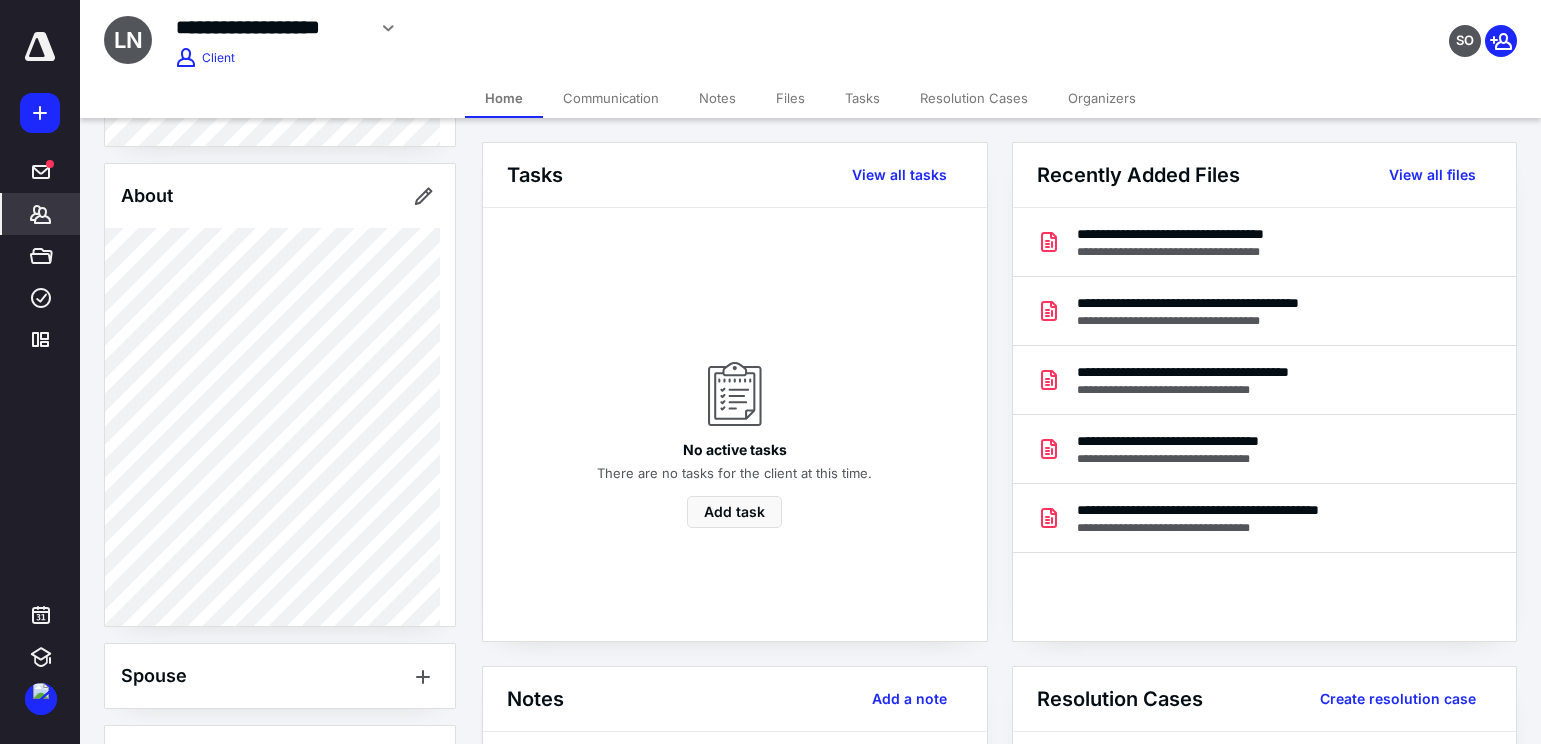 scroll, scrollTop: 796, scrollLeft: 0, axis: vertical 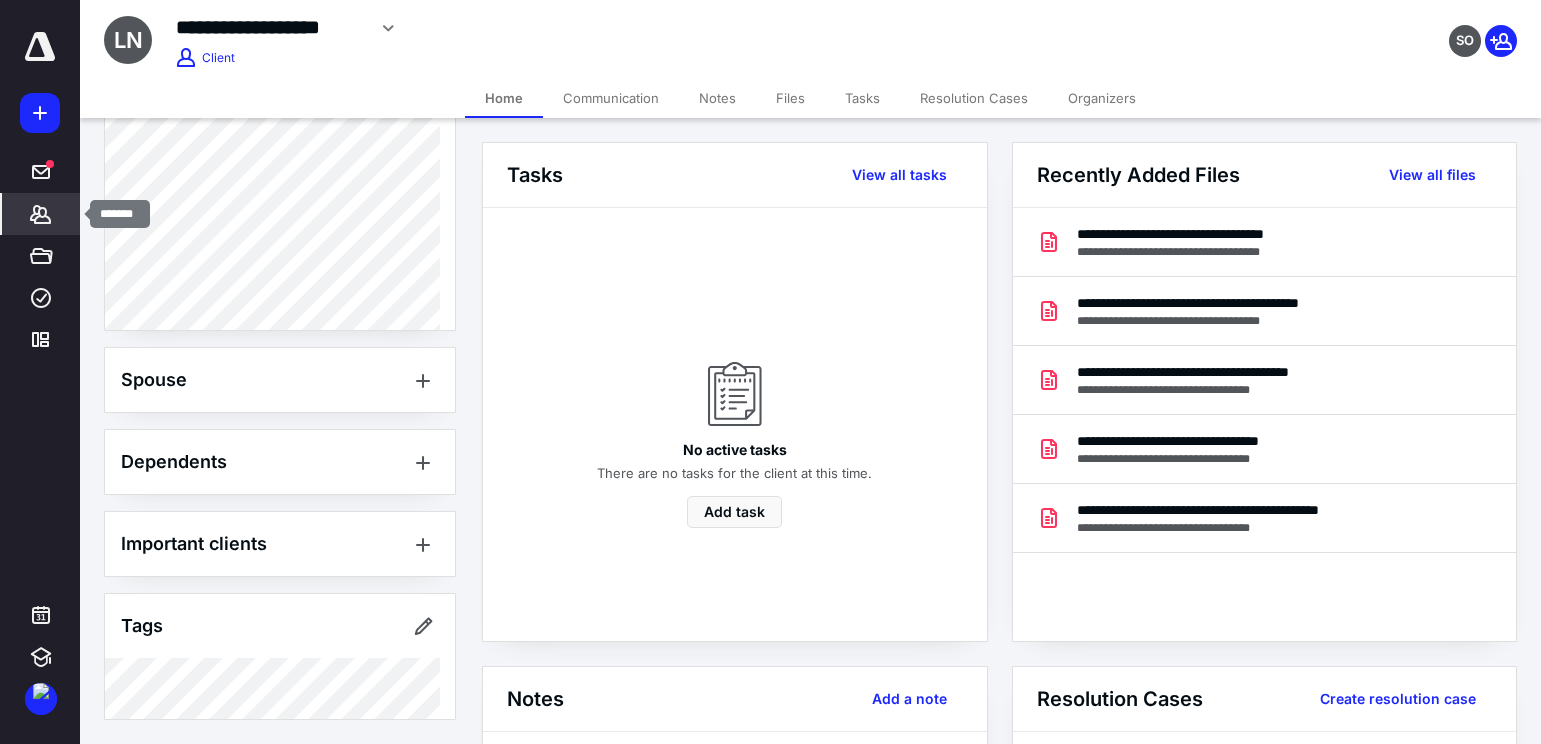 click 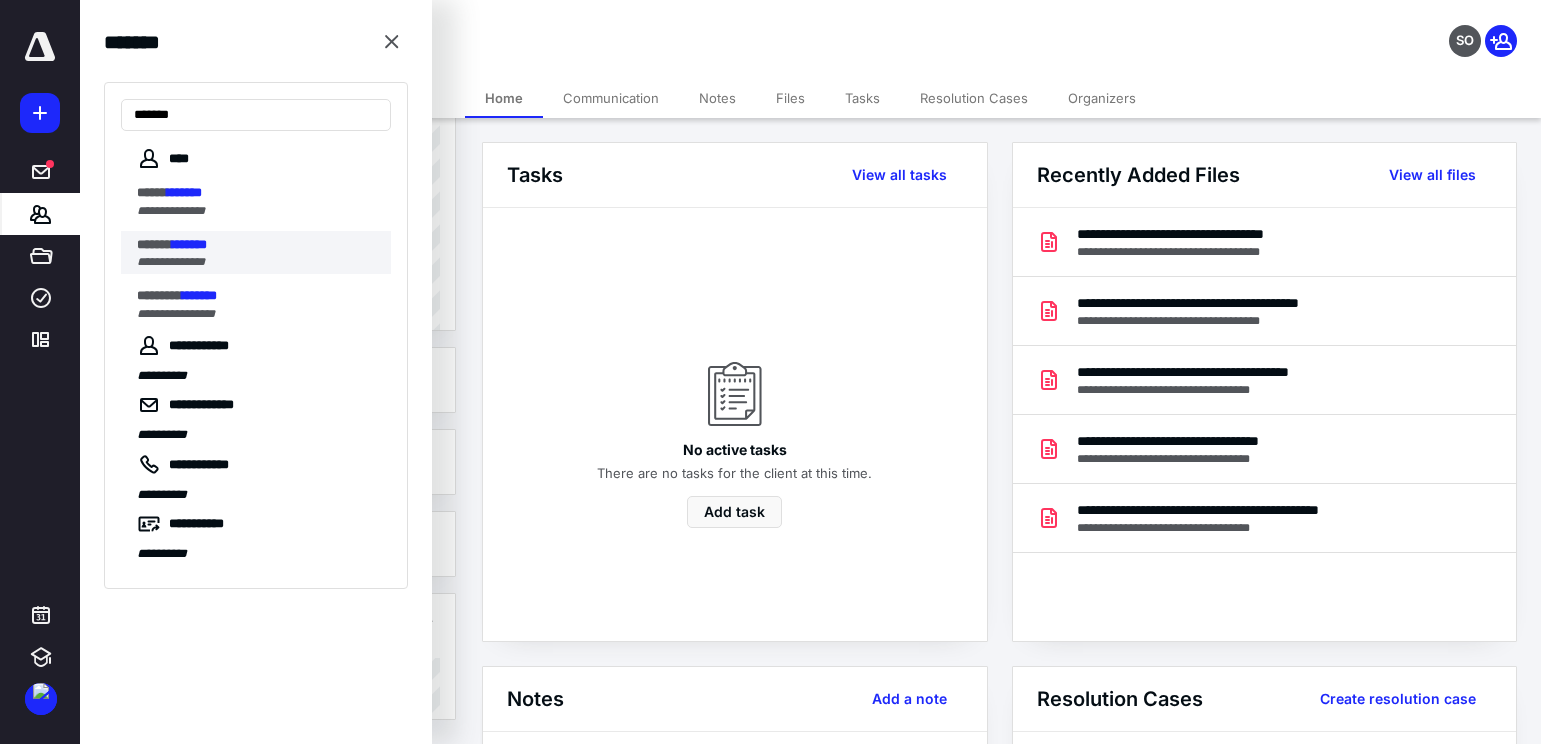 type on "*******" 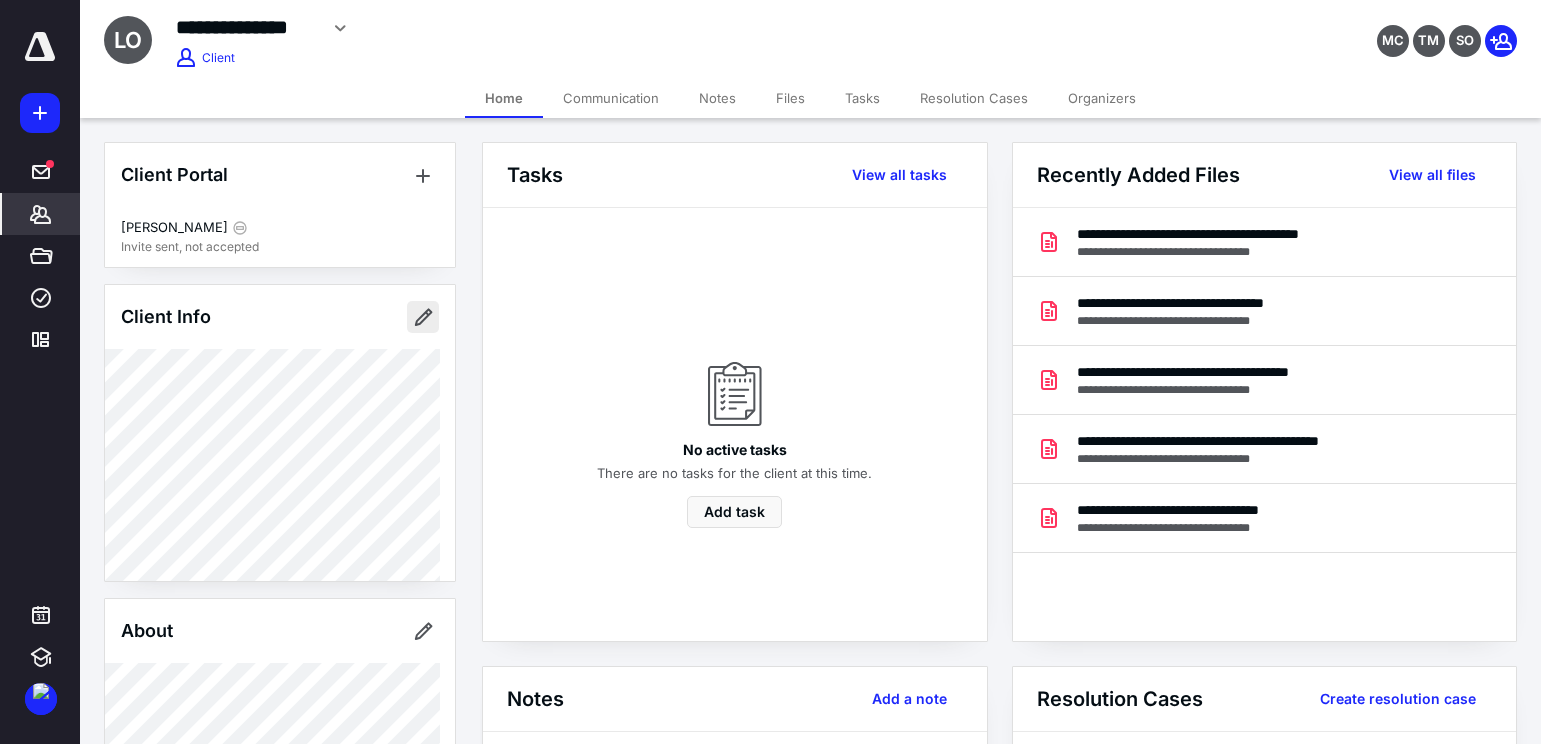 click at bounding box center (423, 317) 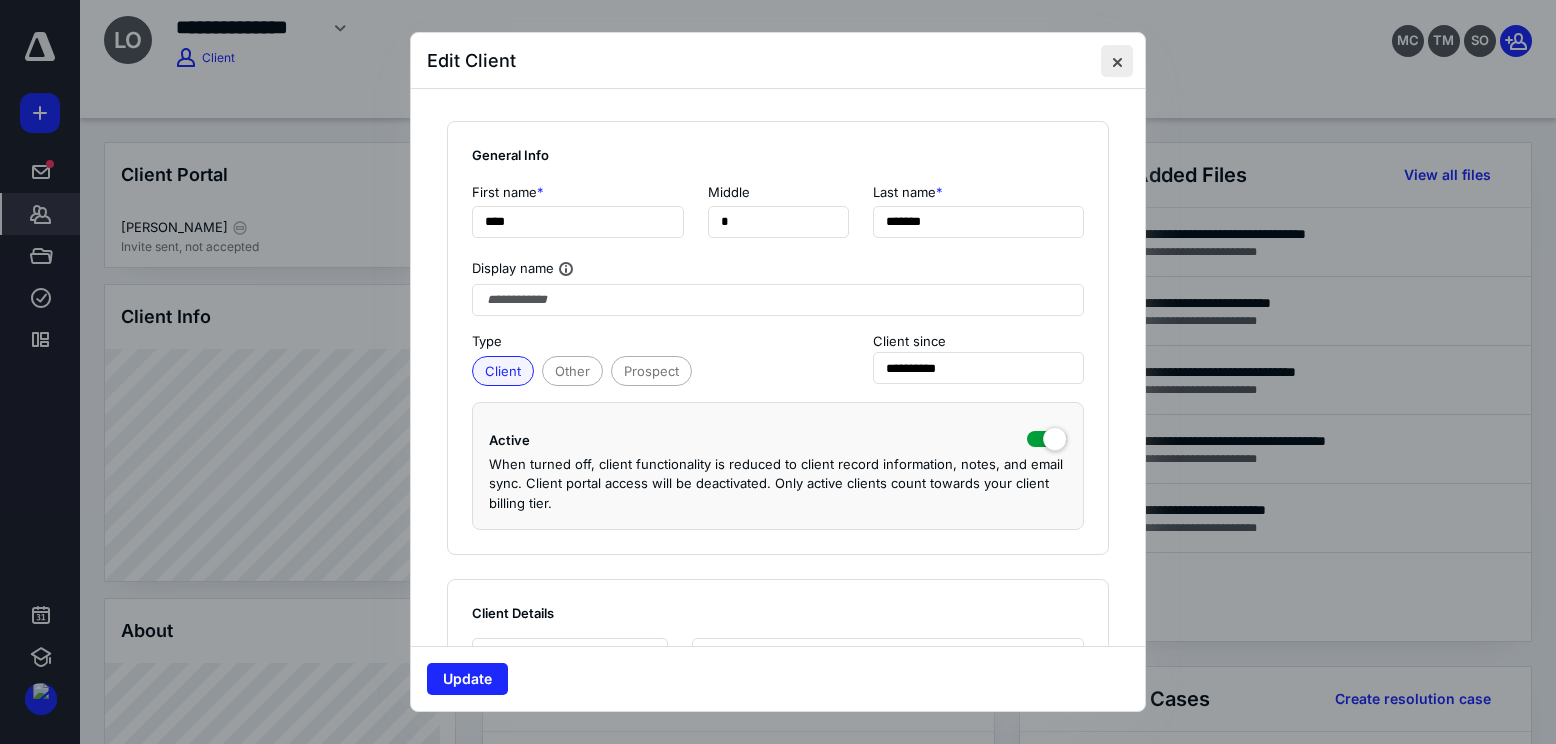 click at bounding box center [1117, 61] 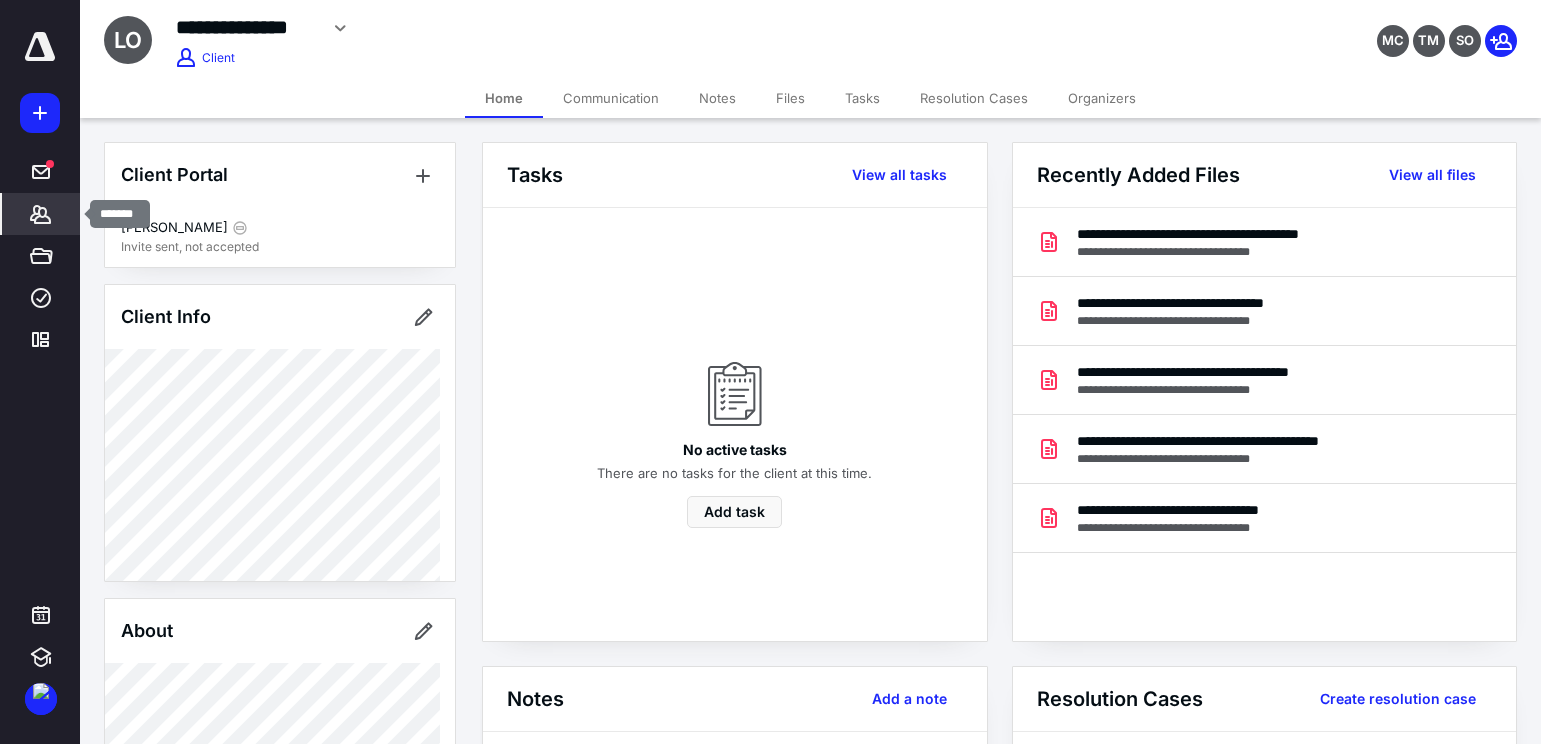 click 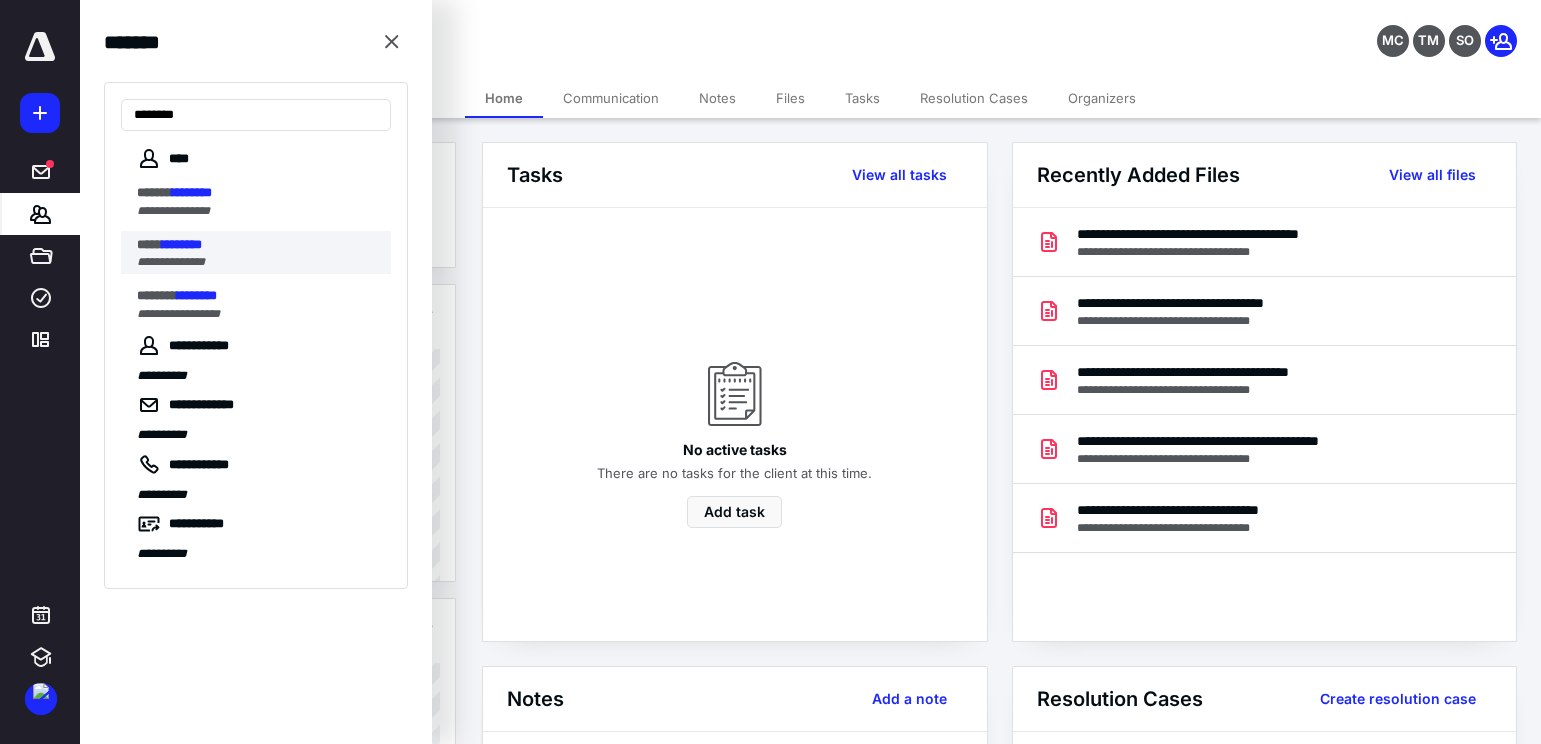 type on "********" 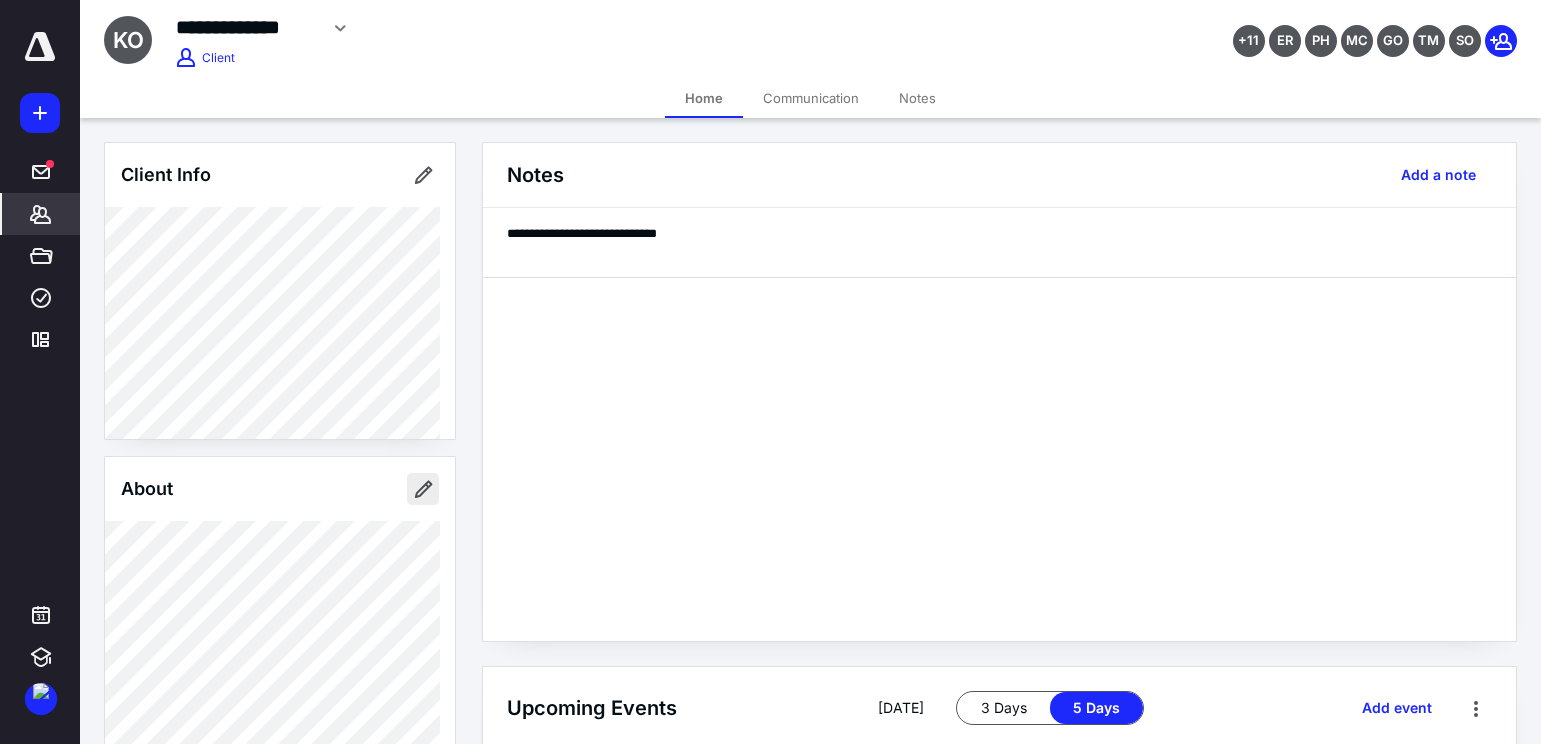 click at bounding box center (423, 489) 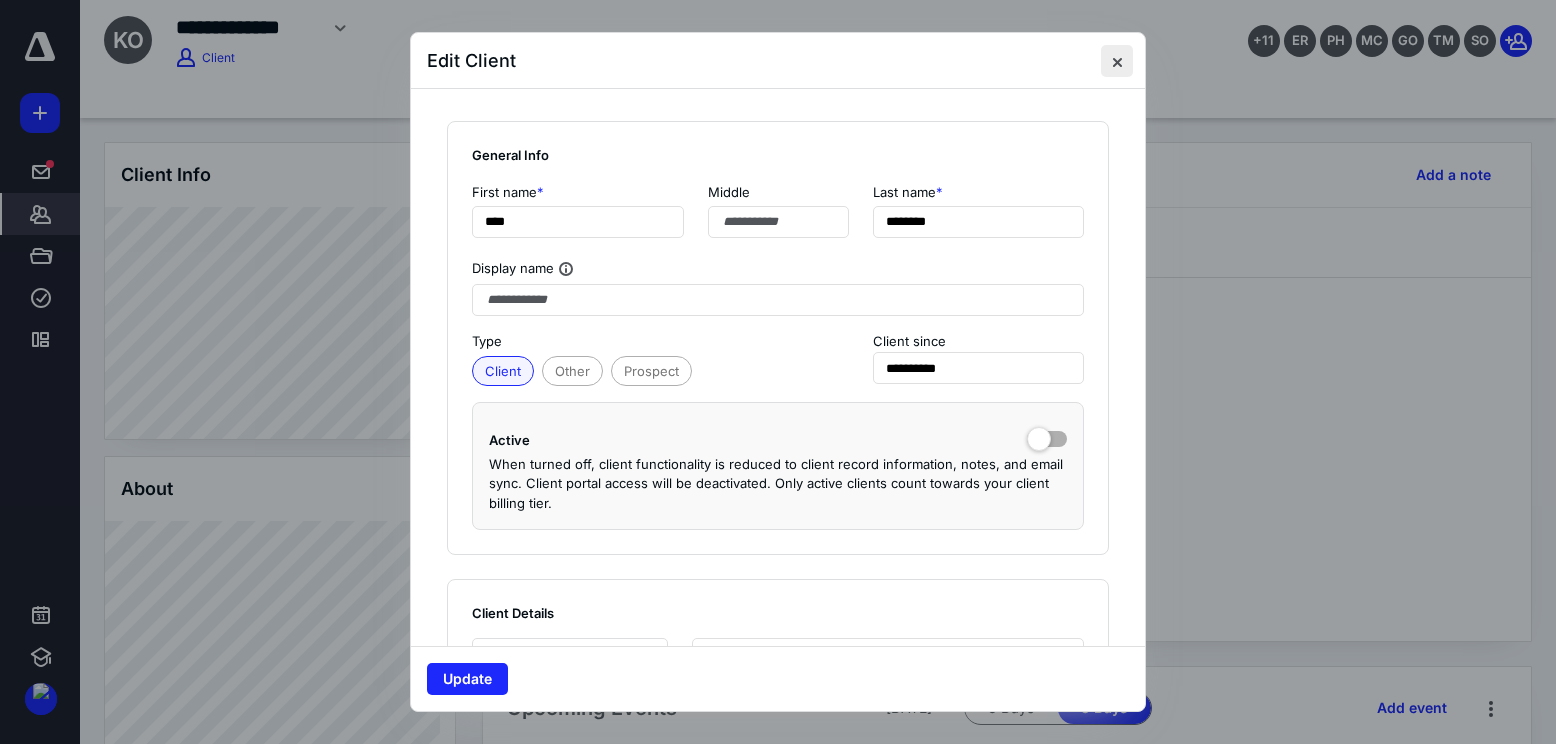 click at bounding box center (1117, 61) 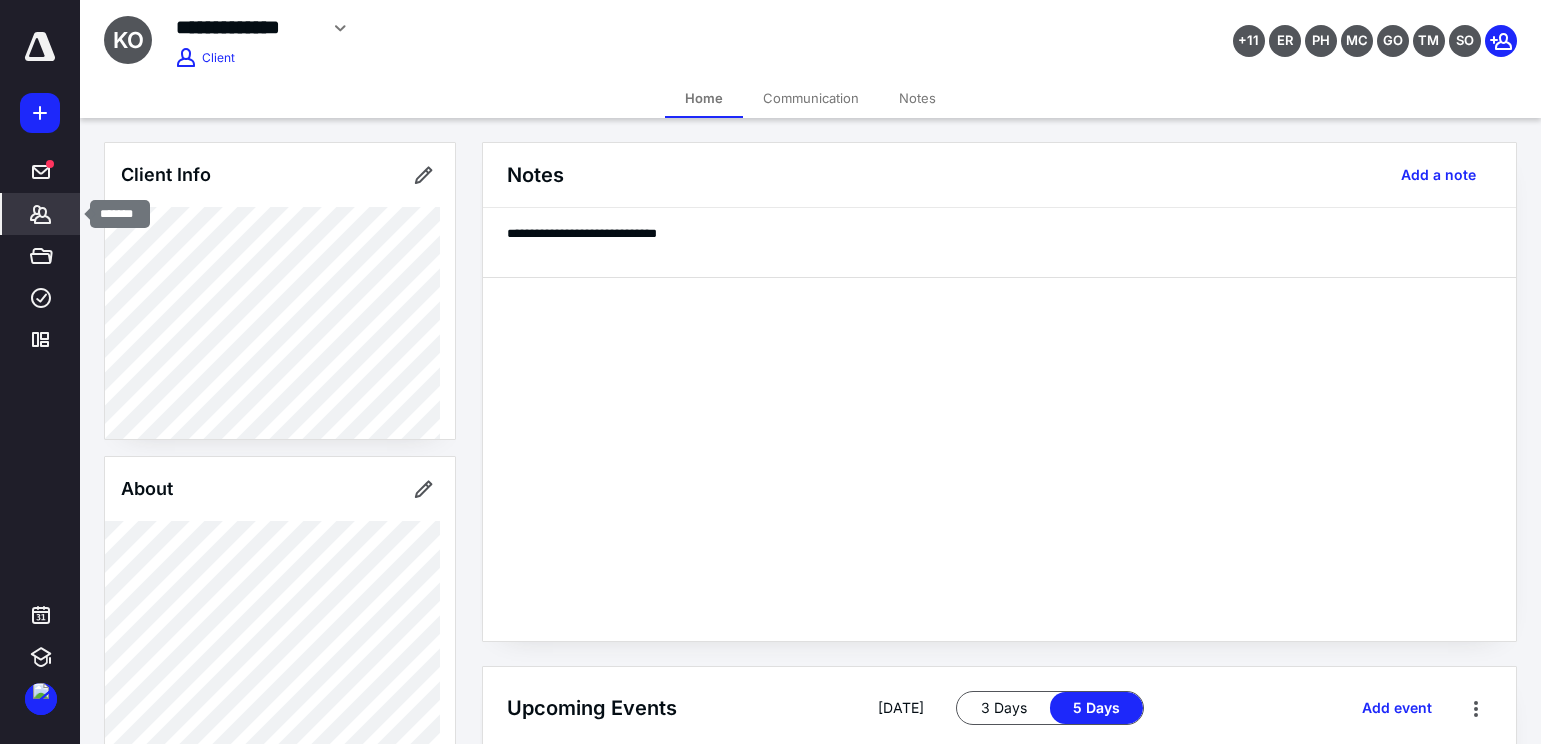 click 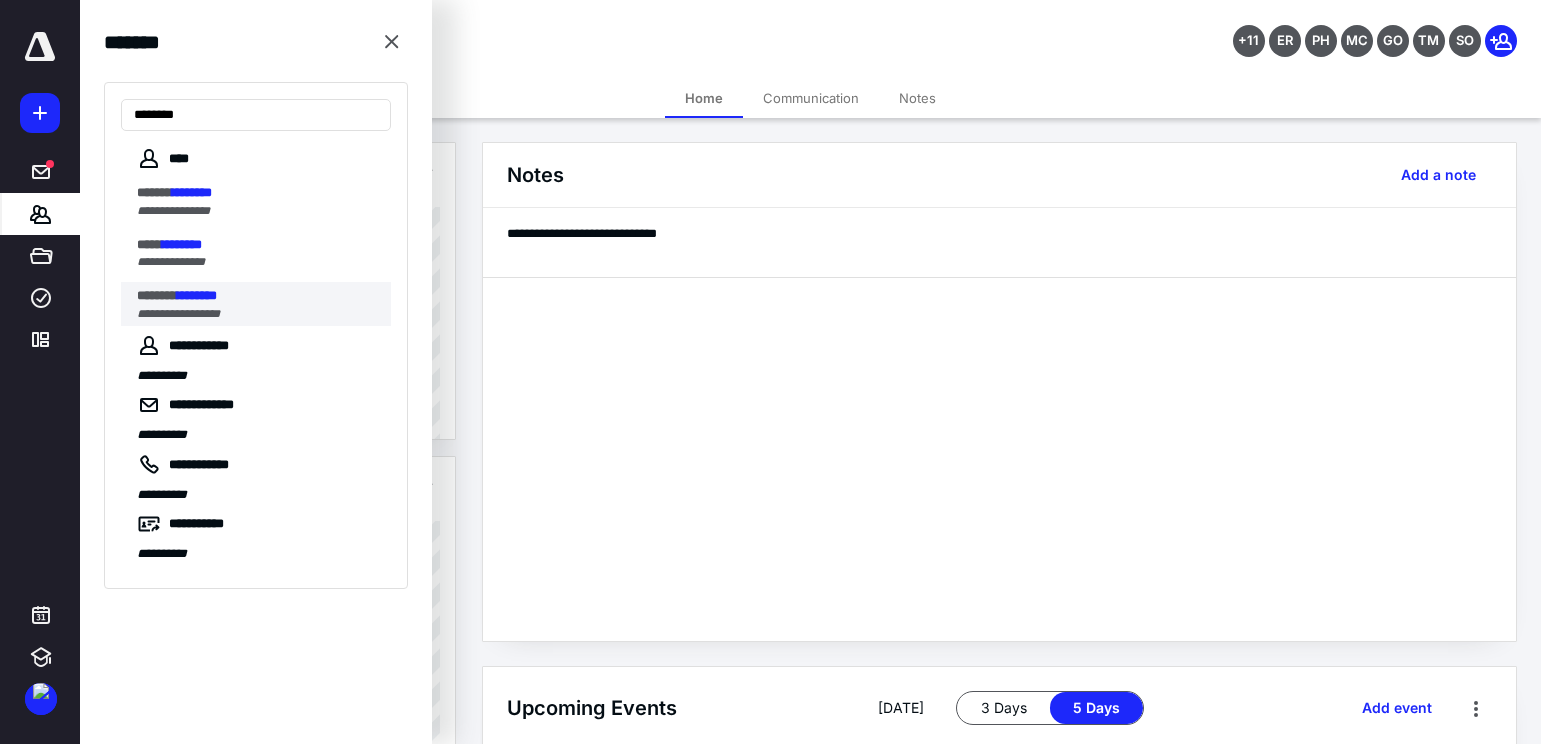 type on "********" 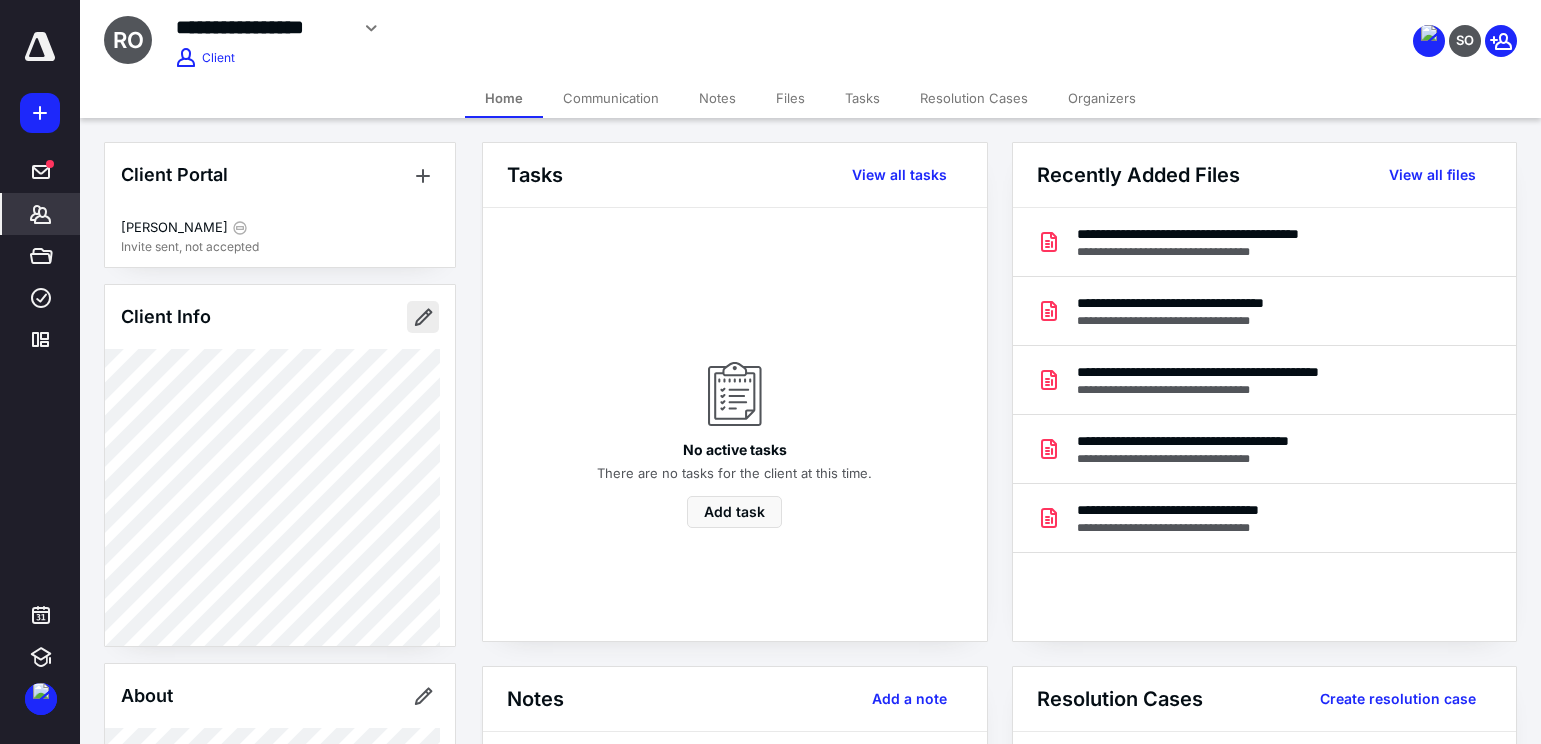 click at bounding box center [423, 317] 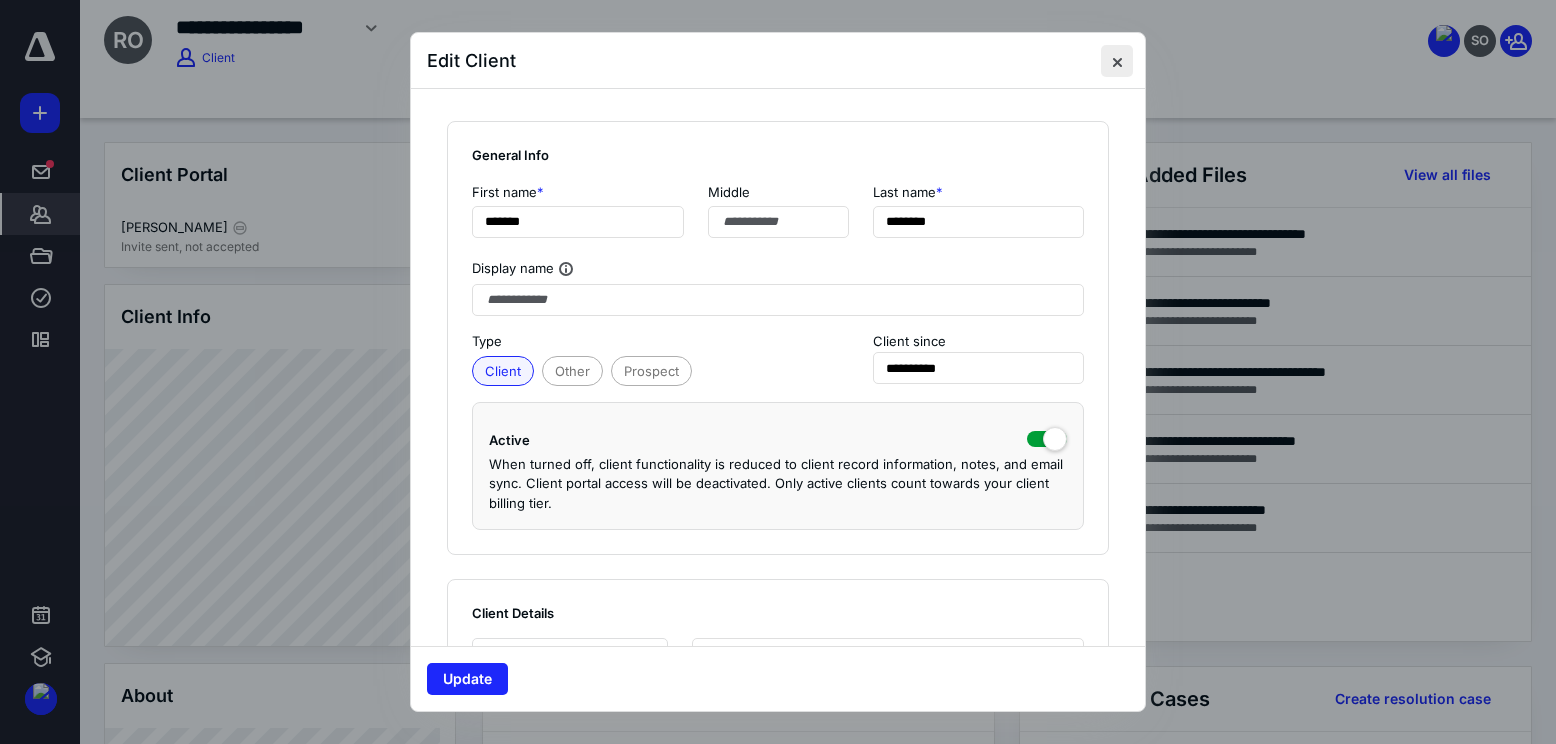 click at bounding box center [1117, 61] 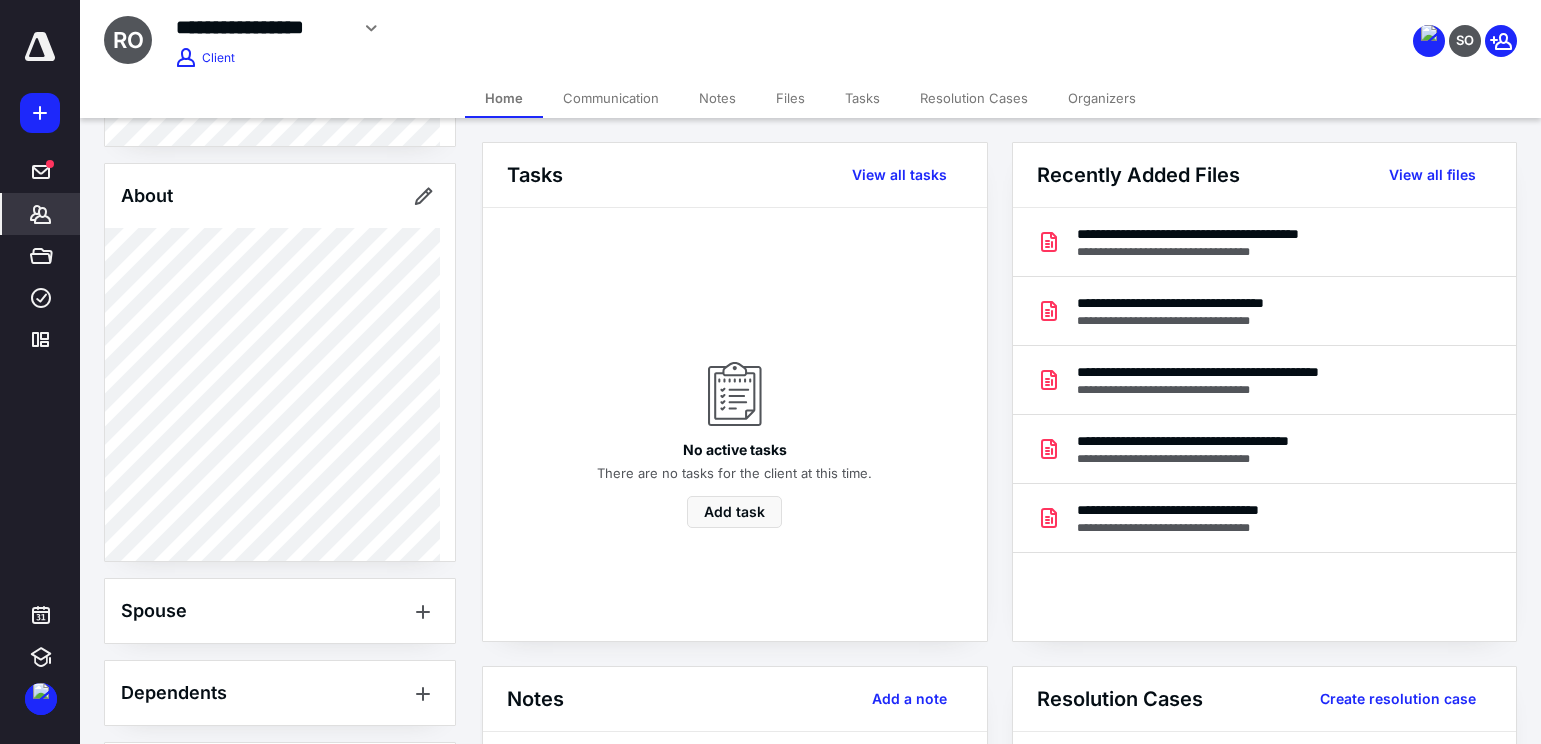 scroll, scrollTop: 200, scrollLeft: 0, axis: vertical 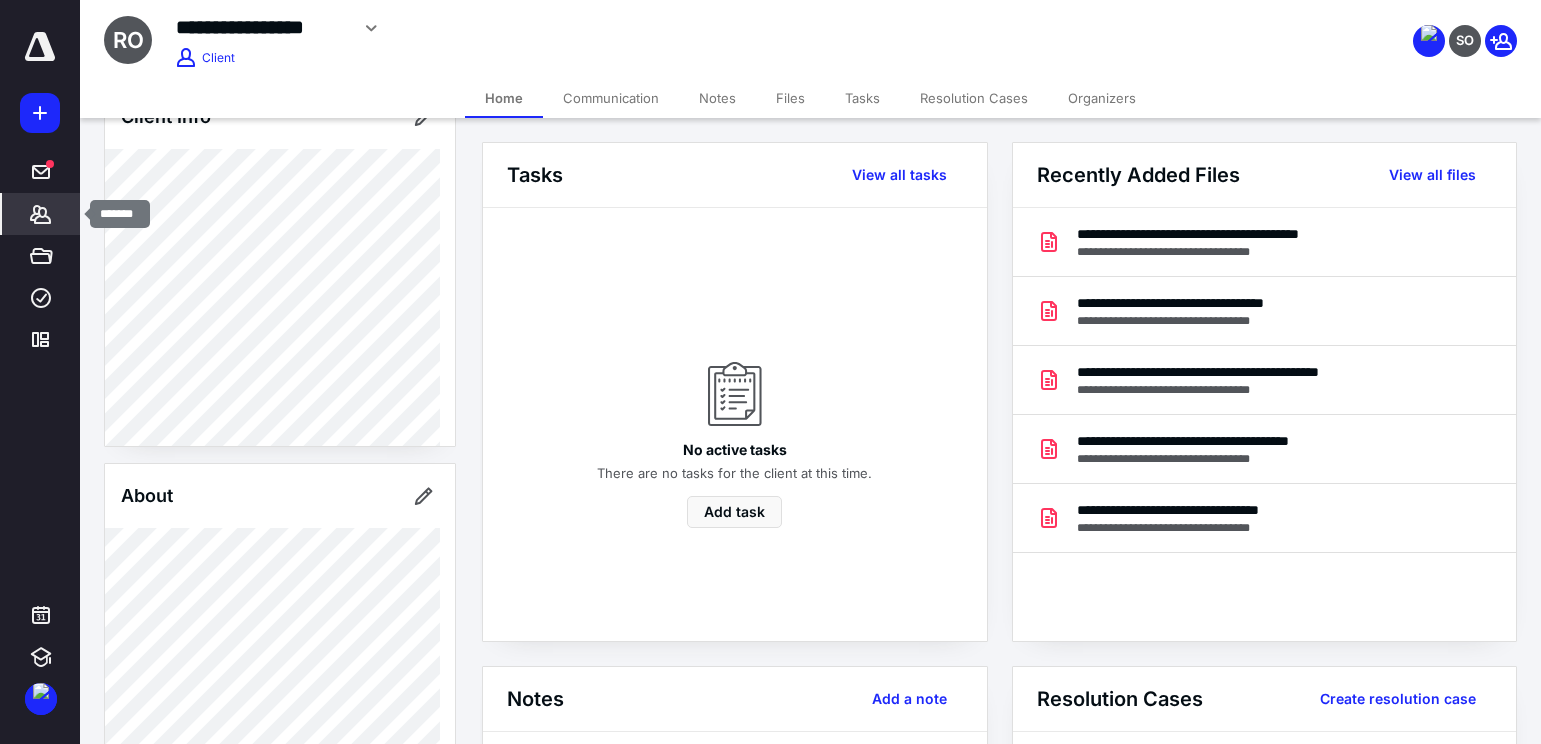click on "*******" at bounding box center [41, 214] 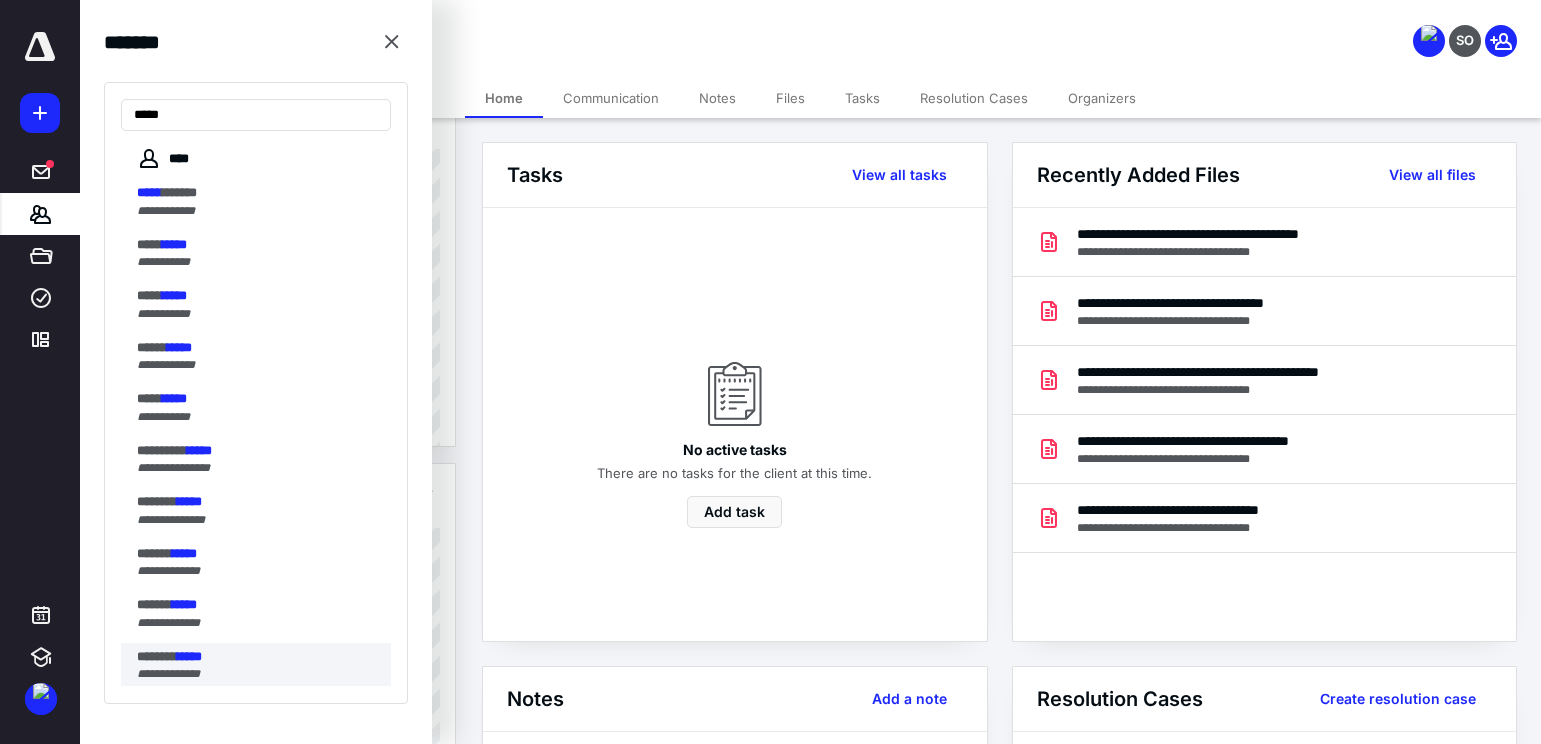 type on "*****" 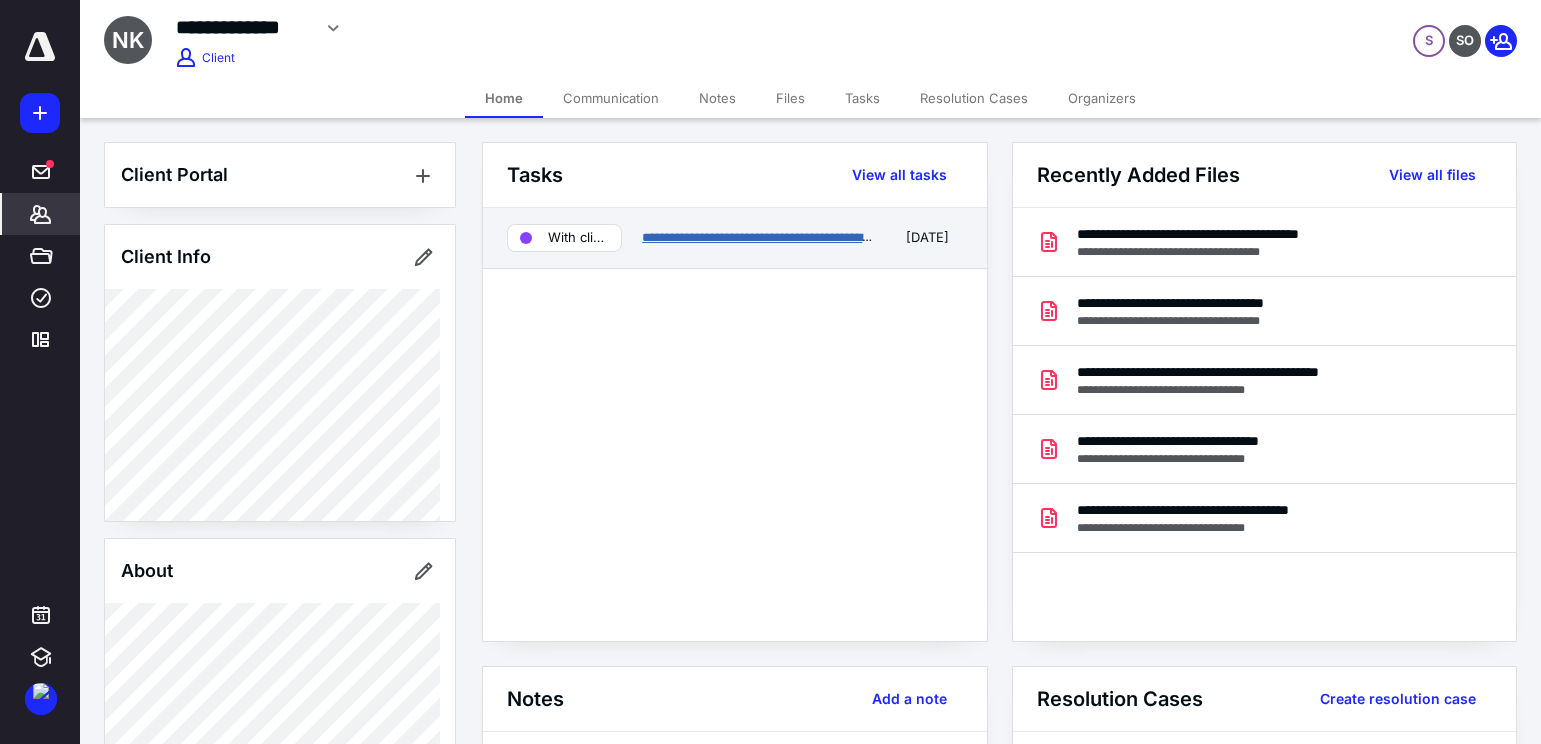 click on "**********" at bounding box center (767, 237) 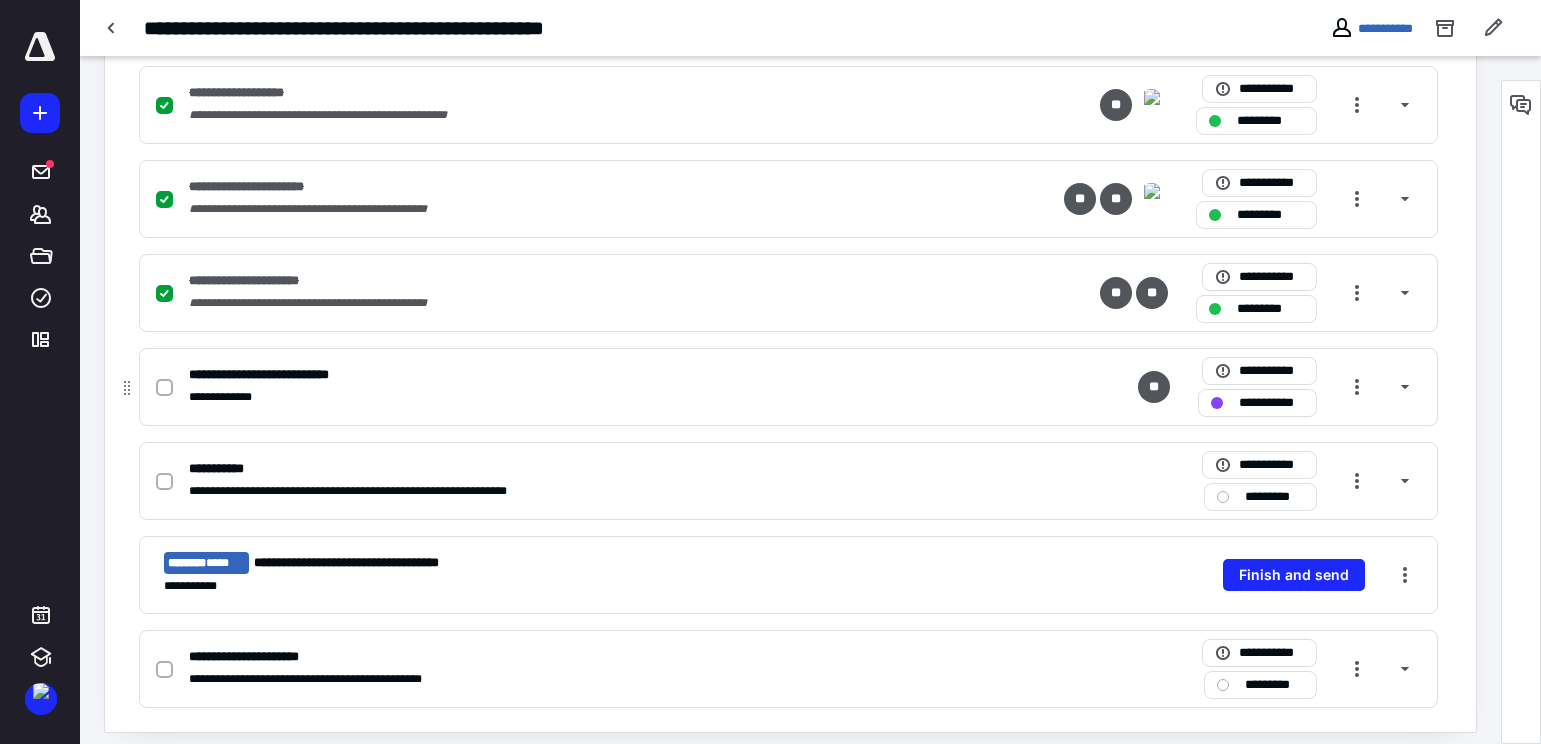 scroll, scrollTop: 713, scrollLeft: 0, axis: vertical 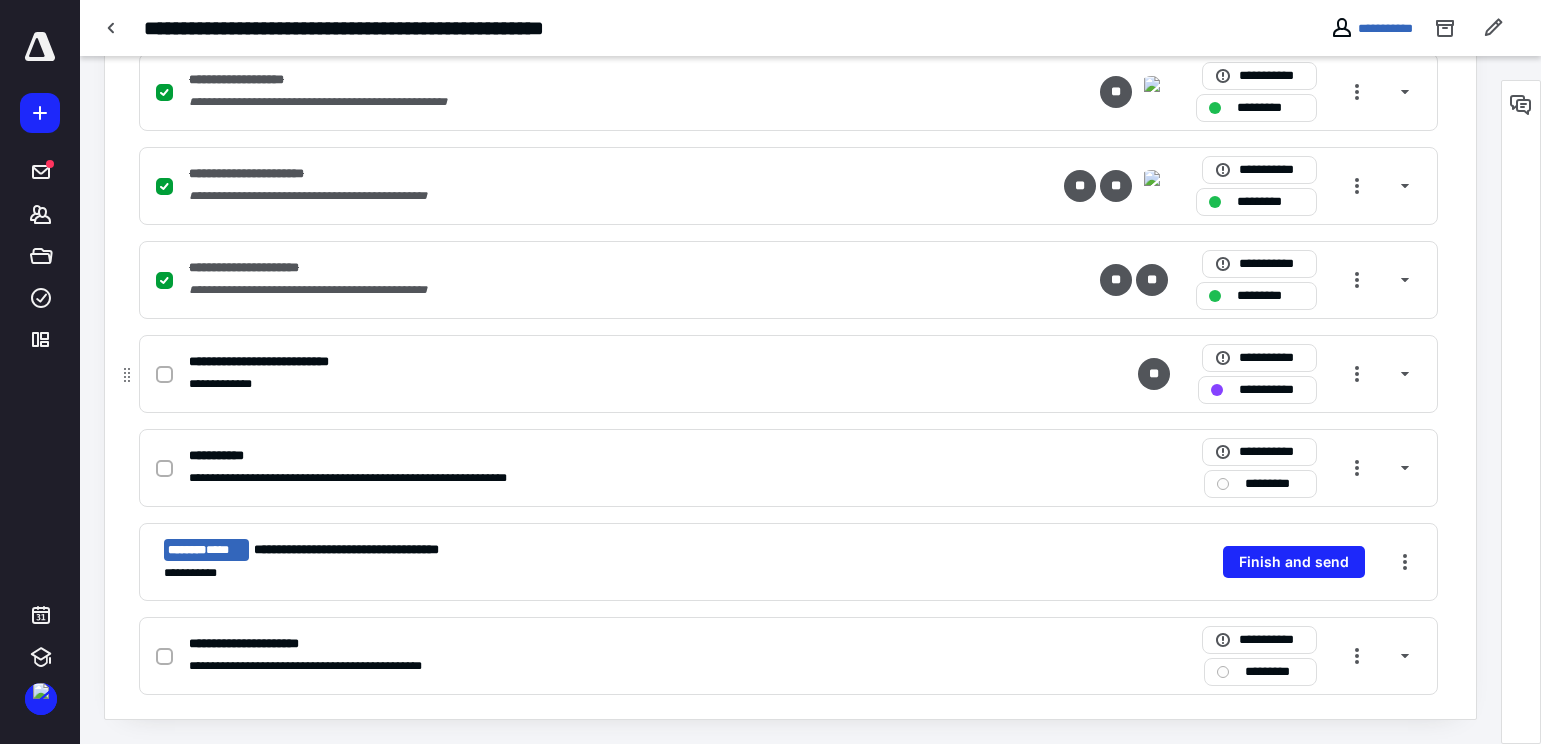click on "**********" at bounding box center (1271, 390) 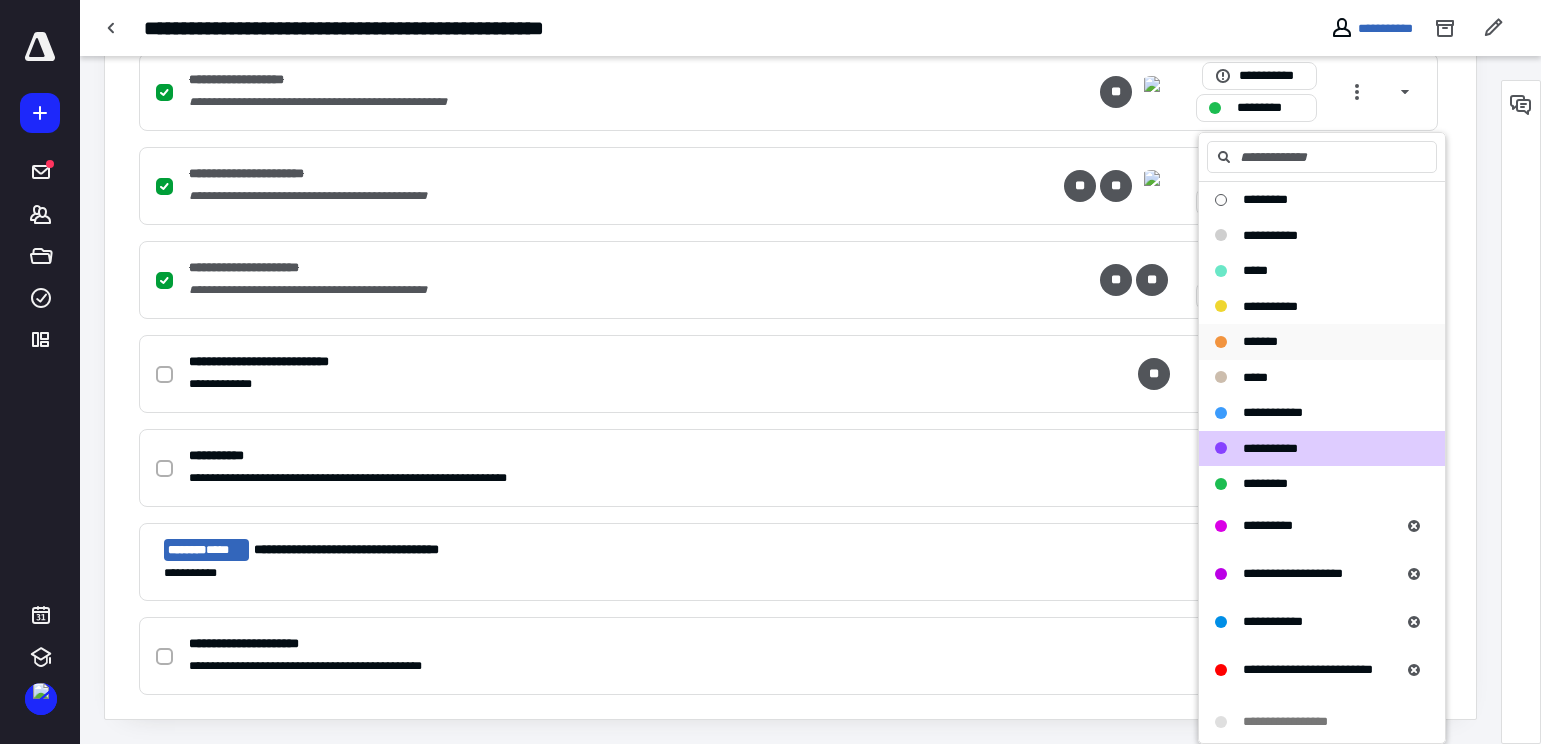 click on "*******" at bounding box center [1260, 341] 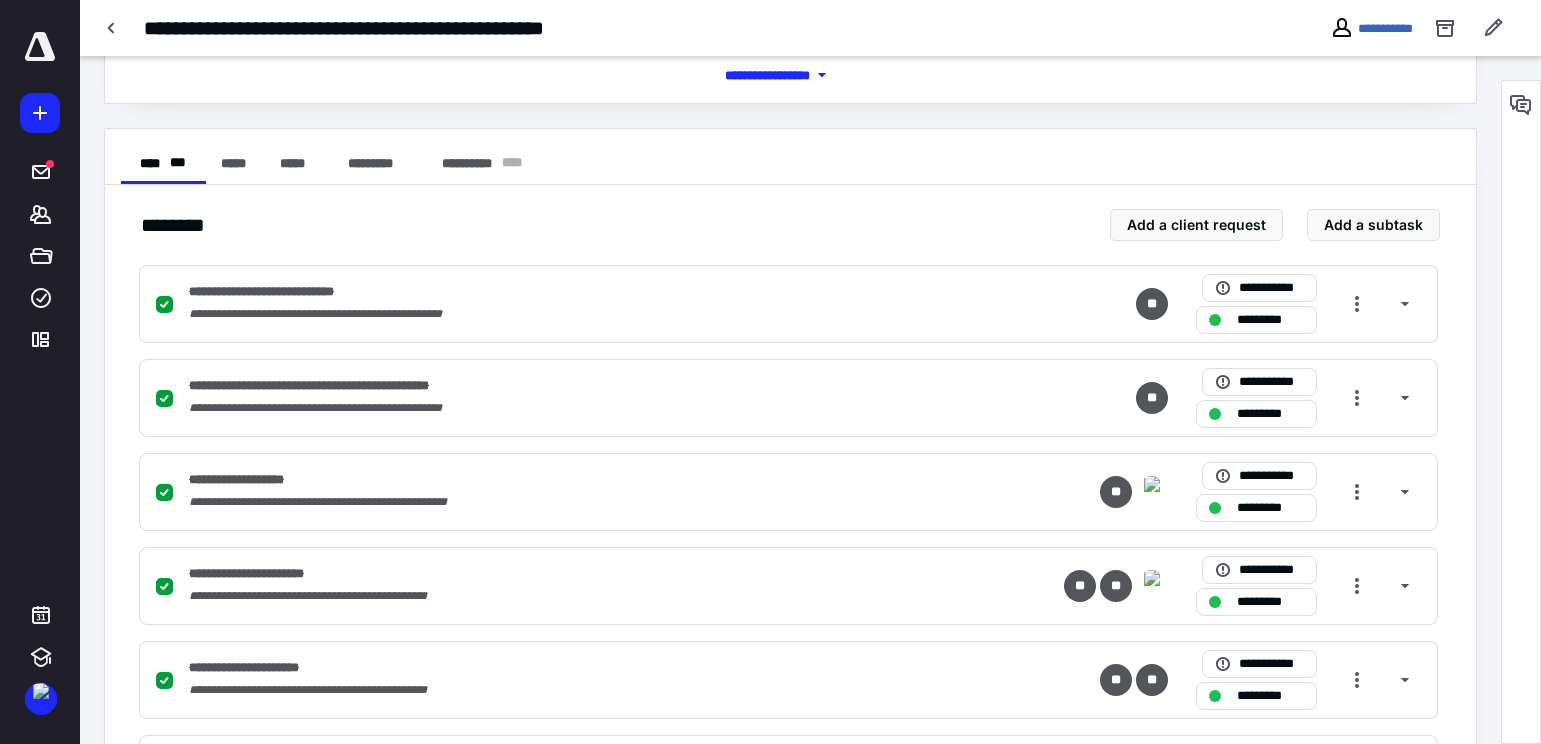 scroll, scrollTop: 0, scrollLeft: 0, axis: both 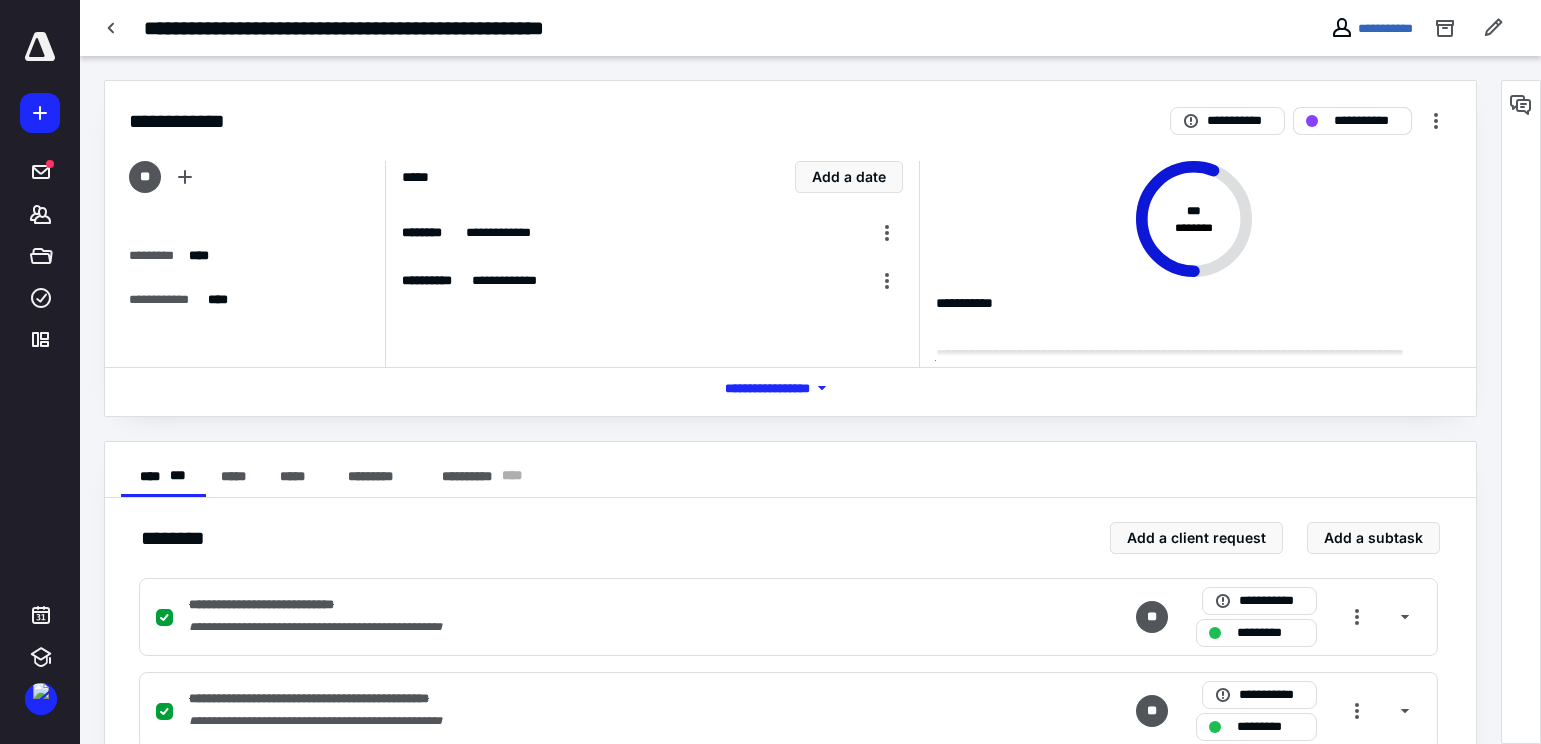 click on "**********" at bounding box center (1366, 121) 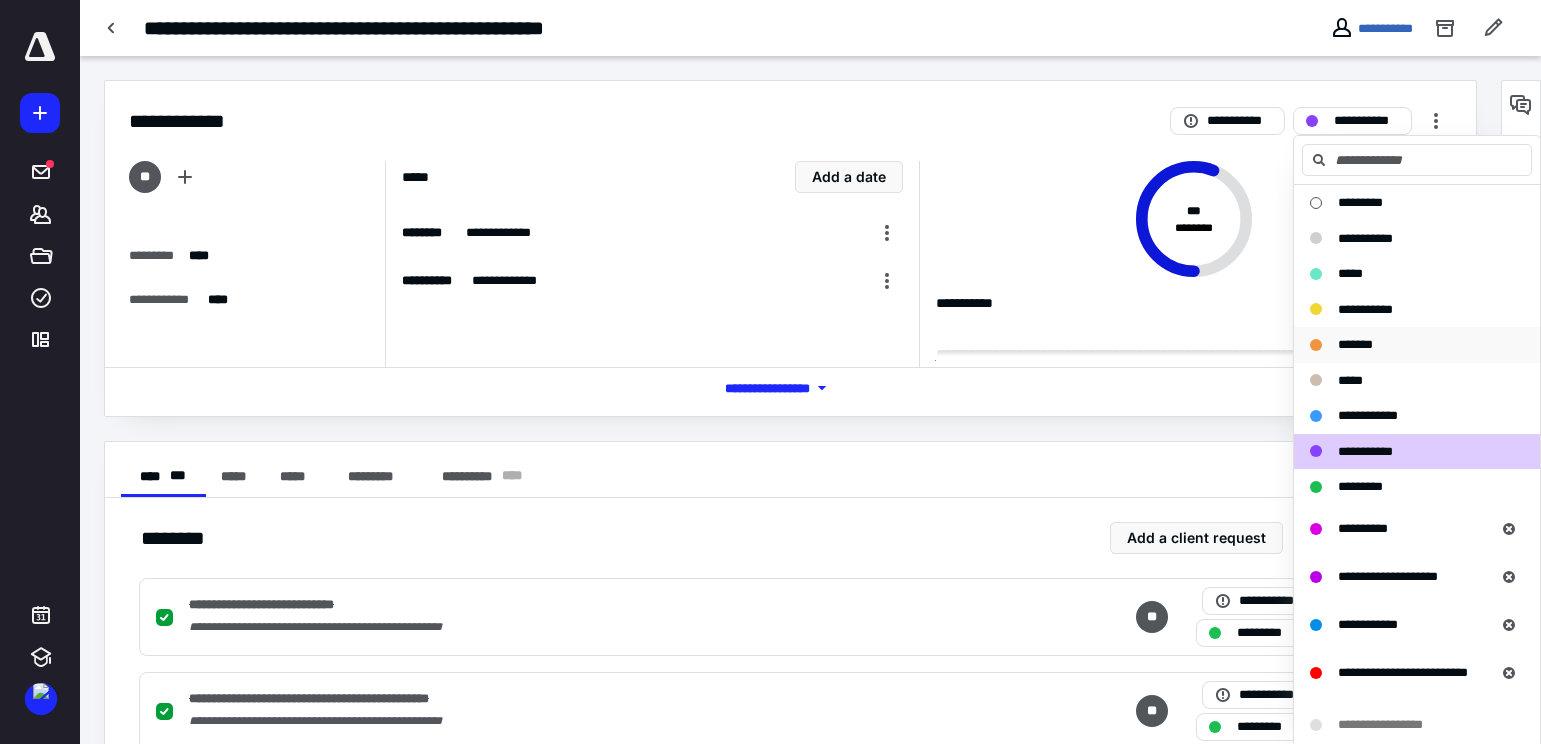 click on "*******" at bounding box center (1355, 344) 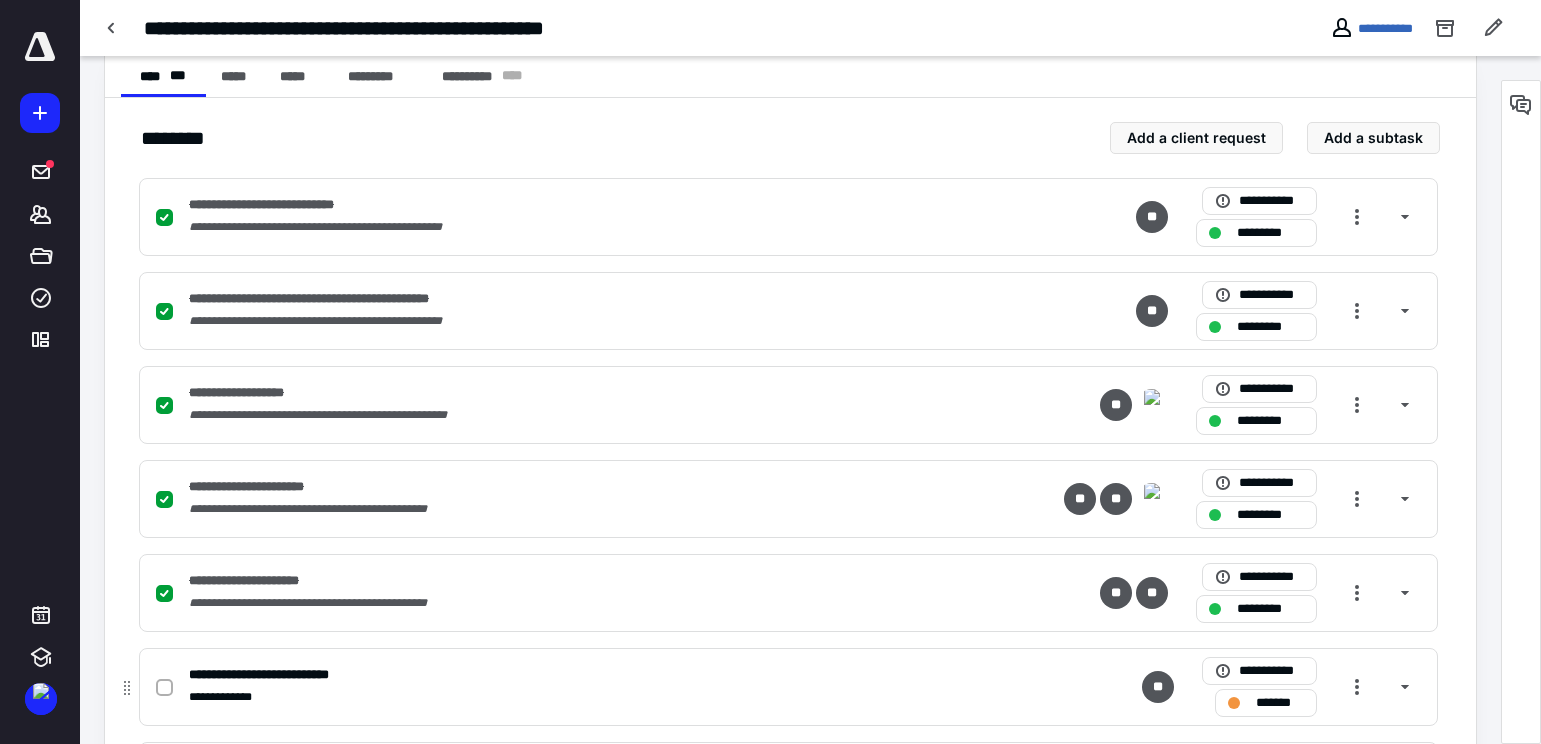 scroll, scrollTop: 713, scrollLeft: 0, axis: vertical 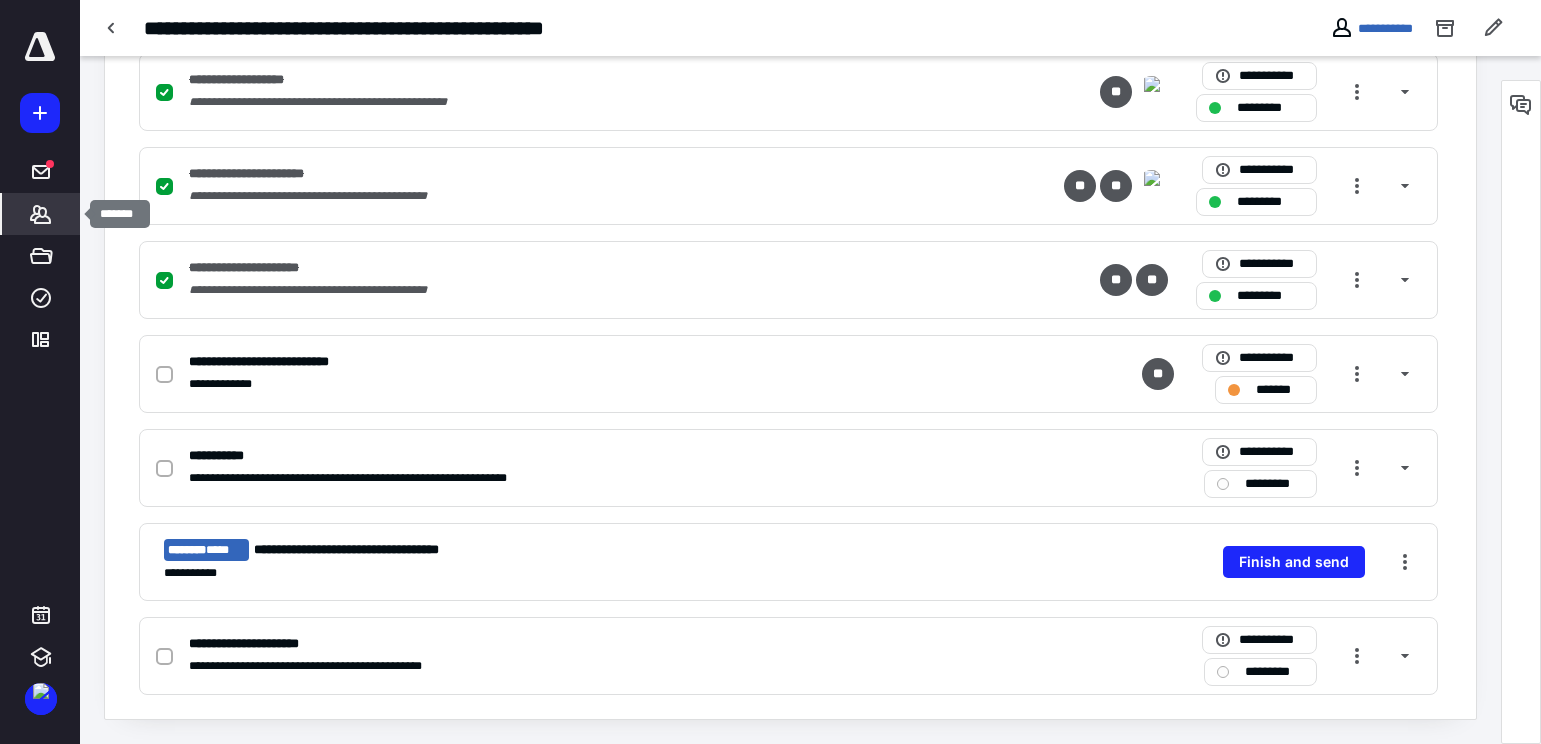click 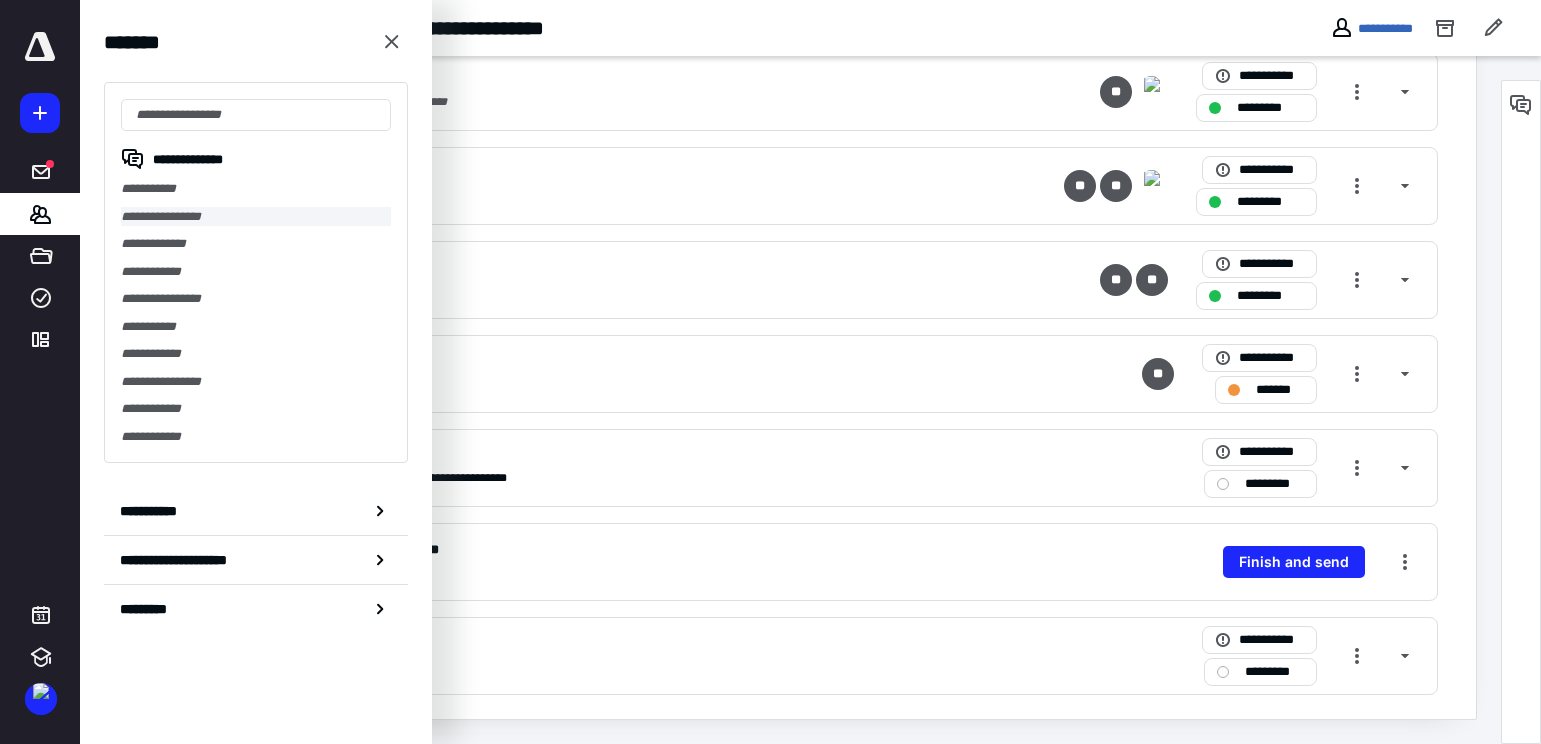 click on "**********" at bounding box center (256, 217) 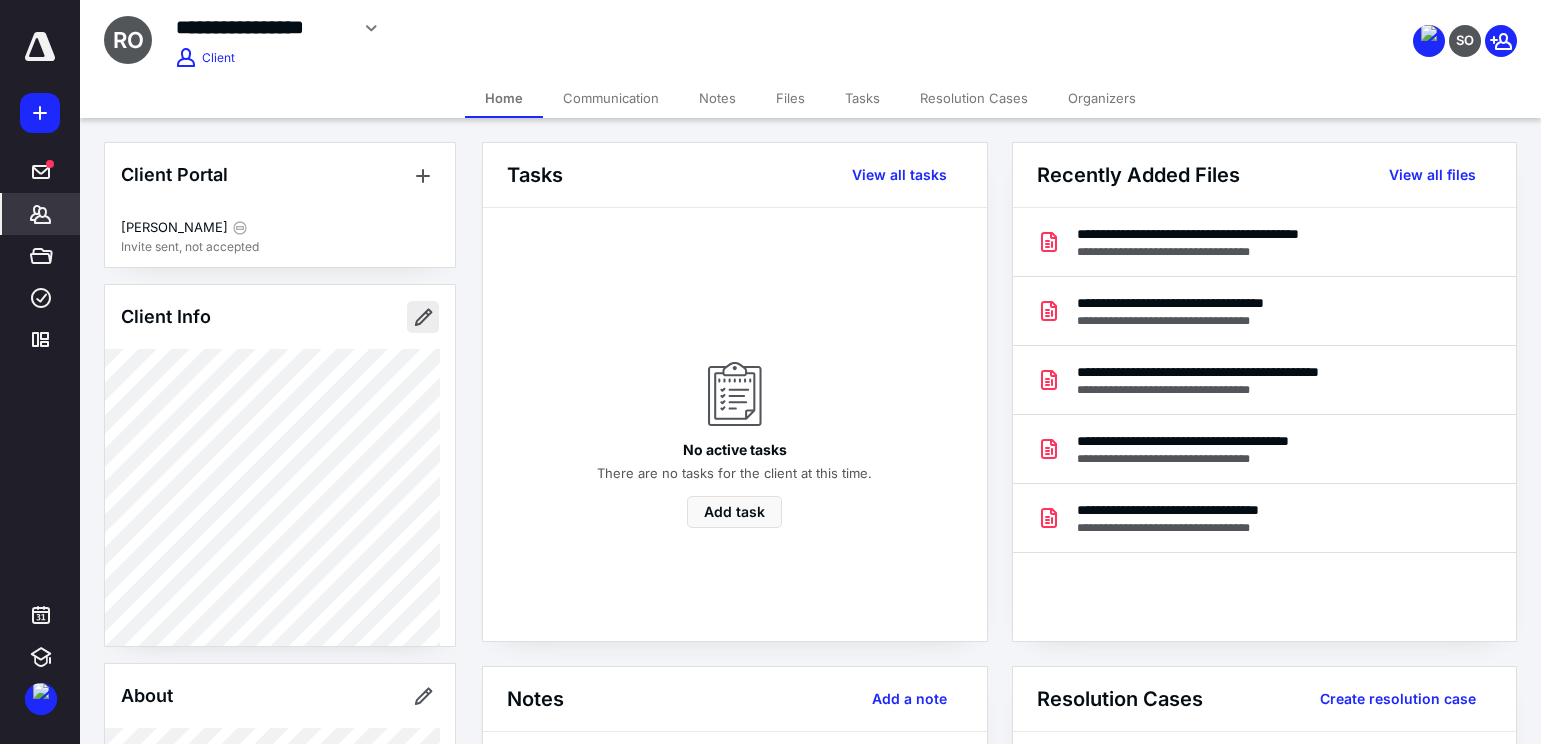click at bounding box center [423, 317] 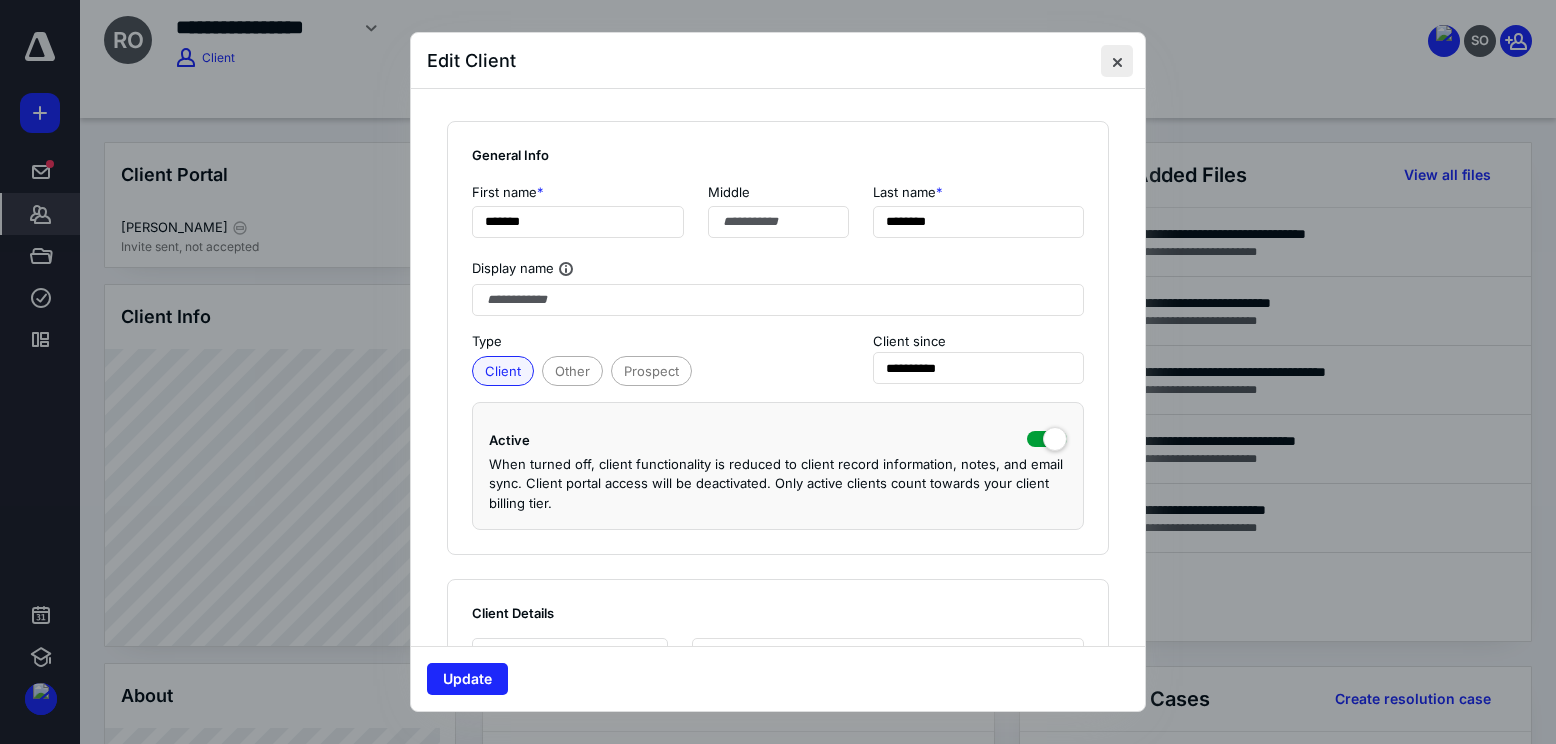 click at bounding box center [1117, 61] 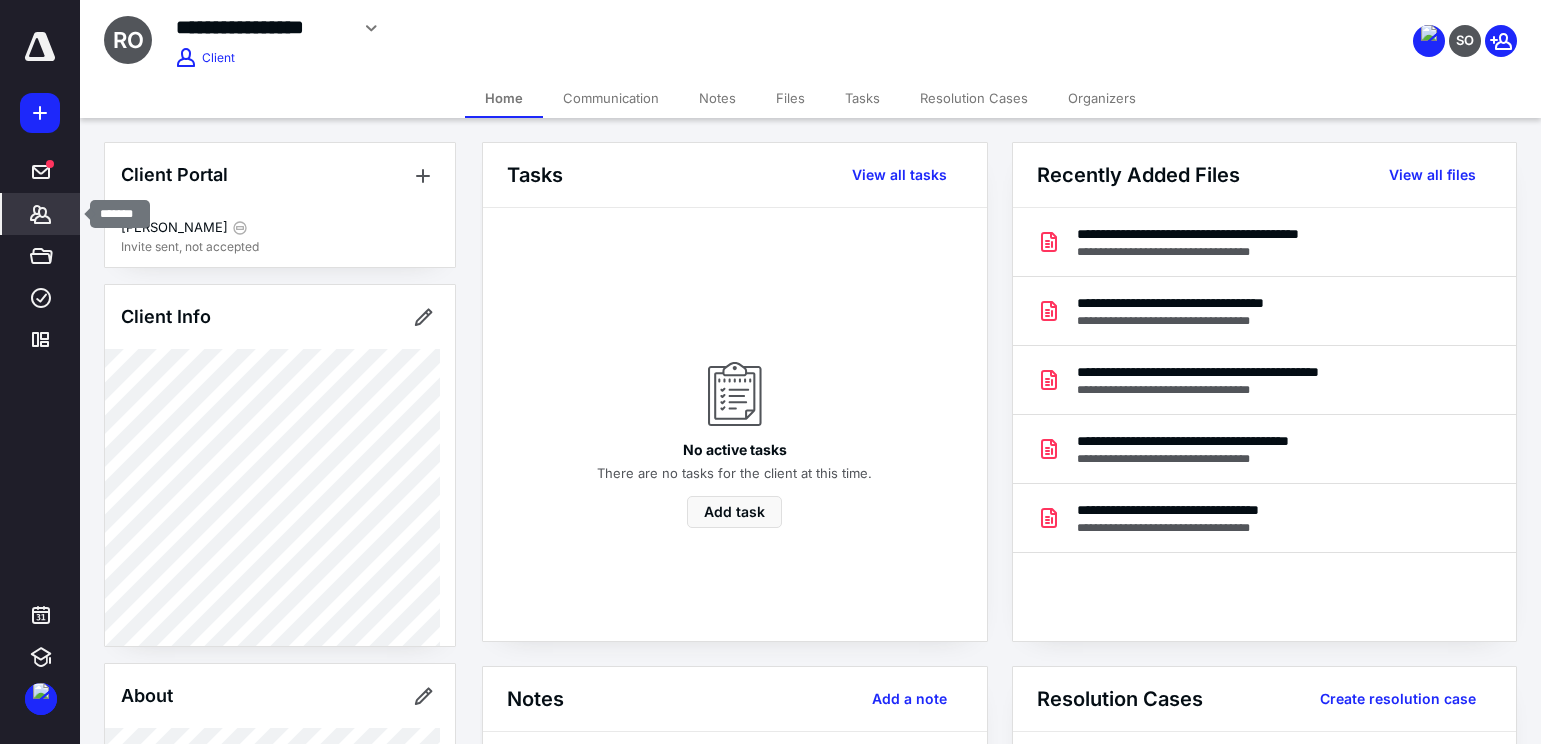 click 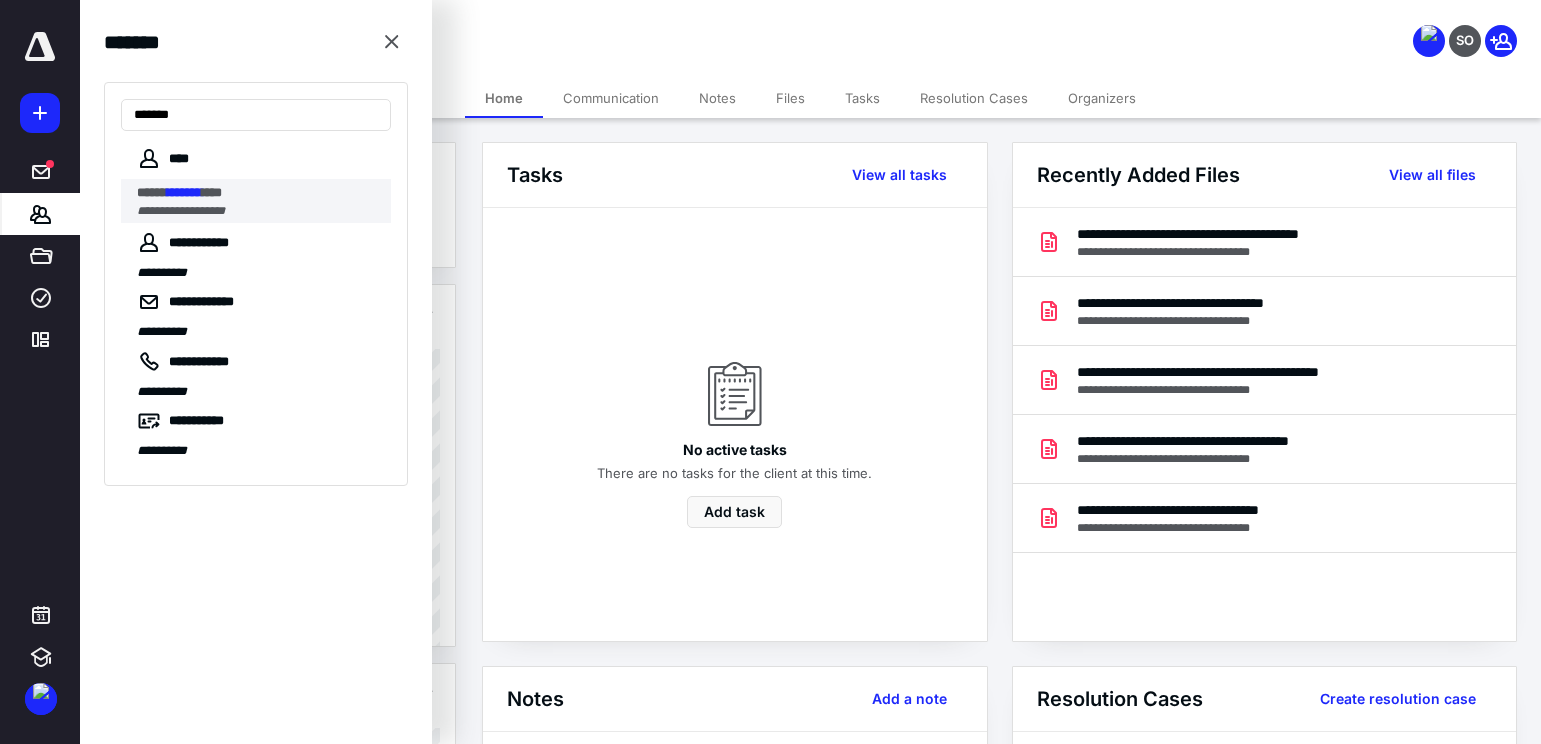 type on "*******" 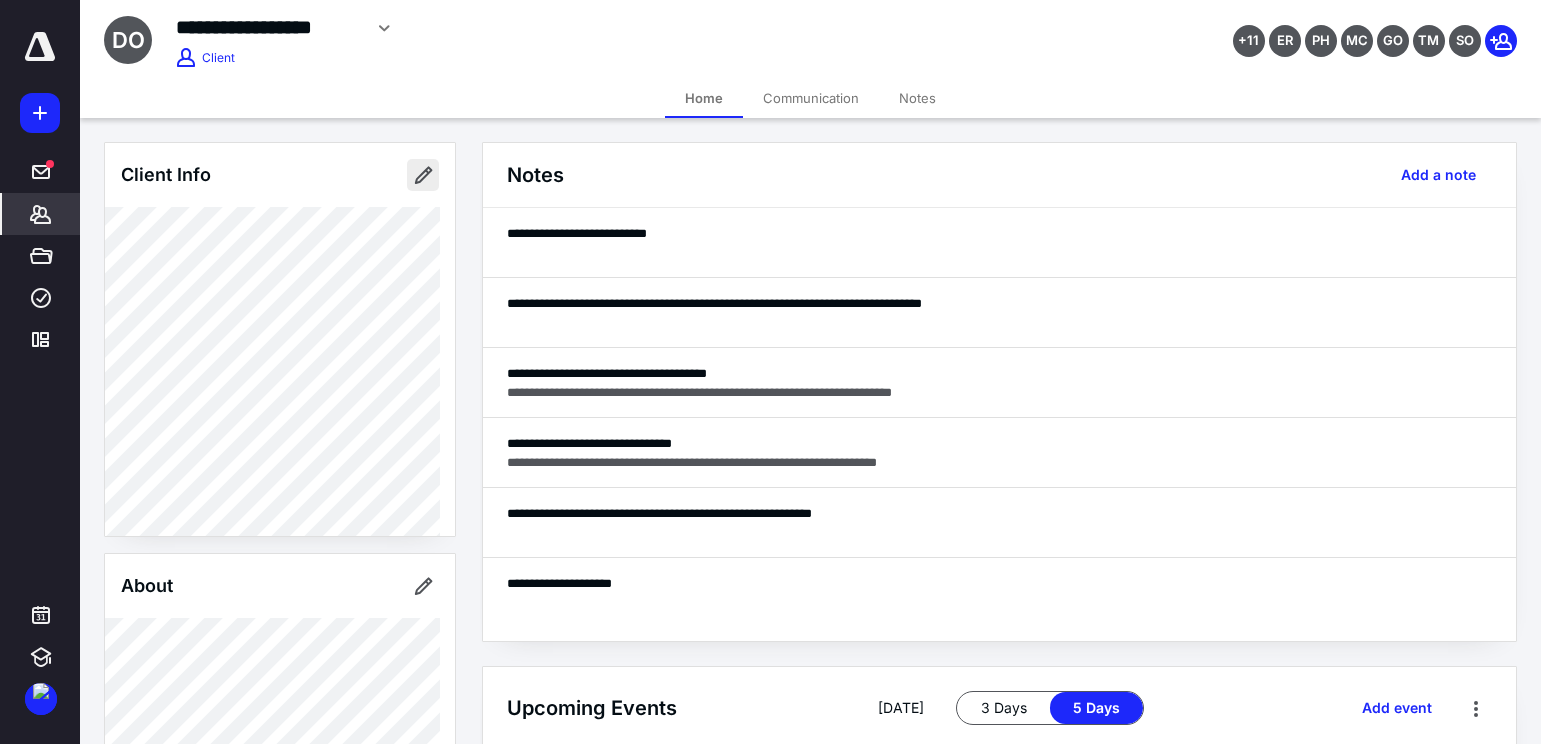 click at bounding box center [423, 175] 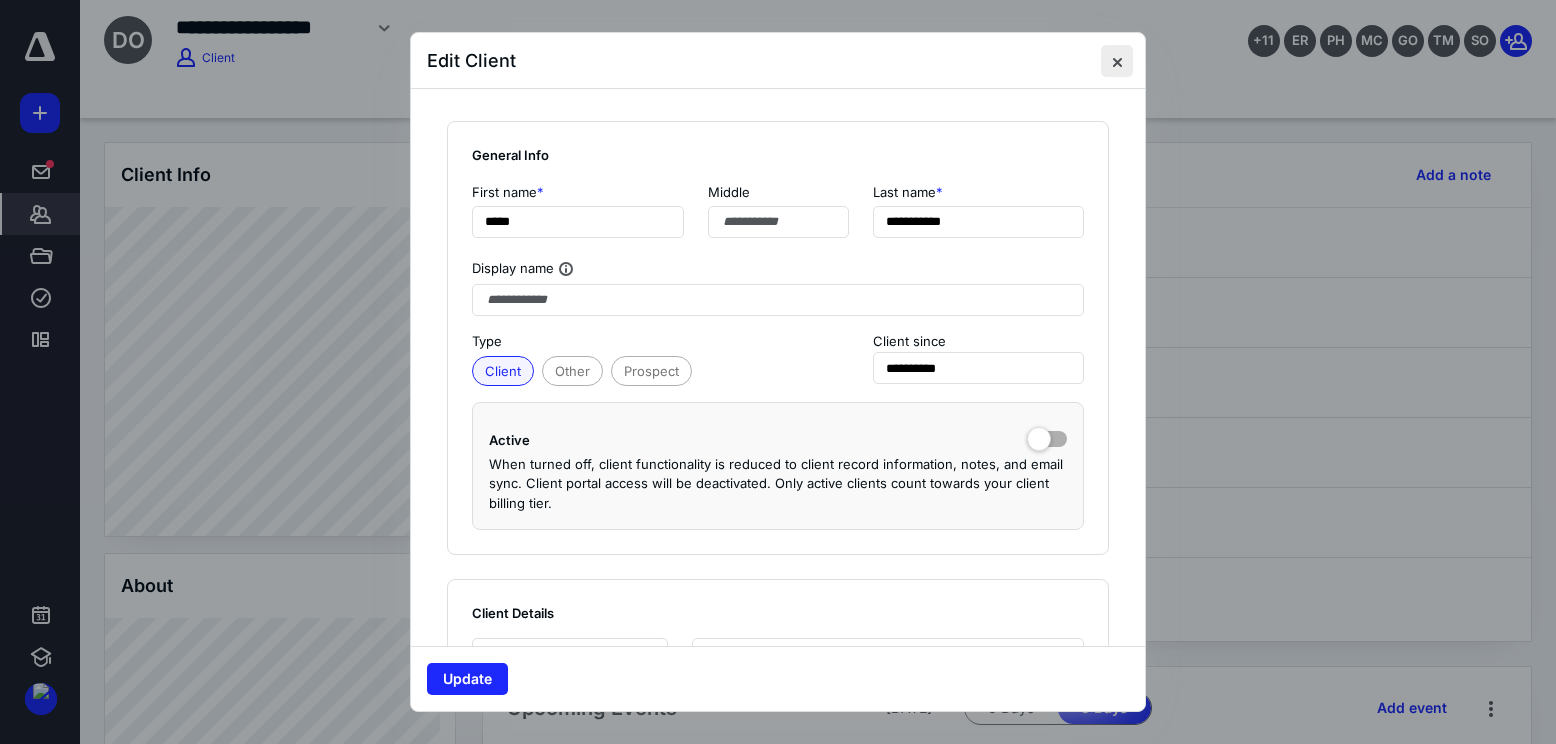 click at bounding box center (1117, 61) 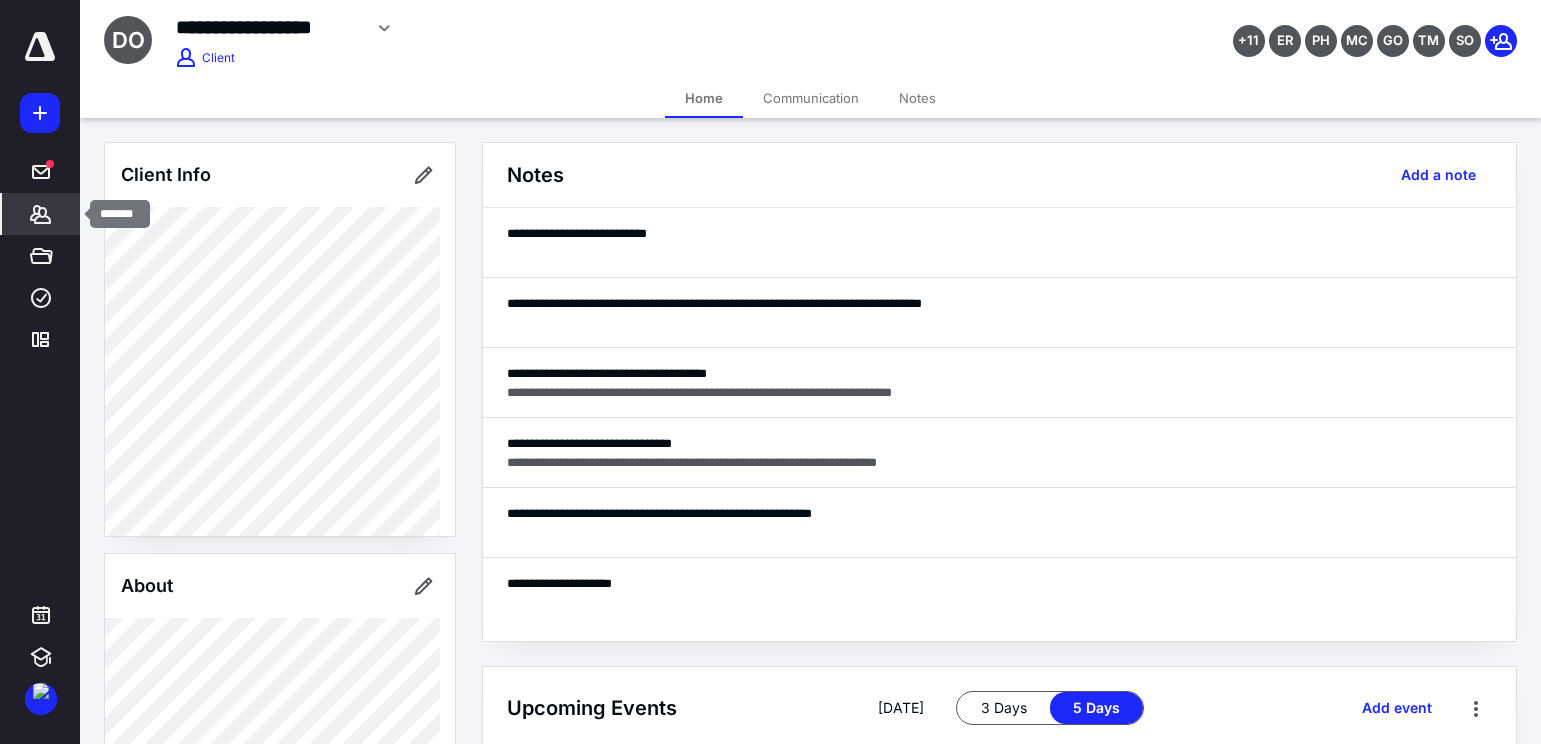 click 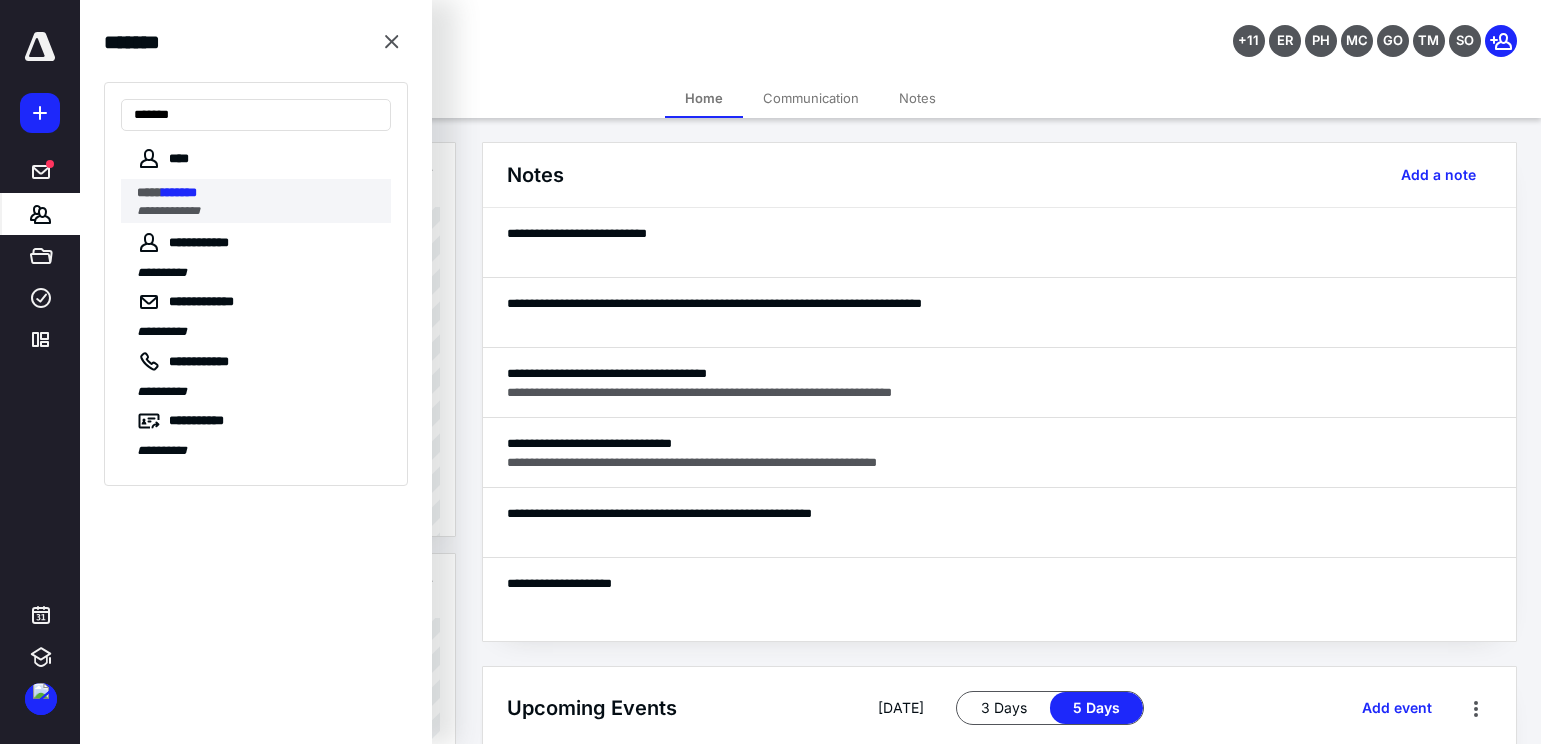 type on "*******" 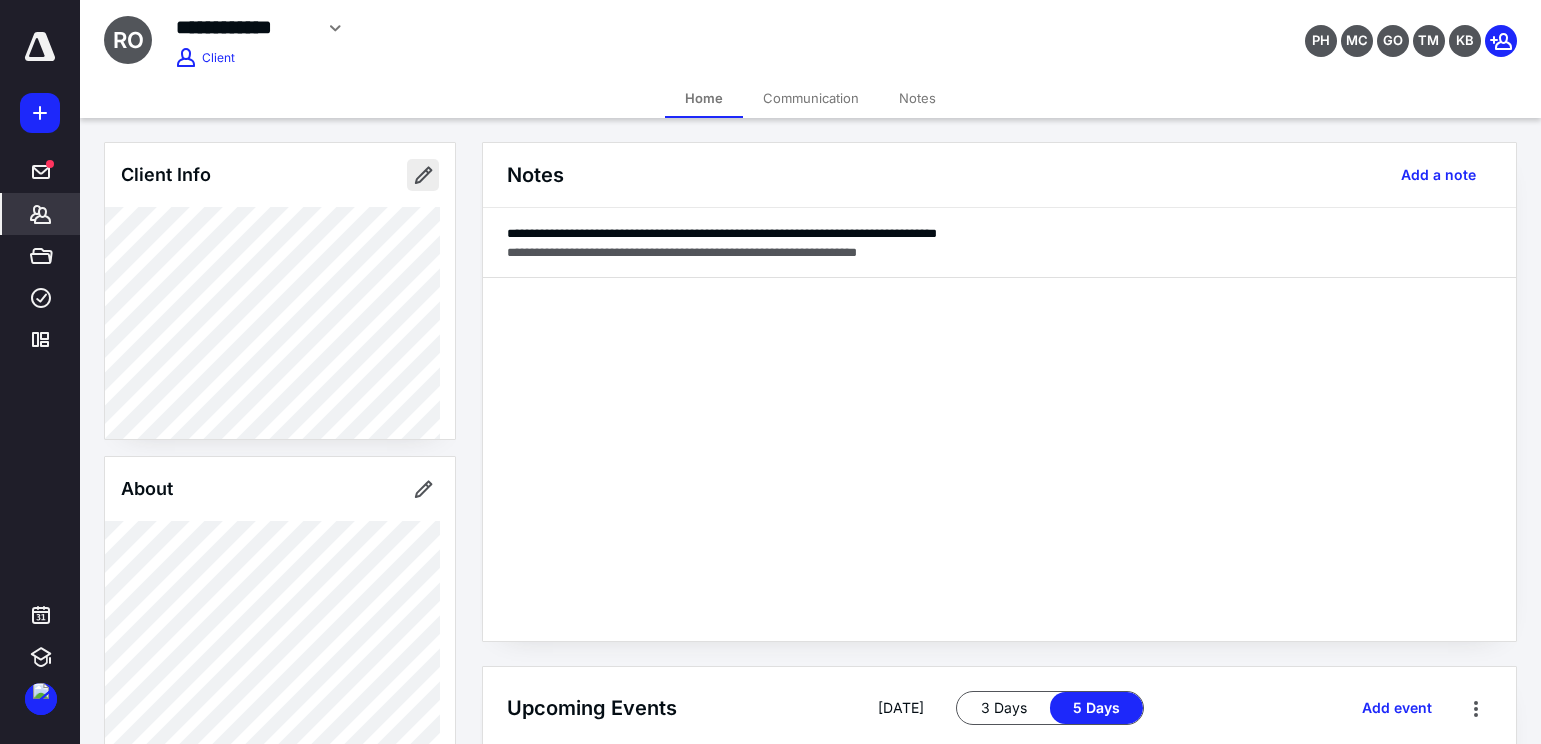 click at bounding box center [423, 175] 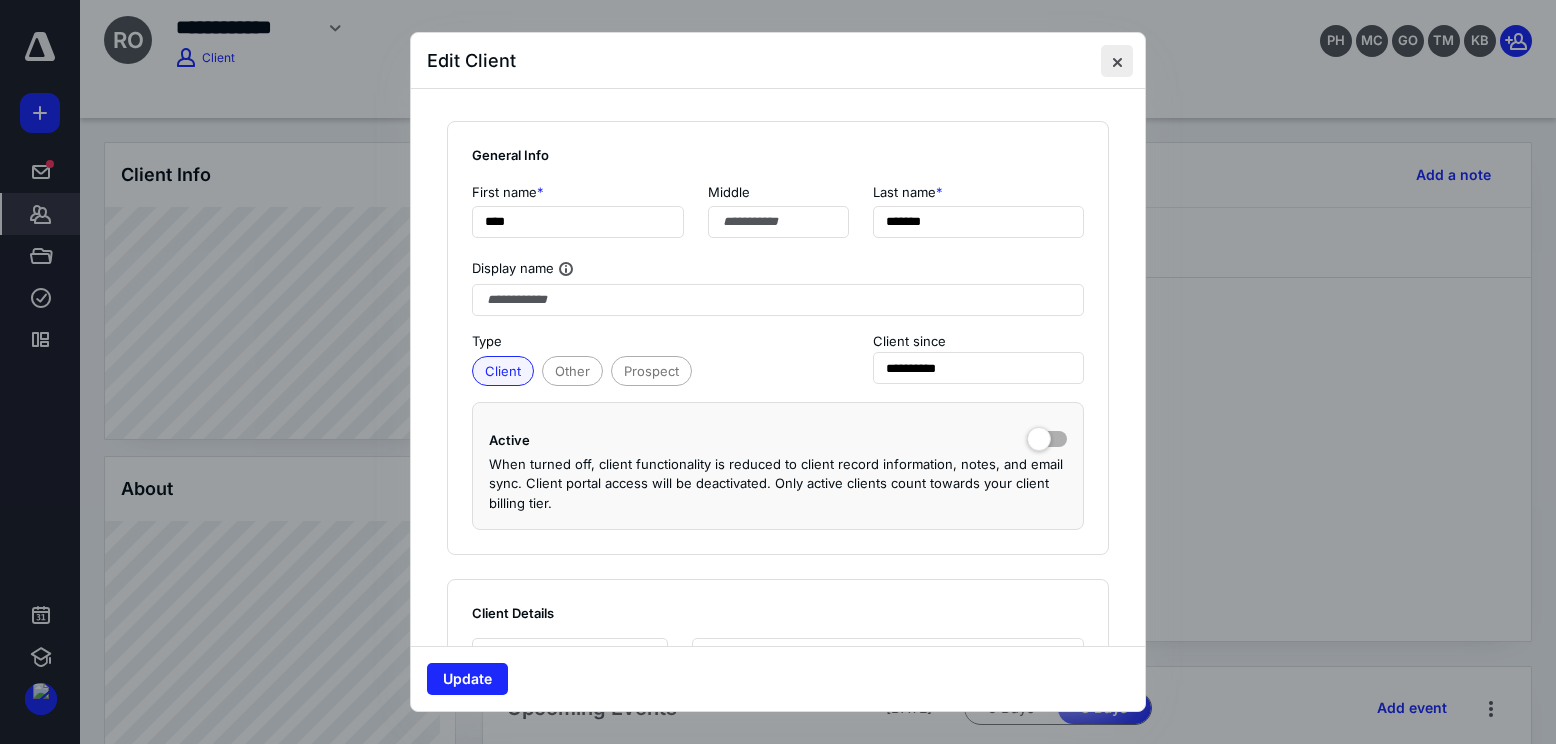 click at bounding box center [1117, 61] 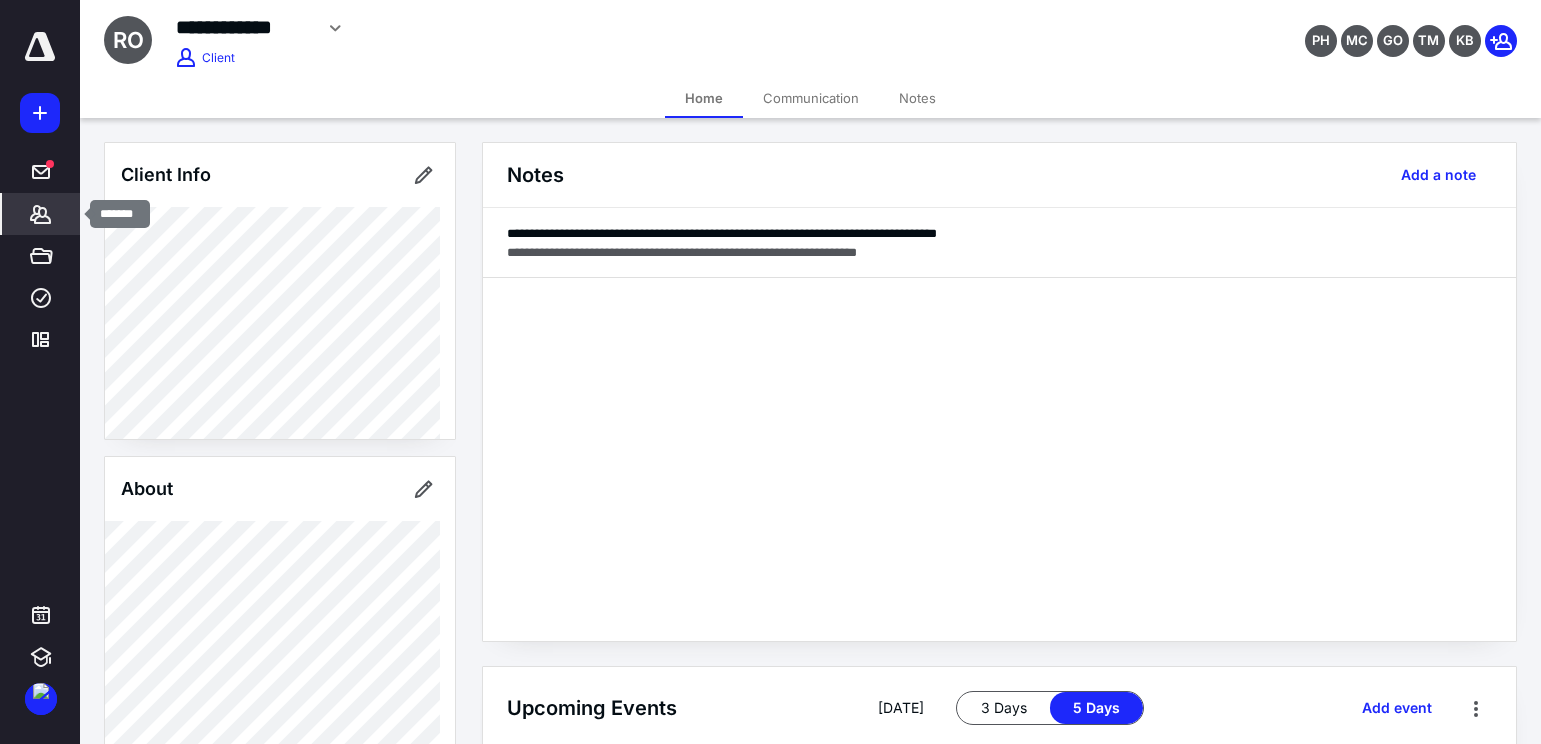click 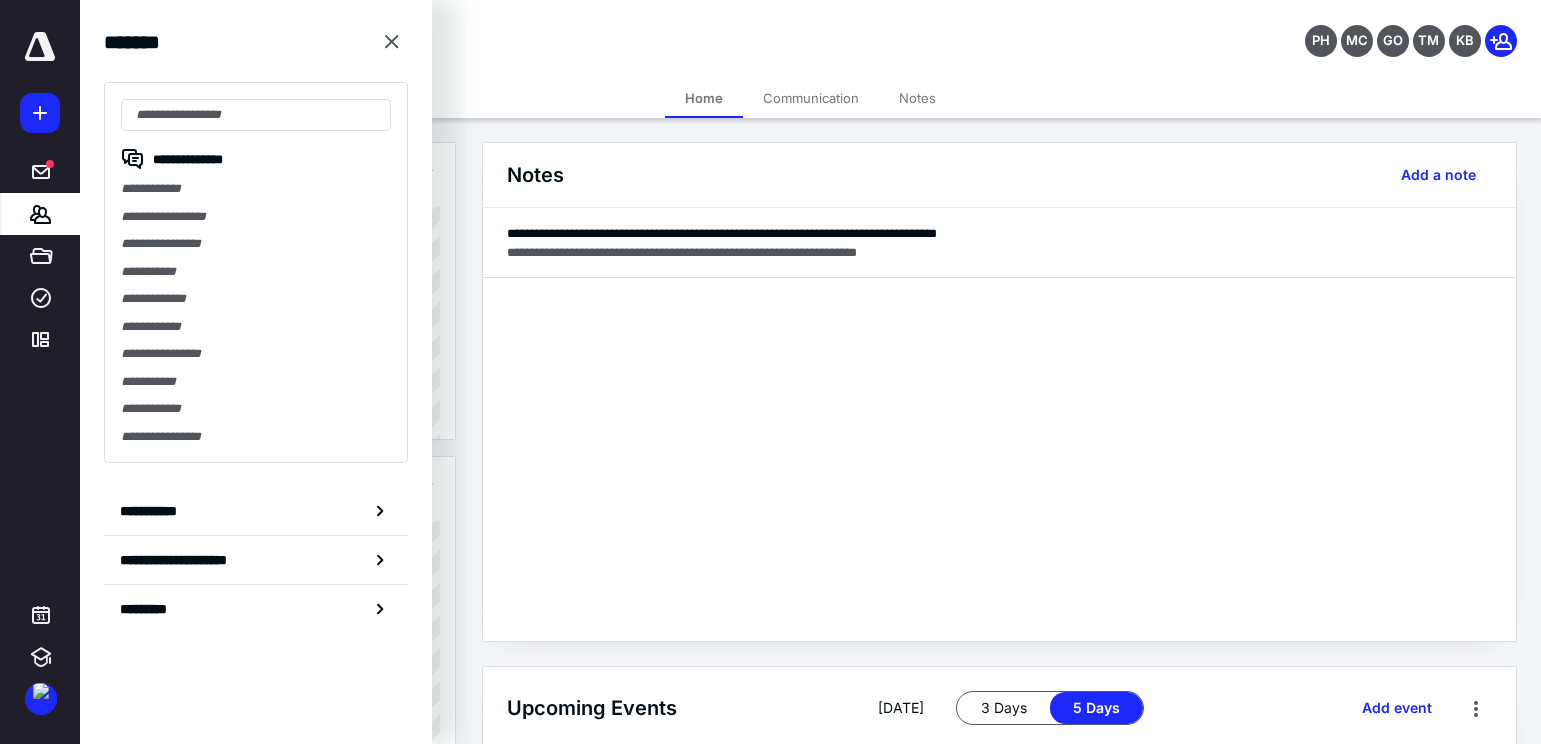 click on "**********" at bounding box center (572, 35) 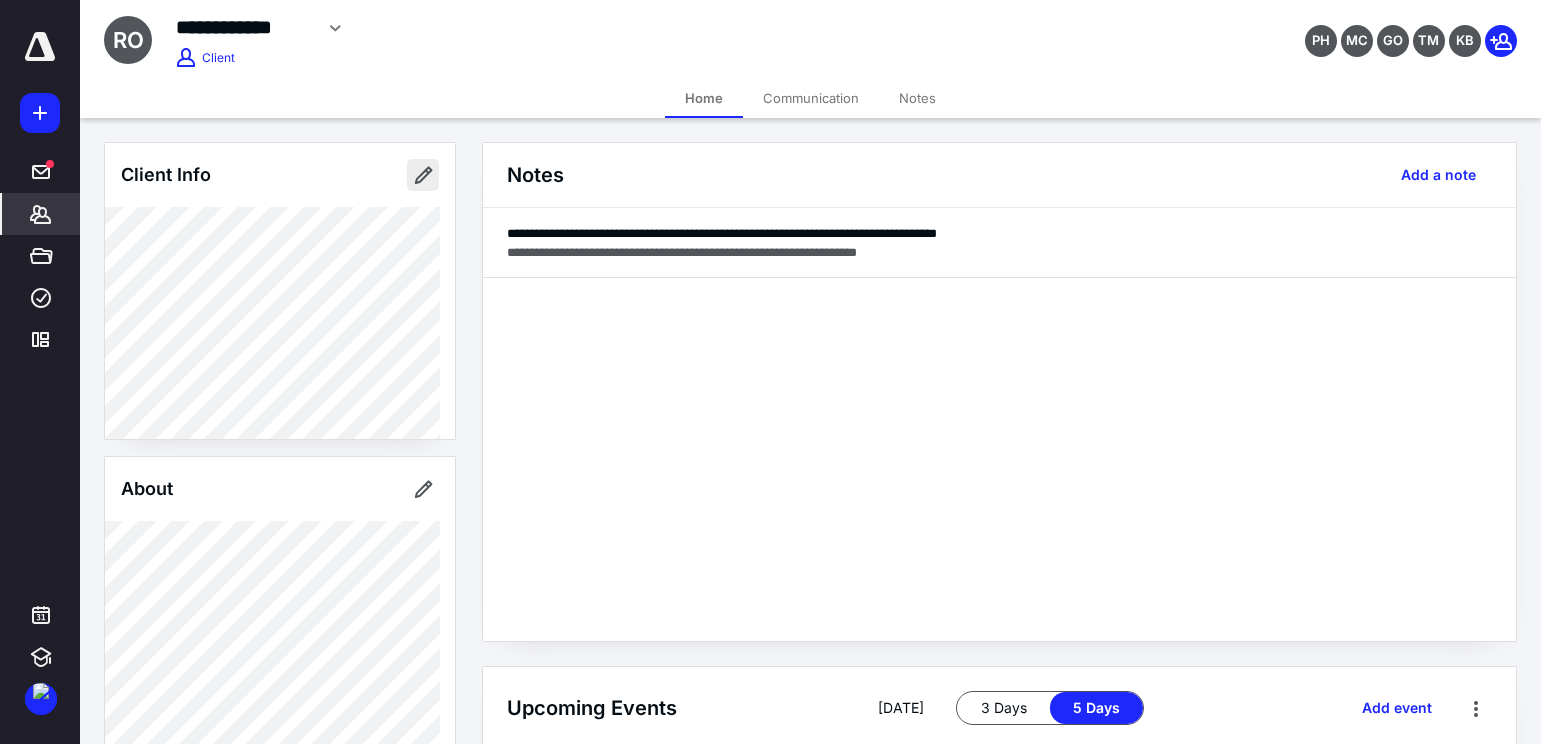 click at bounding box center (423, 175) 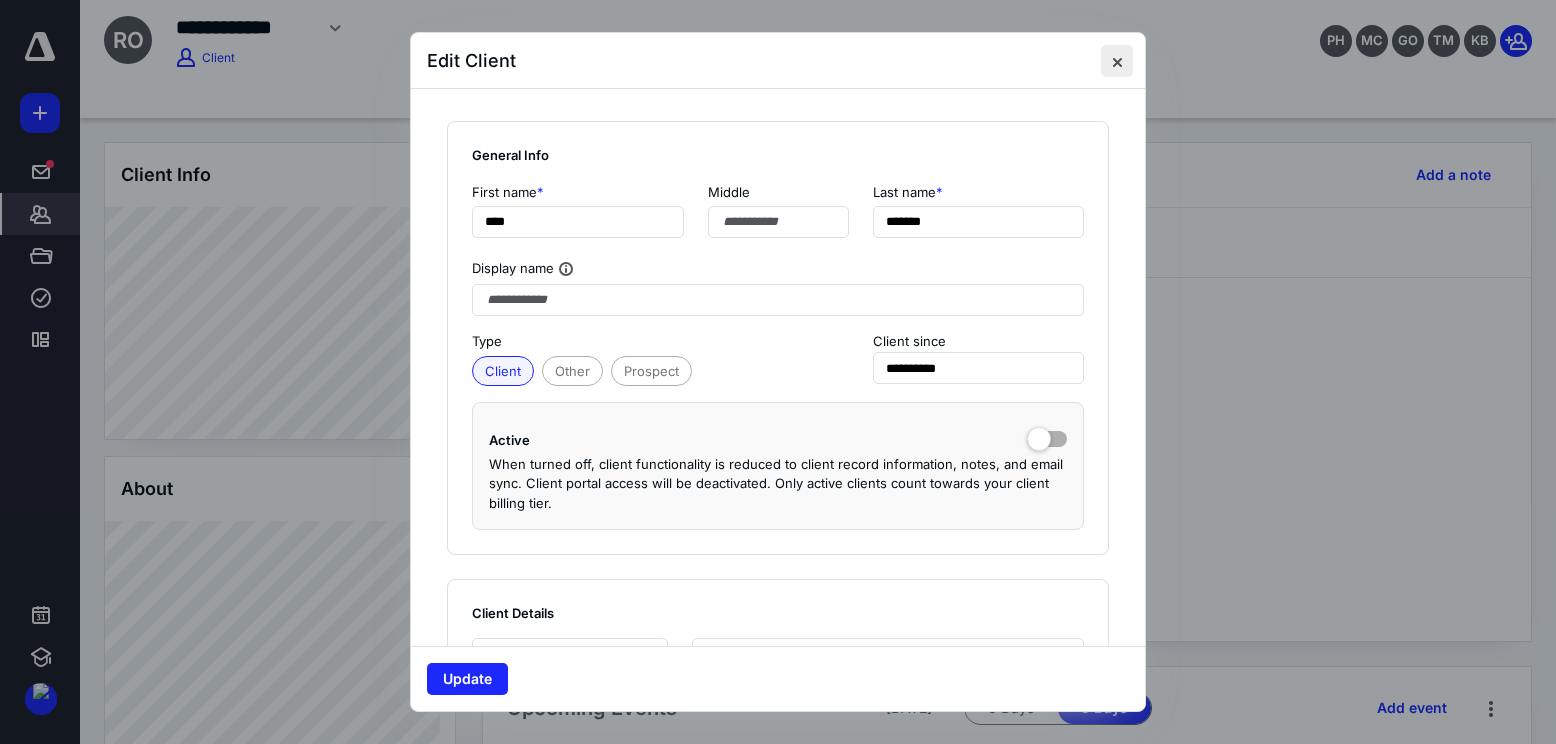 click at bounding box center [1117, 61] 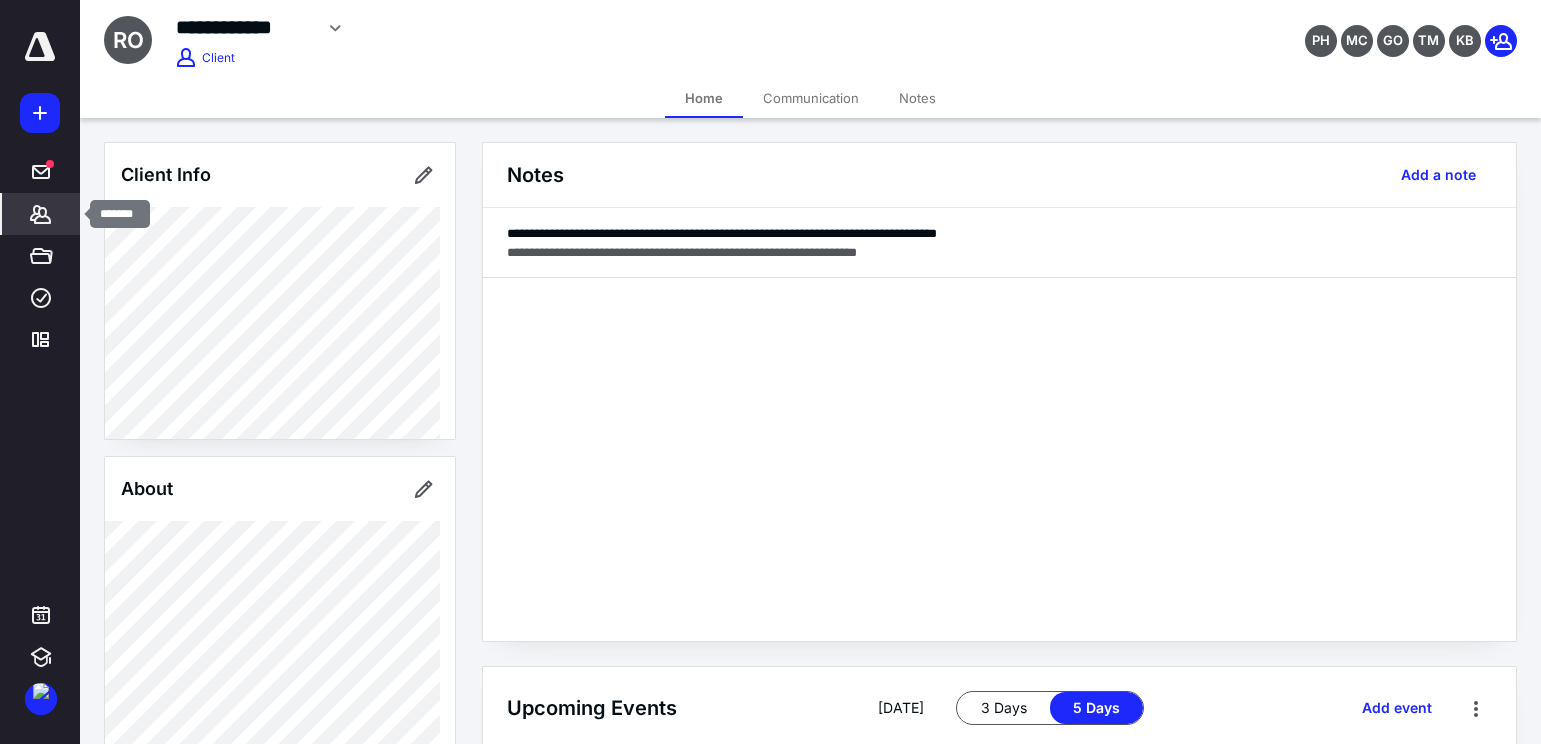 click 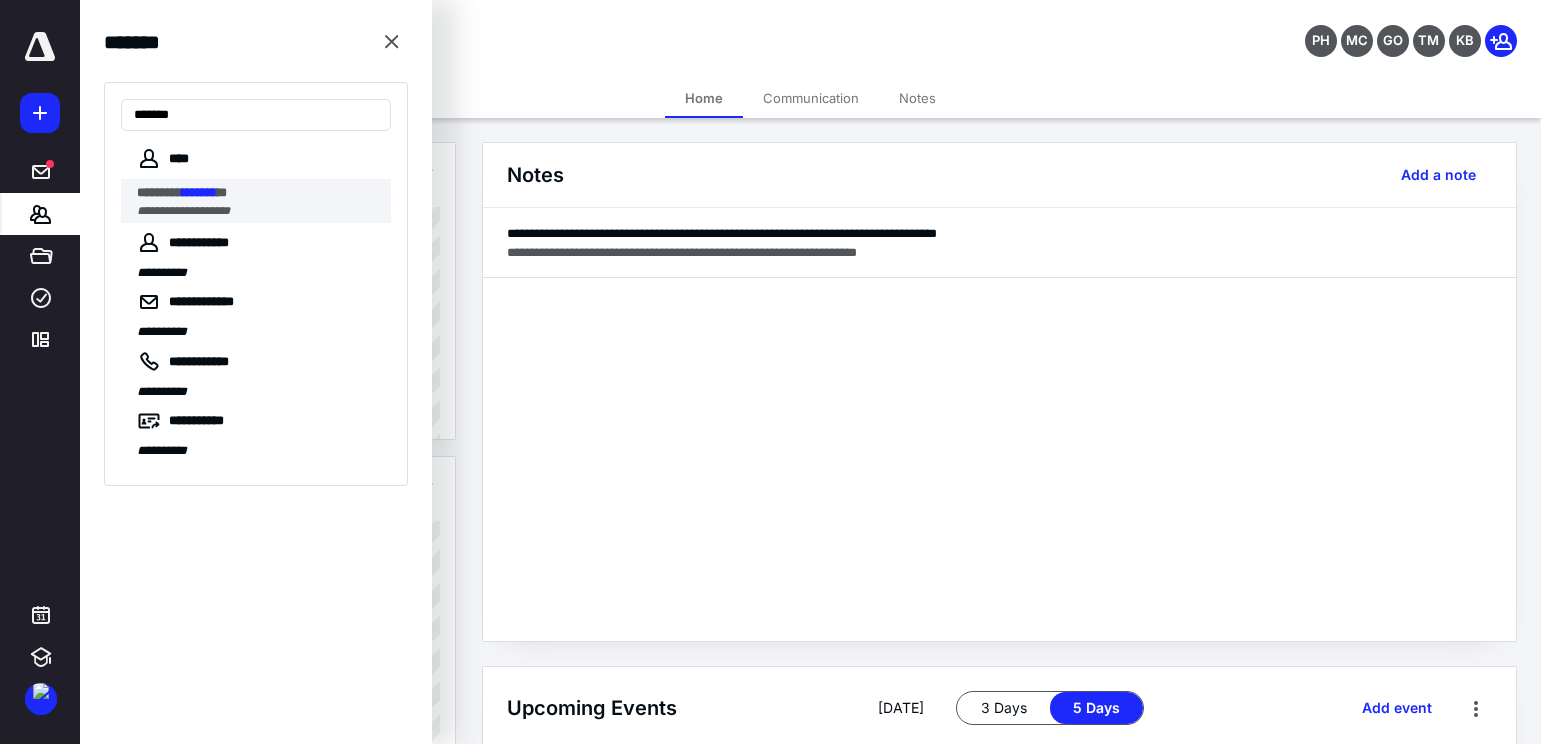 type on "*******" 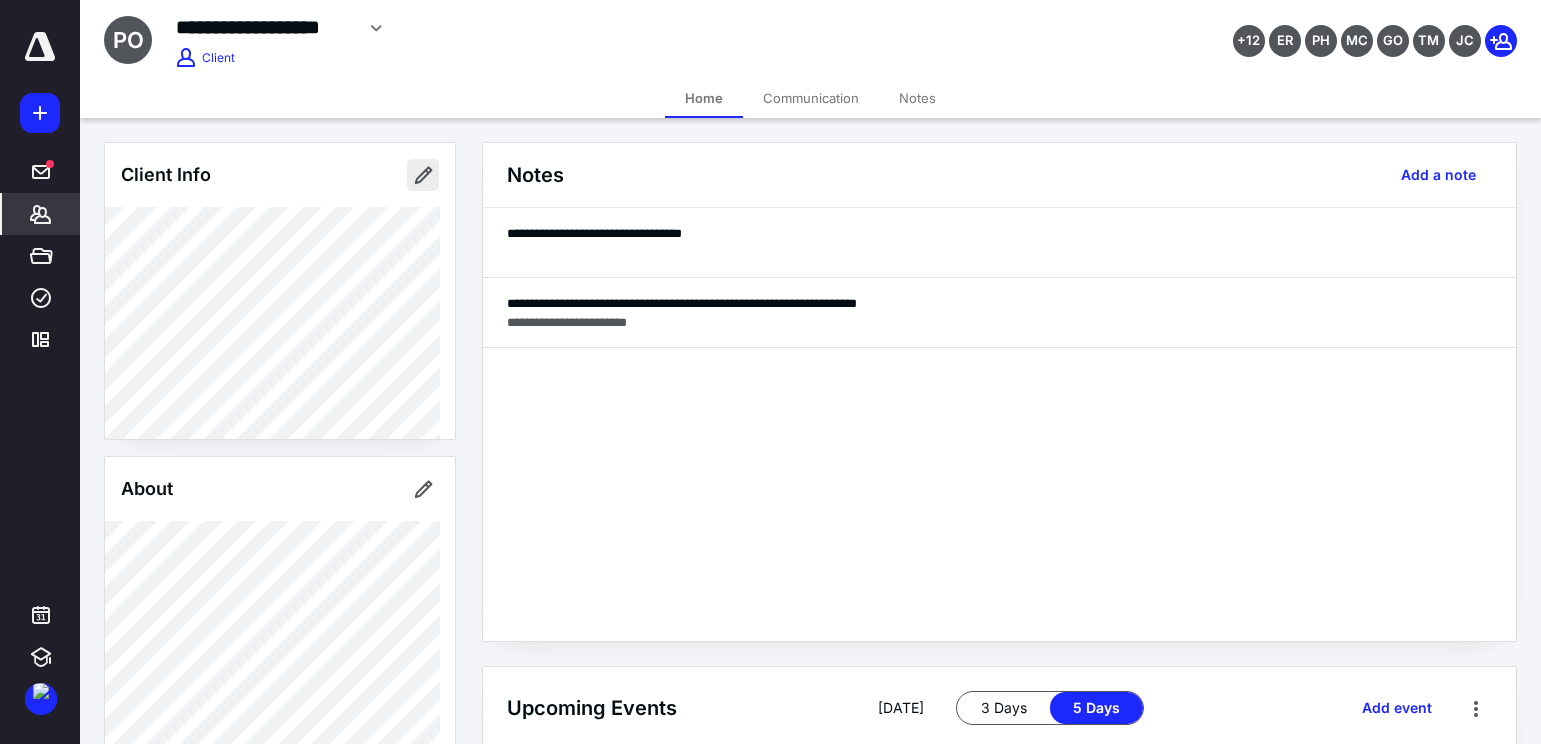 click at bounding box center [423, 175] 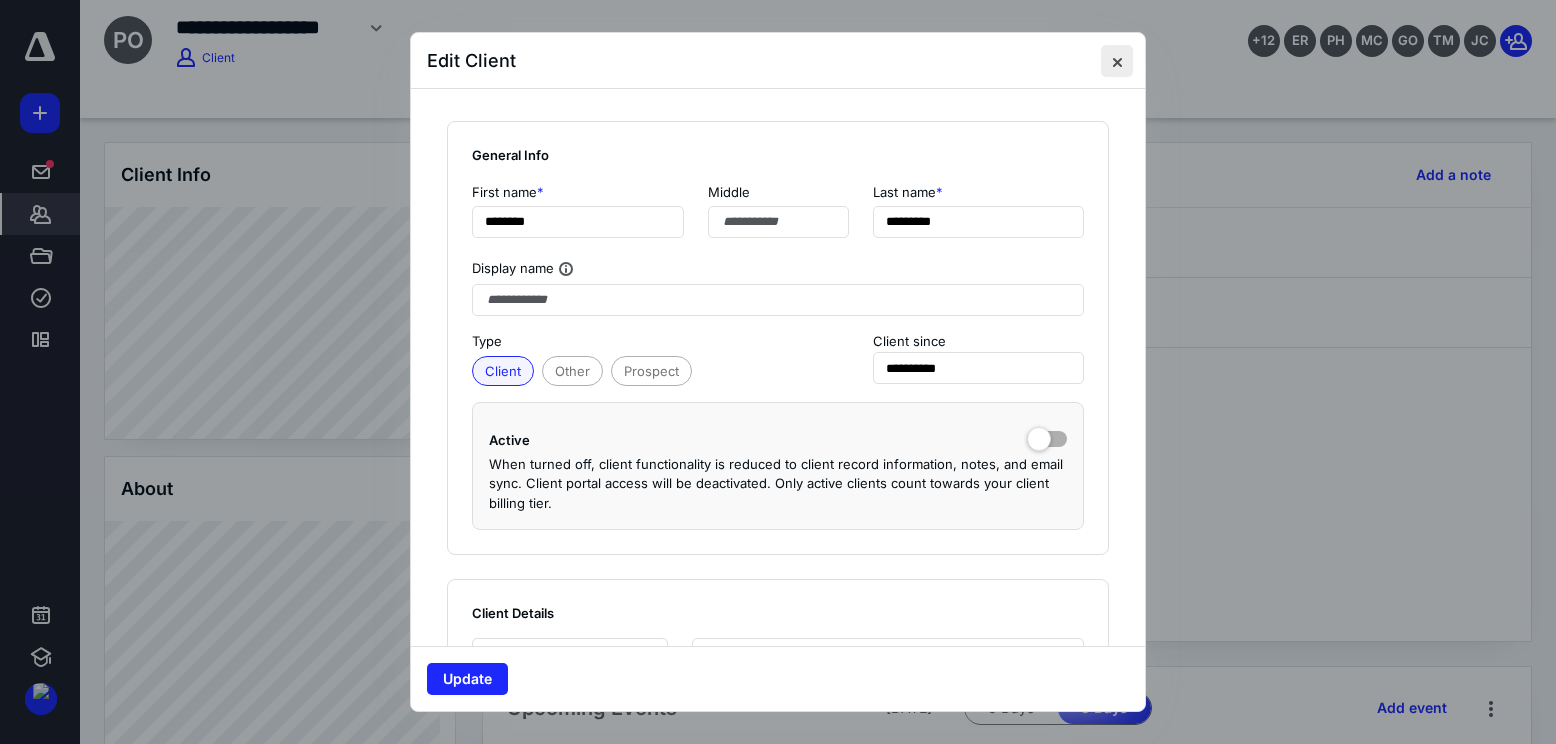 click at bounding box center [1117, 61] 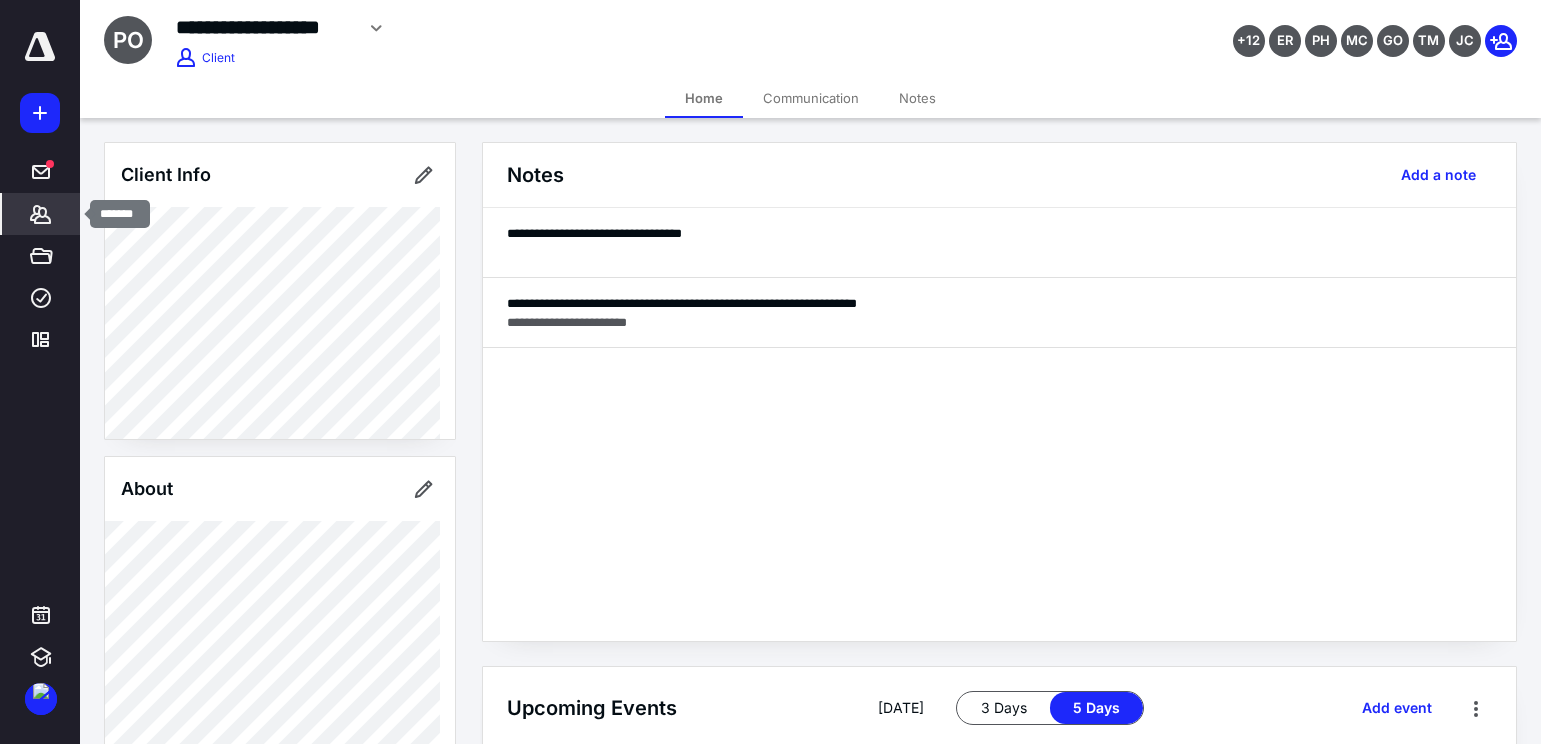click 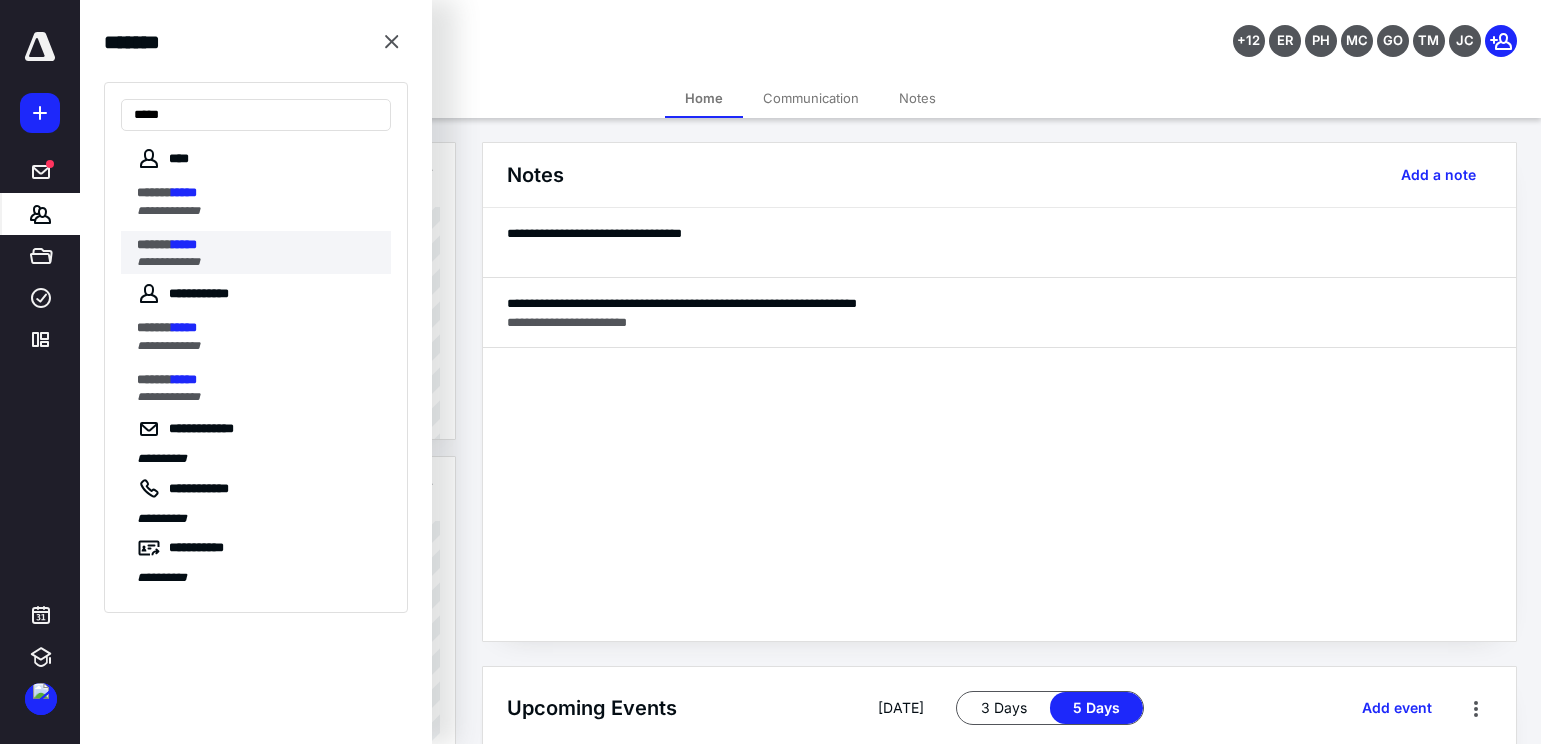 type on "*****" 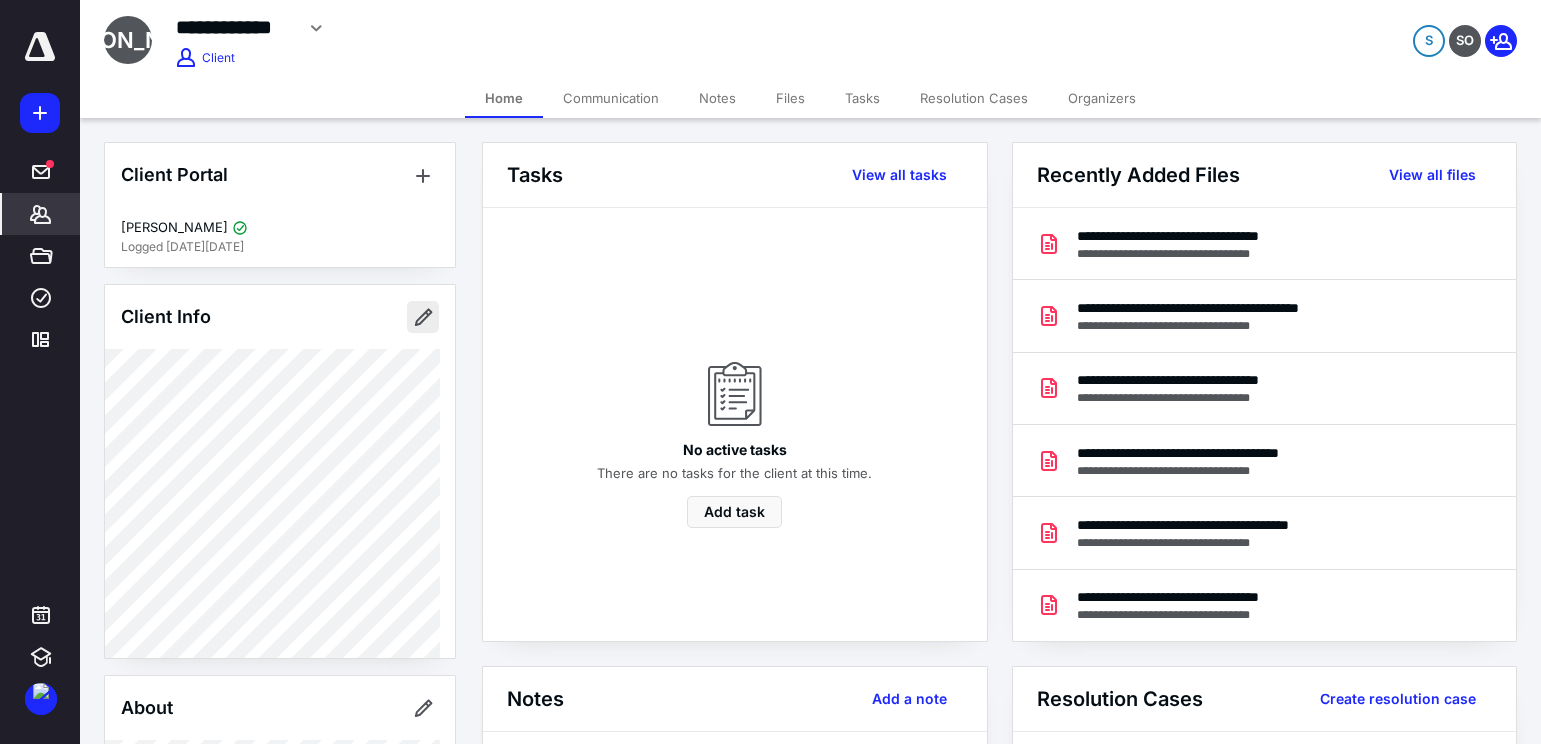 click at bounding box center [423, 317] 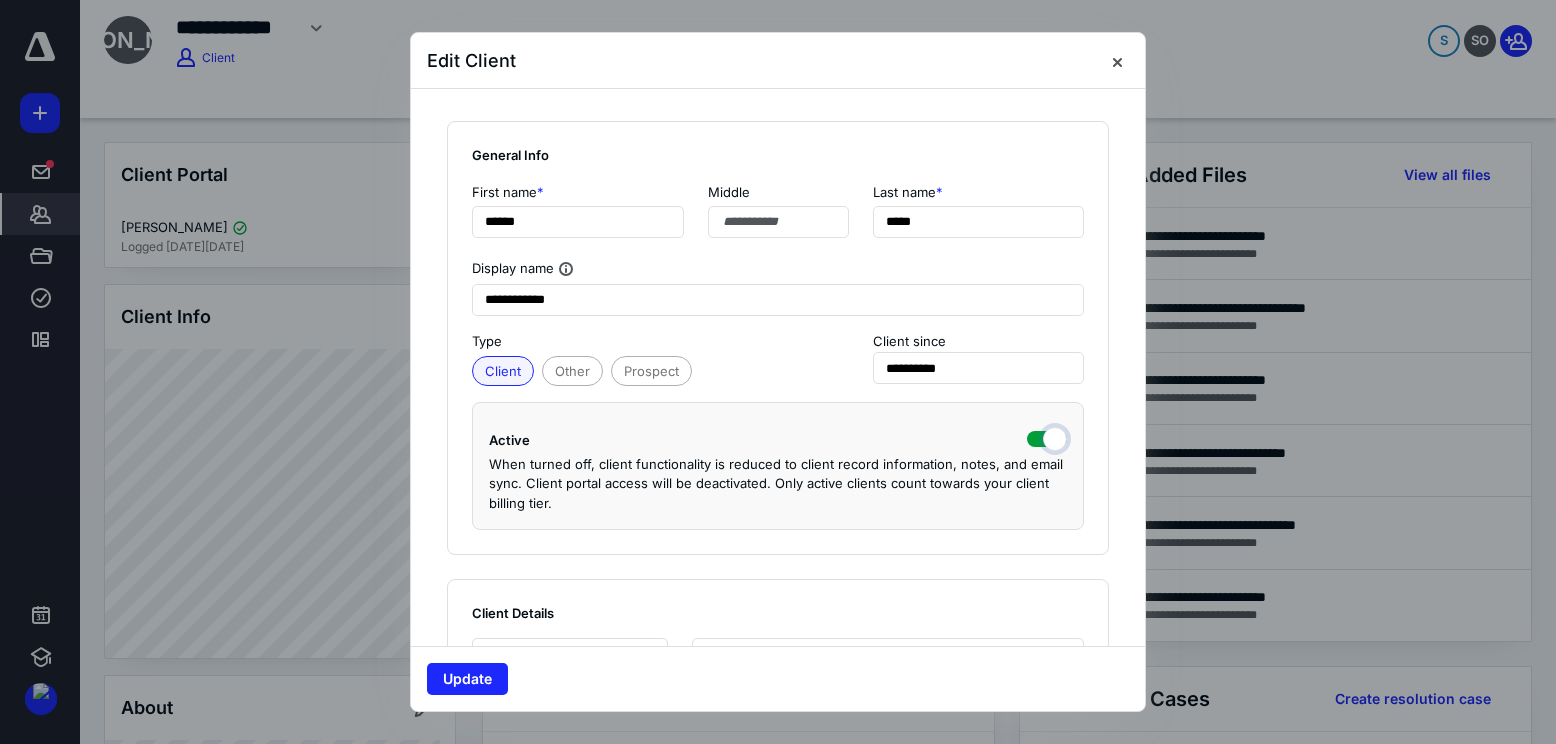 click at bounding box center (1047, 437) 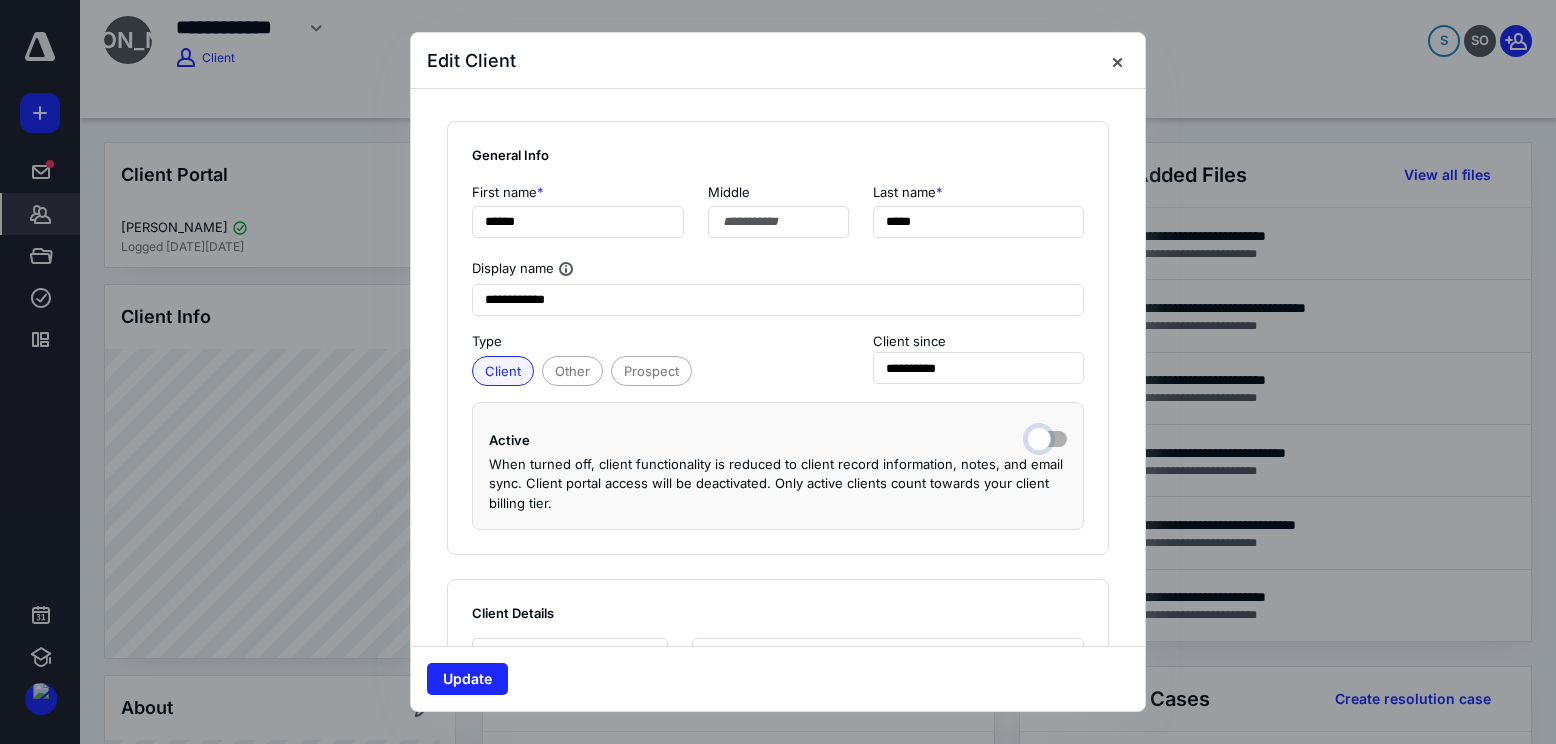 checkbox on "false" 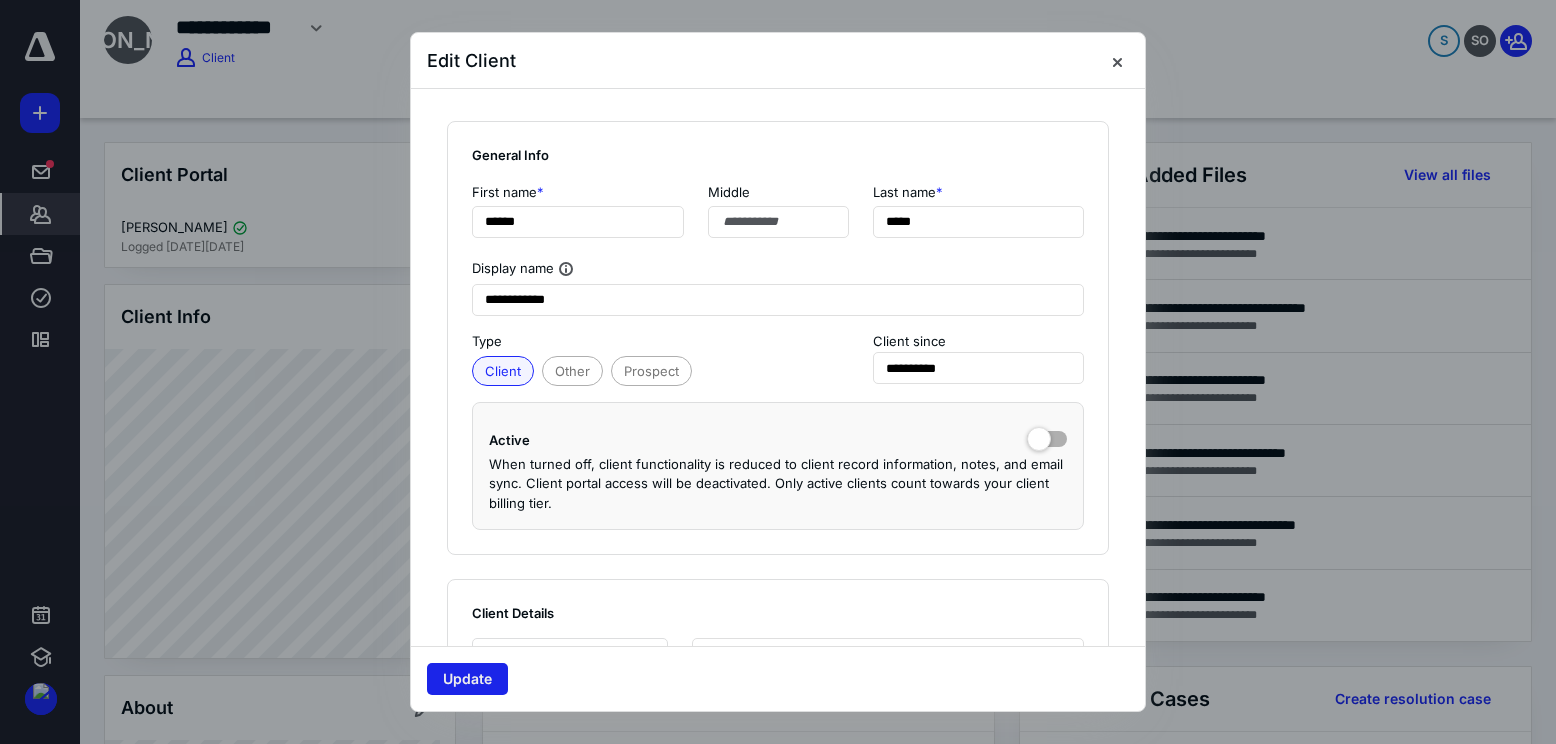 click on "Update" at bounding box center [467, 679] 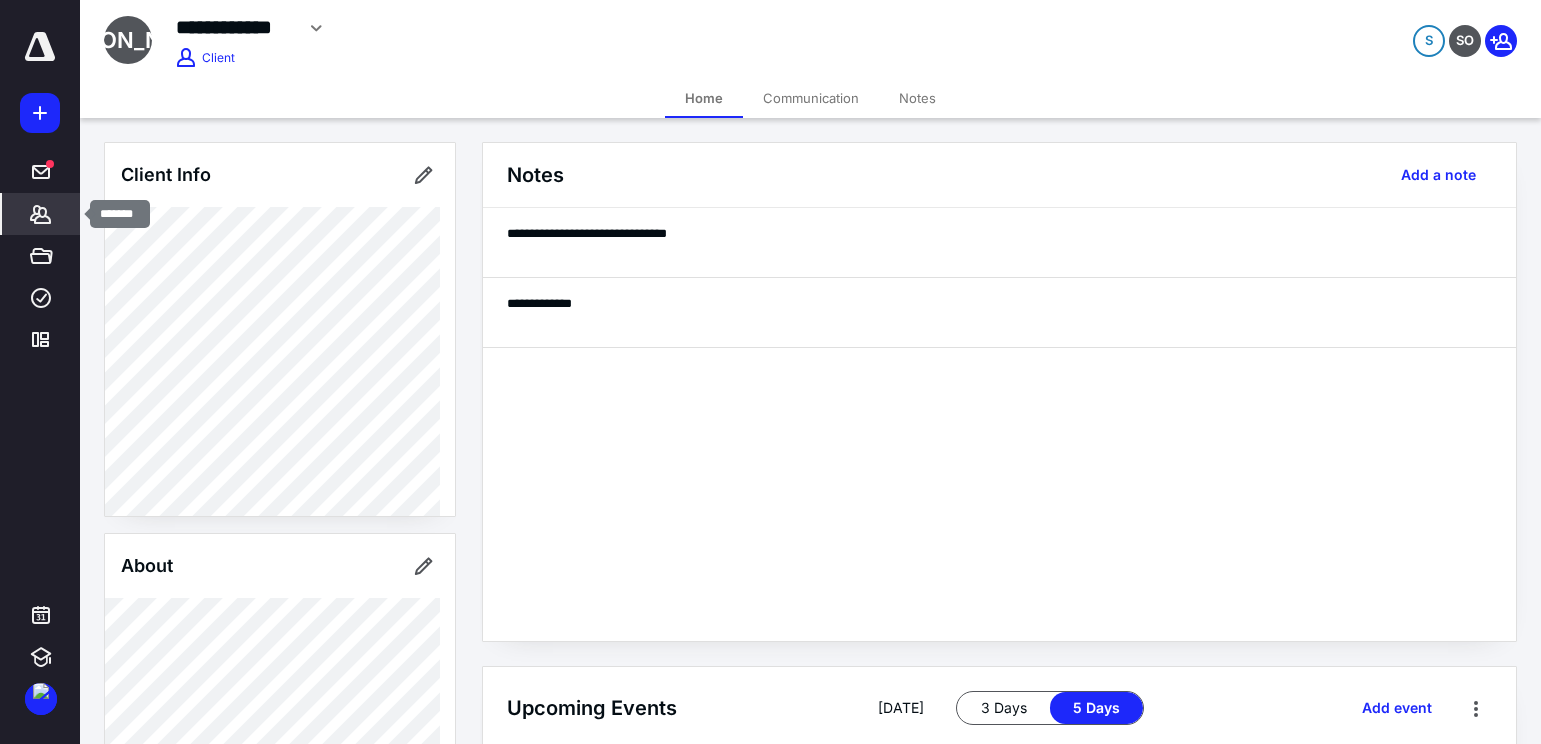click 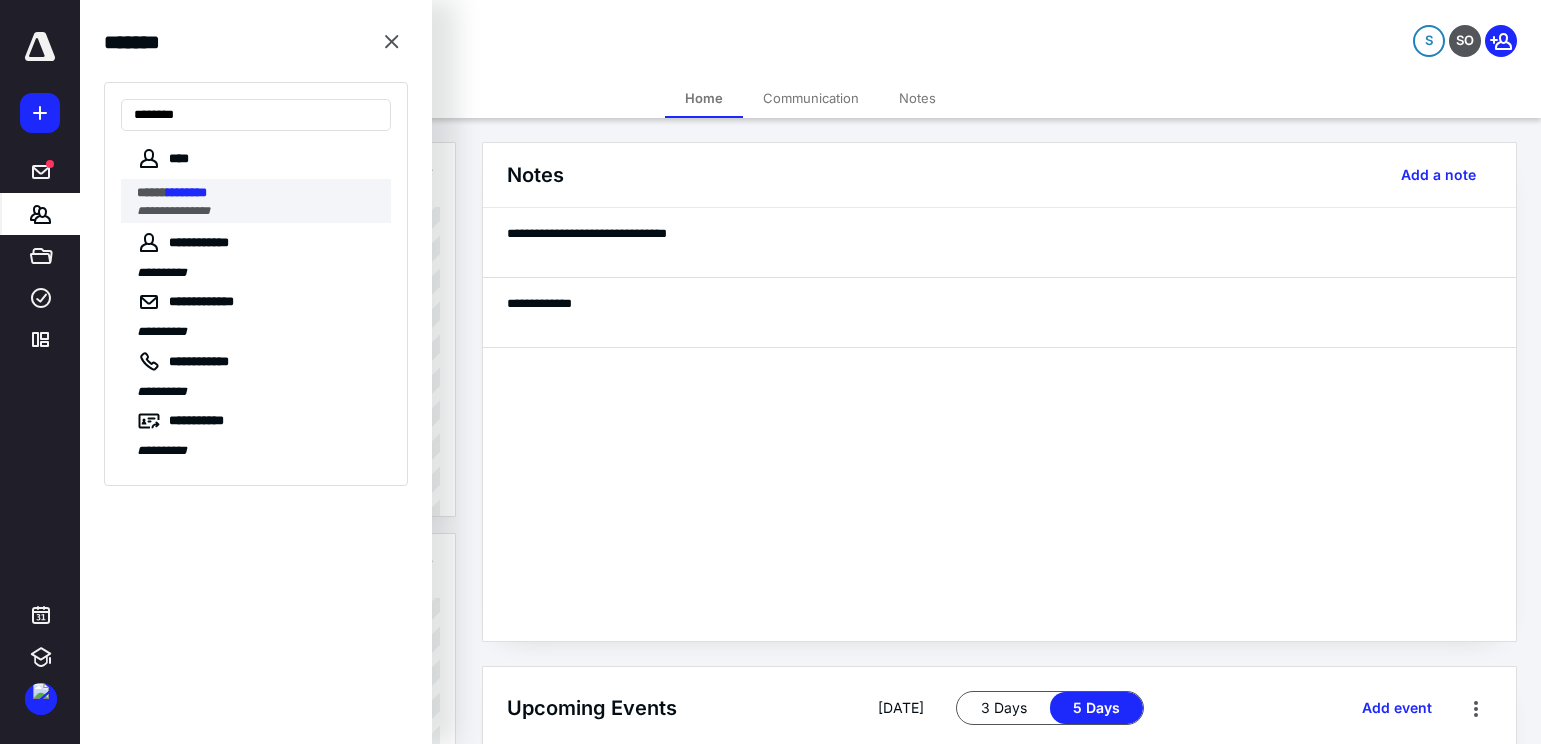 type on "********" 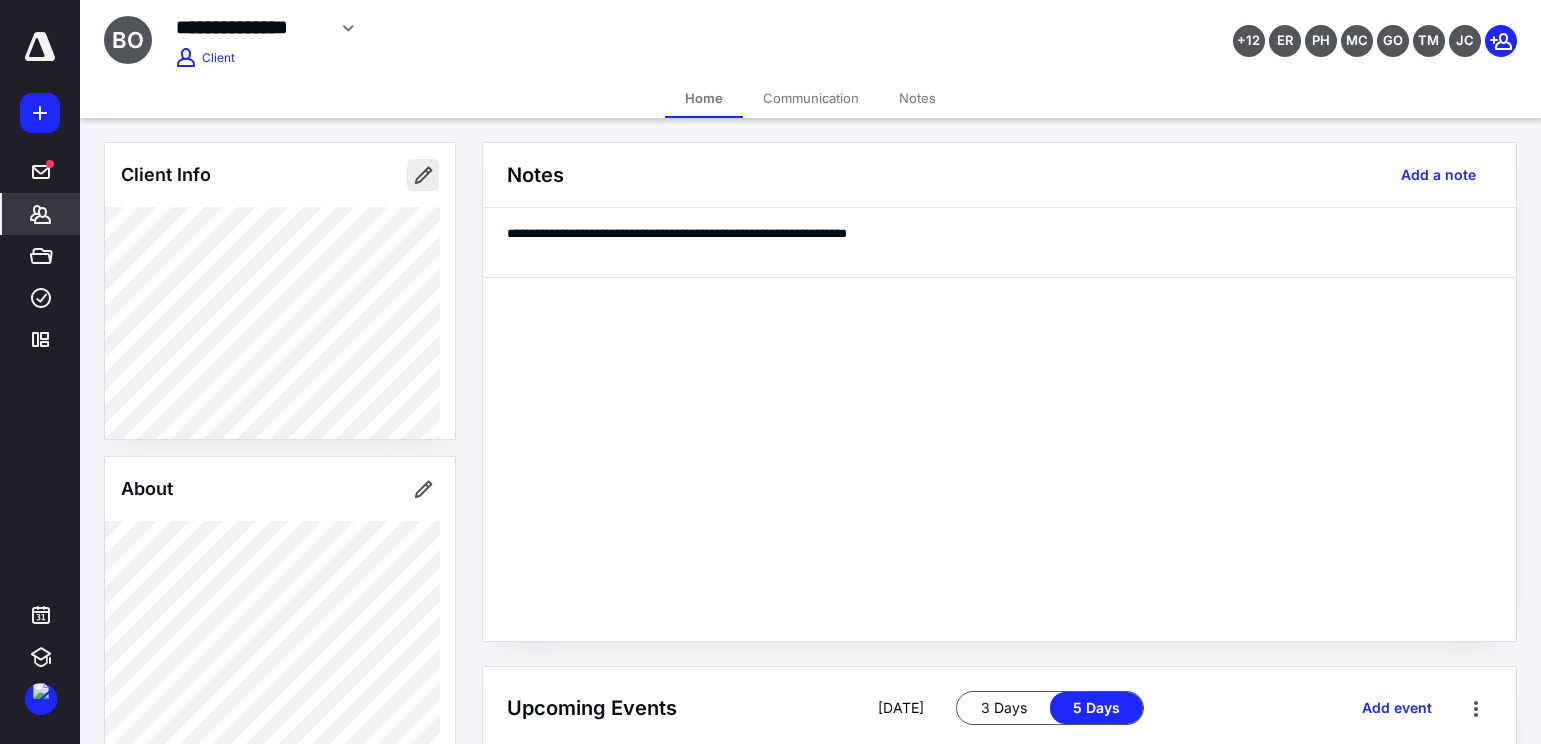 click at bounding box center (423, 175) 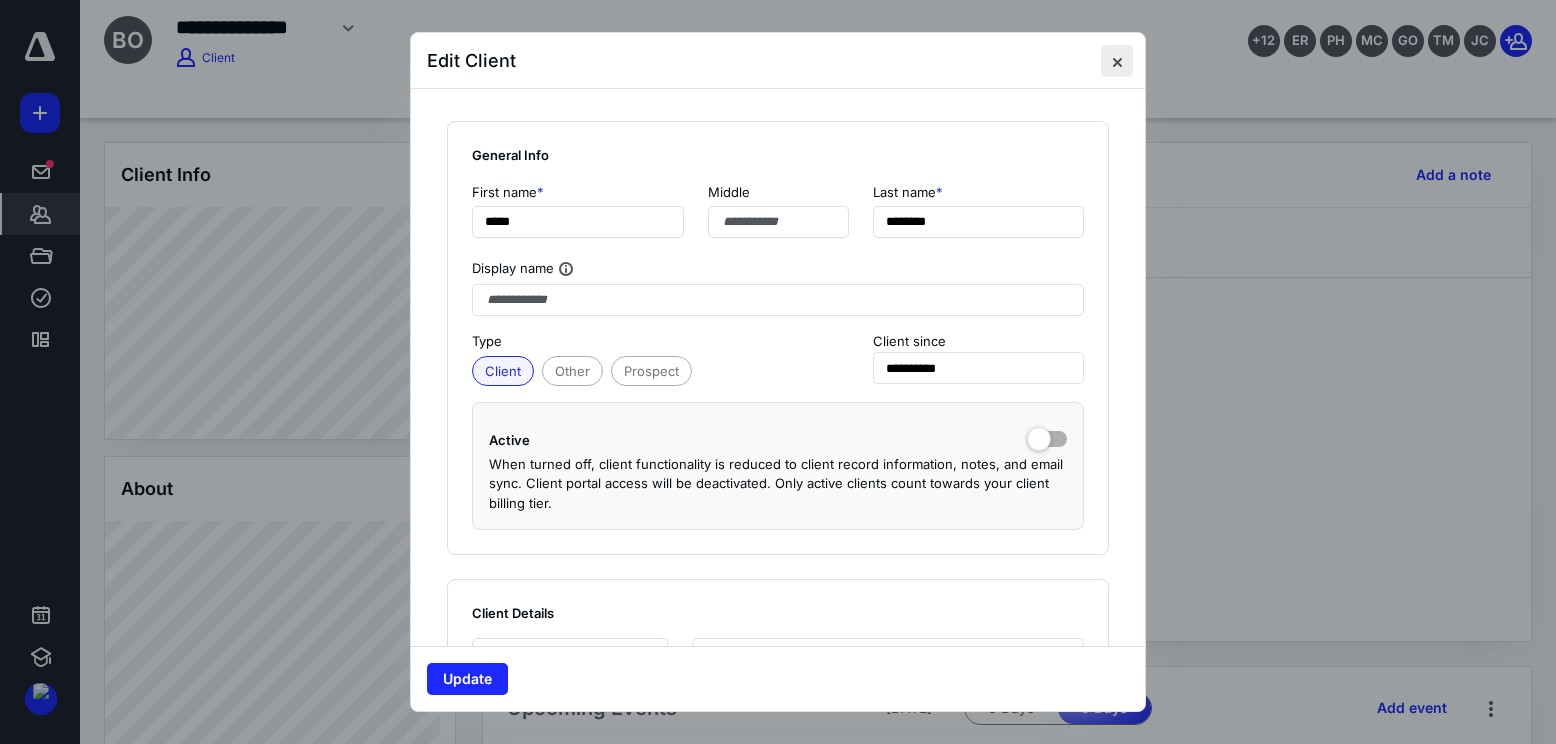 click at bounding box center [1117, 61] 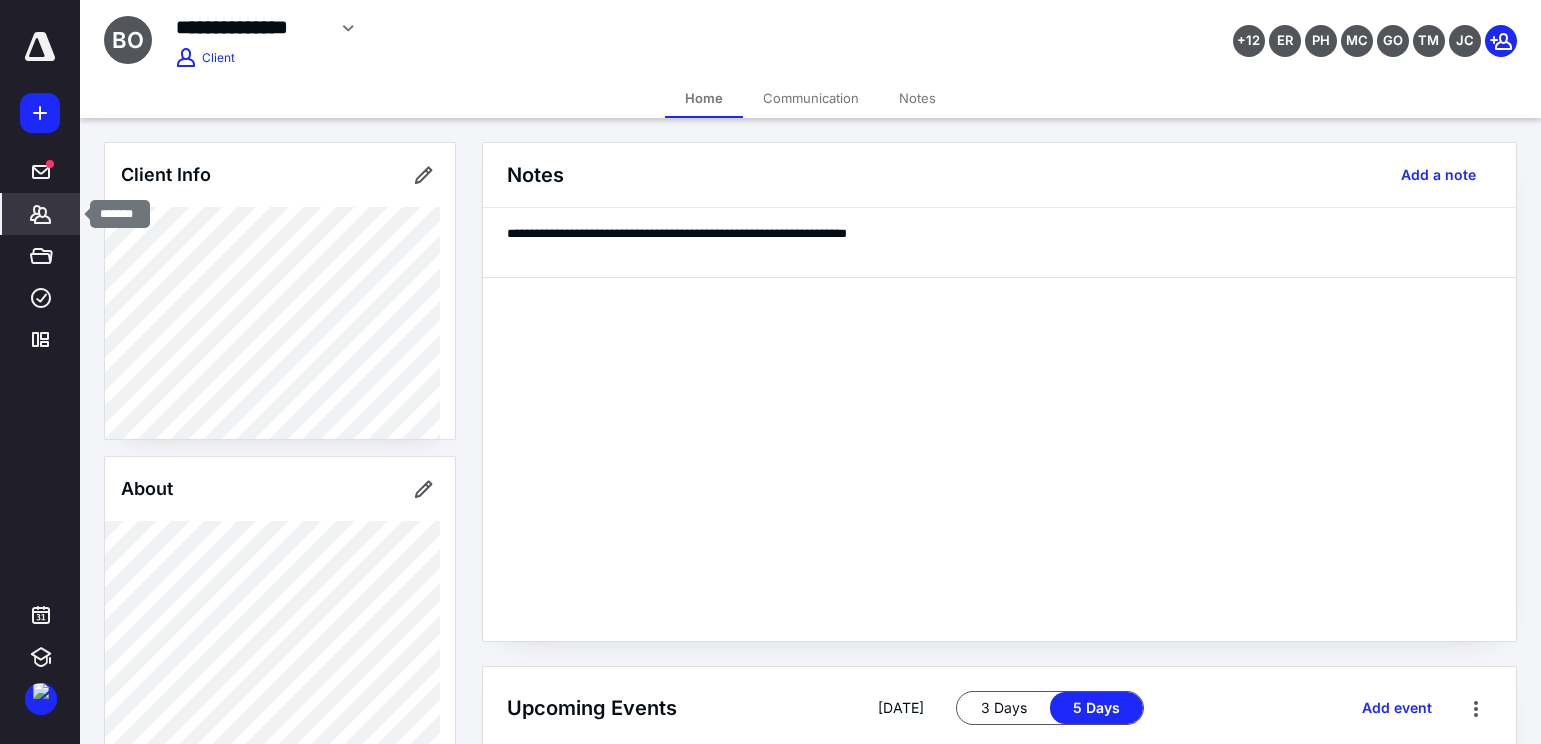 click 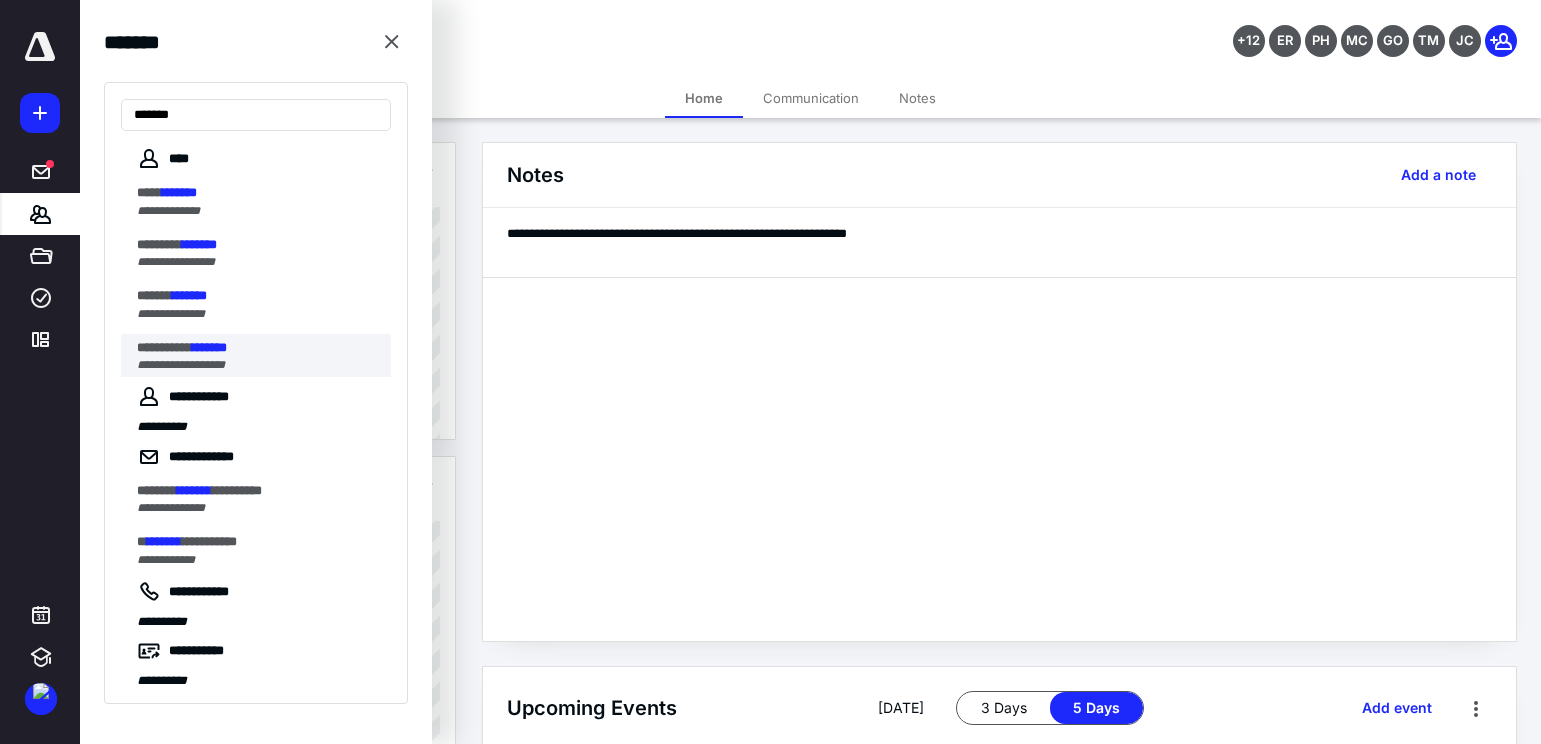 type on "*******" 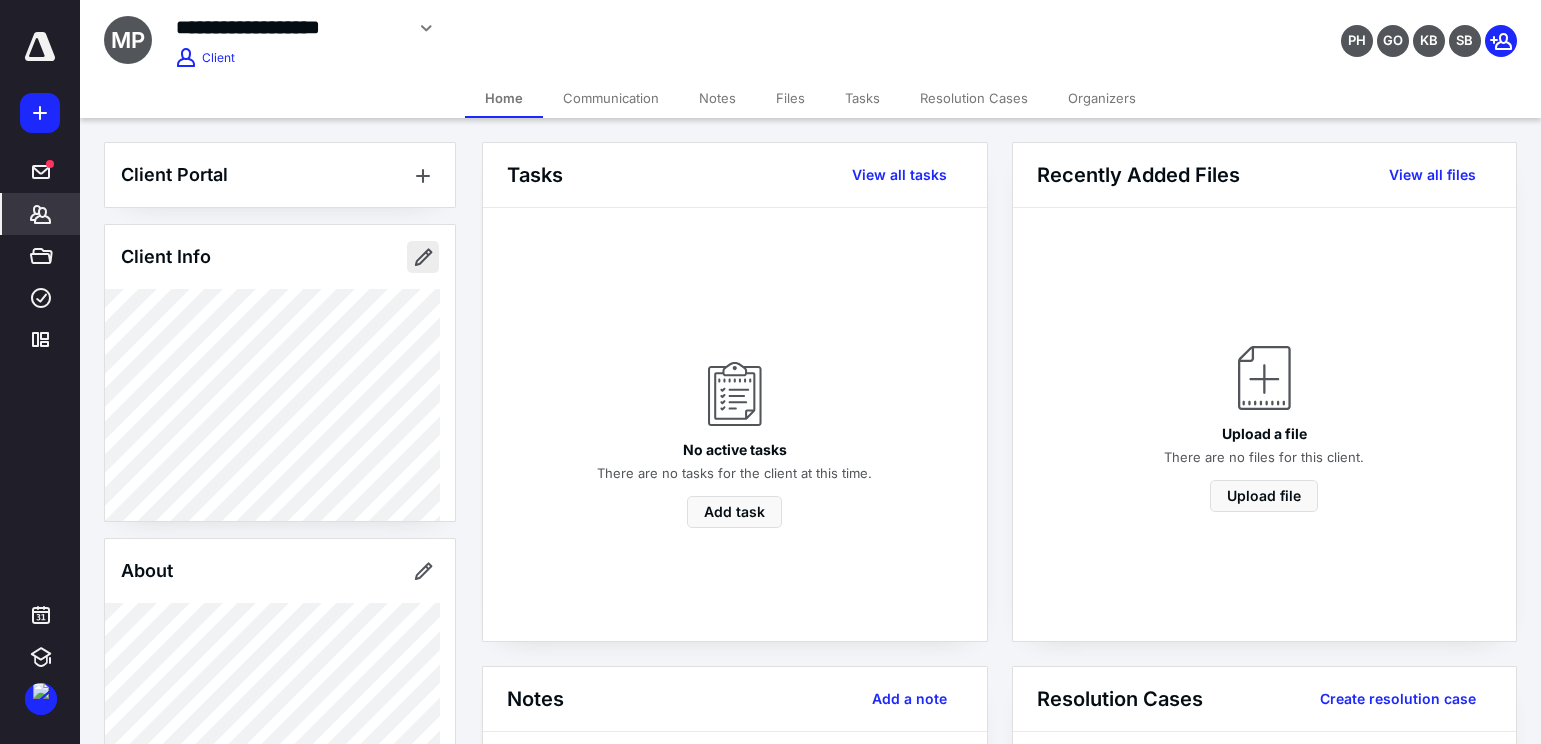 click at bounding box center (423, 257) 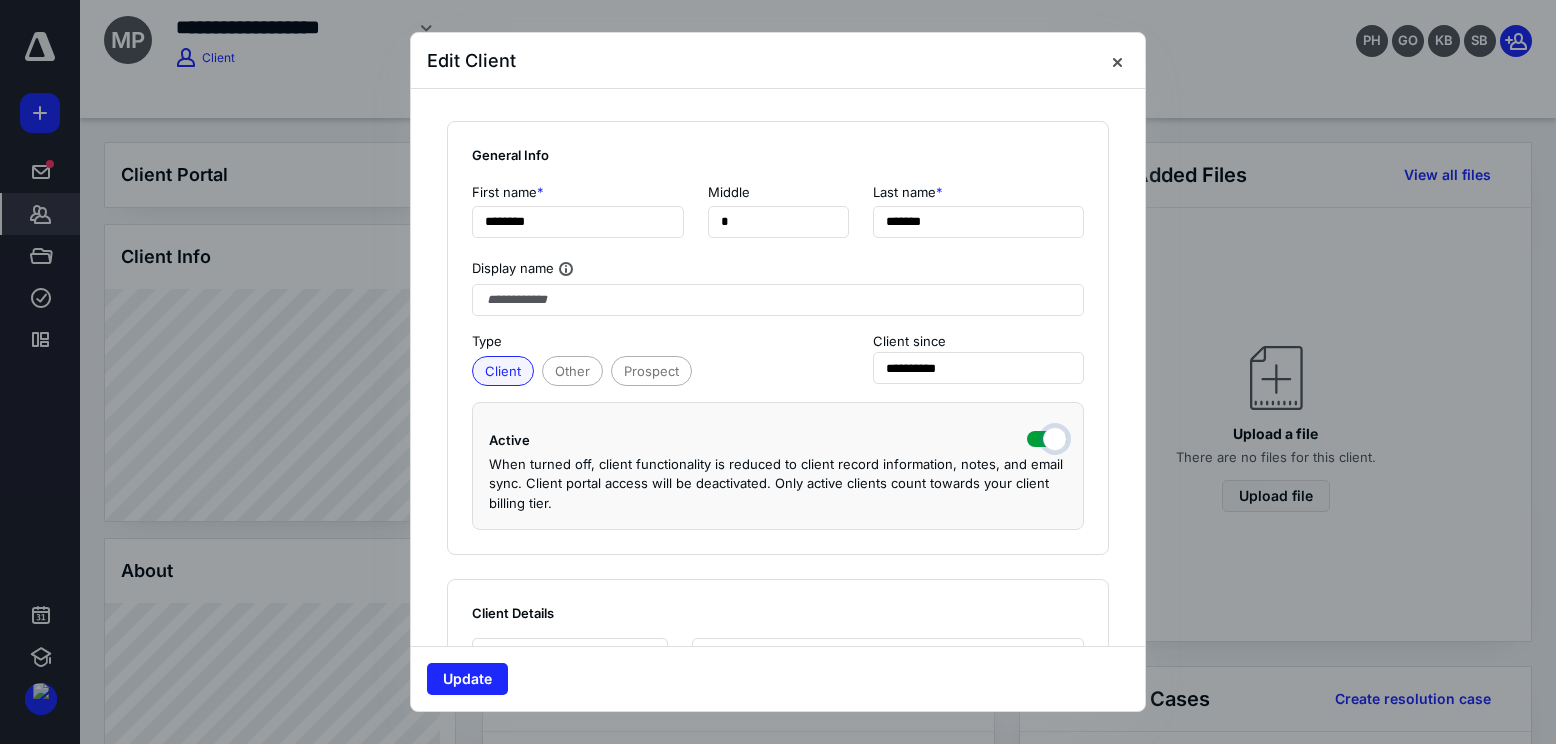 click at bounding box center (1047, 437) 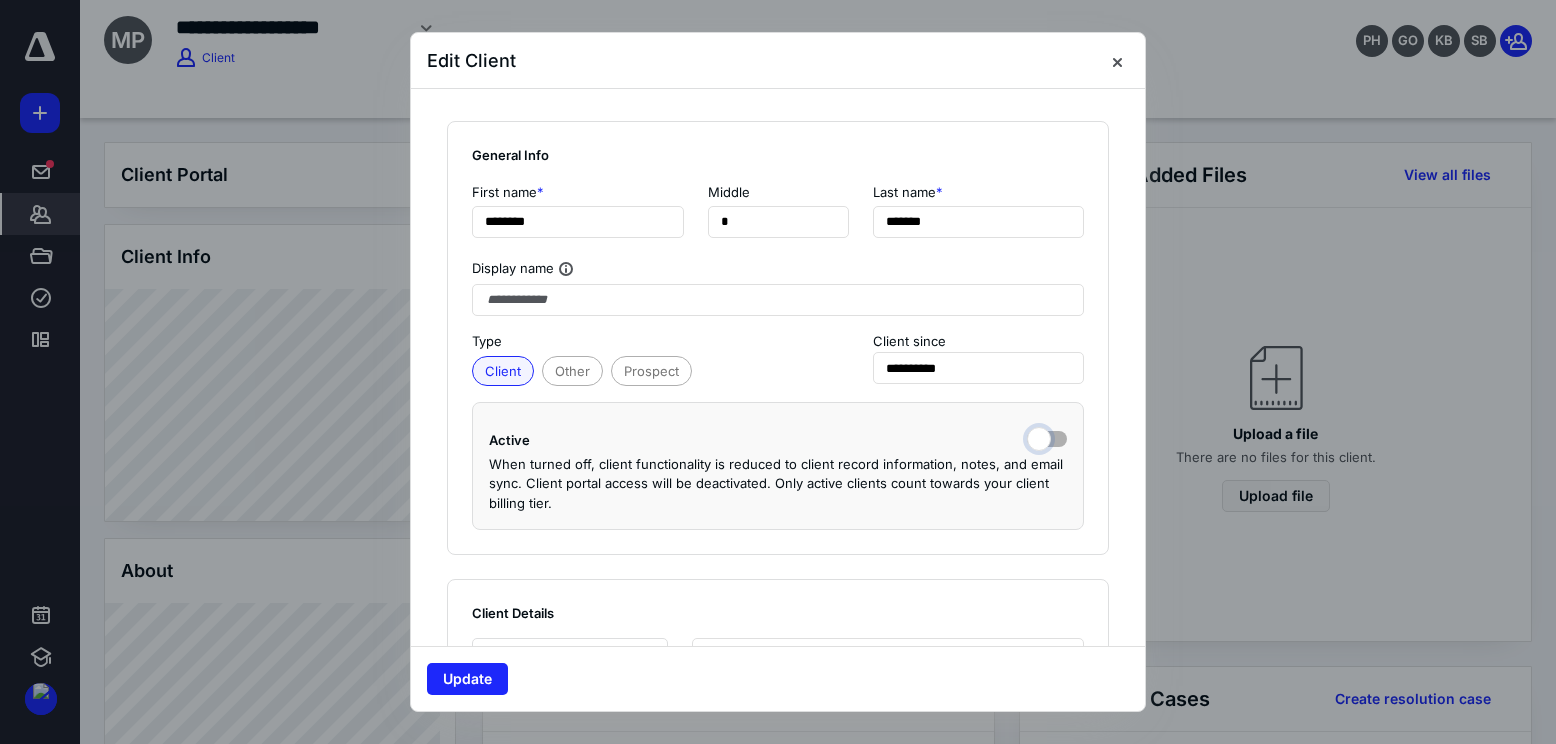checkbox on "false" 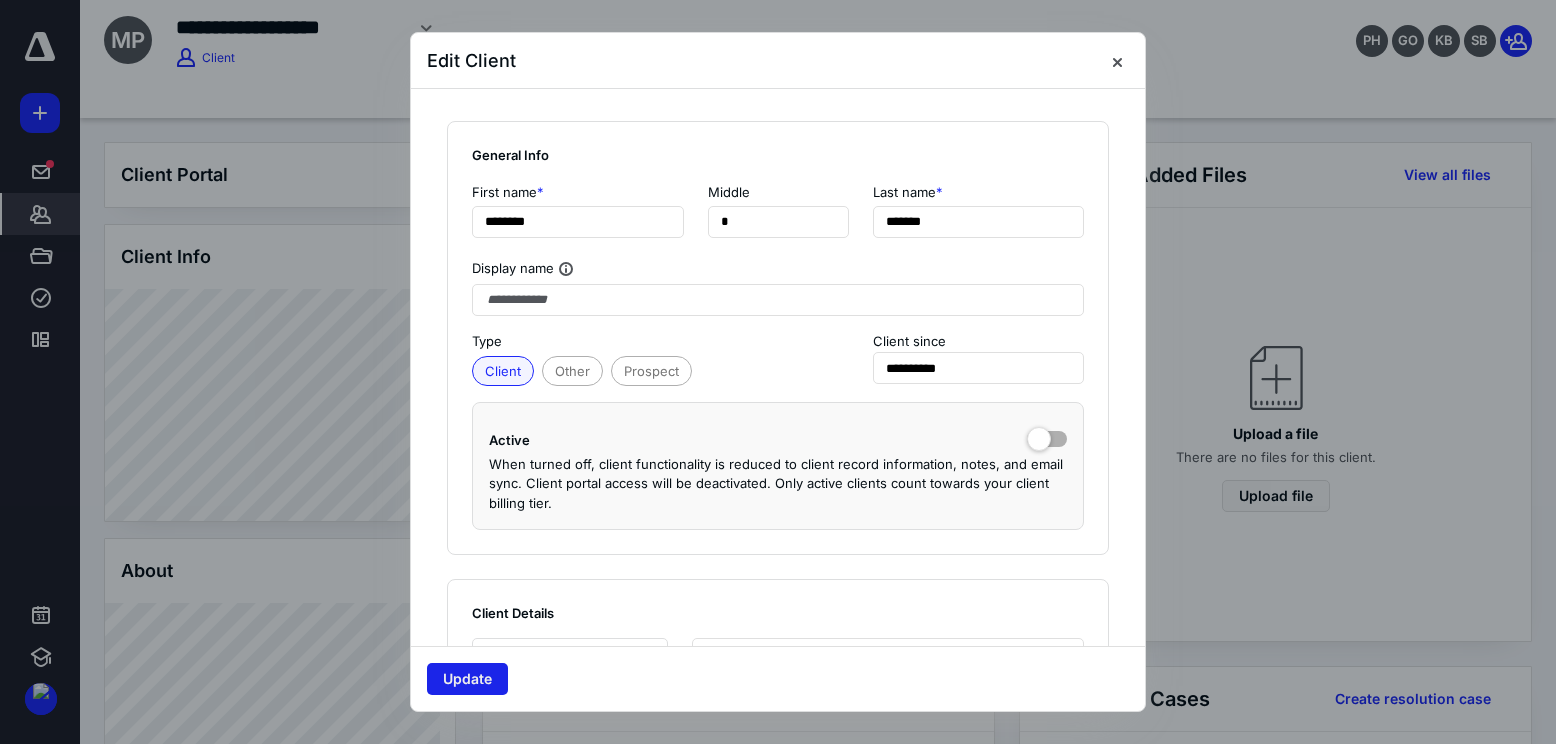 click on "Update" at bounding box center (467, 679) 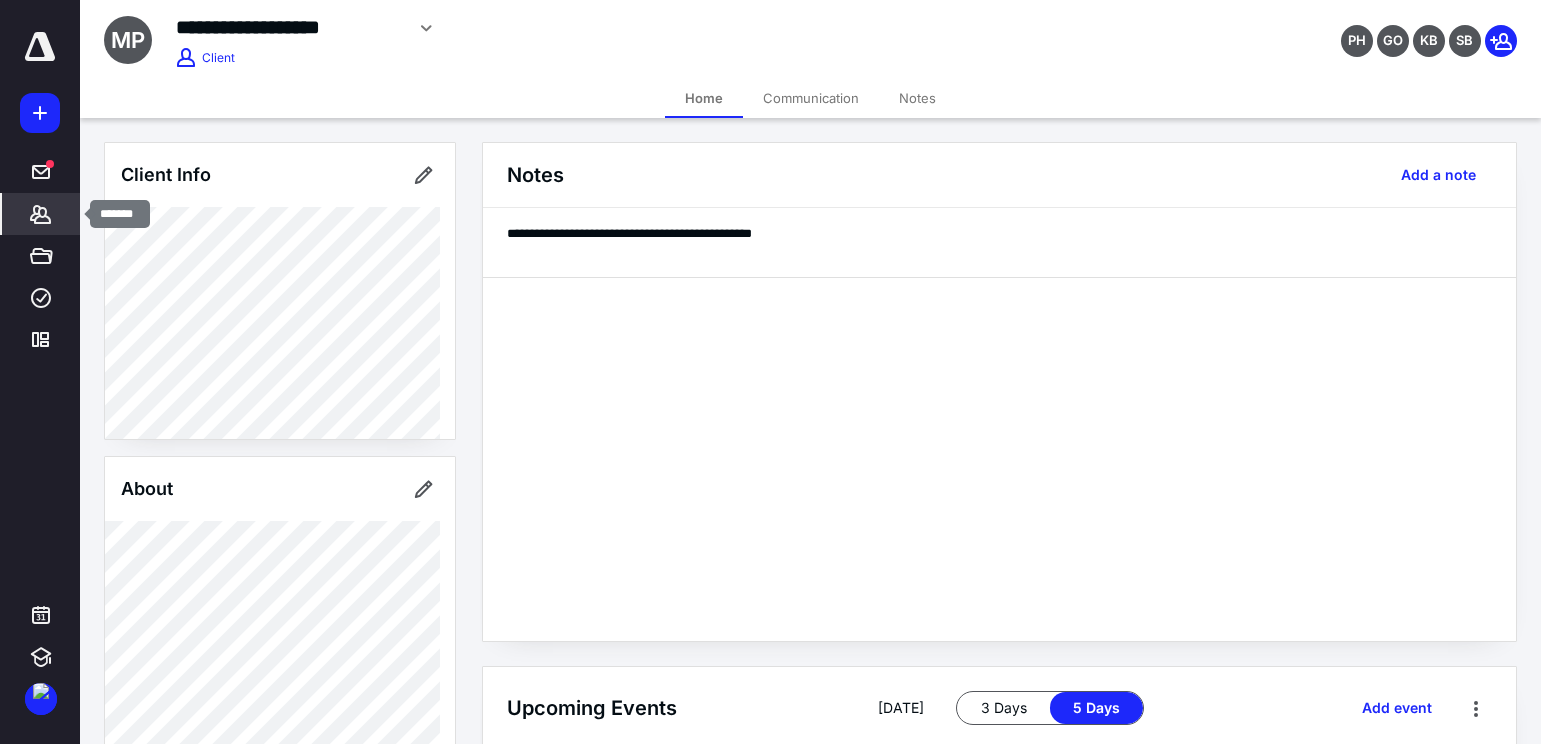 click 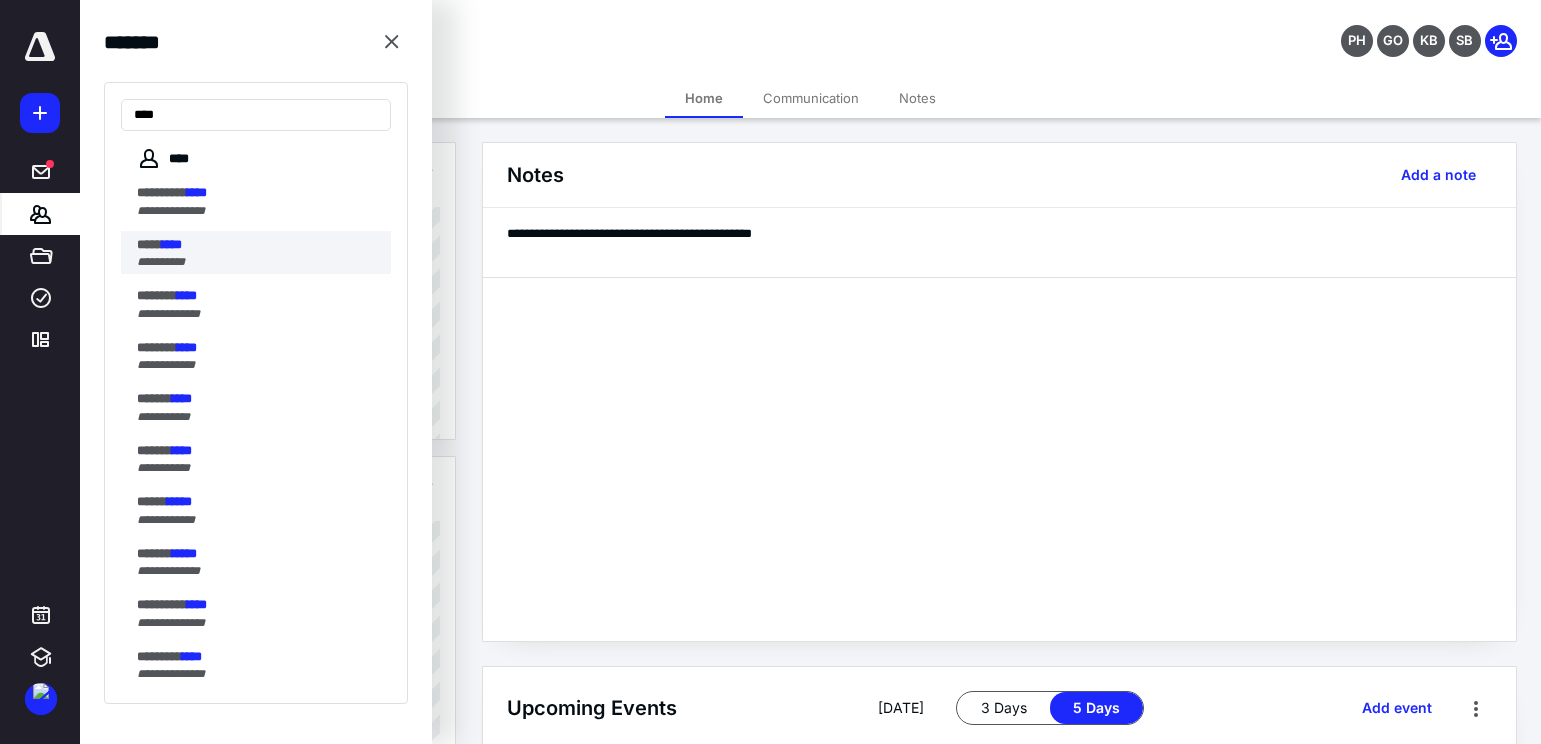 type on "****" 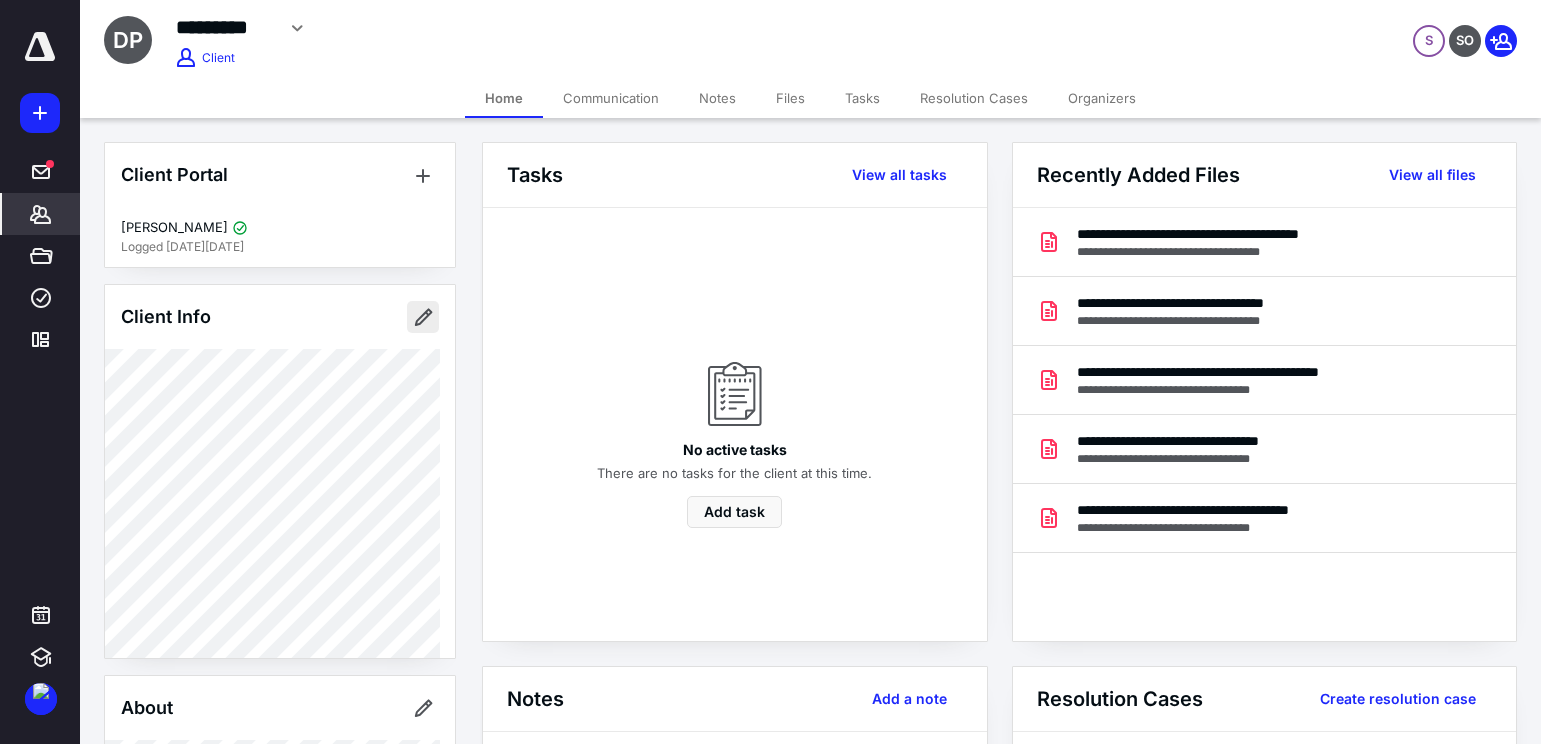 click at bounding box center [423, 317] 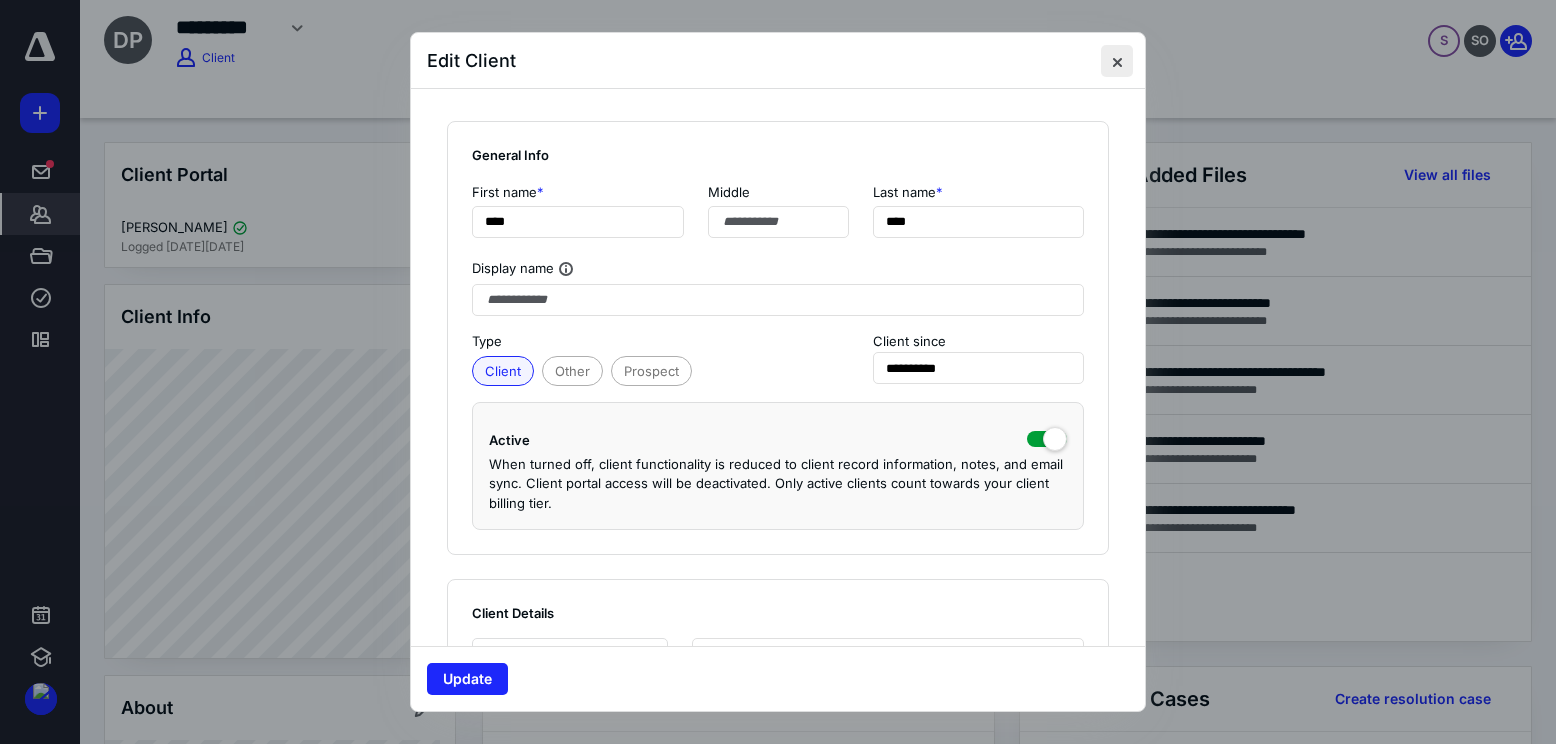 click at bounding box center [1117, 61] 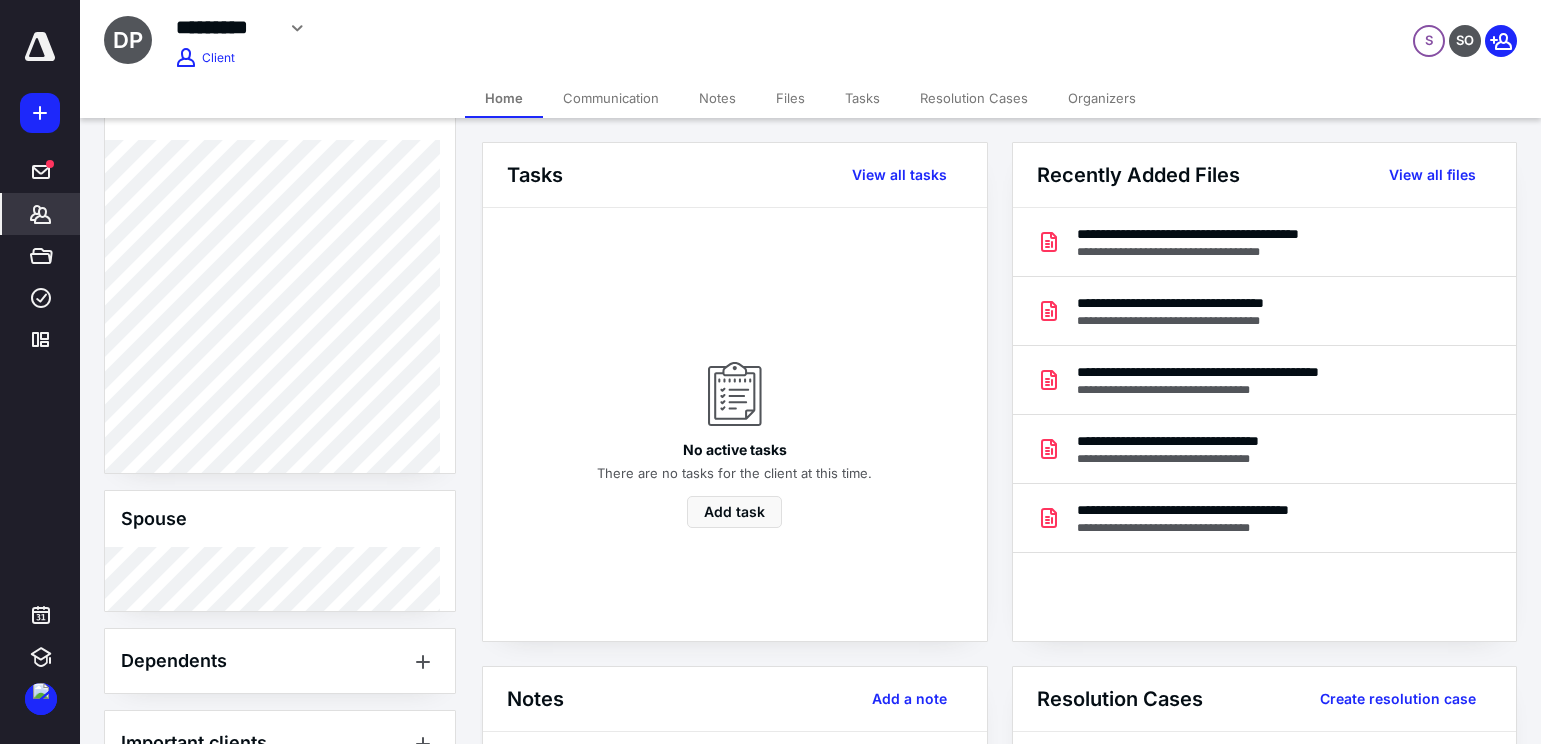 scroll, scrollTop: 700, scrollLeft: 0, axis: vertical 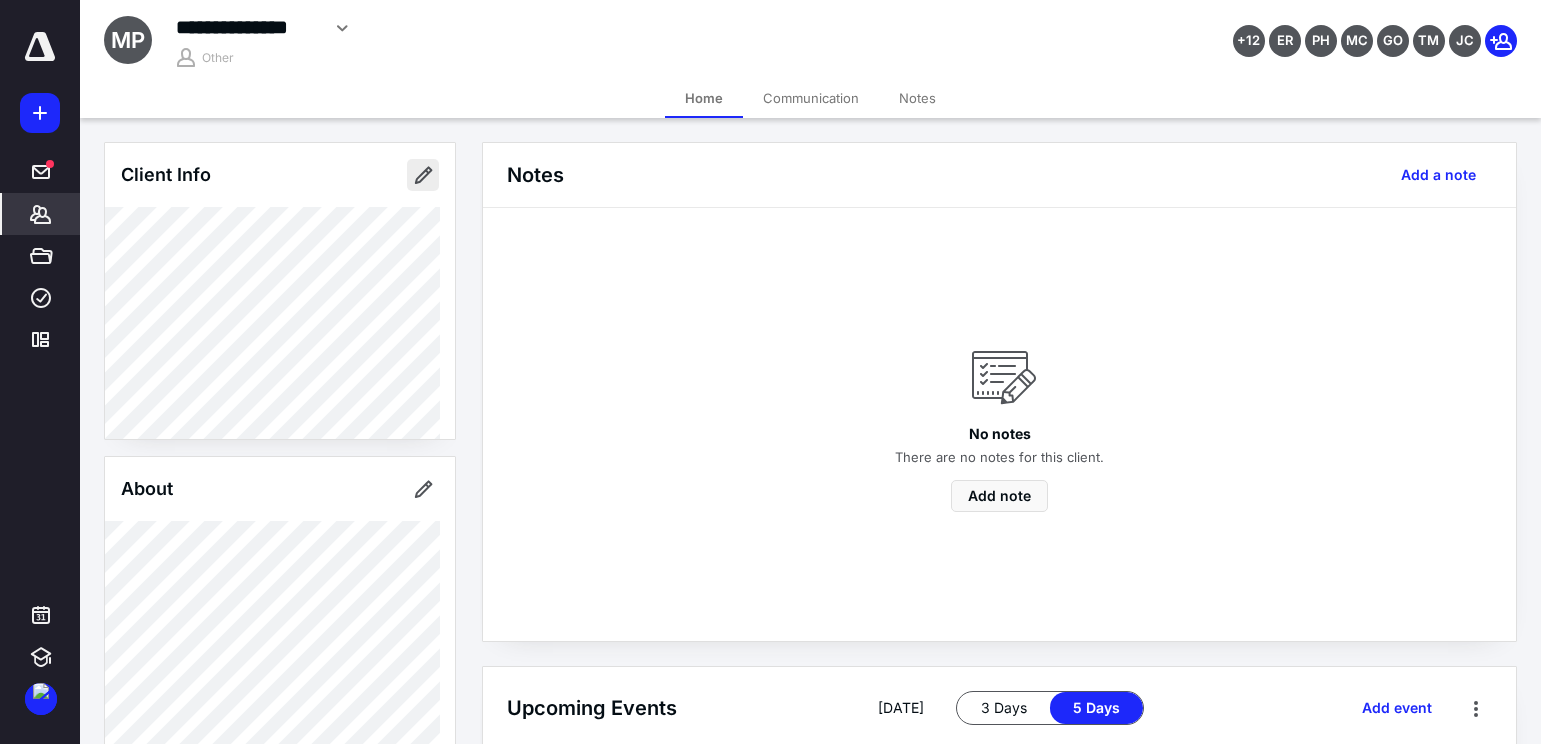 click at bounding box center [423, 175] 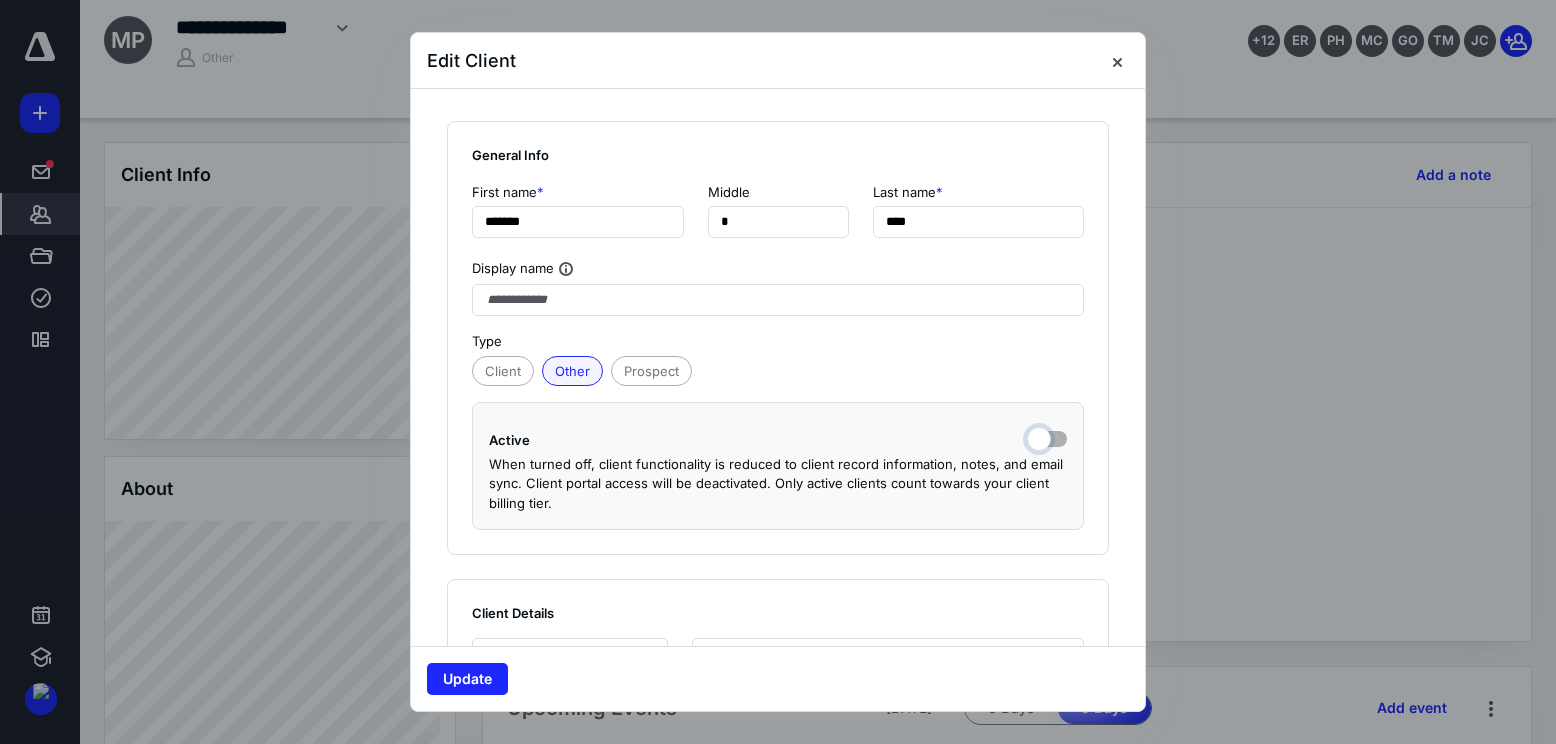 click at bounding box center (1047, 437) 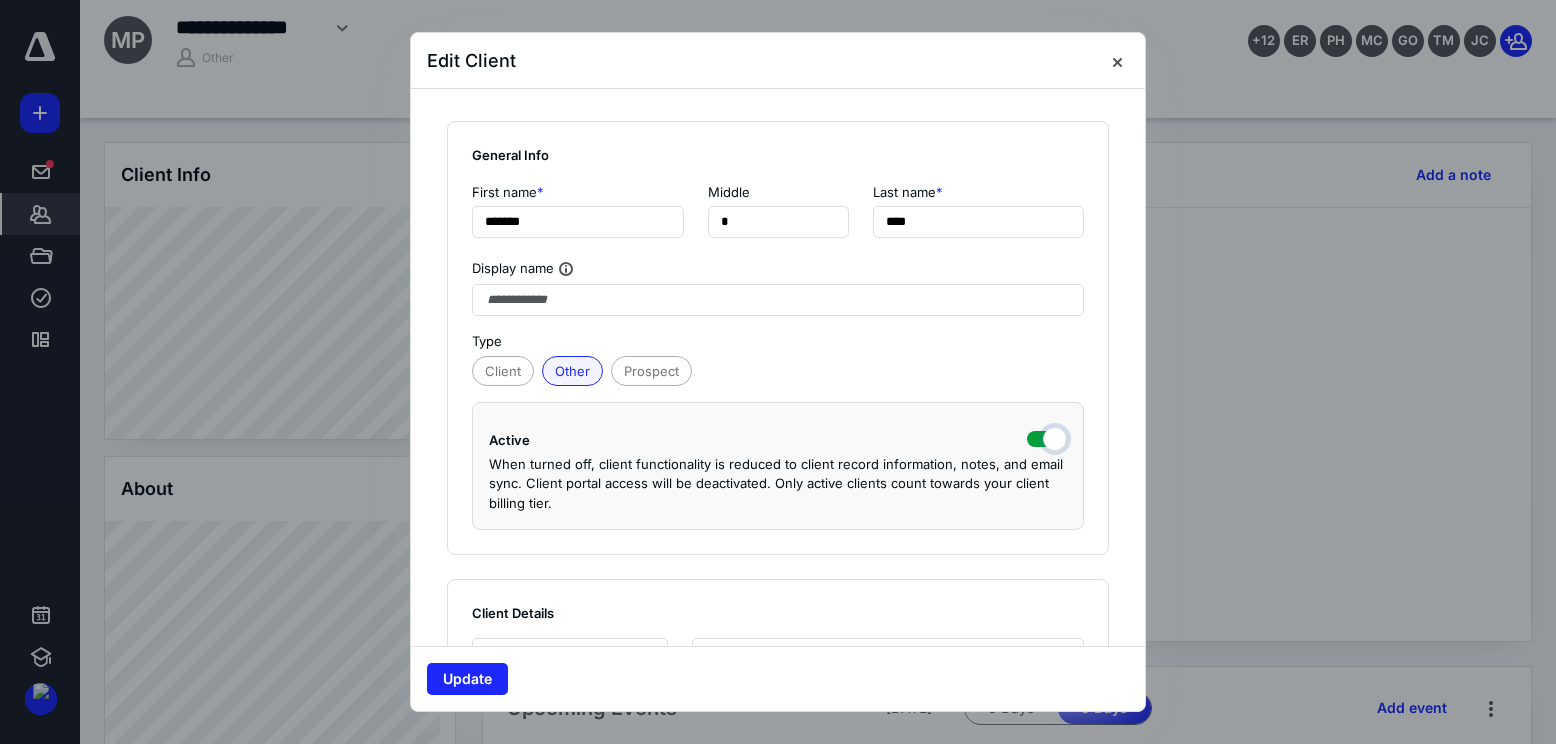 checkbox on "true" 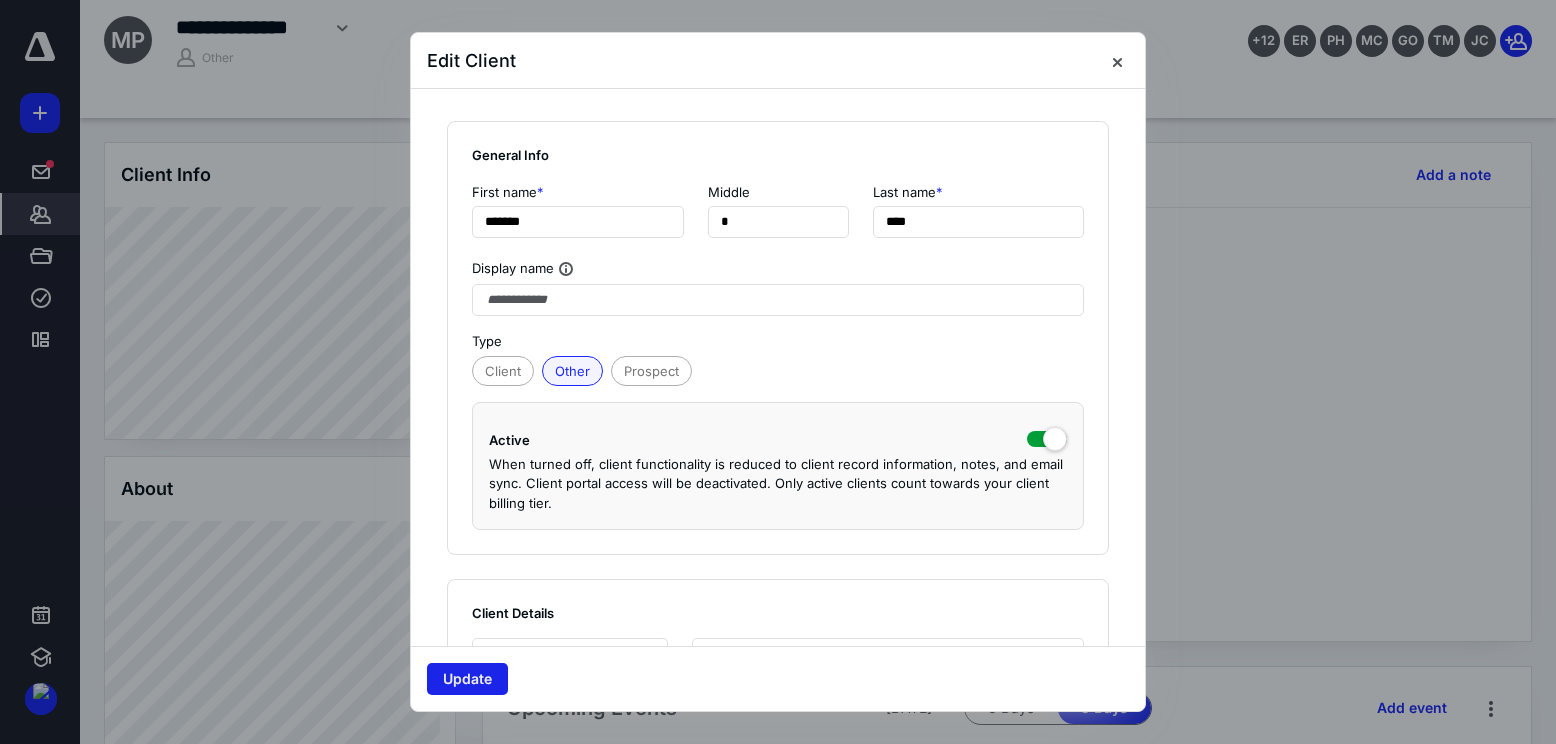 click on "Update" at bounding box center [467, 679] 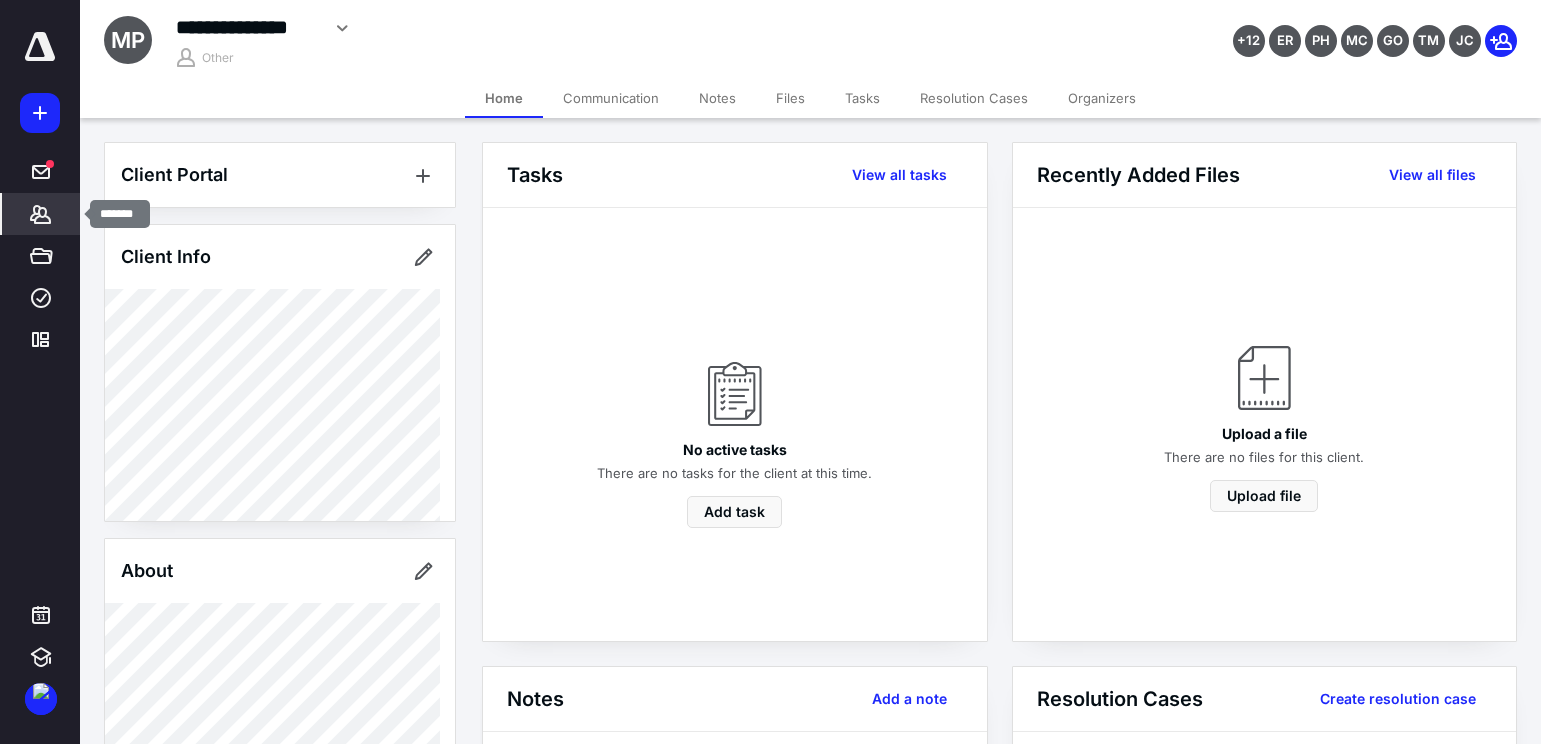 click 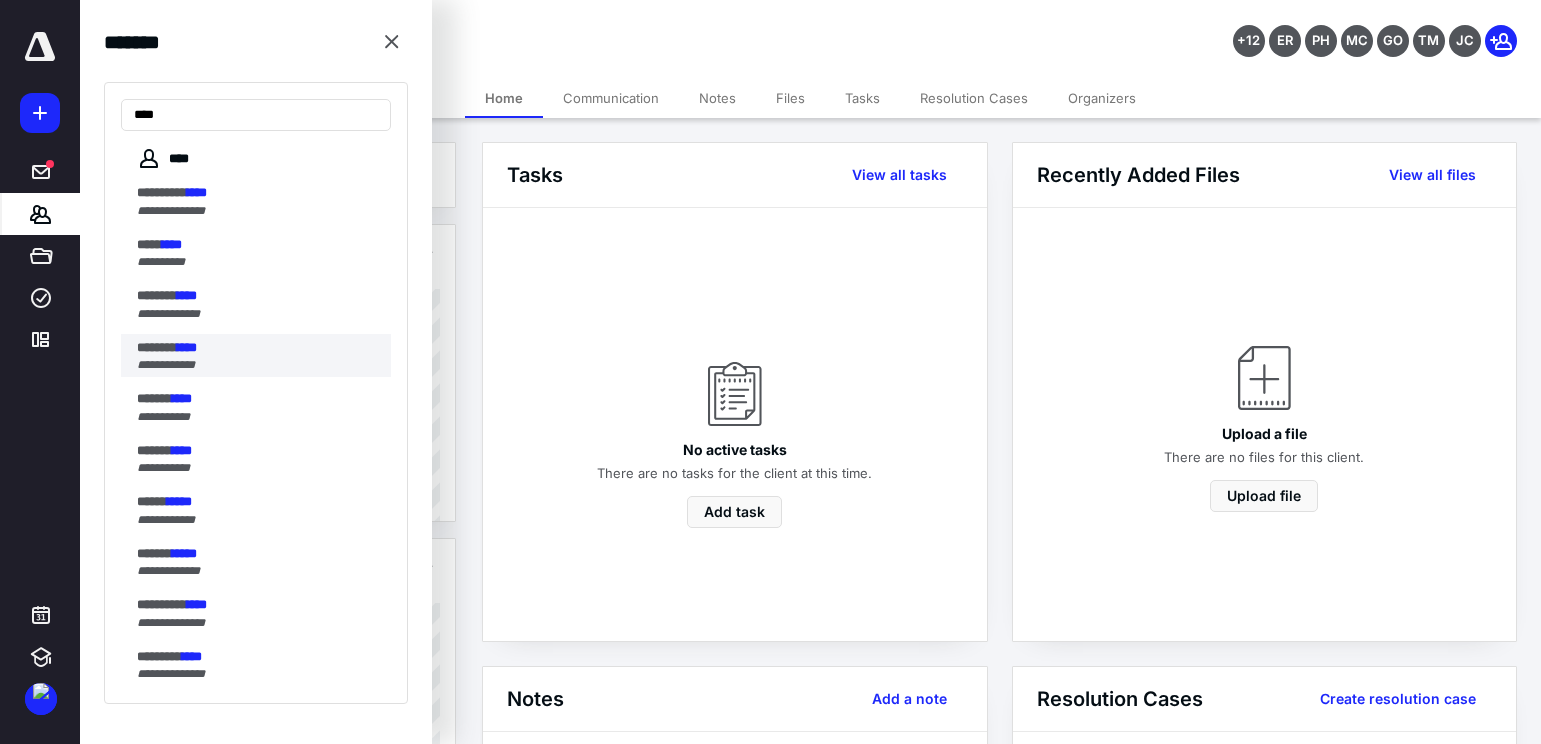 type on "****" 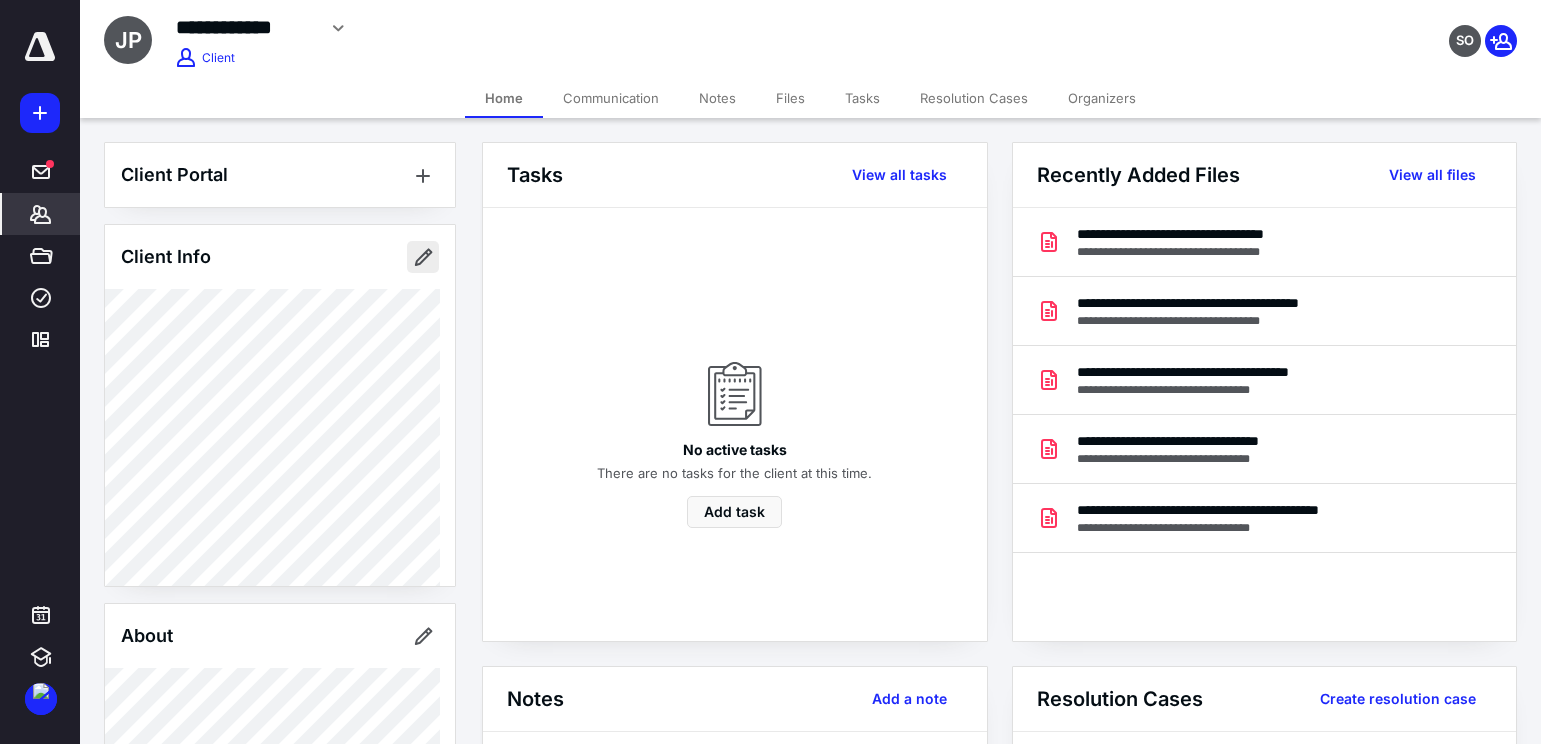 click at bounding box center (423, 257) 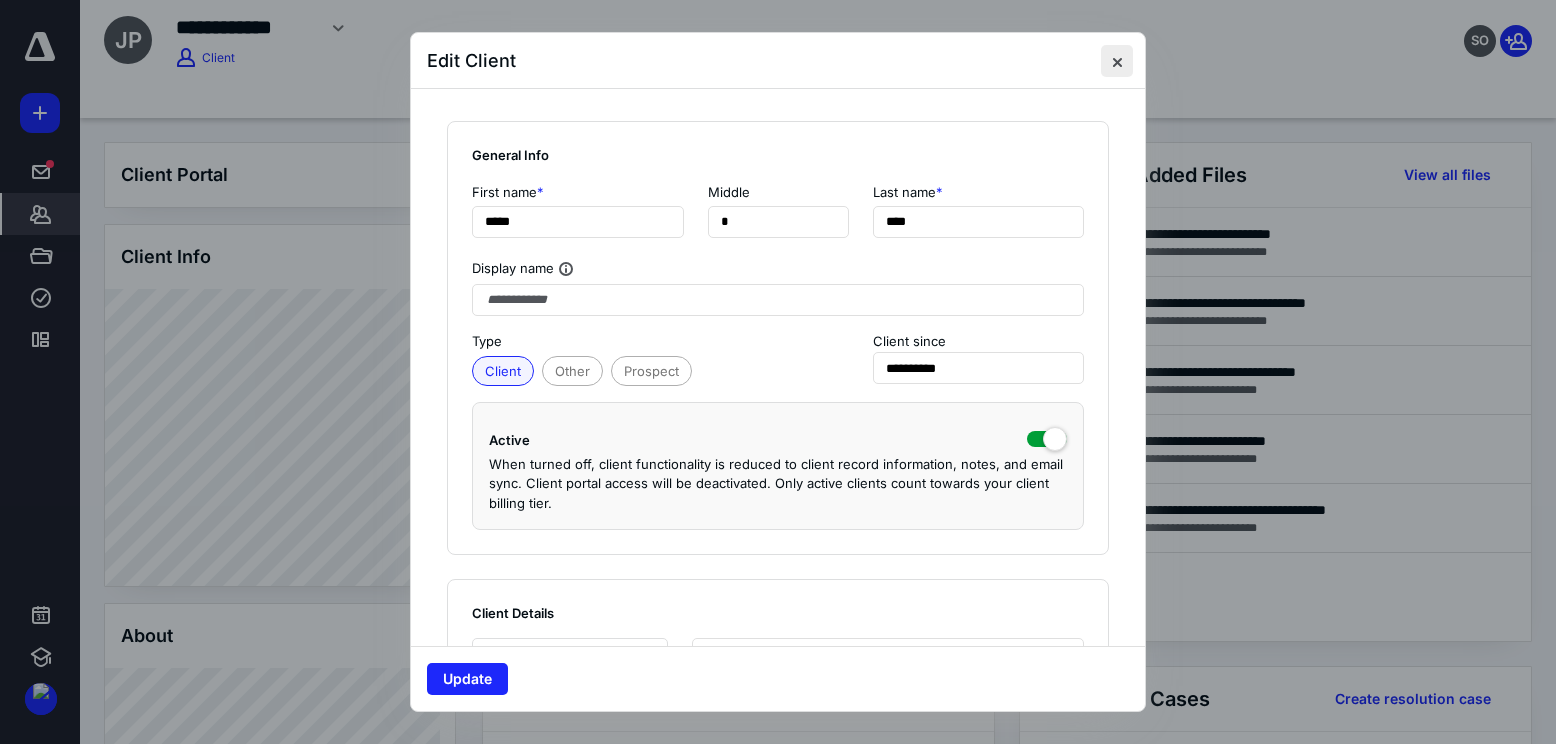 click at bounding box center (1117, 61) 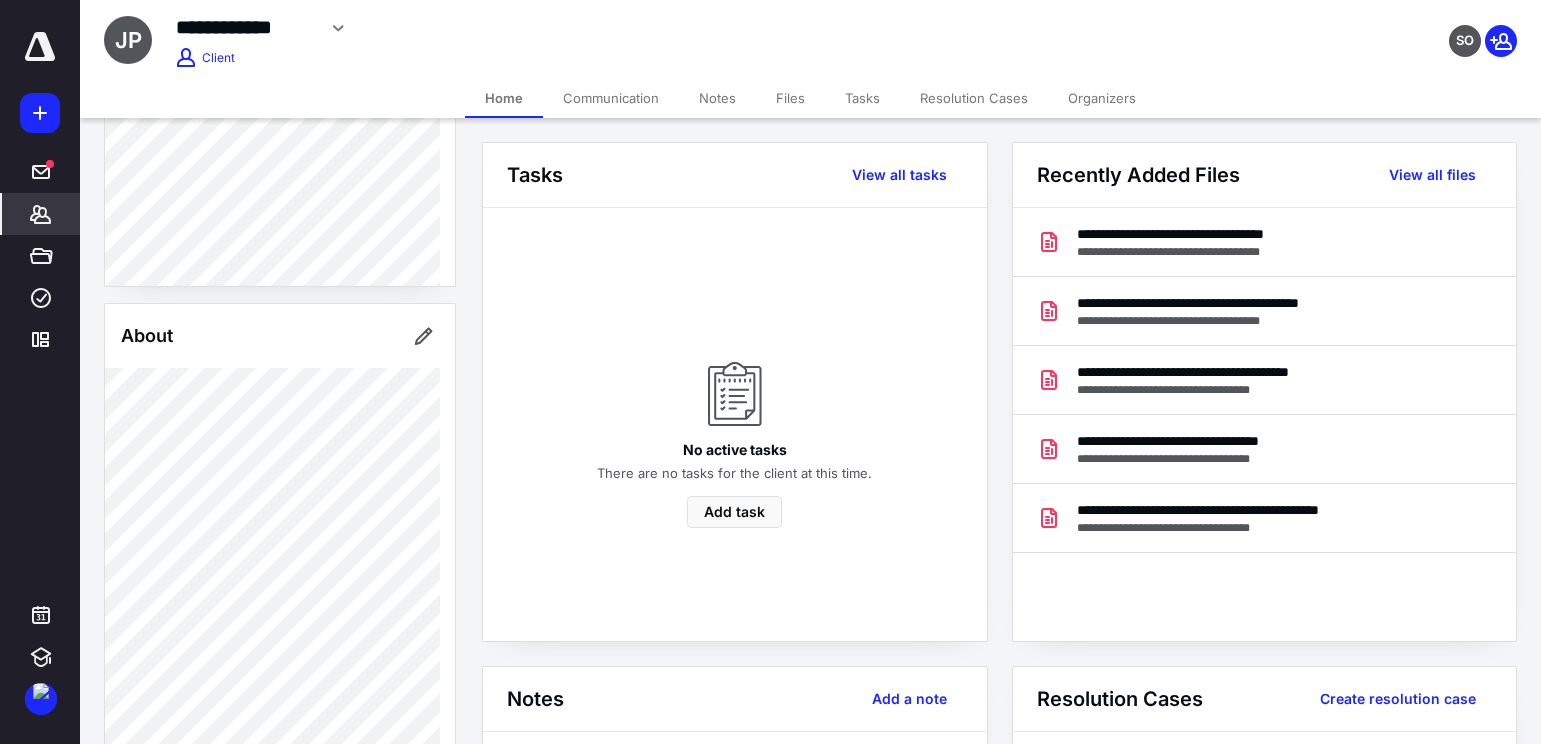 scroll, scrollTop: 0, scrollLeft: 0, axis: both 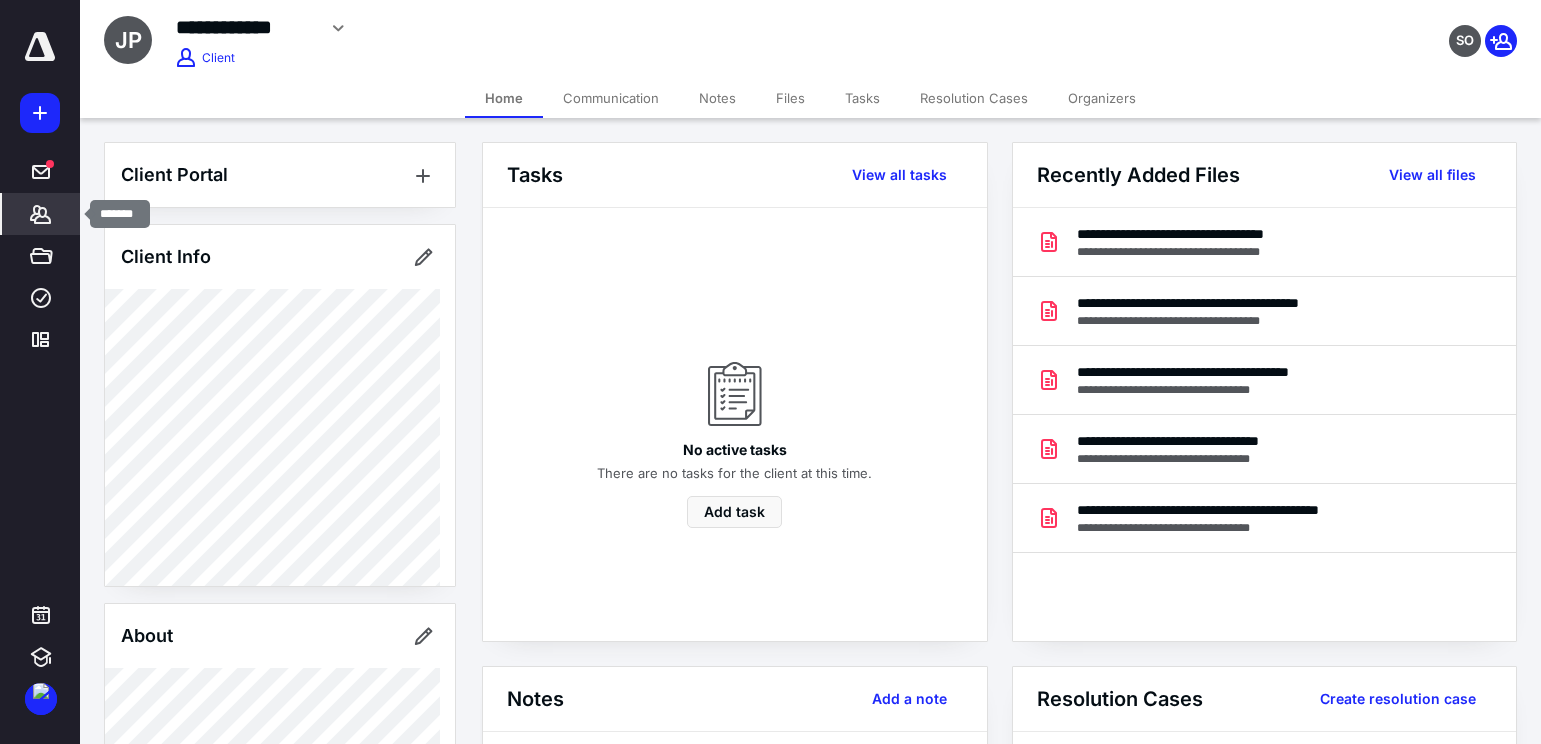 click 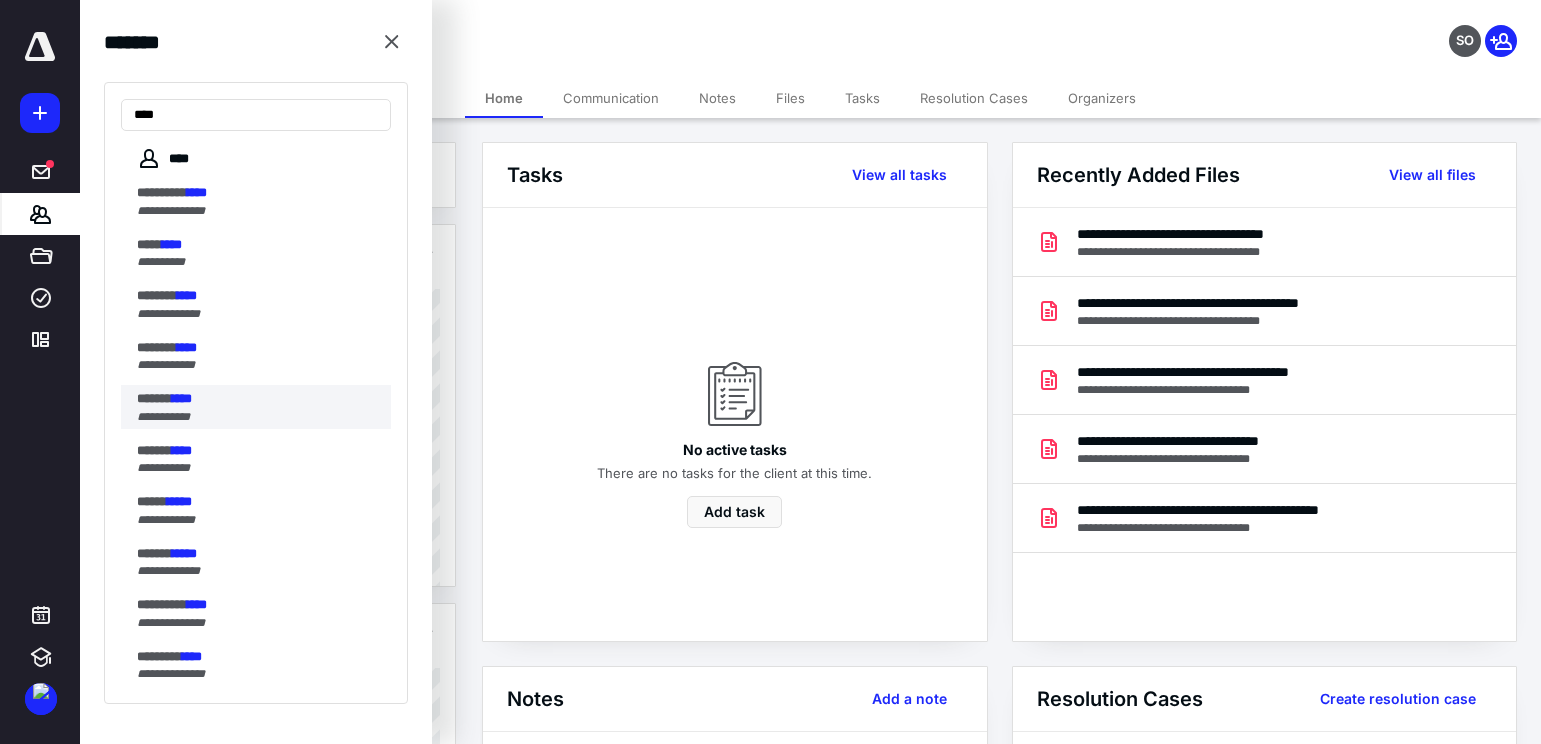 type on "****" 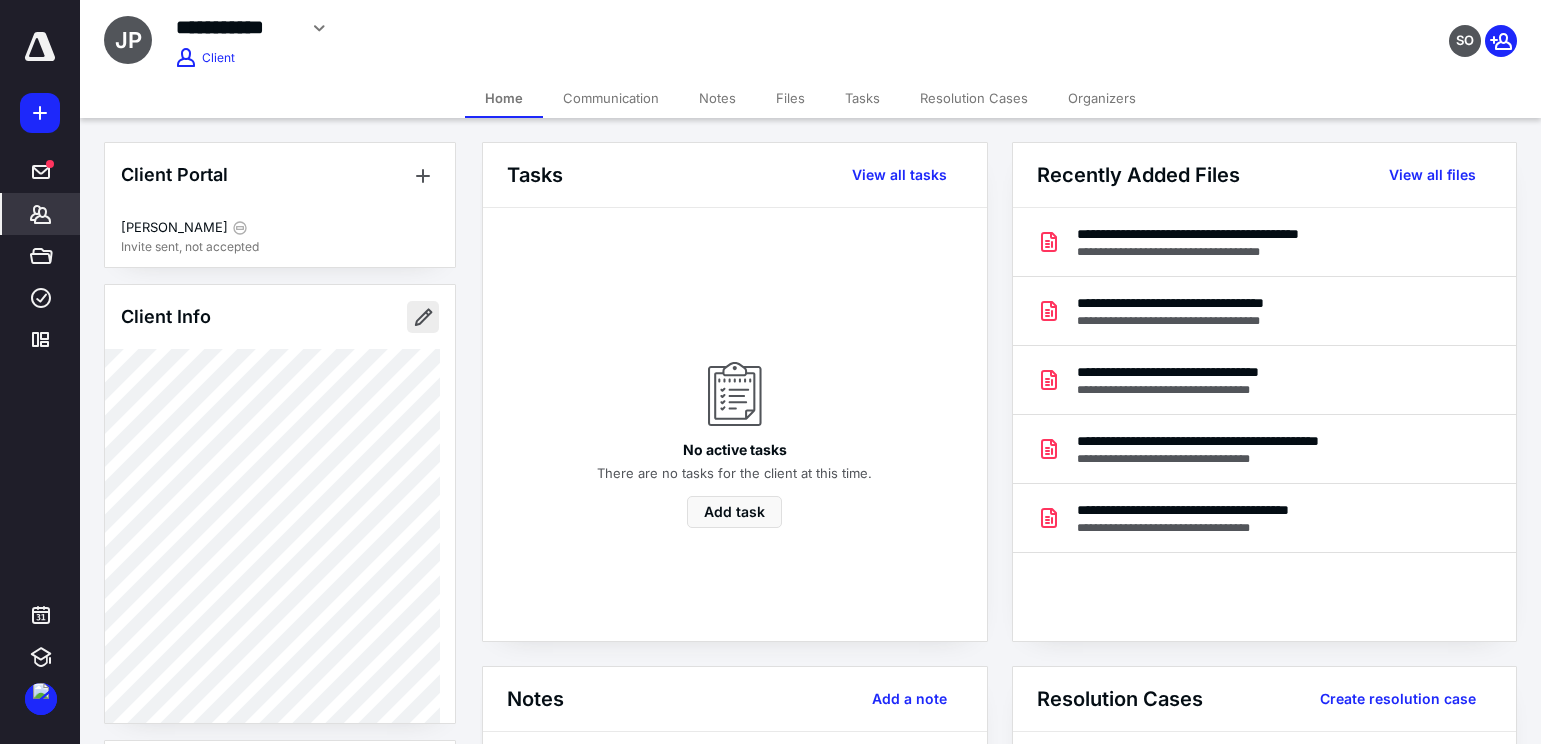 click at bounding box center [423, 317] 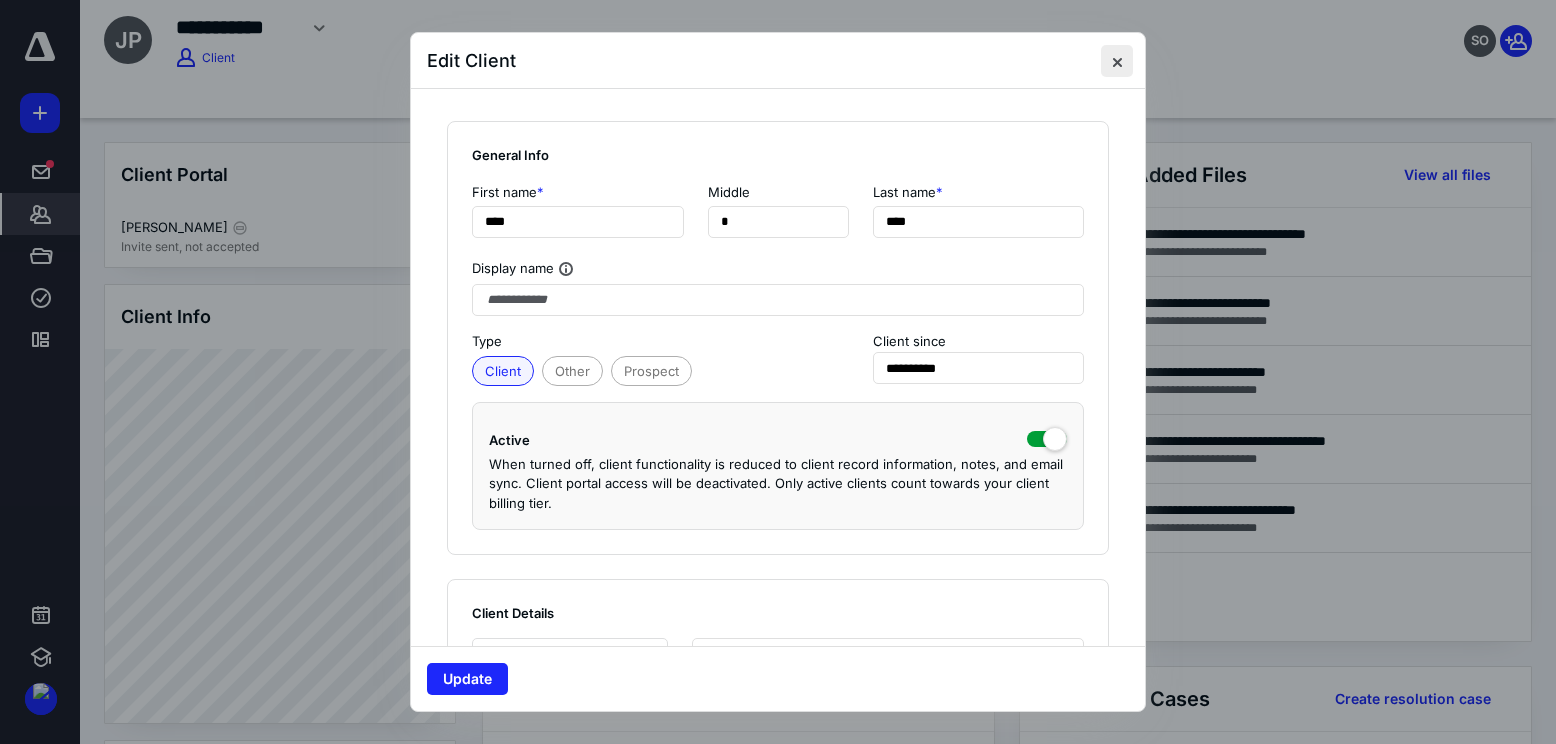 click at bounding box center (1117, 61) 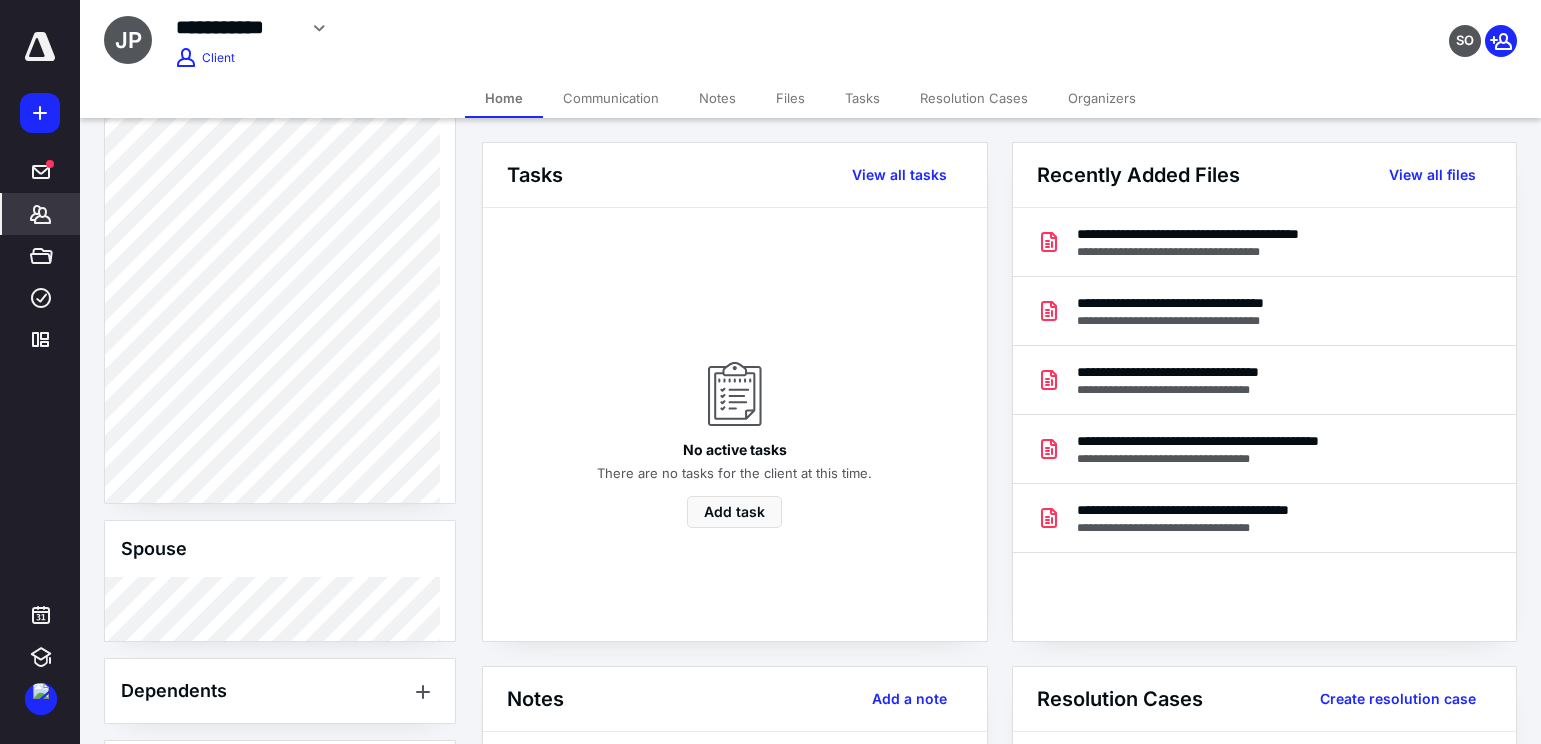 scroll, scrollTop: 800, scrollLeft: 0, axis: vertical 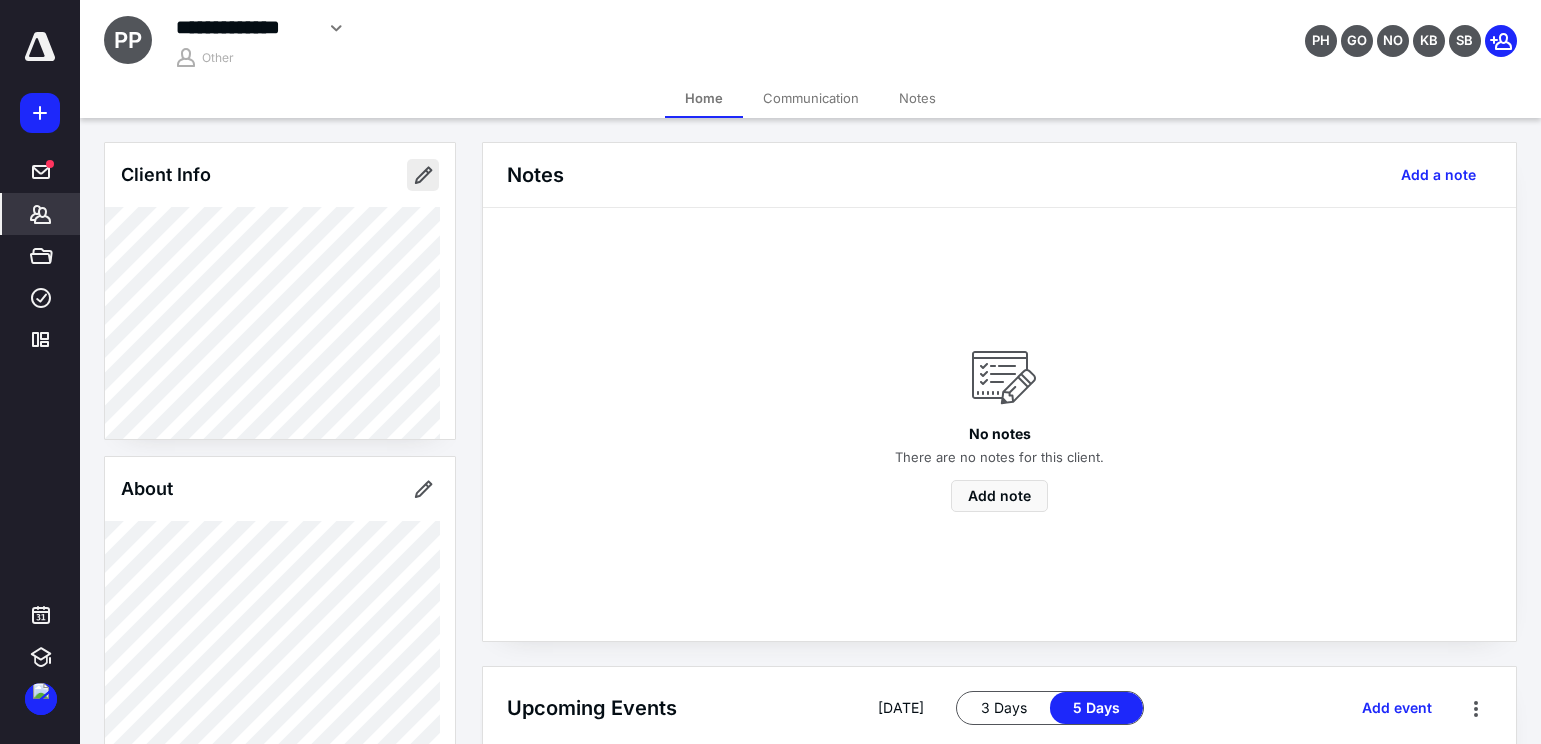 click at bounding box center [423, 175] 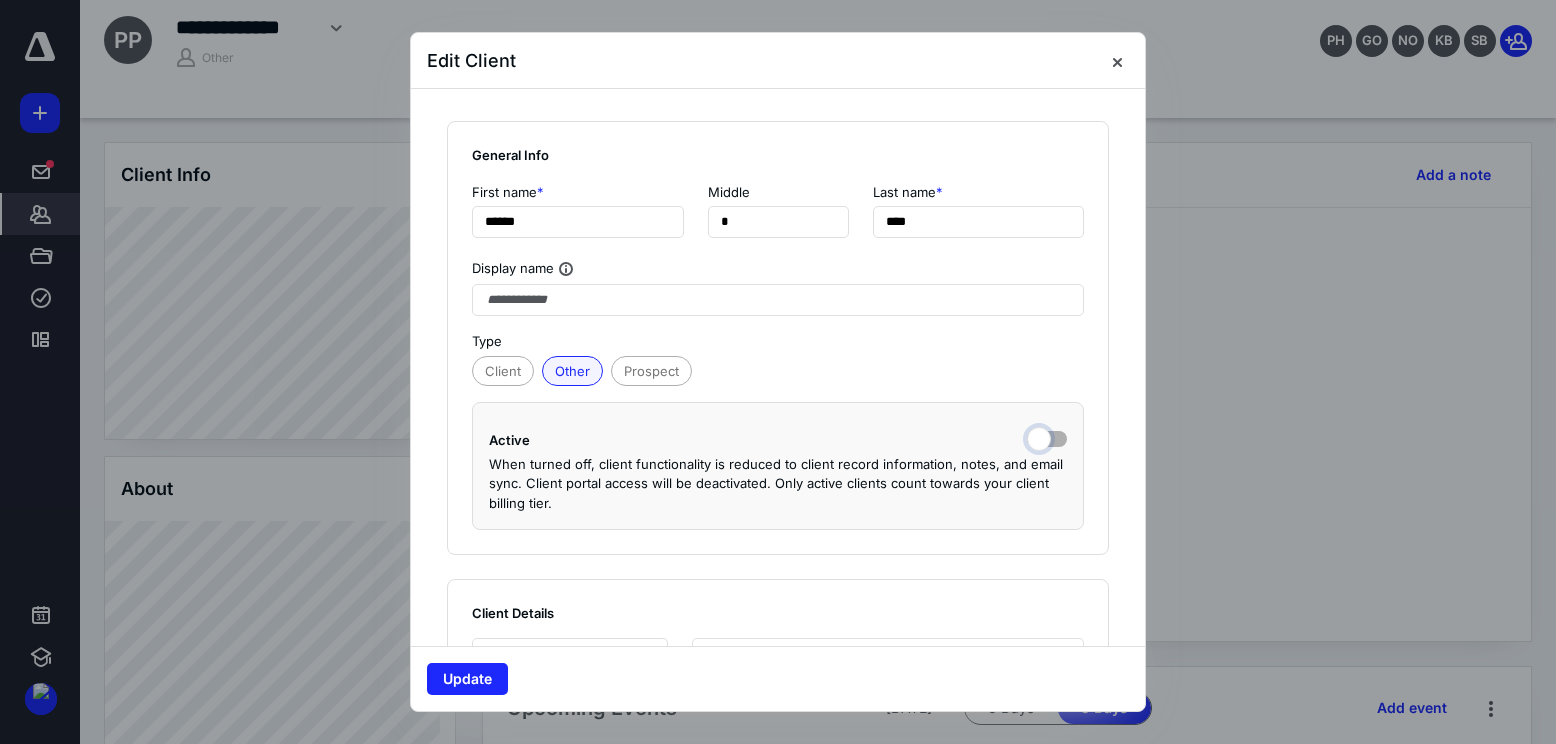 click at bounding box center [1047, 437] 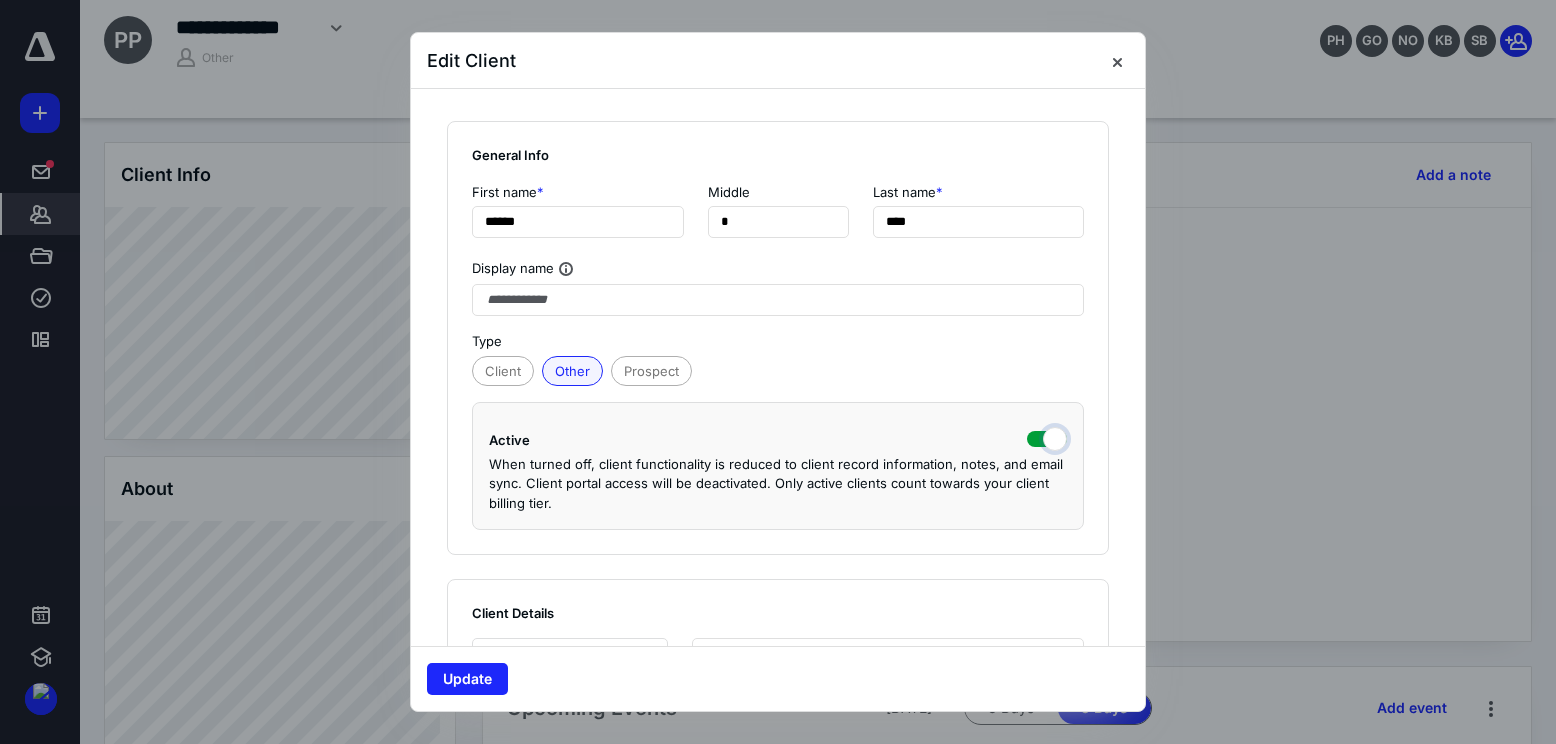 checkbox on "true" 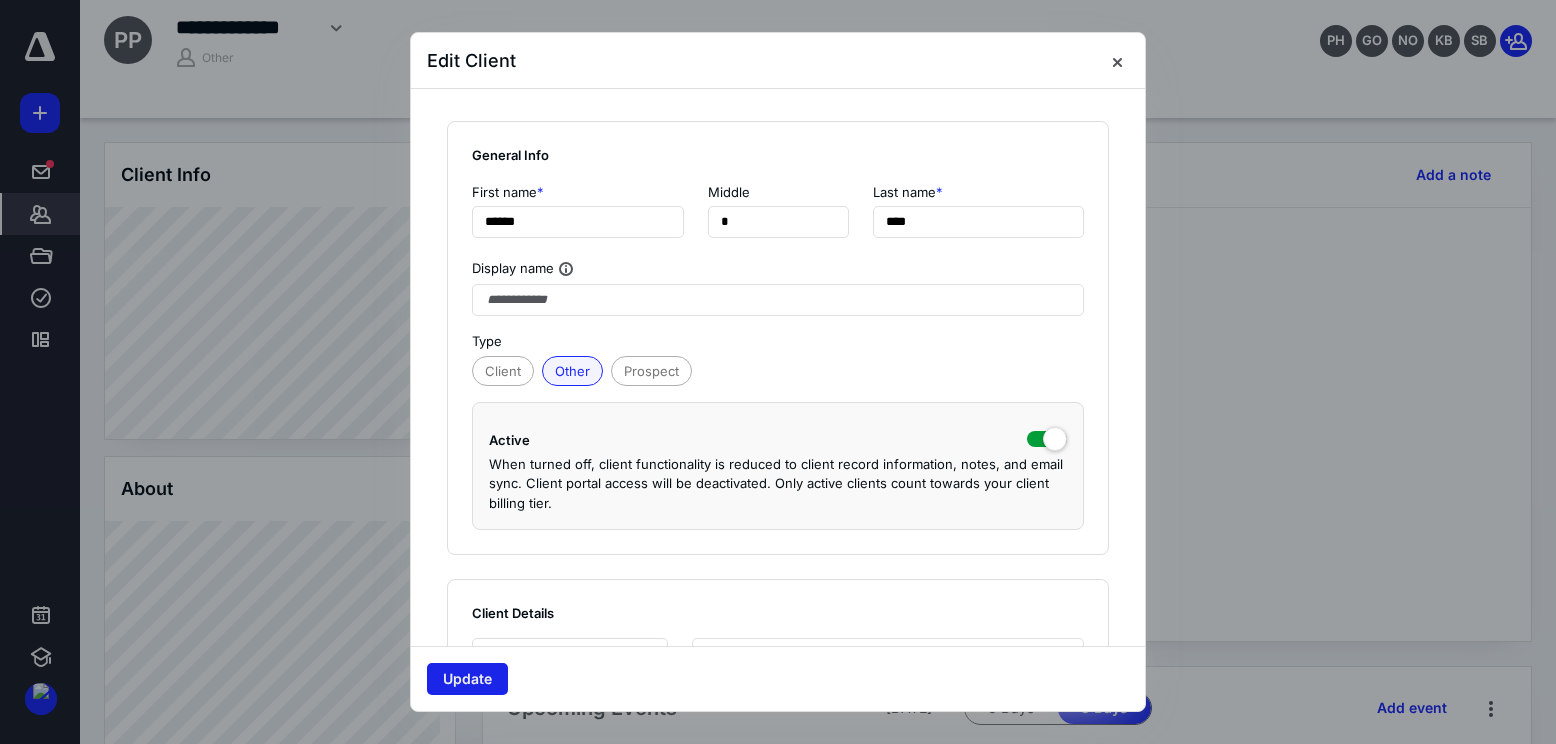 click on "Update" at bounding box center (467, 679) 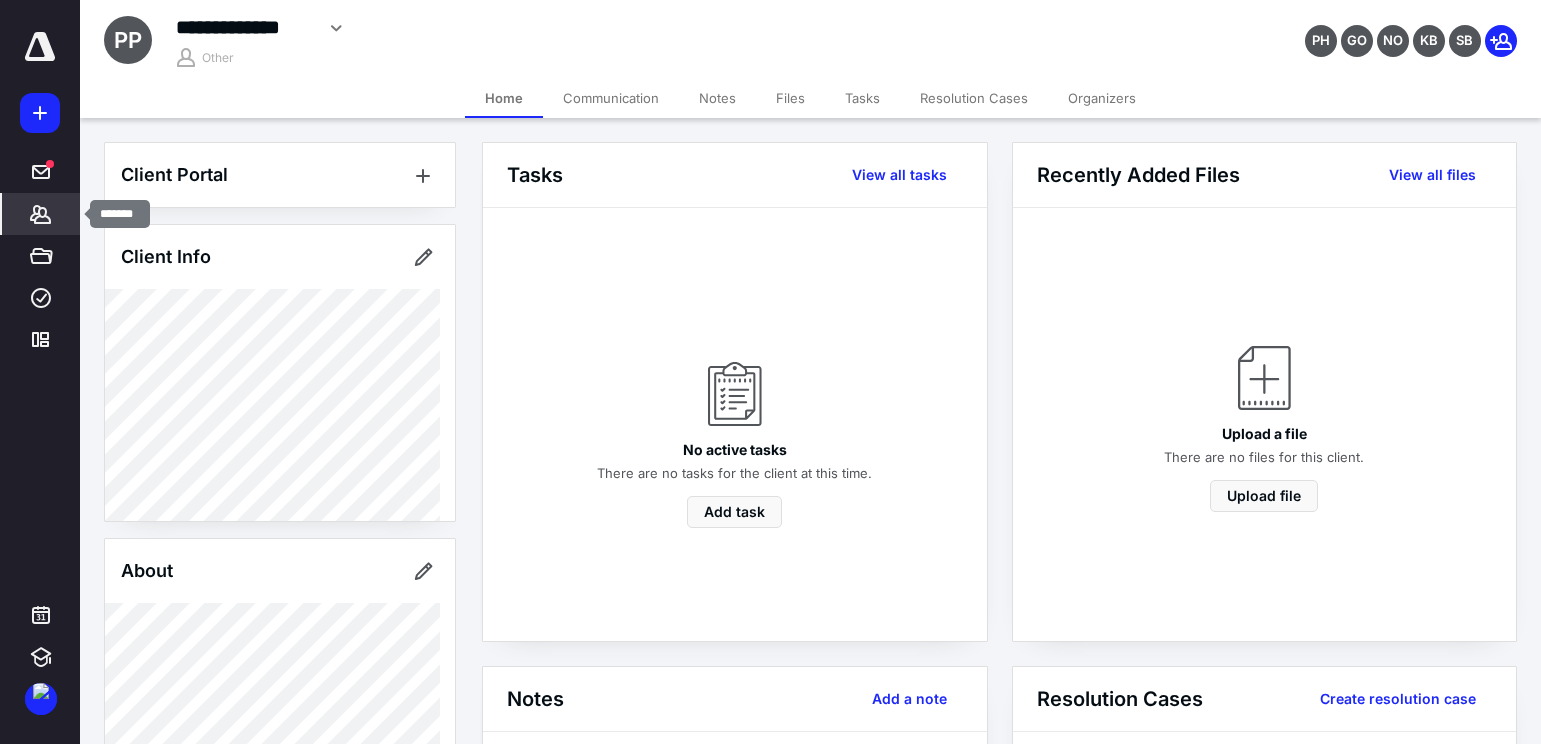 click 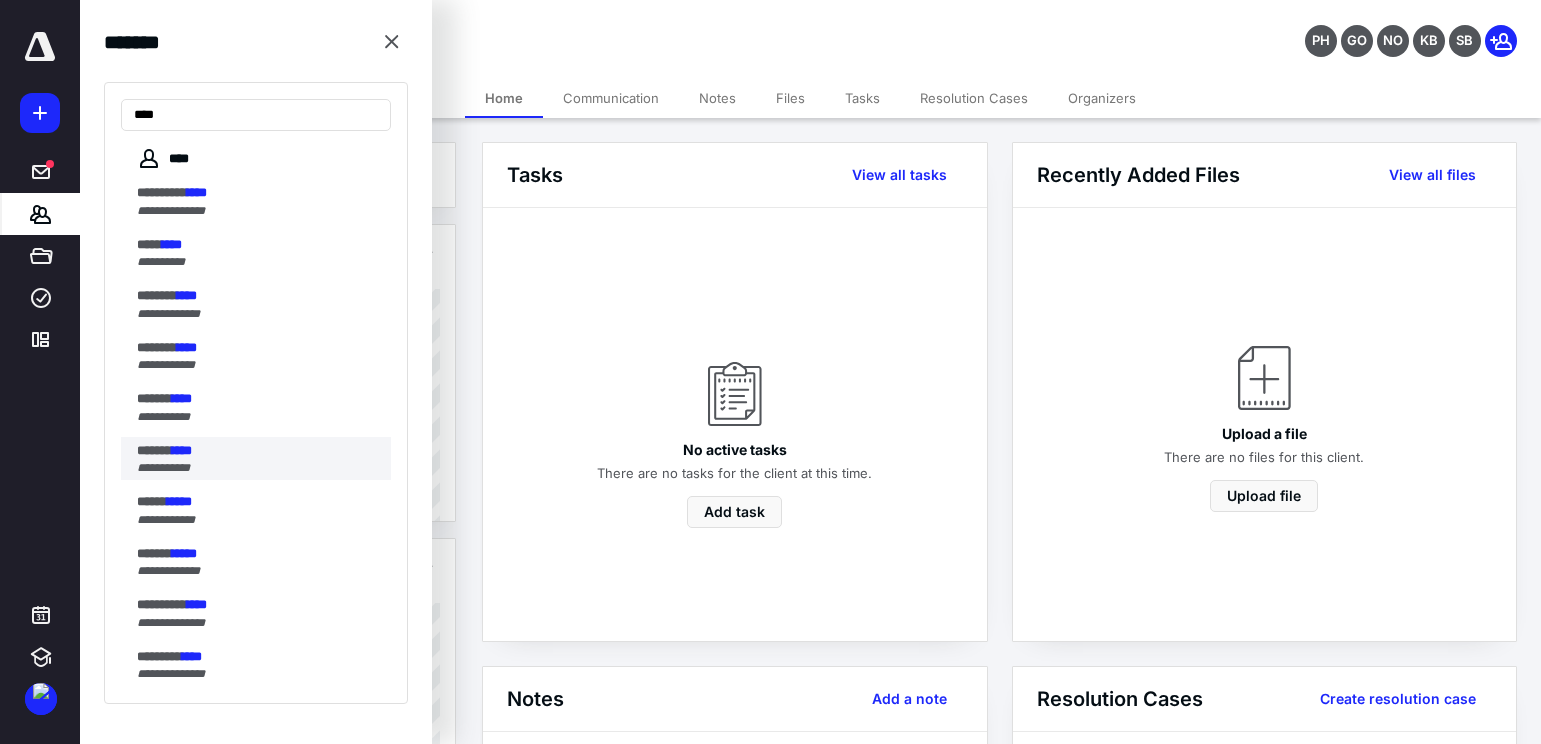 type on "****" 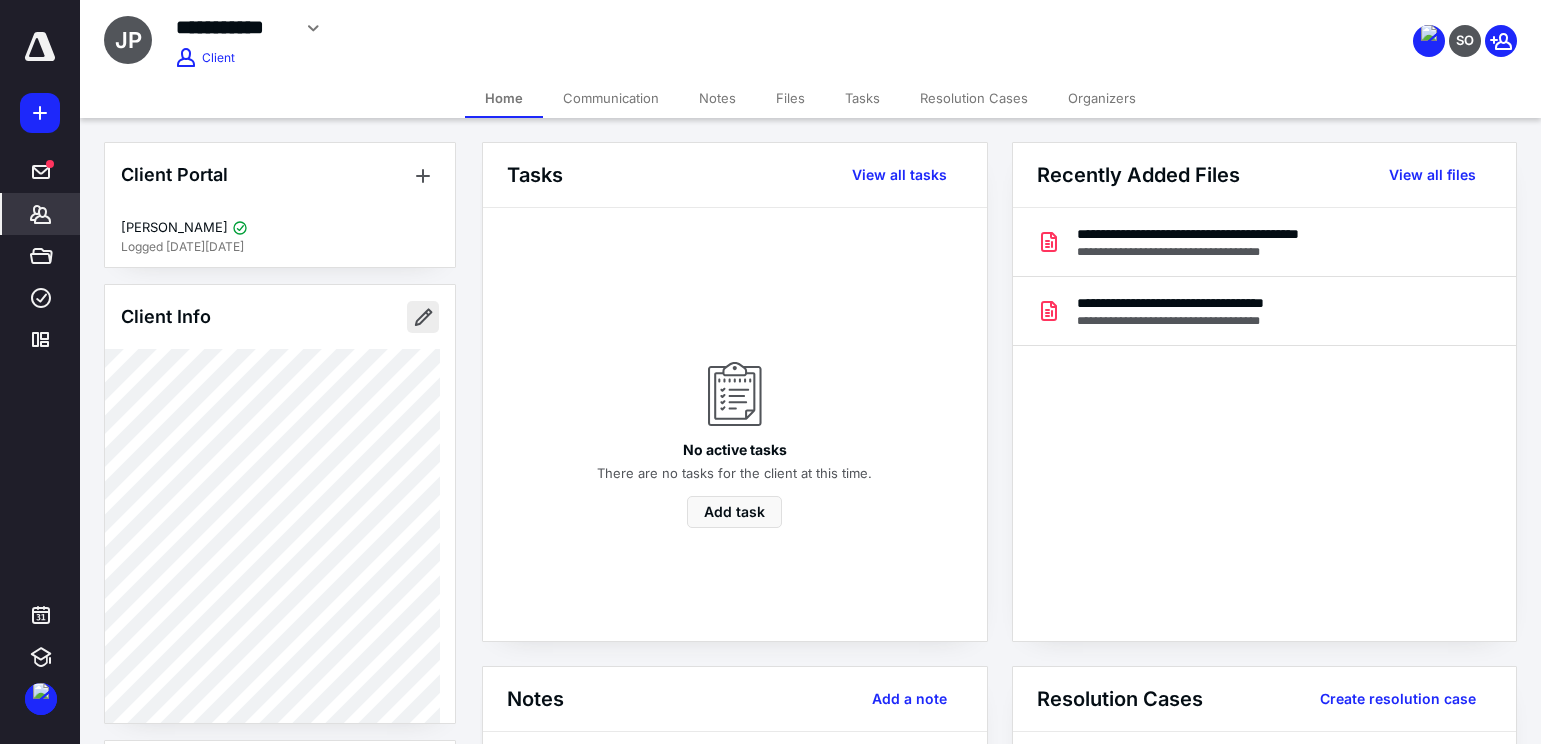 click at bounding box center (423, 317) 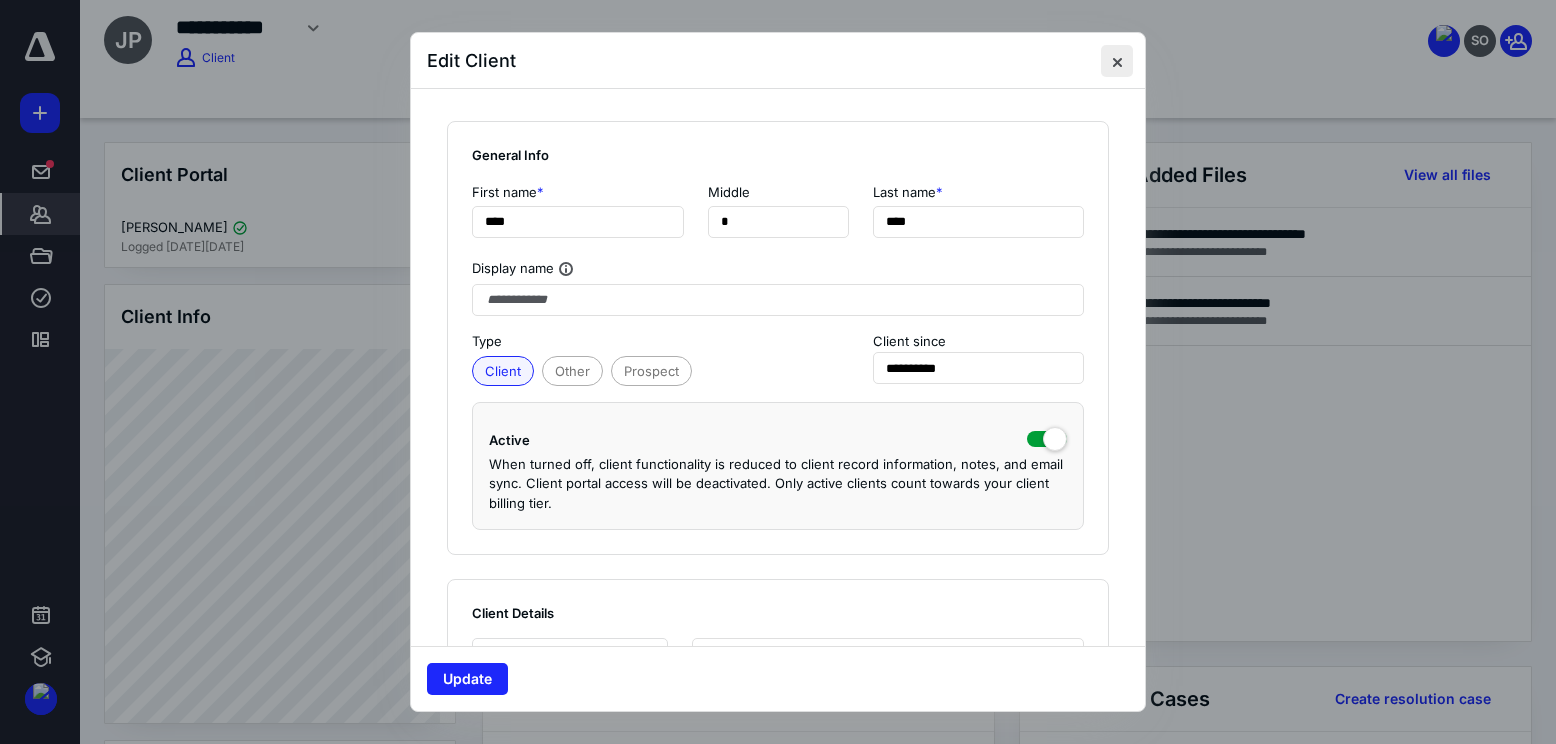 click at bounding box center (1117, 61) 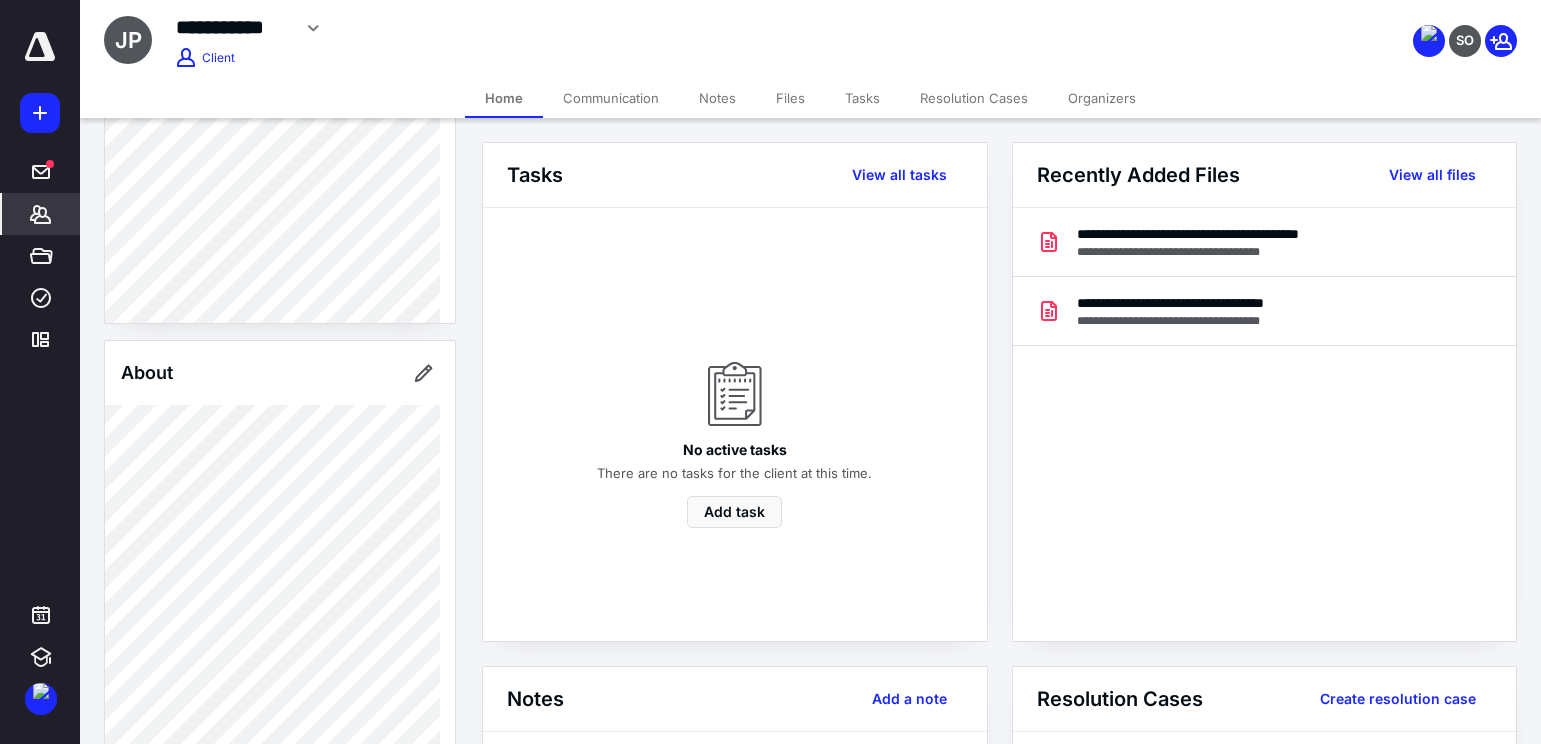 scroll, scrollTop: 800, scrollLeft: 0, axis: vertical 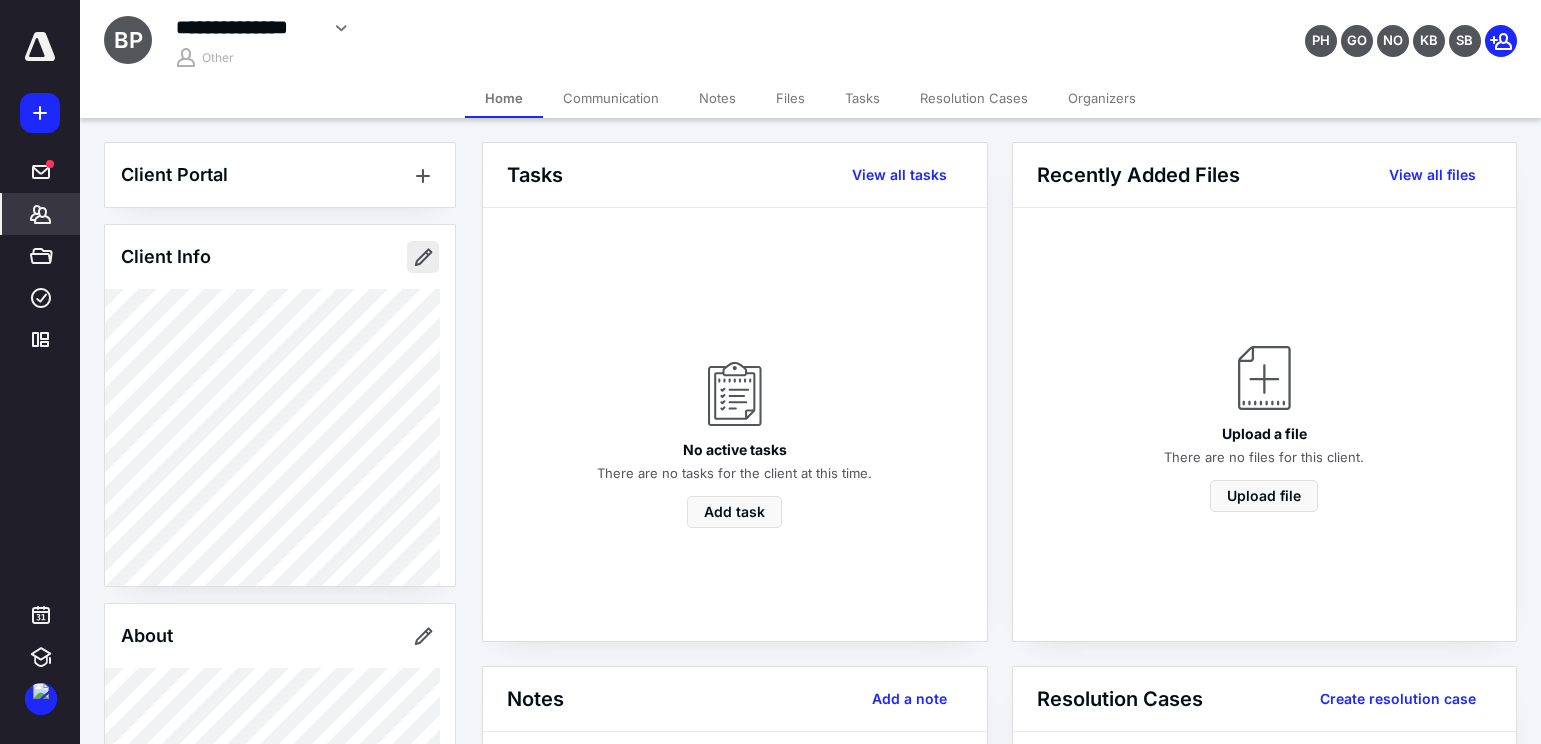 click at bounding box center [423, 257] 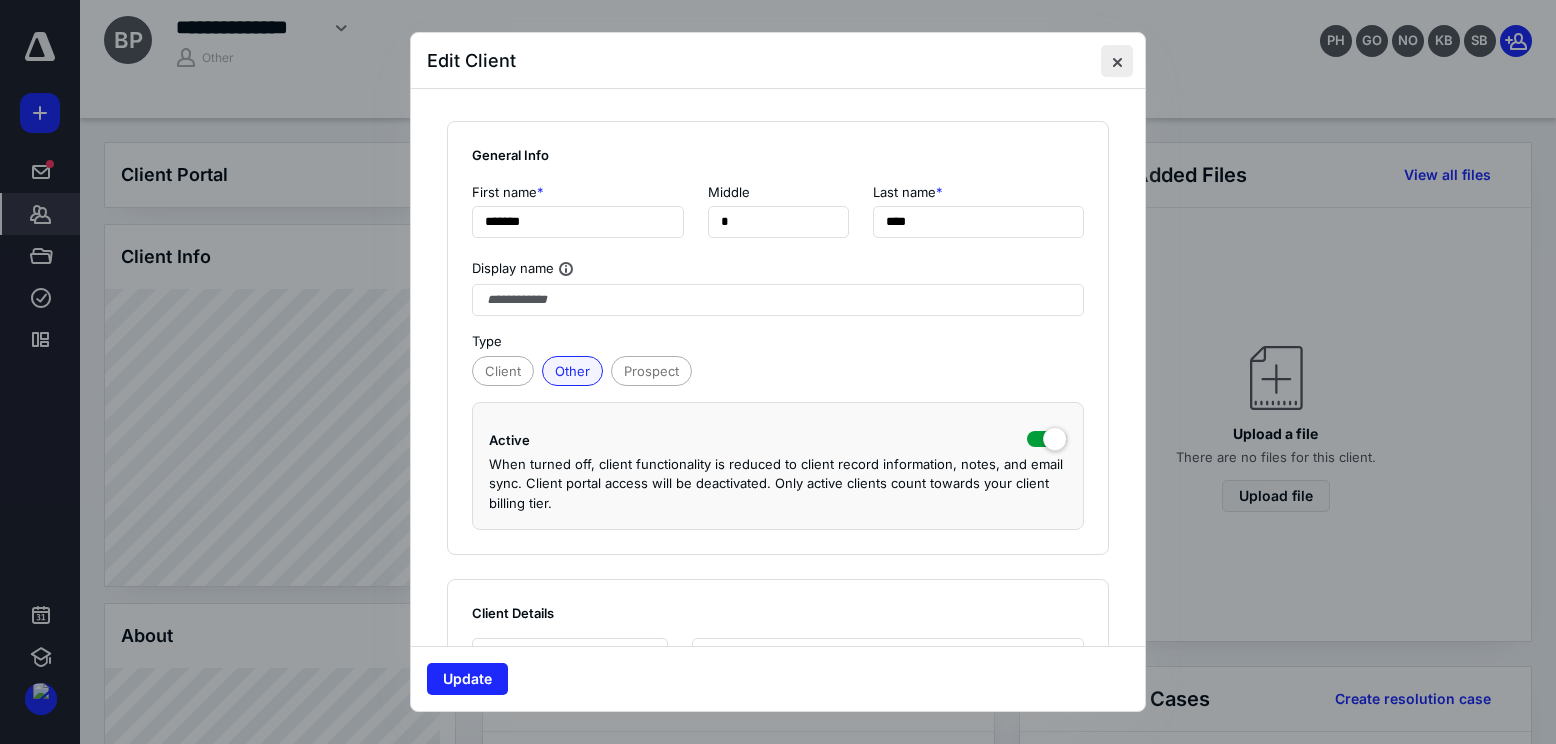 click at bounding box center [1117, 61] 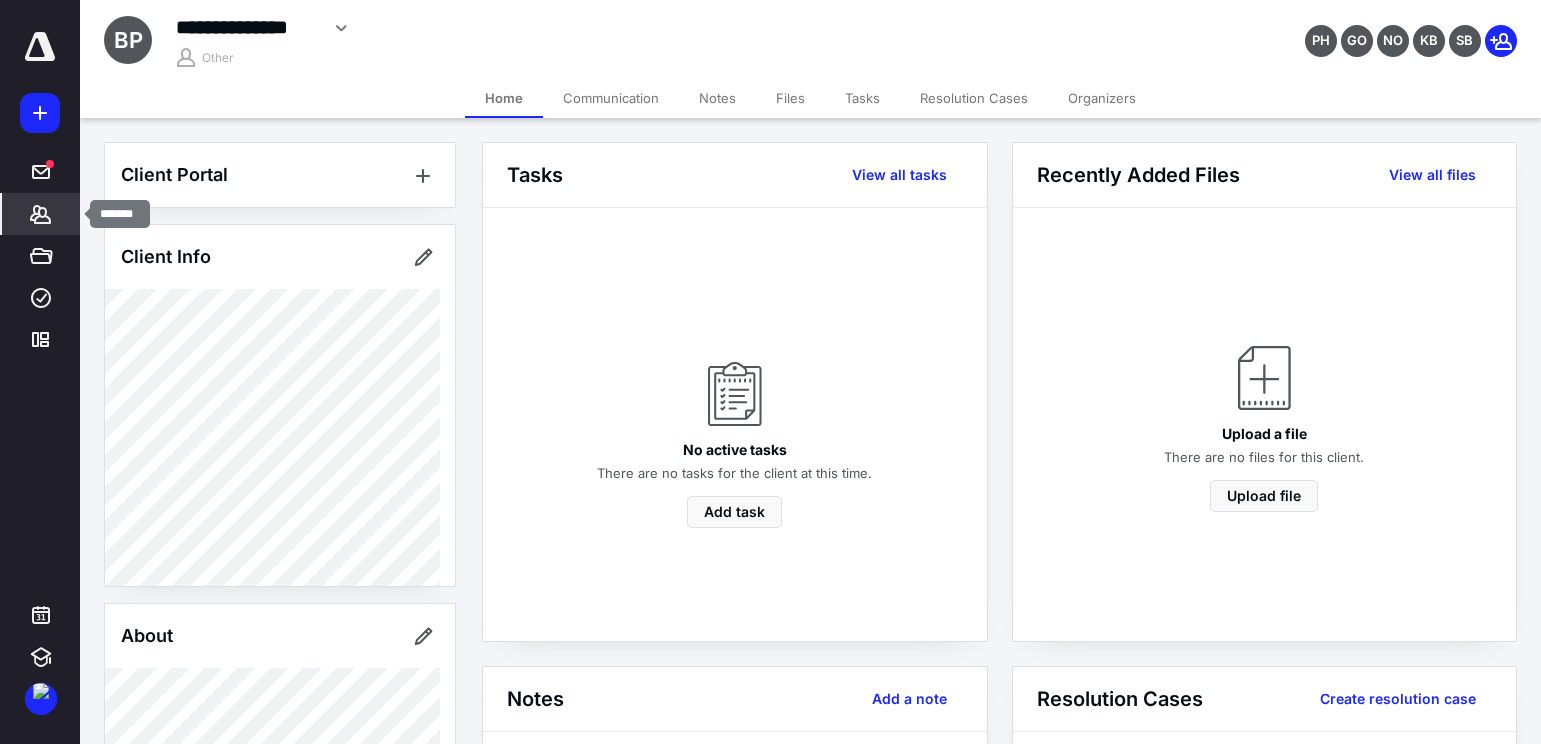 click 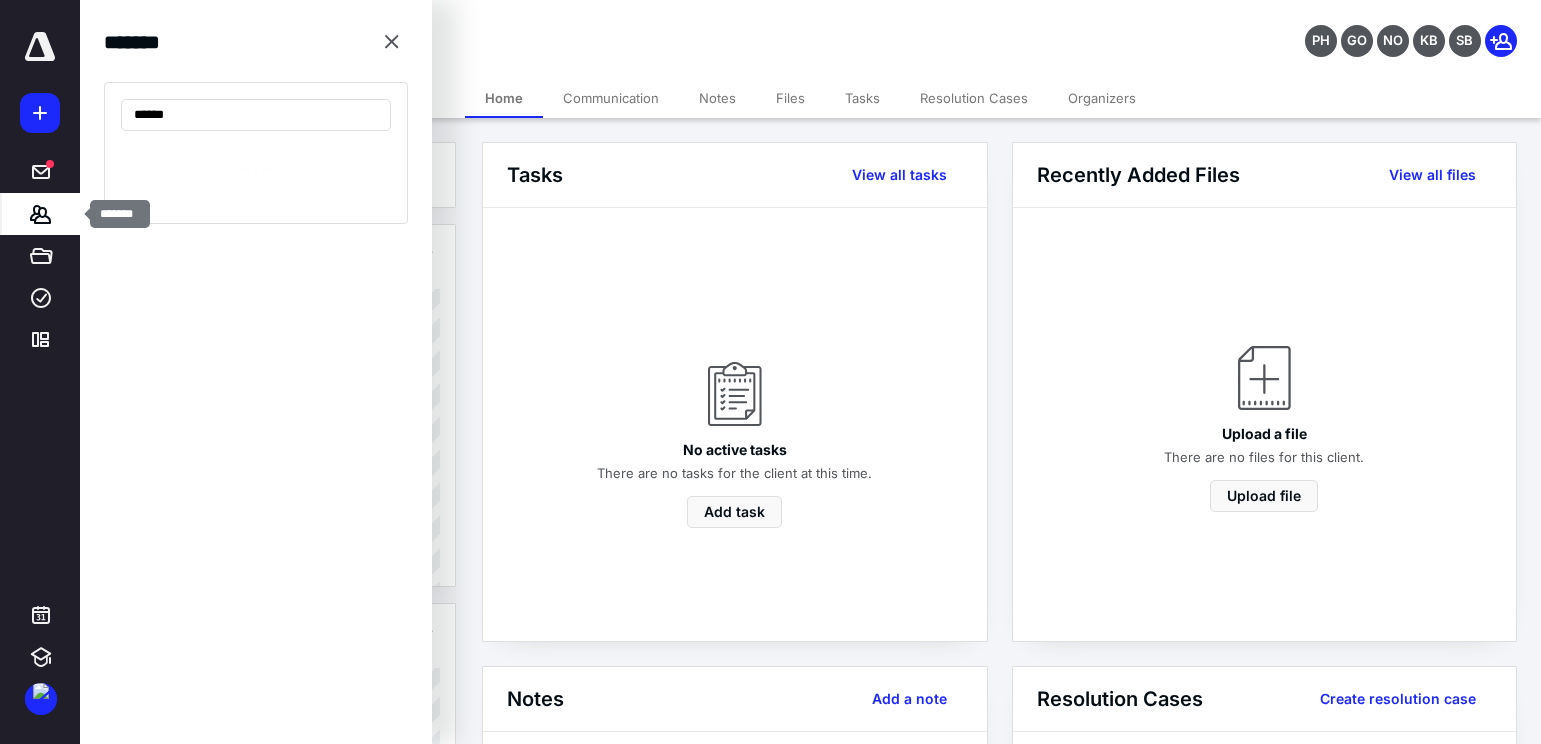 type on "*******" 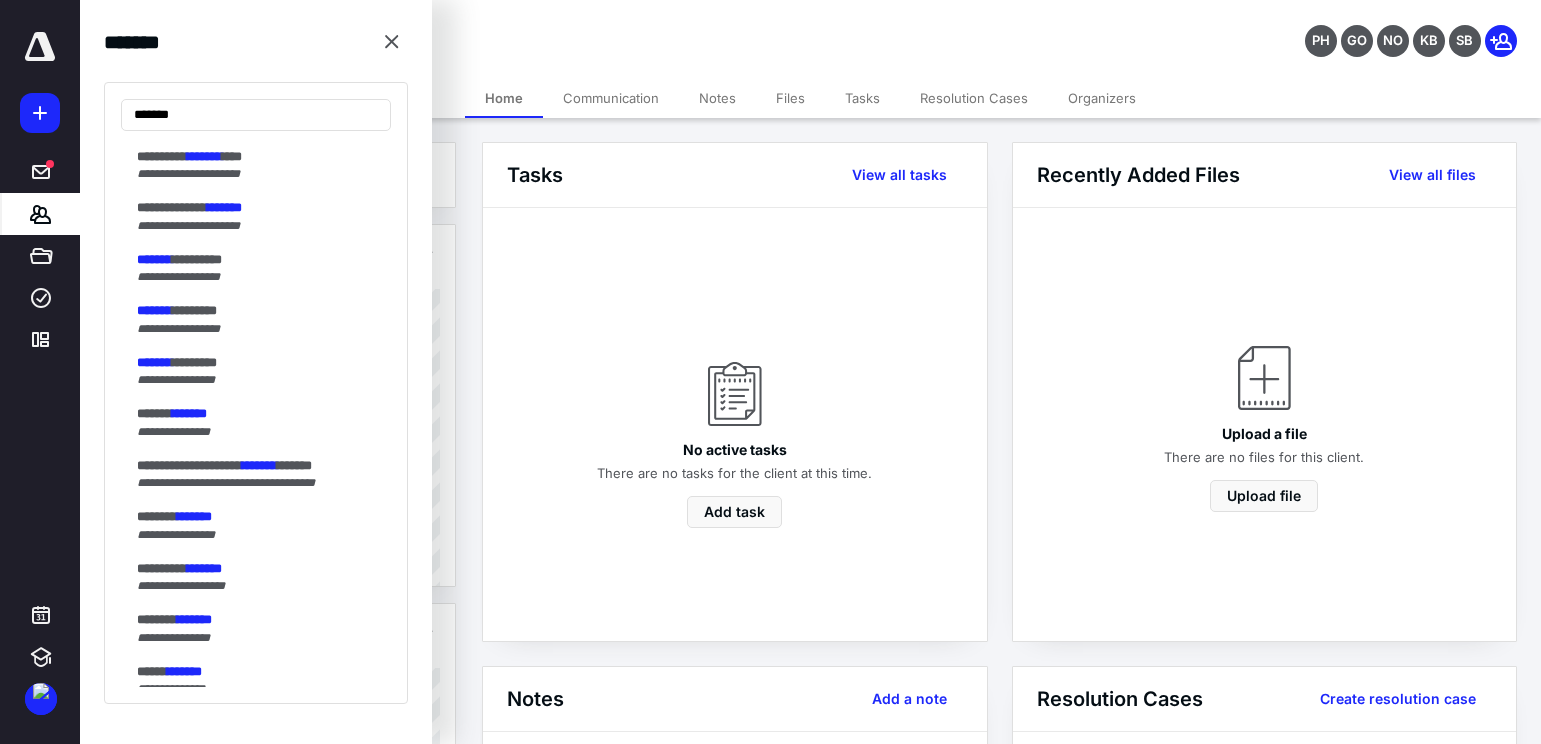 scroll, scrollTop: 700, scrollLeft: 0, axis: vertical 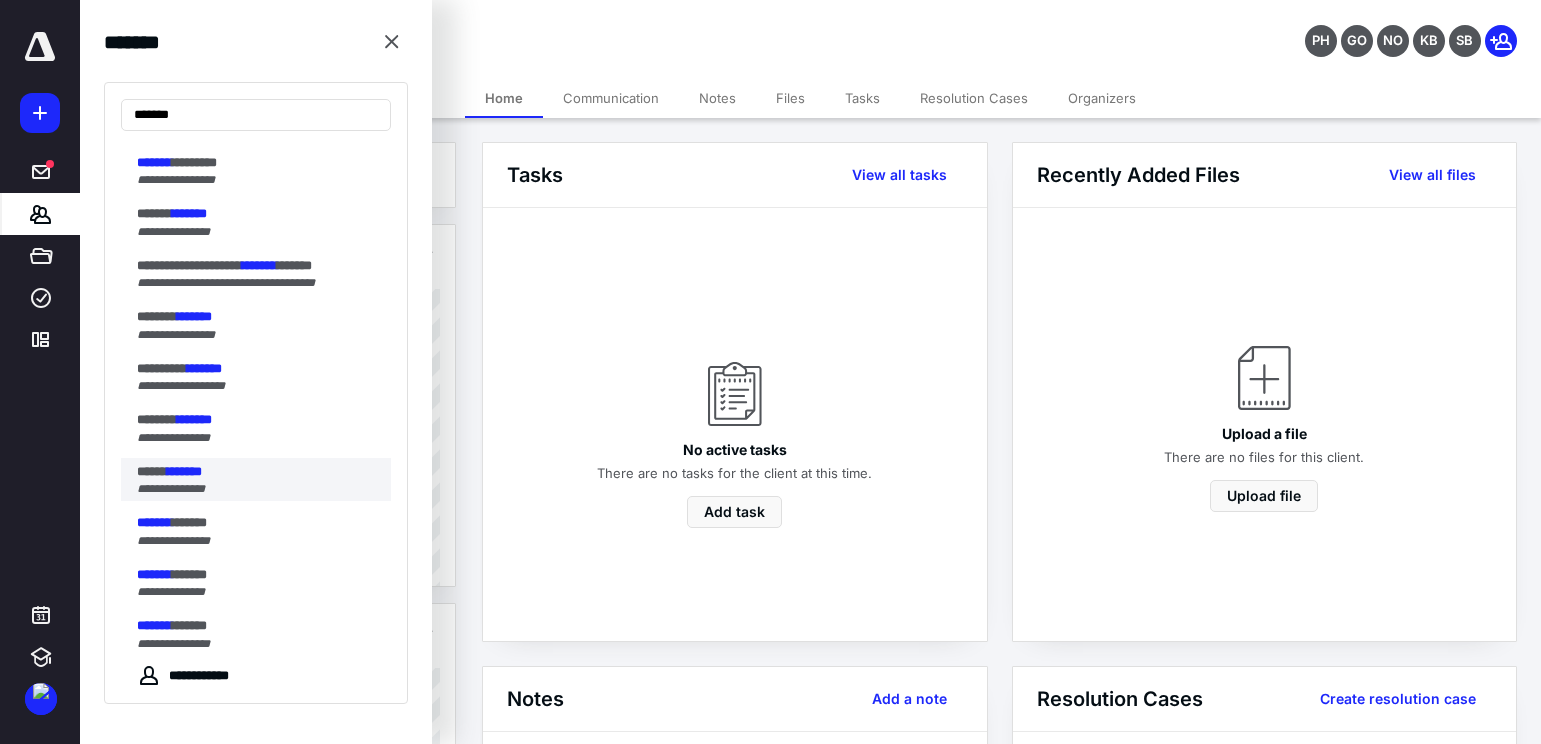 click on "**********" at bounding box center [171, 489] 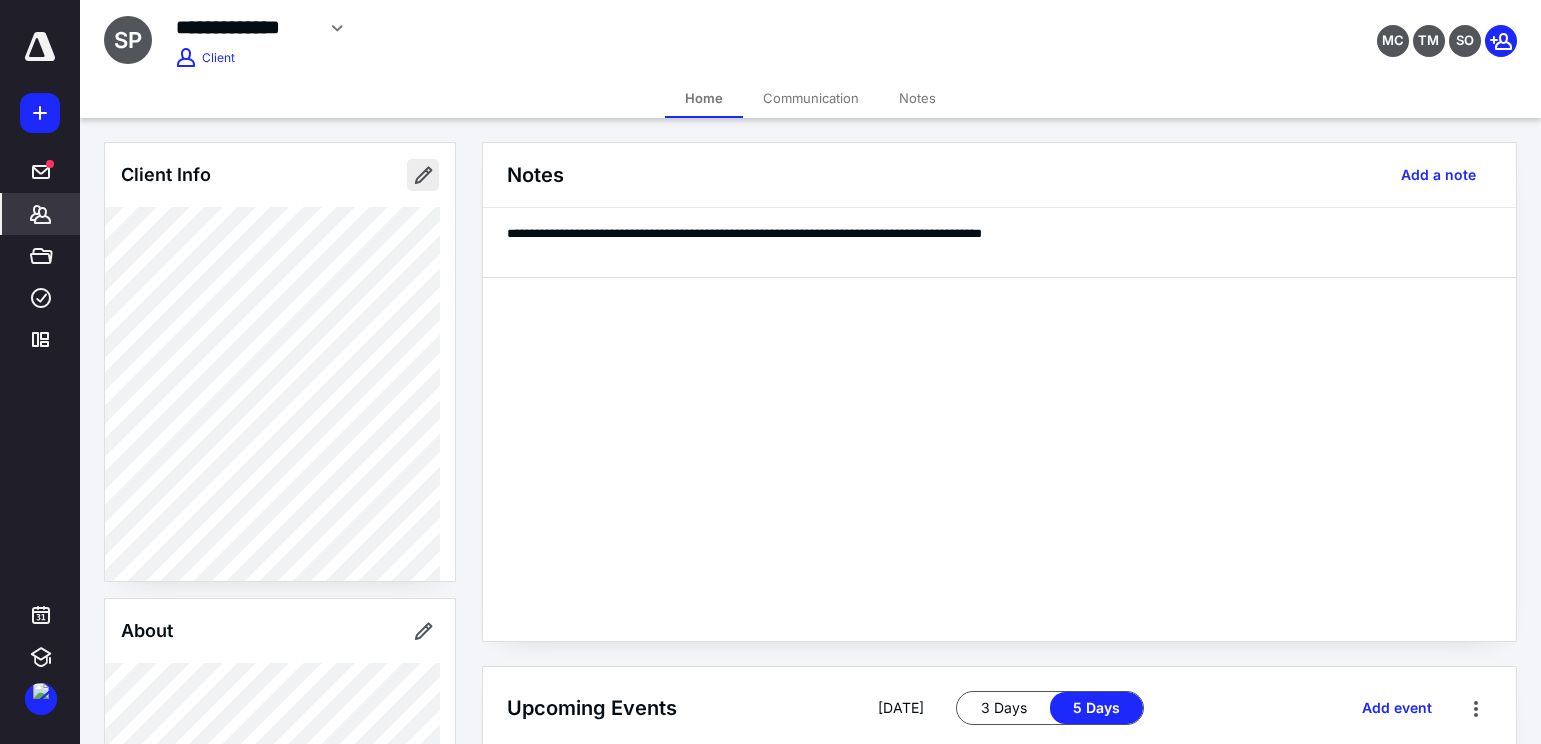 click at bounding box center [423, 175] 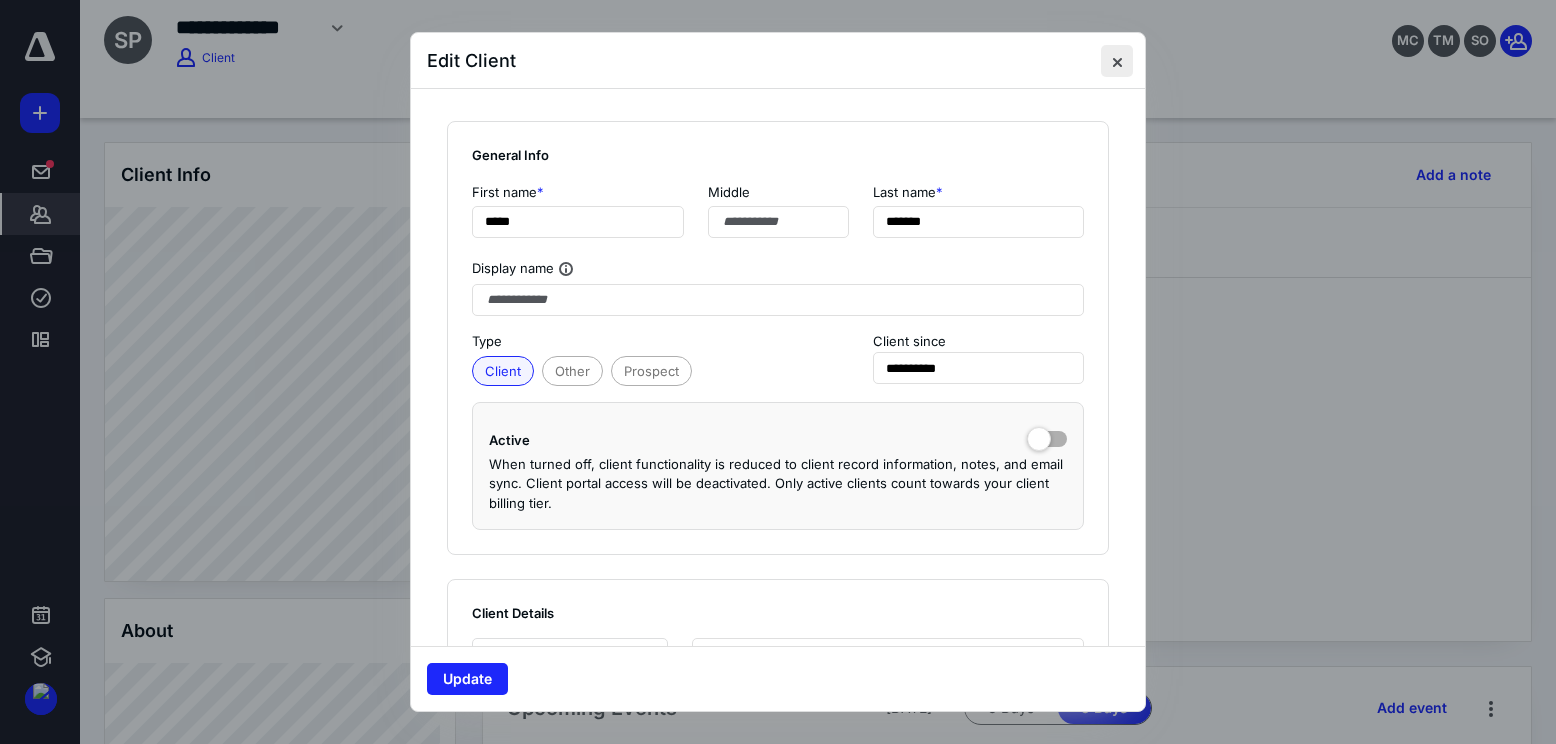 click at bounding box center (1117, 61) 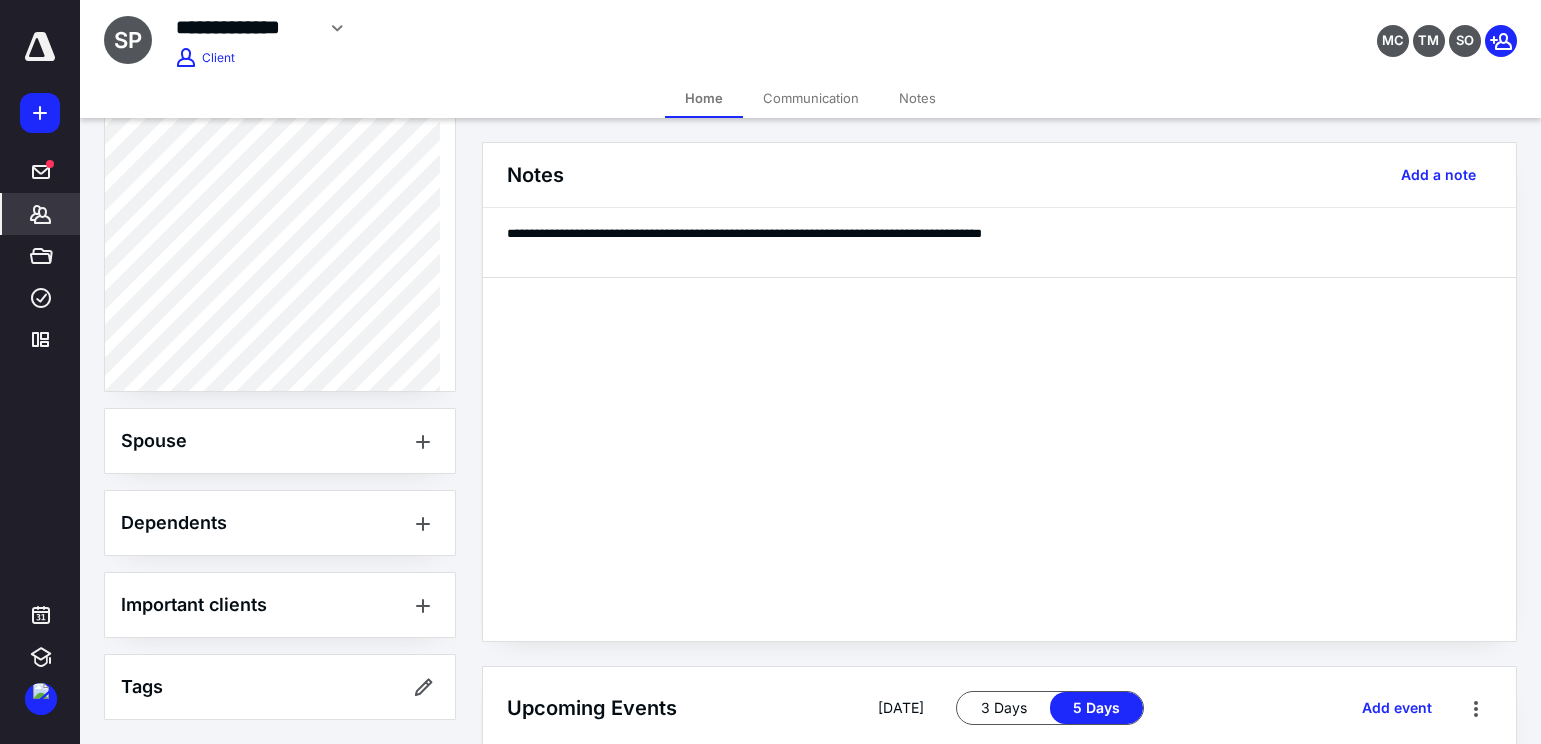 scroll, scrollTop: 335, scrollLeft: 0, axis: vertical 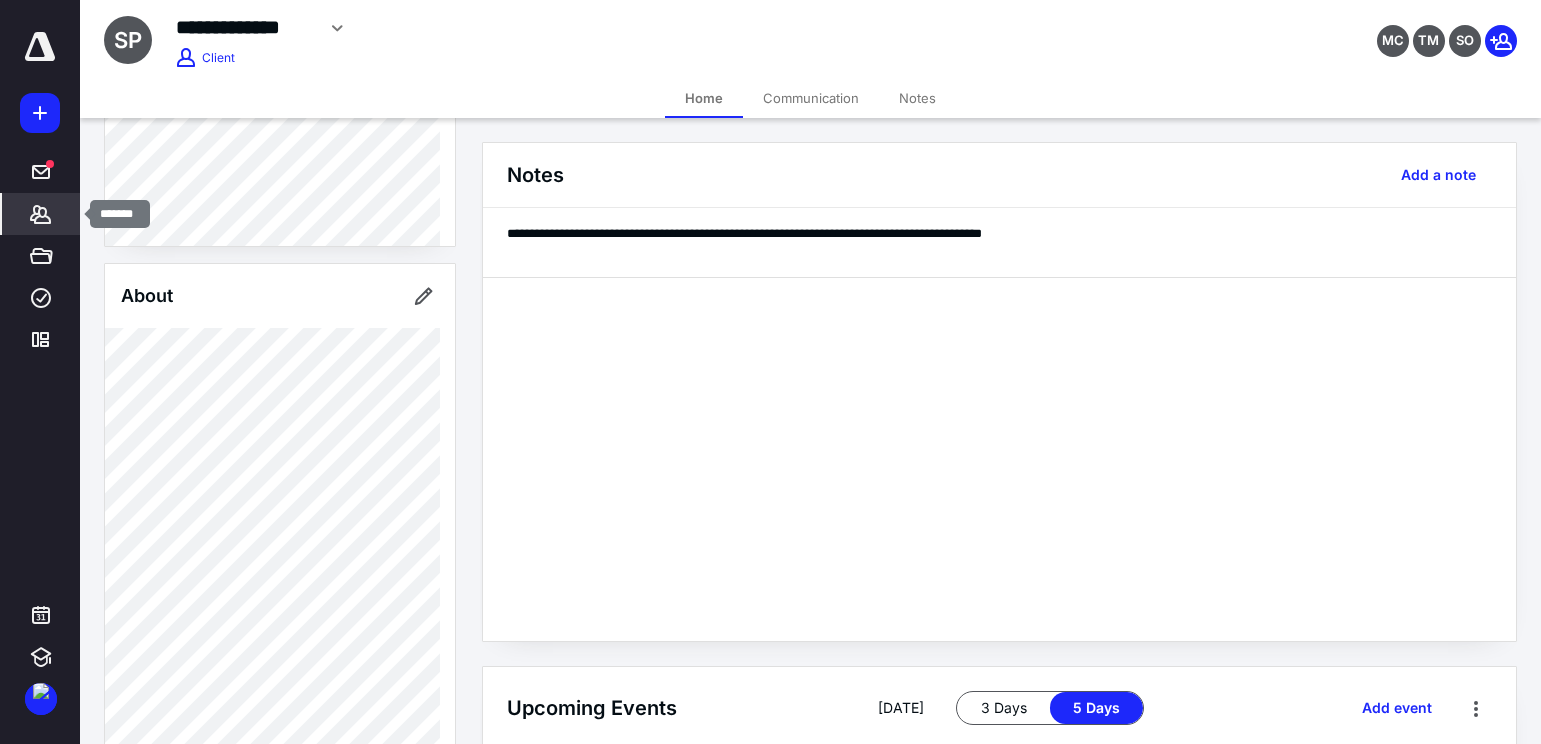click 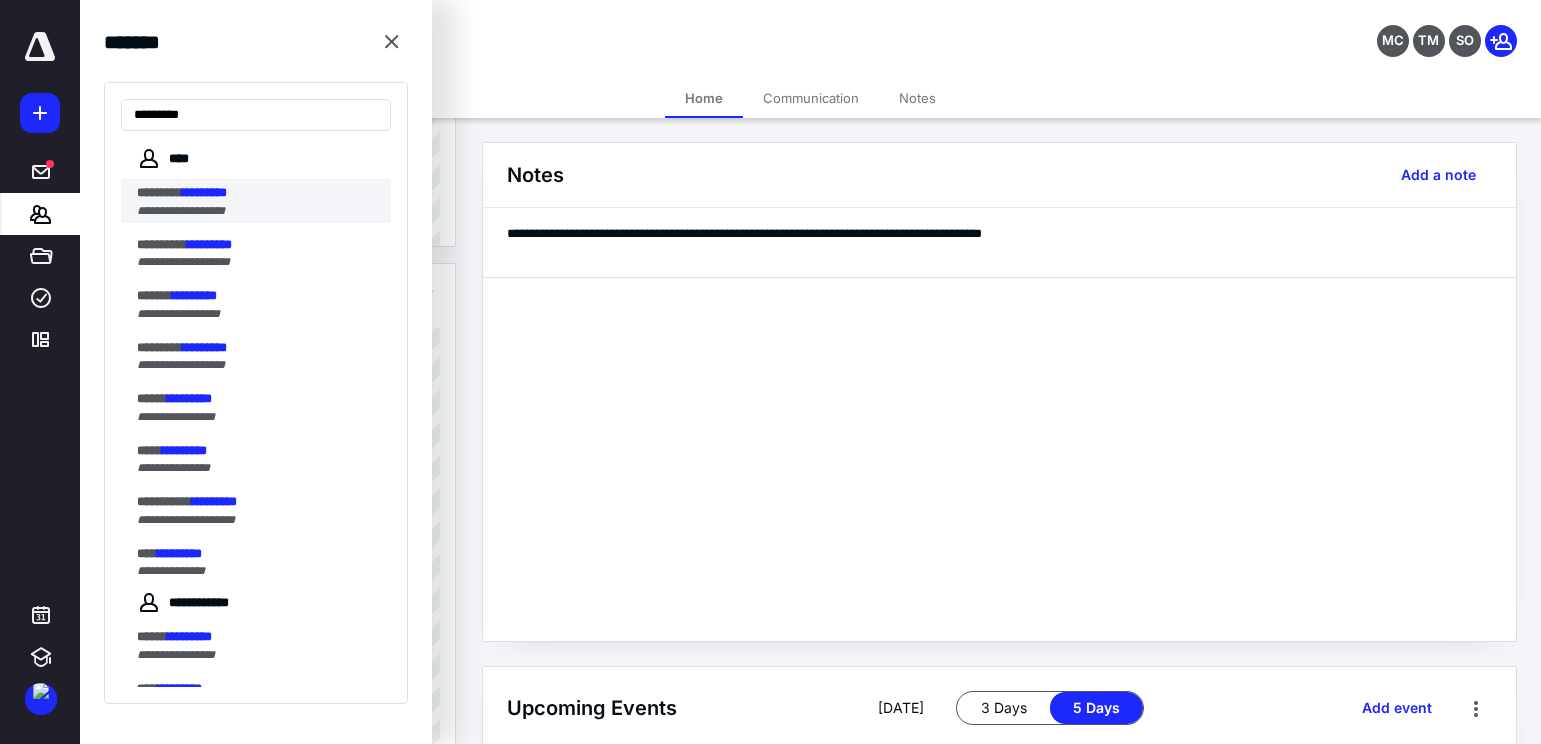 type on "*********" 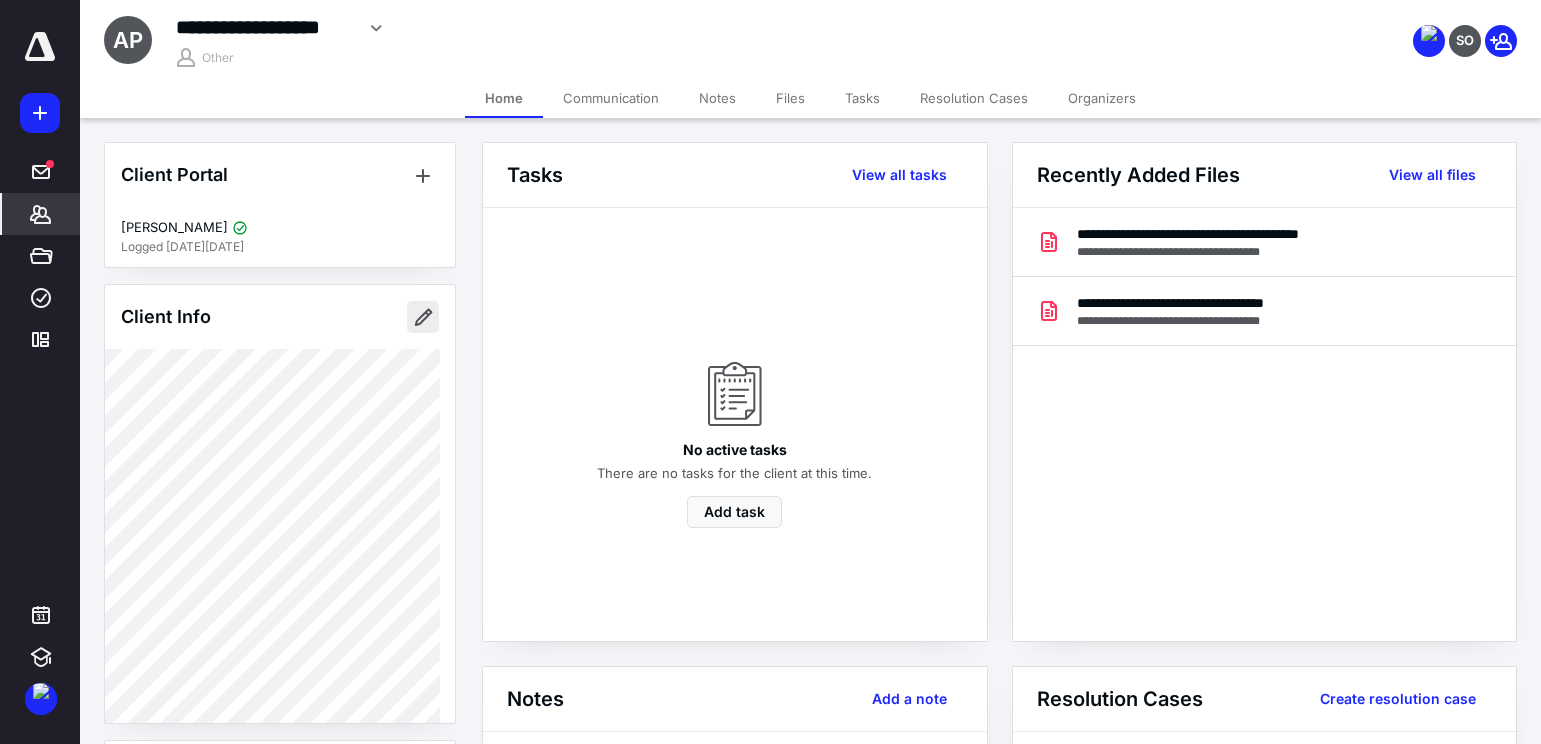 click at bounding box center [423, 317] 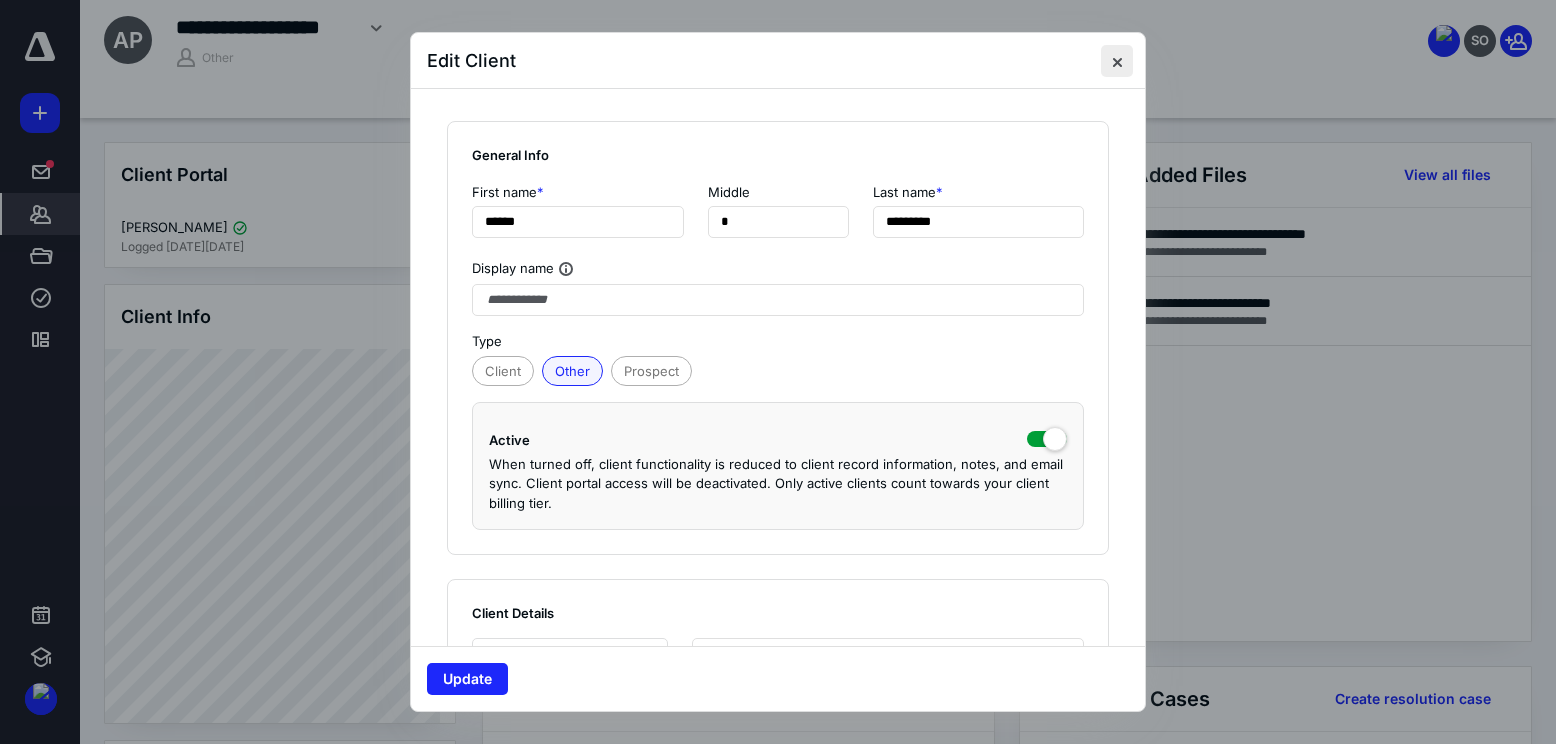 click at bounding box center (1117, 61) 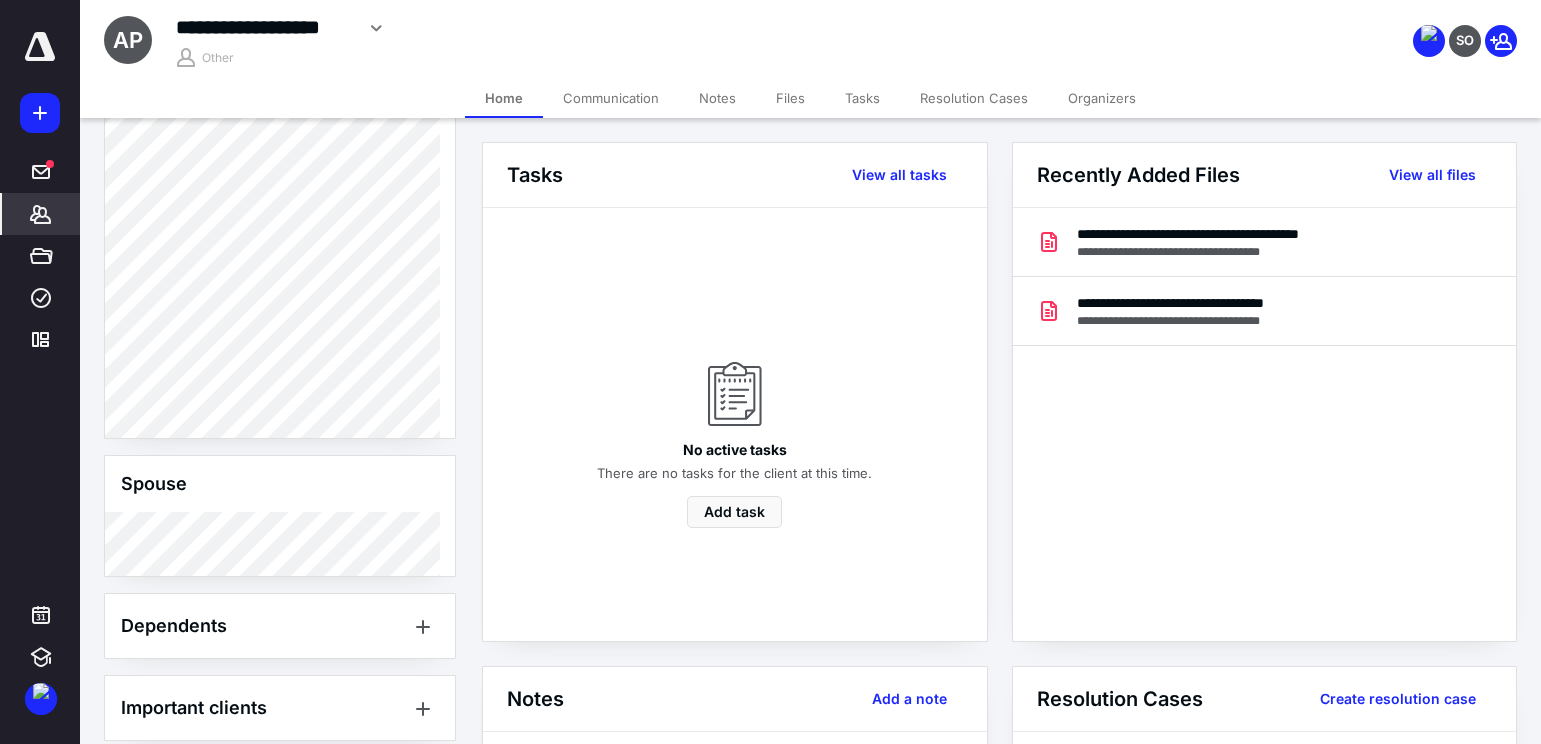 scroll, scrollTop: 800, scrollLeft: 0, axis: vertical 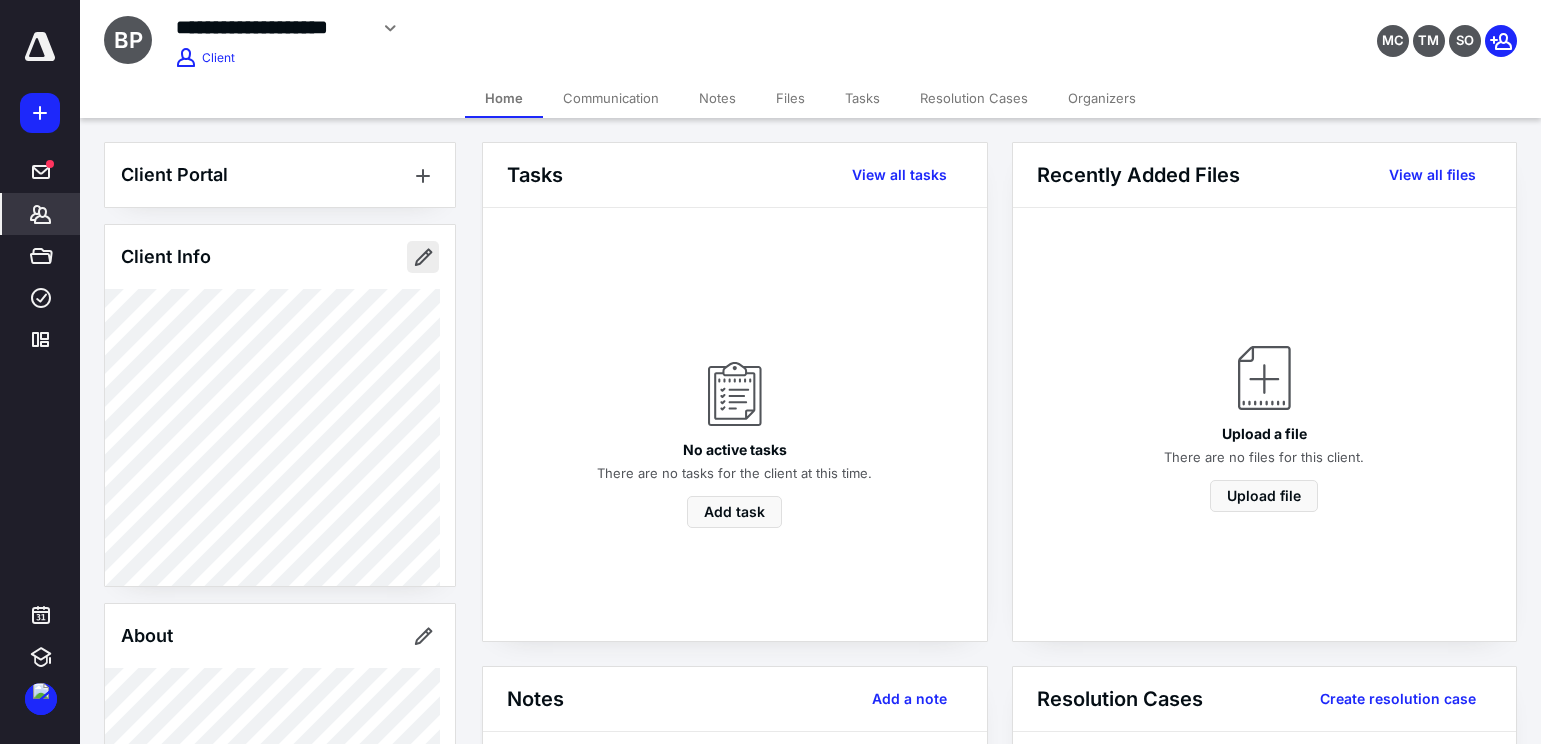 click at bounding box center (423, 257) 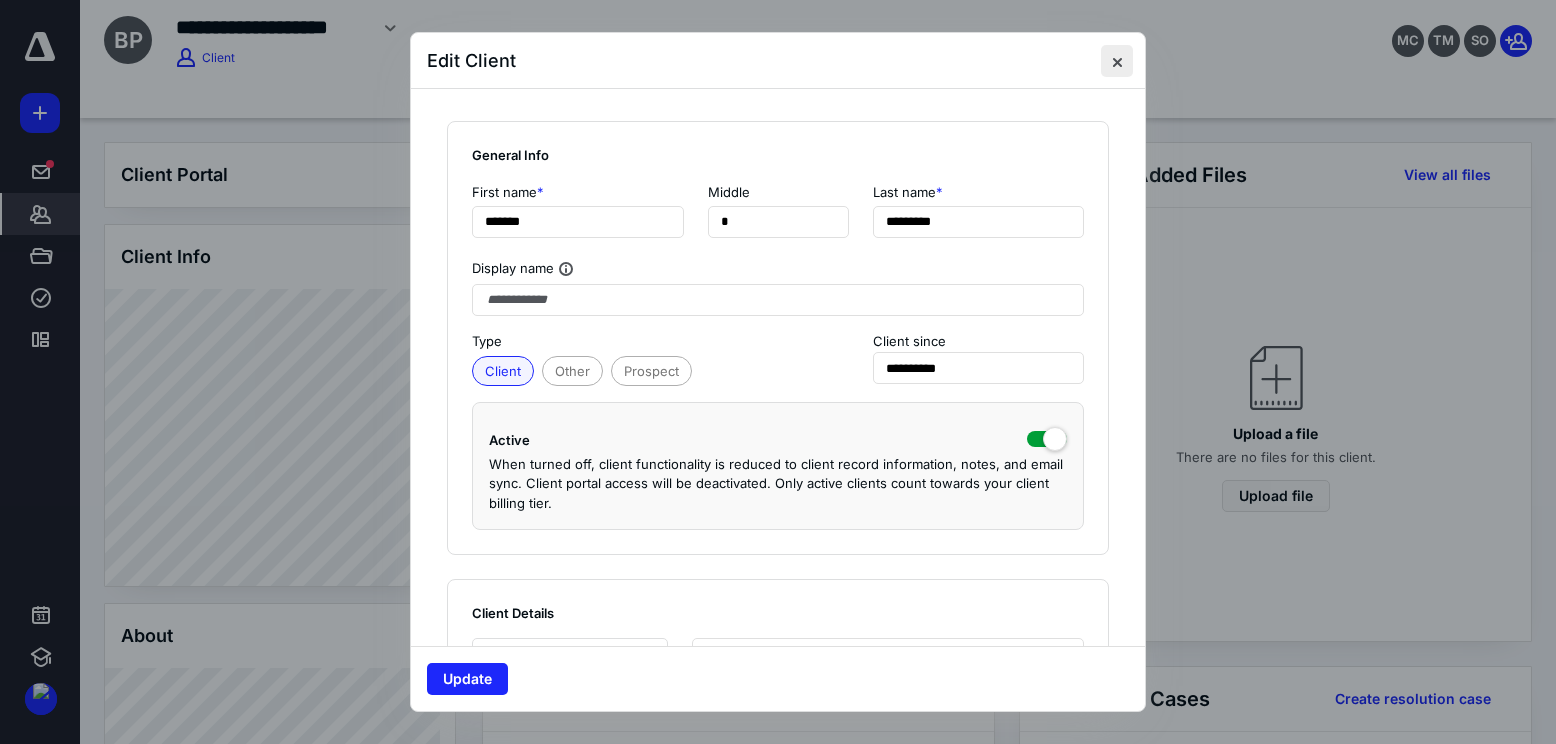 click at bounding box center (1117, 61) 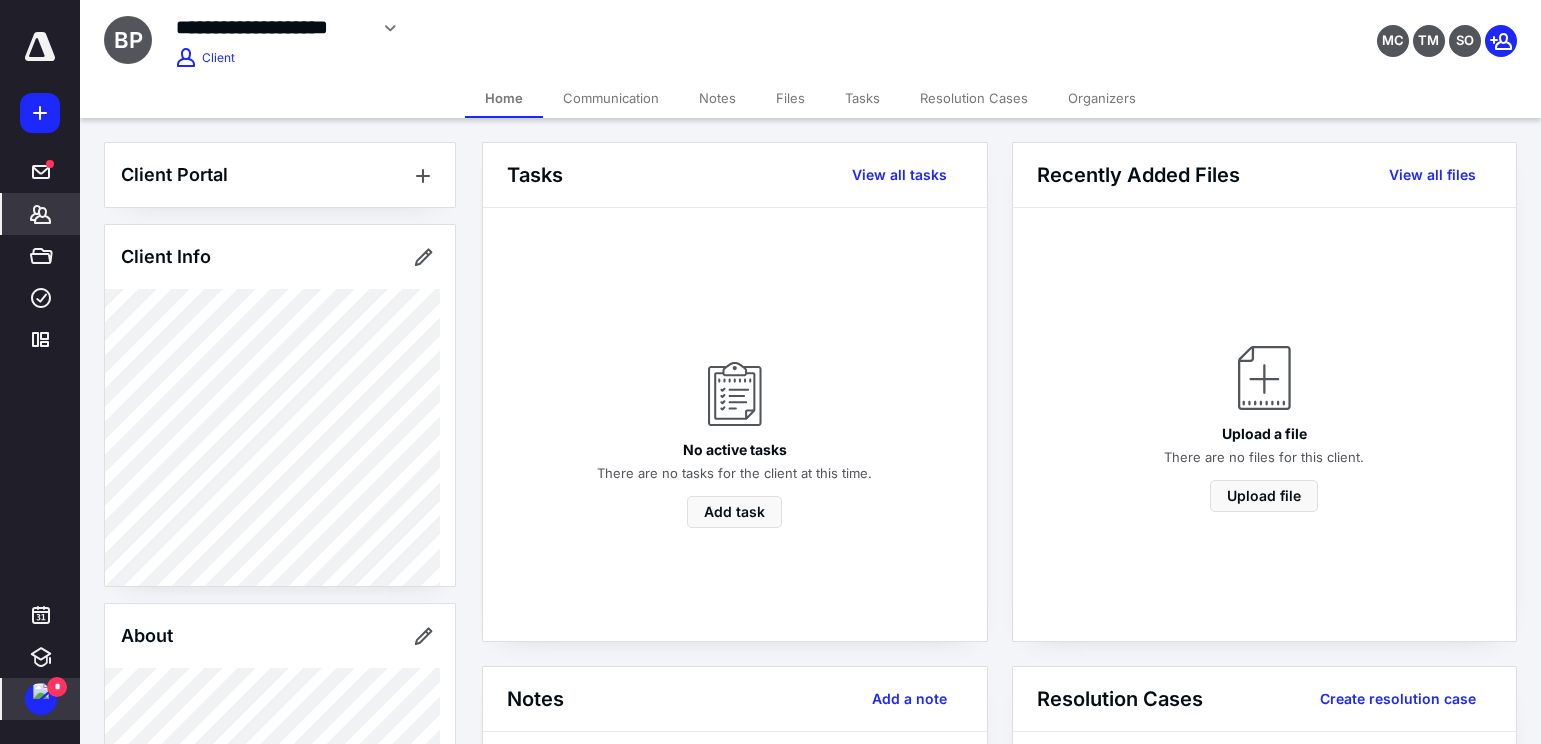 click at bounding box center (41, 691) 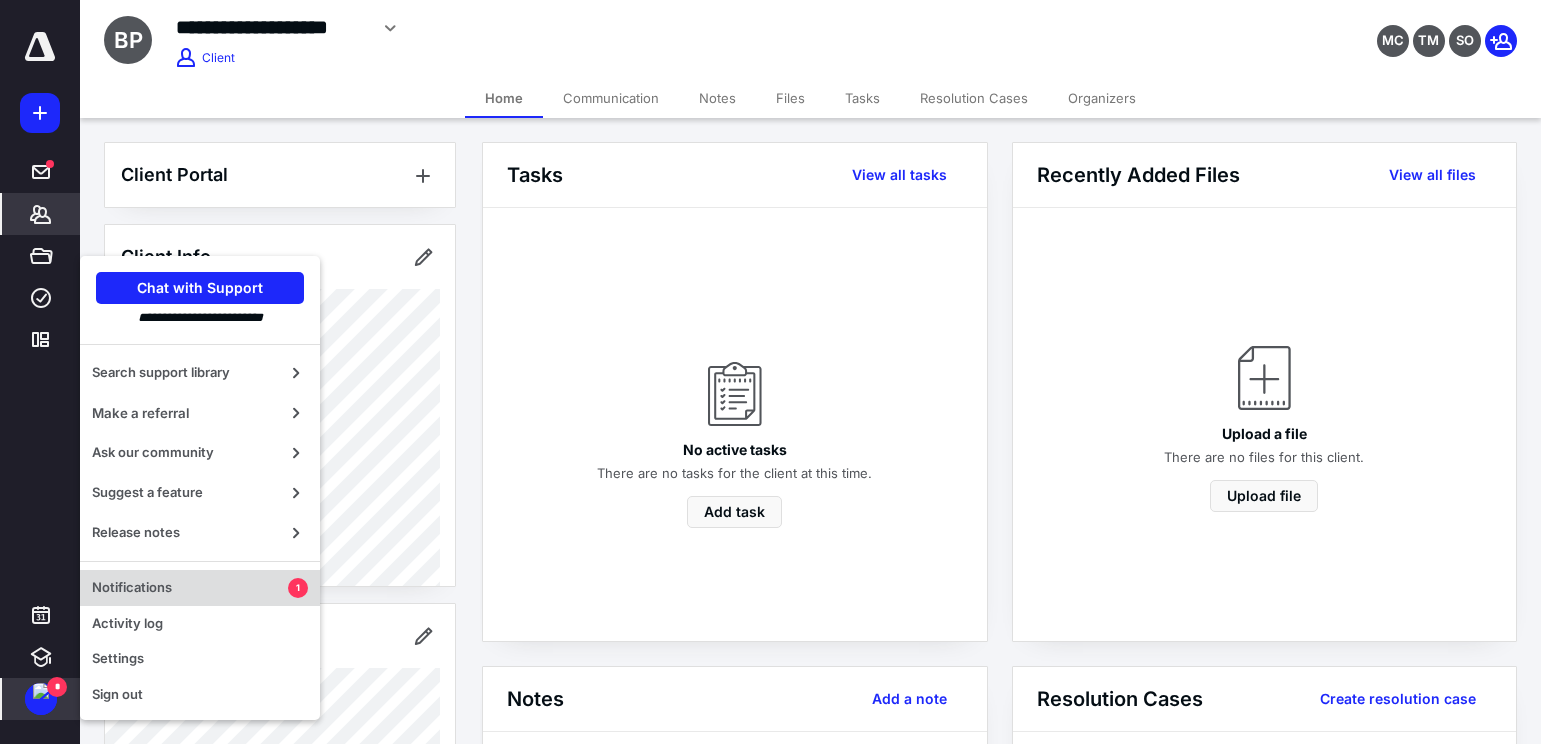 click on "Notifications" at bounding box center [190, 588] 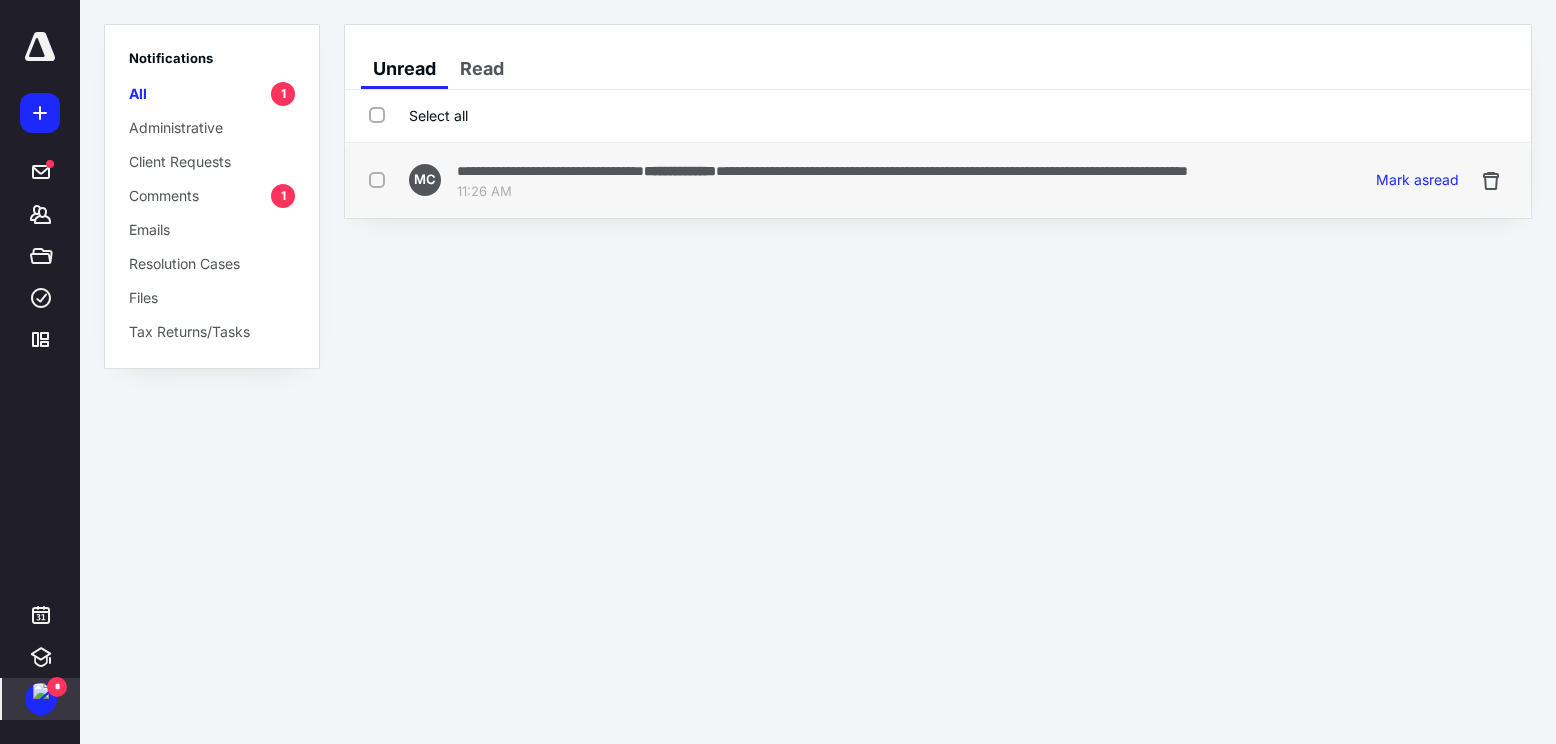 click on "**********" at bounding box center (952, 171) 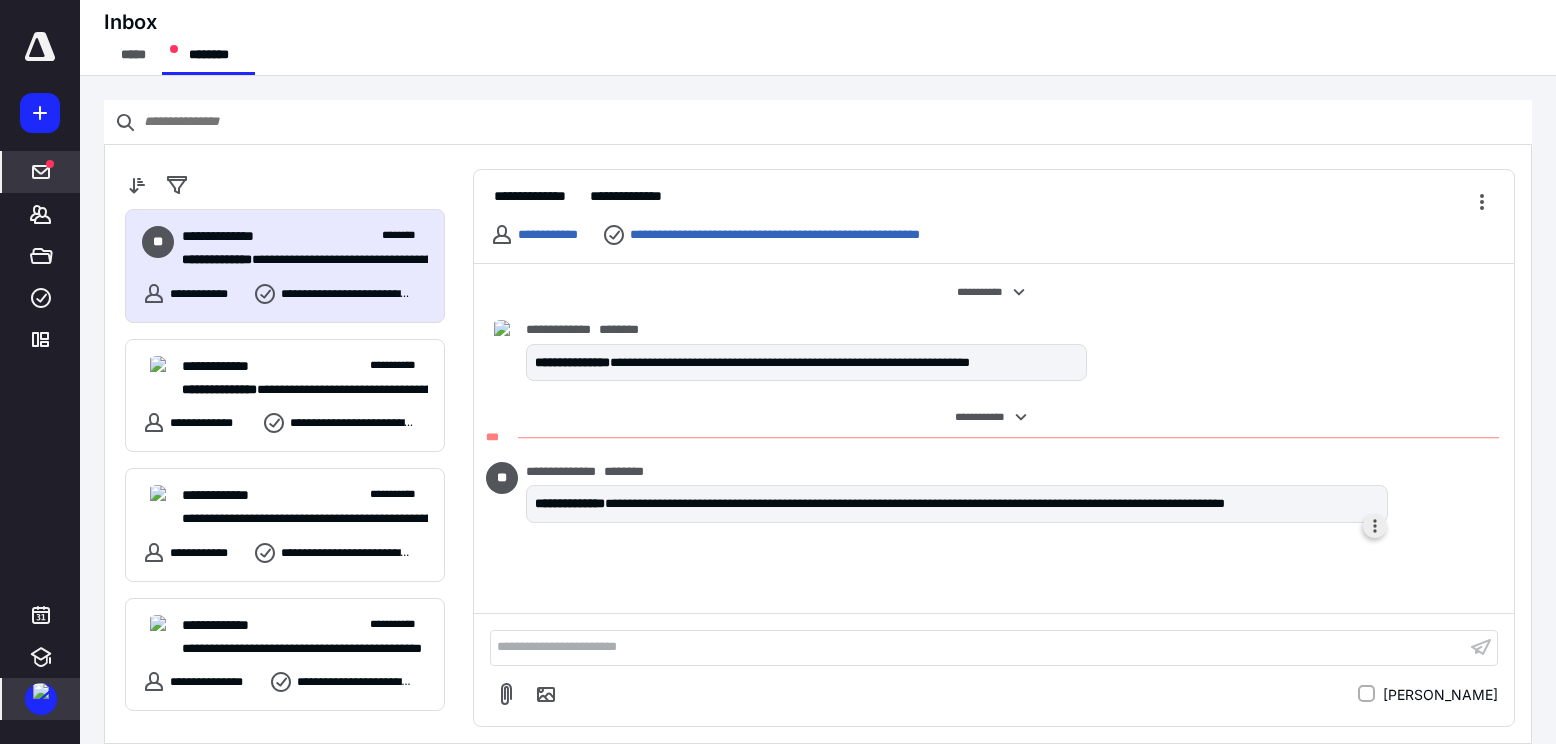 click at bounding box center (1375, 526) 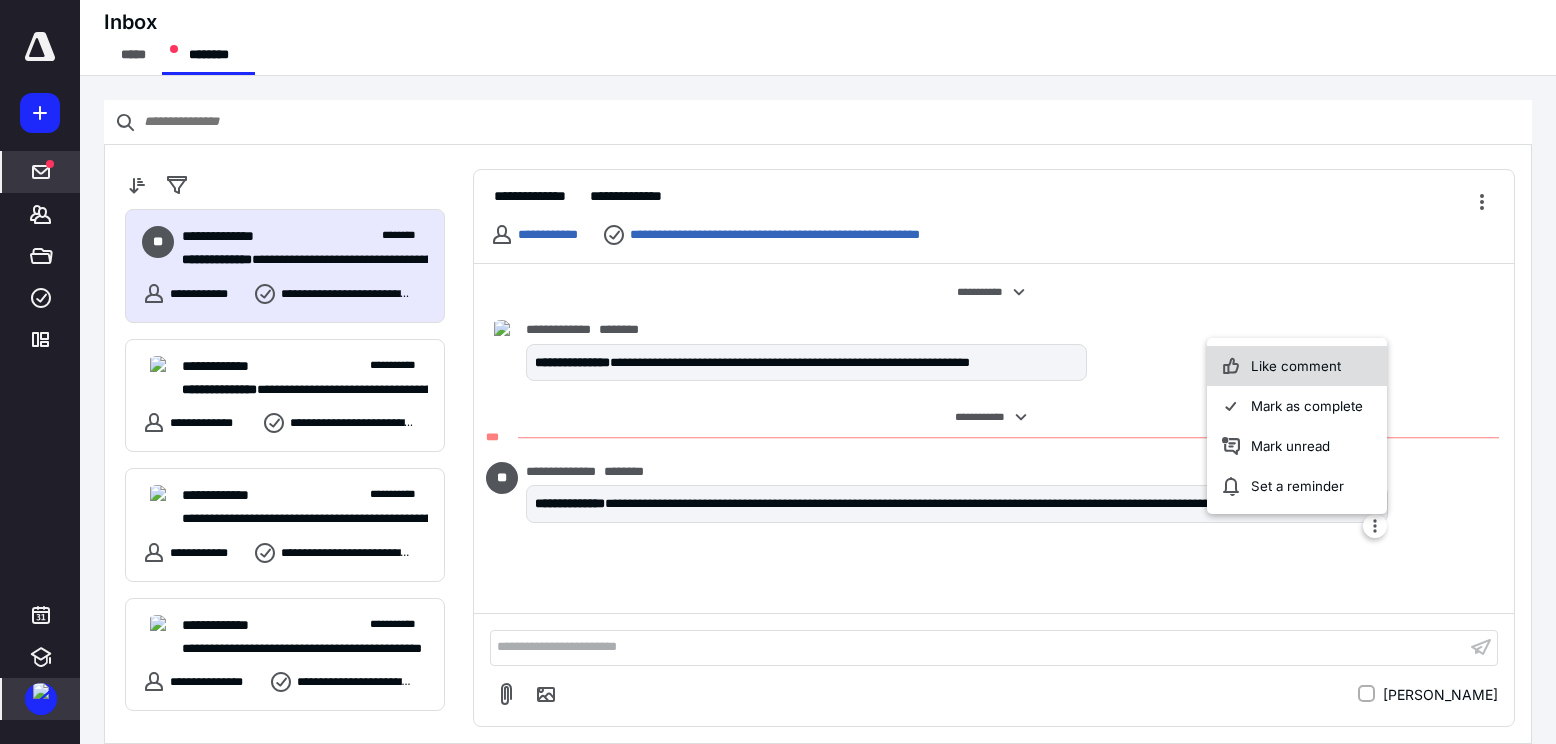 click on "Like comment" at bounding box center [1297, 366] 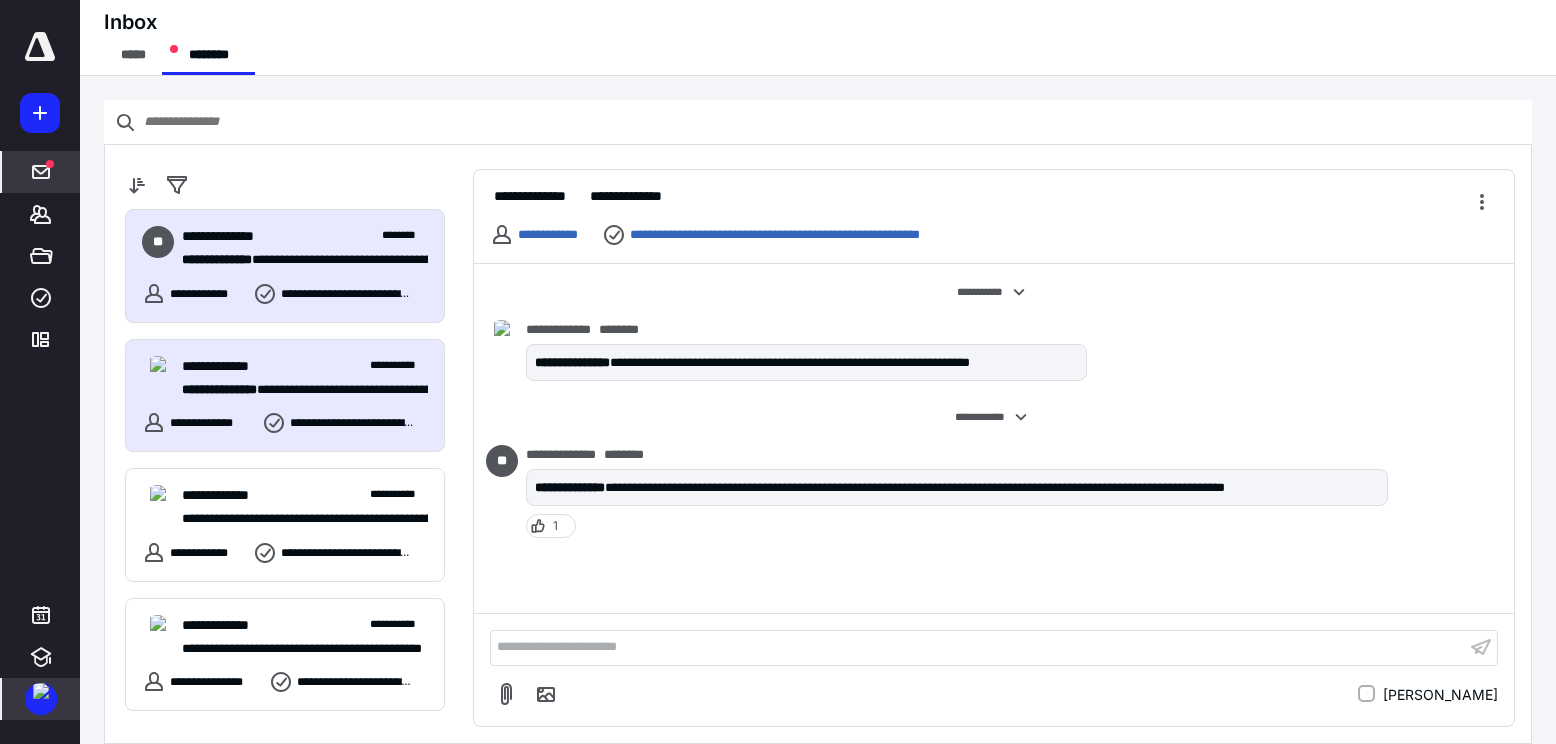 click on "**********" at bounding box center (219, 389) 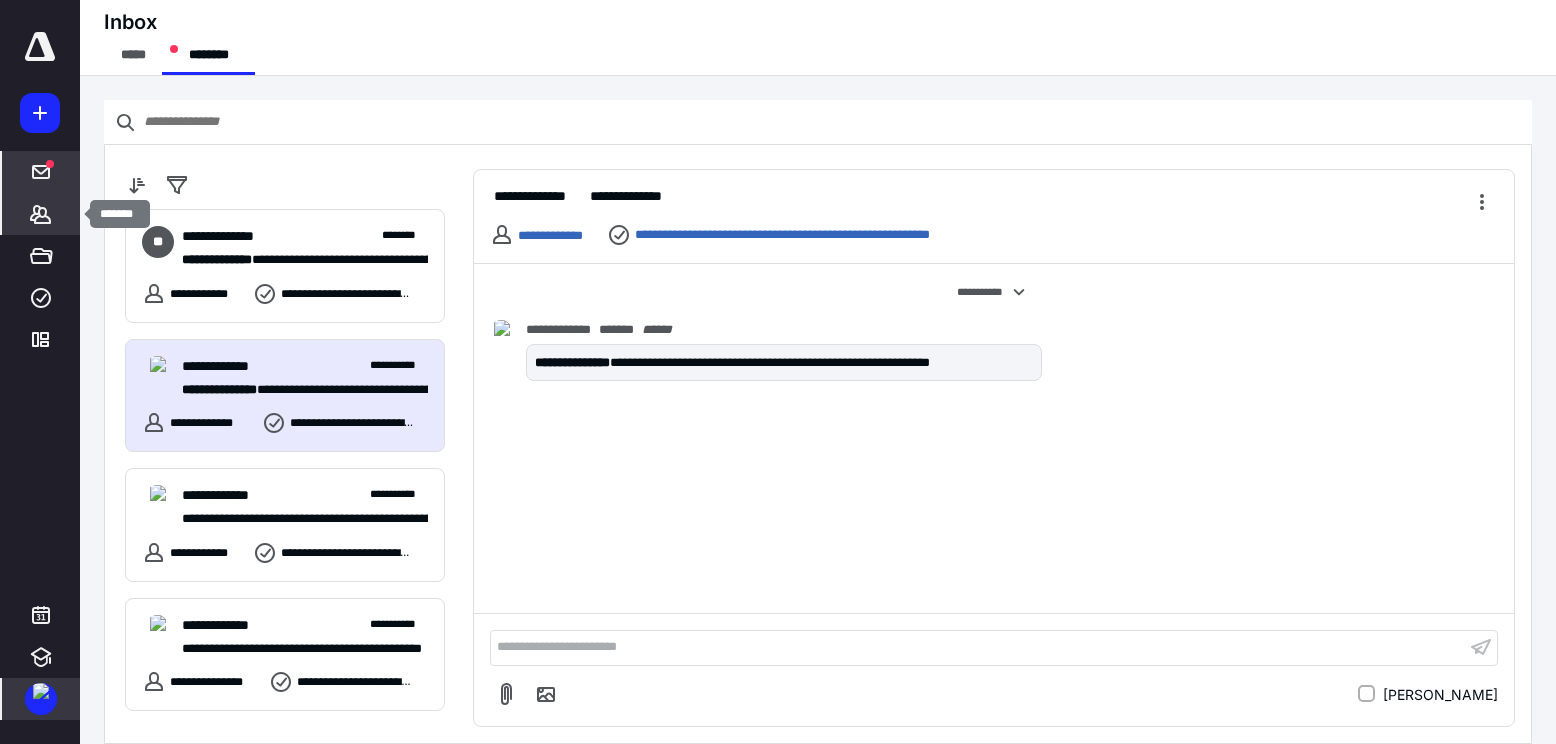 click 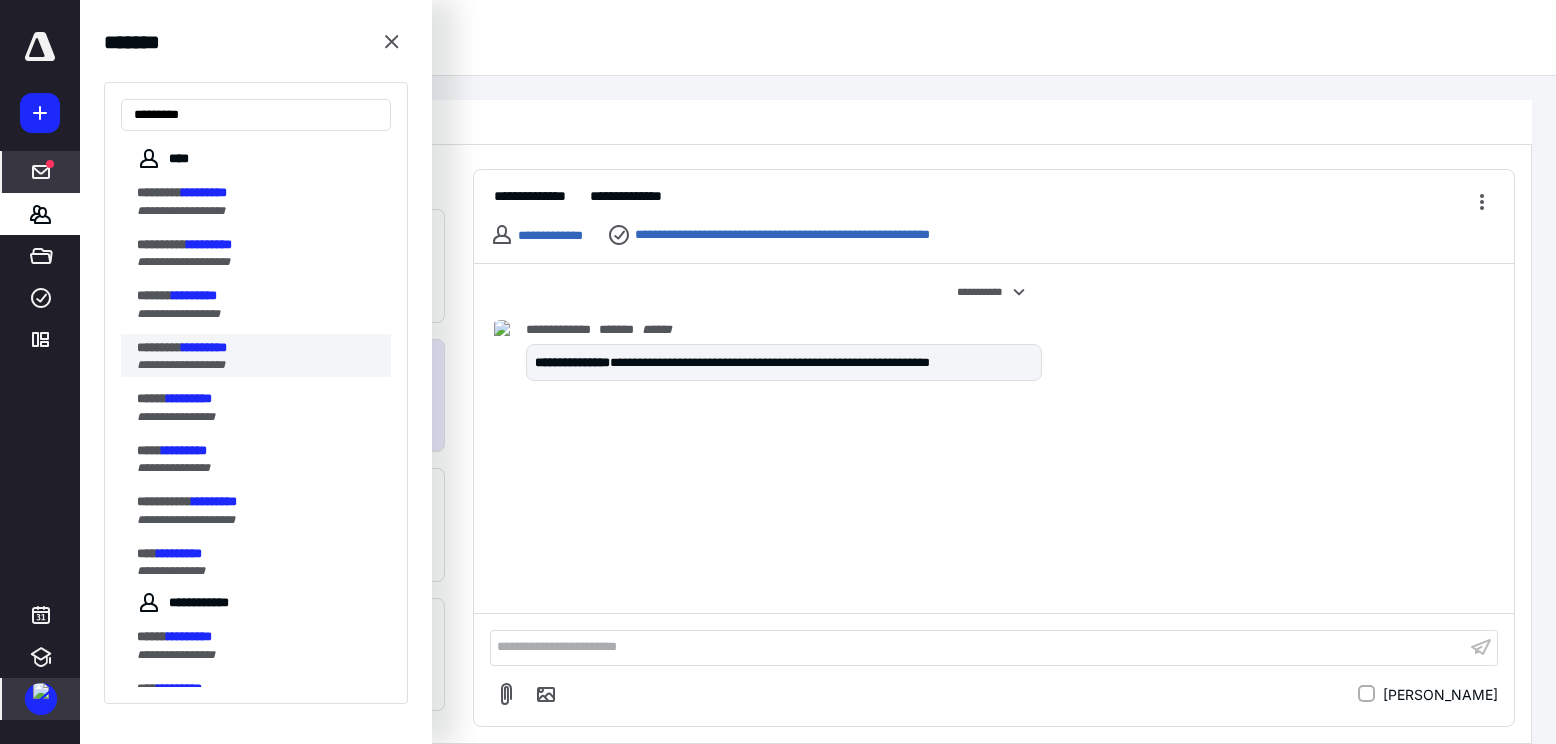 type on "*********" 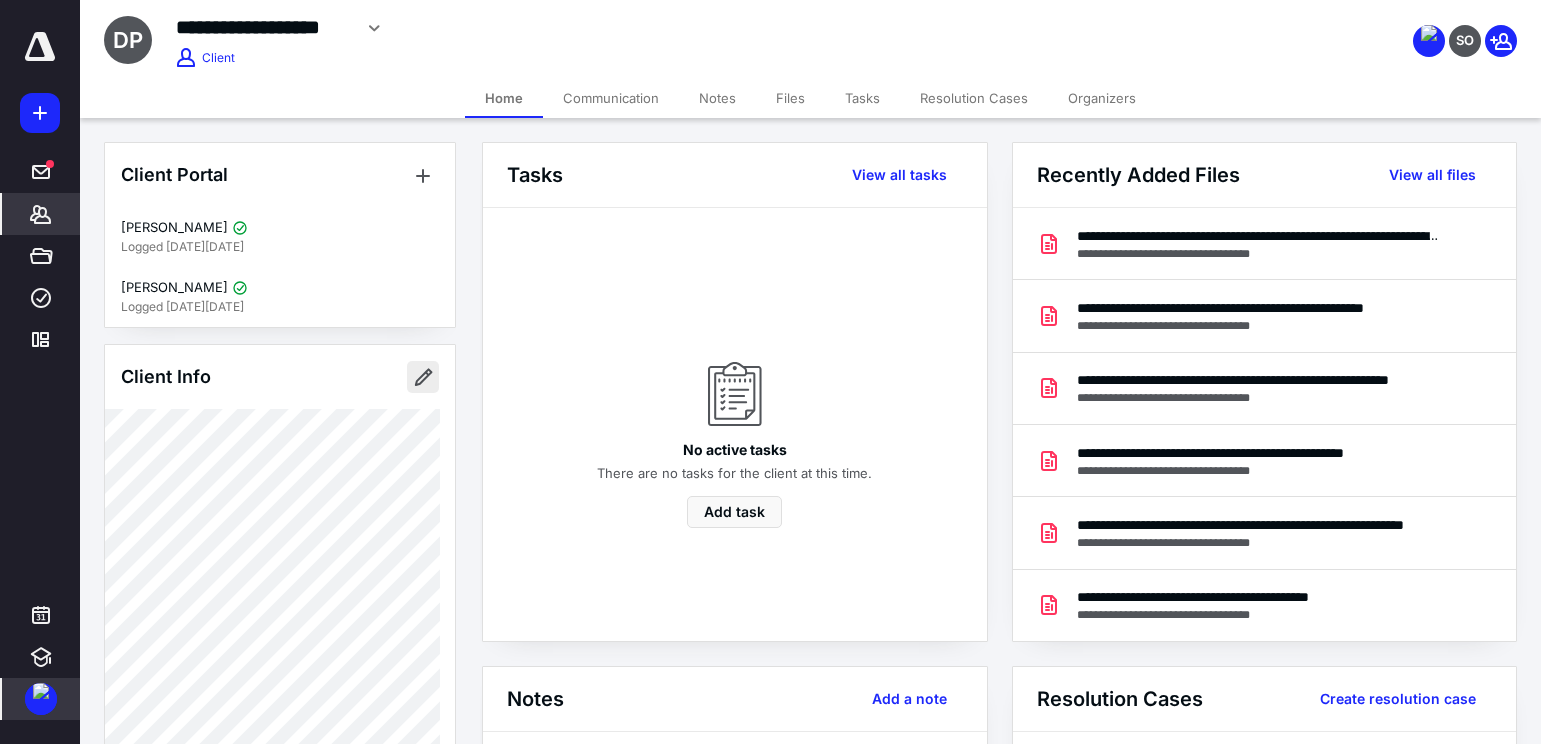 click at bounding box center [423, 377] 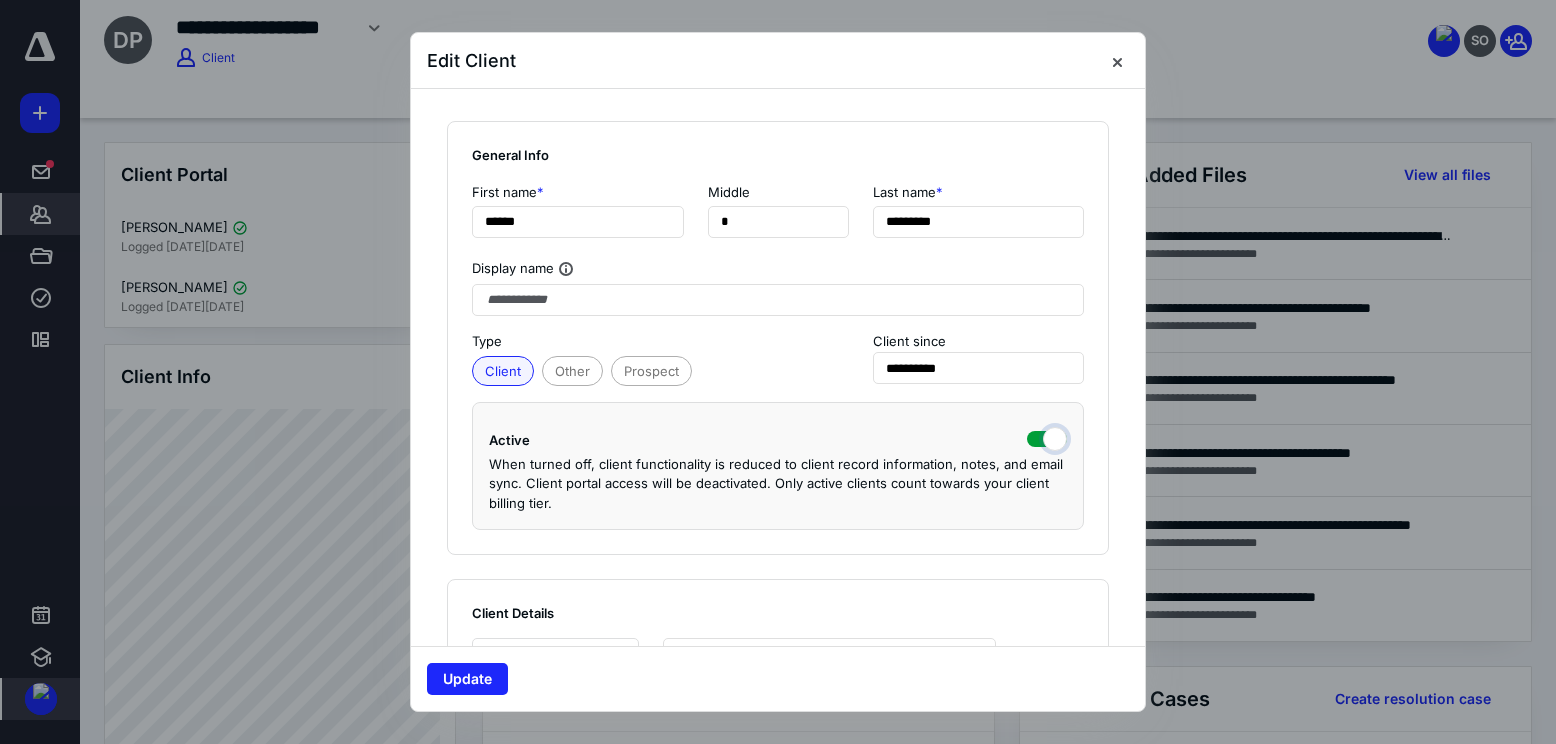 click at bounding box center (1047, 437) 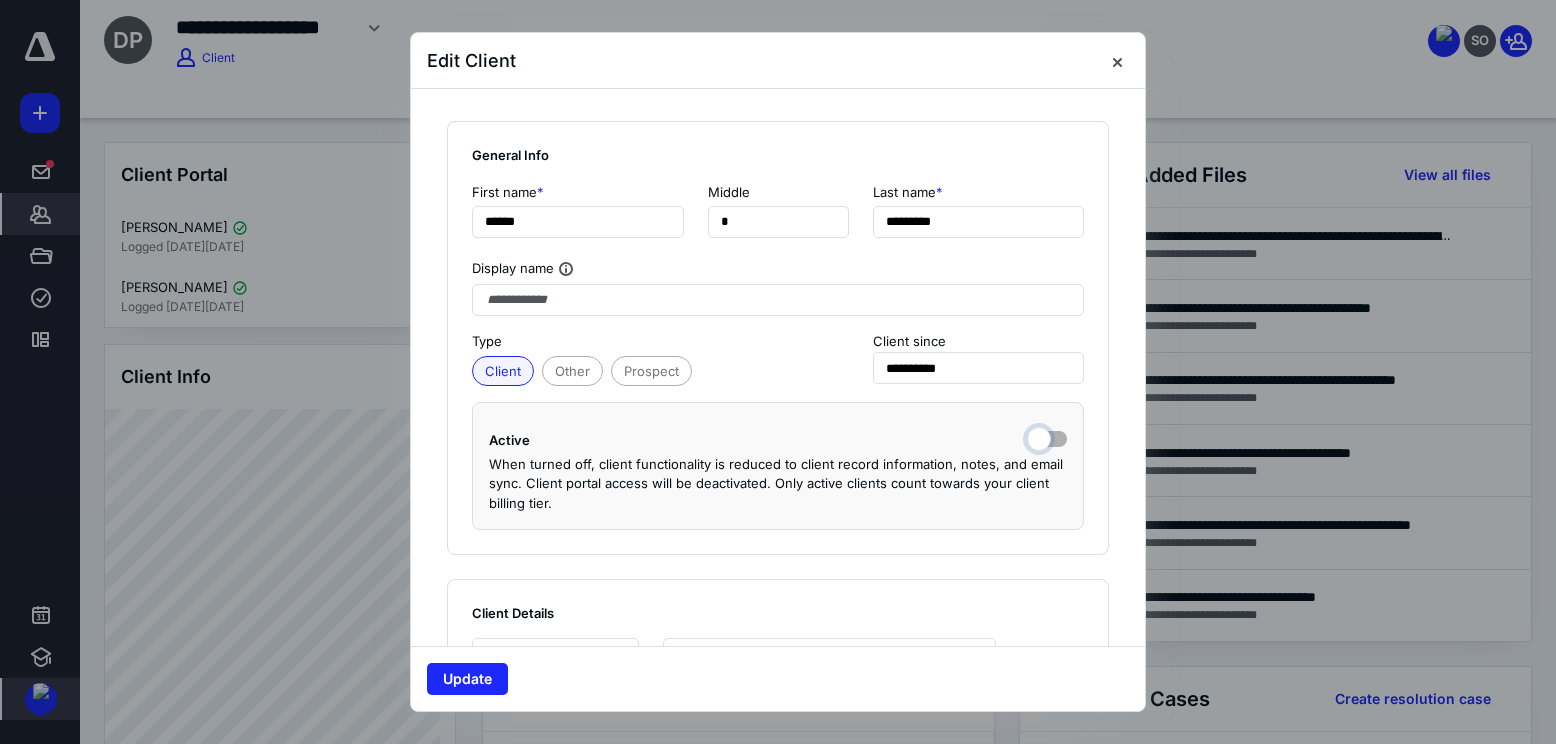 checkbox on "false" 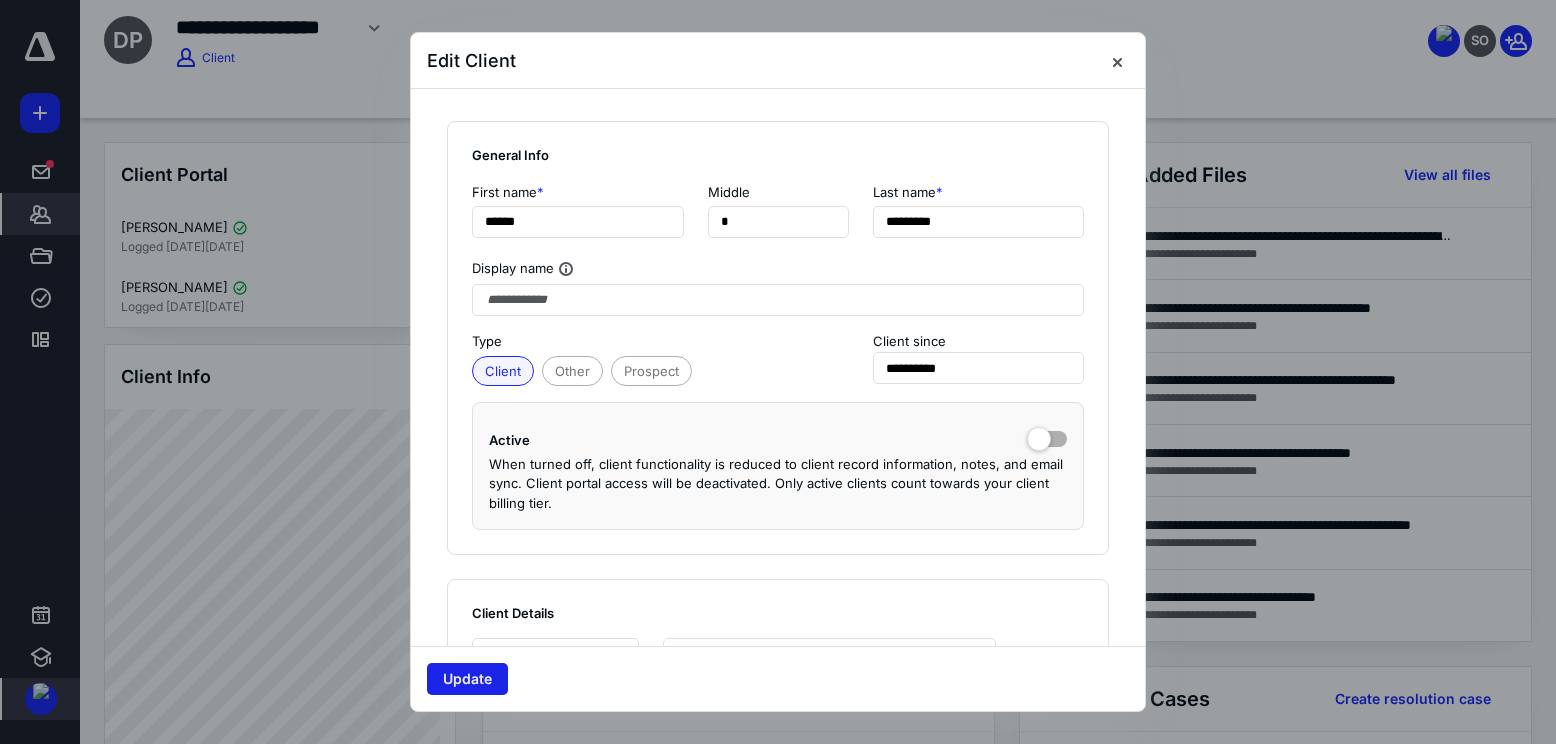 click on "Update" at bounding box center (467, 679) 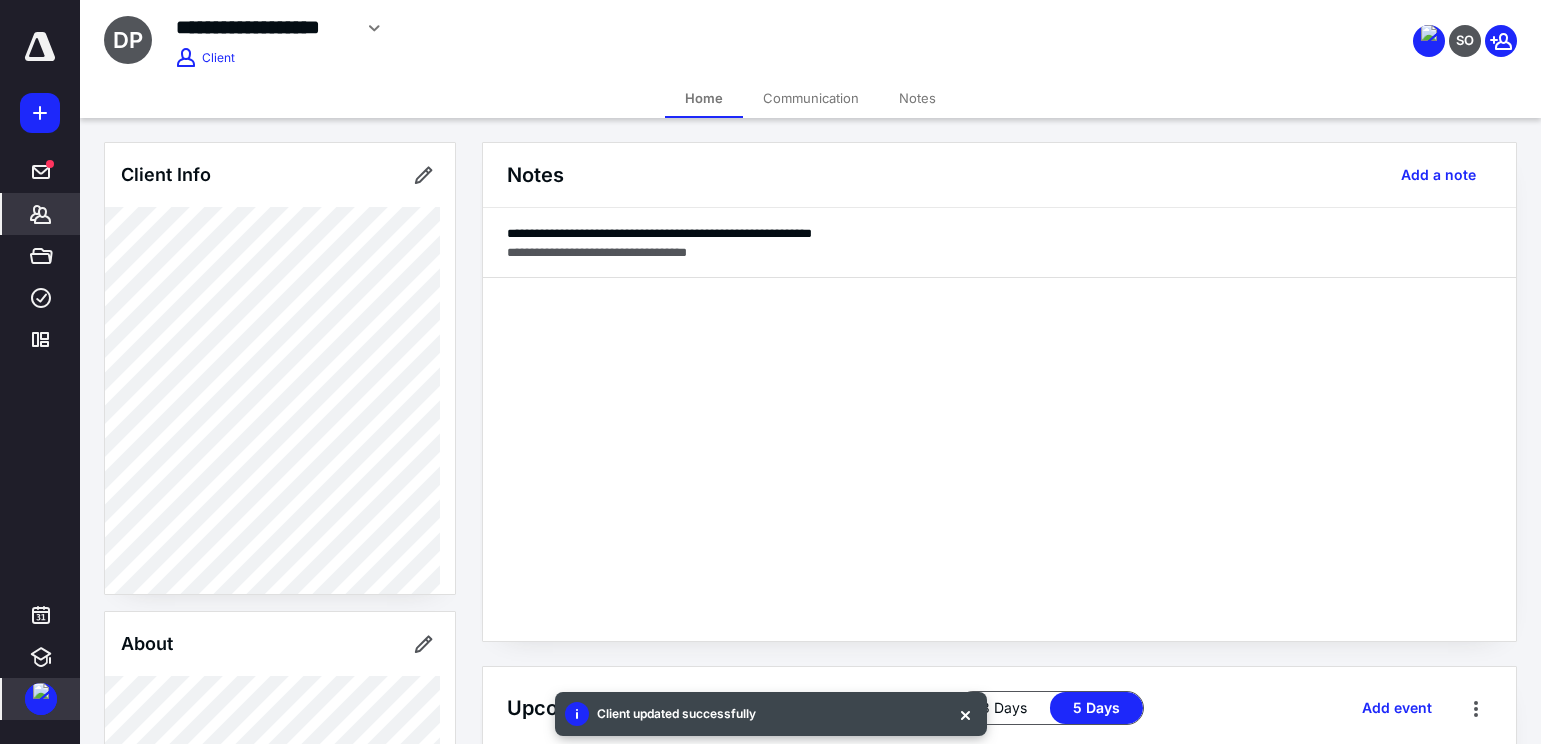 scroll, scrollTop: 500, scrollLeft: 0, axis: vertical 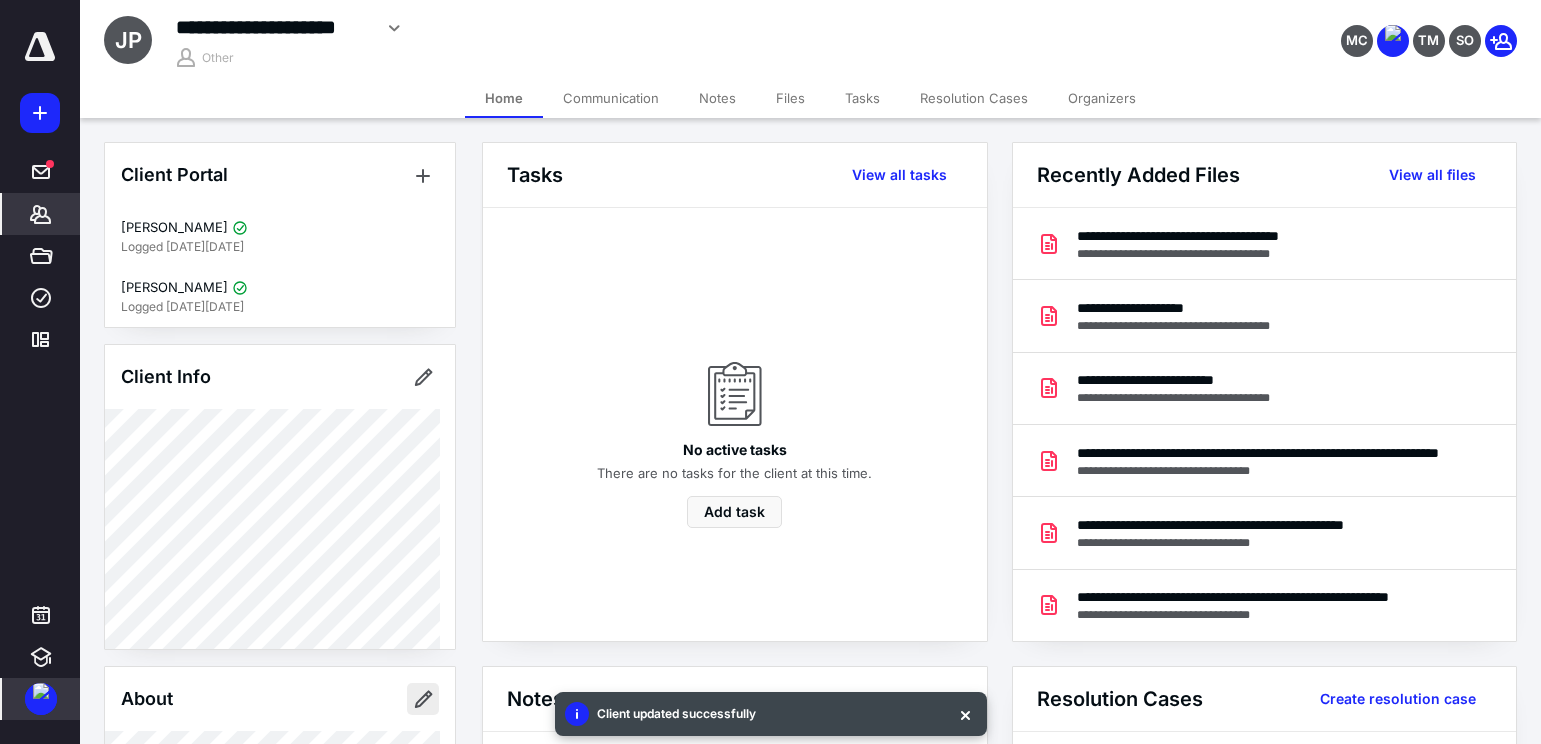 click at bounding box center (423, 699) 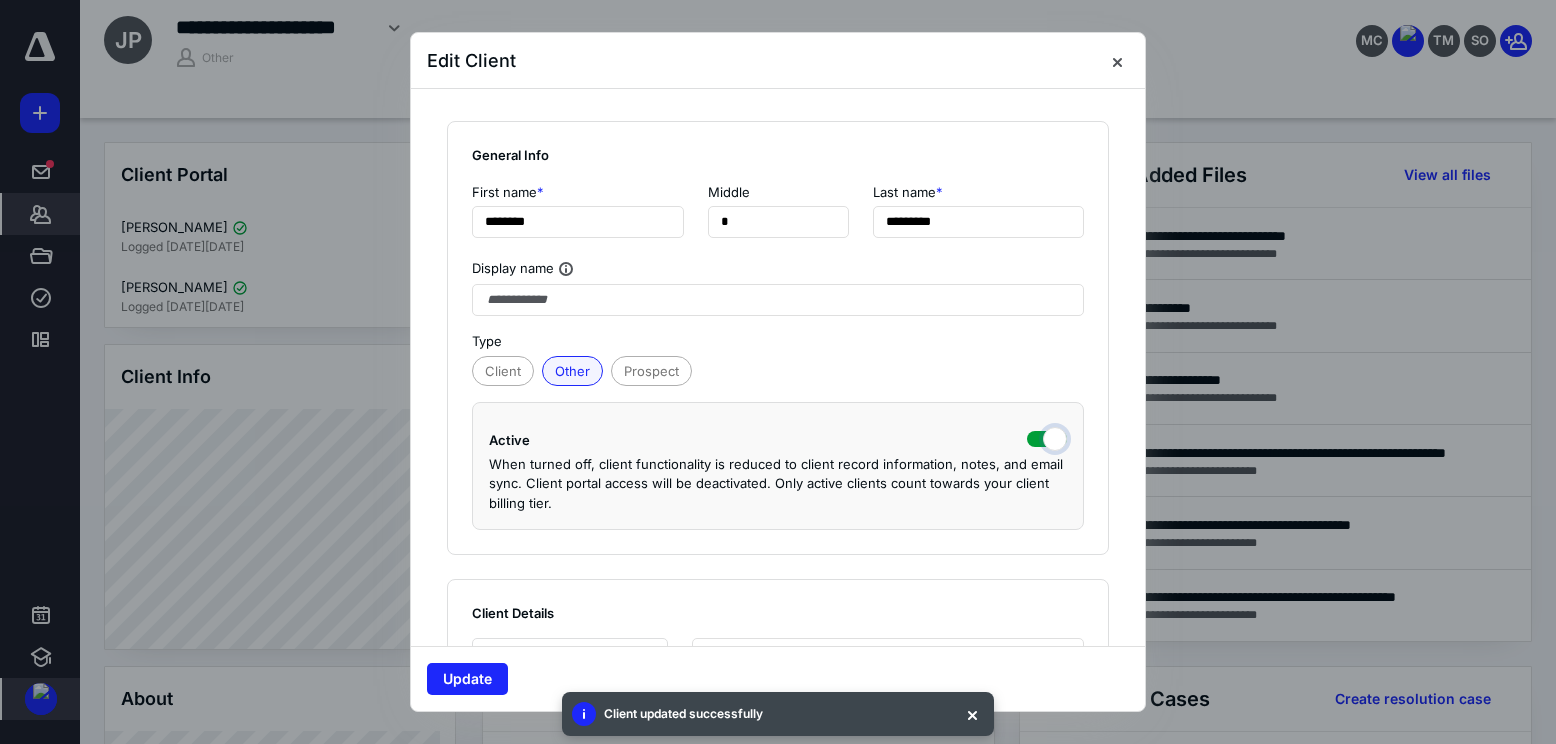 click at bounding box center (1047, 437) 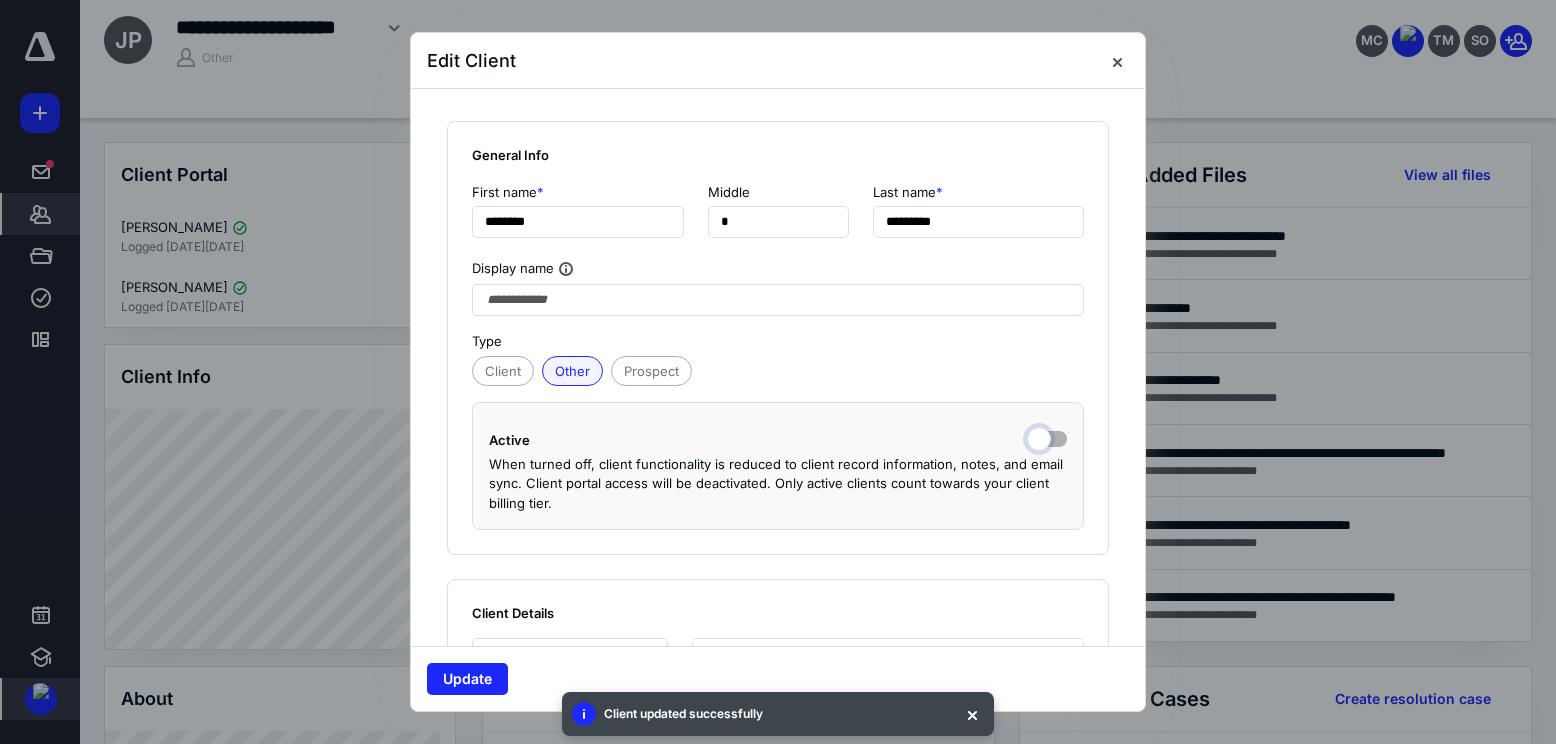 checkbox on "false" 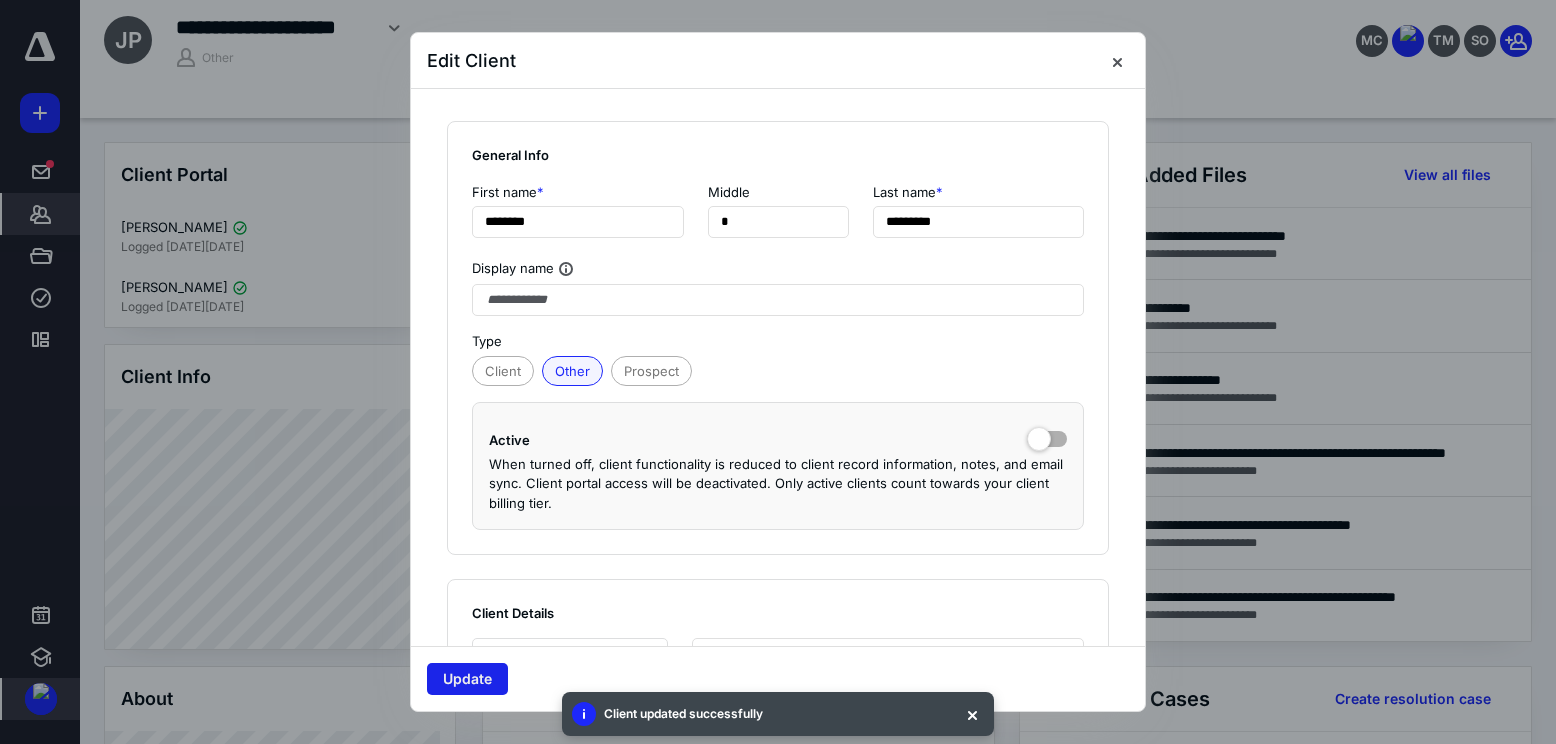 click on "Update" at bounding box center [467, 679] 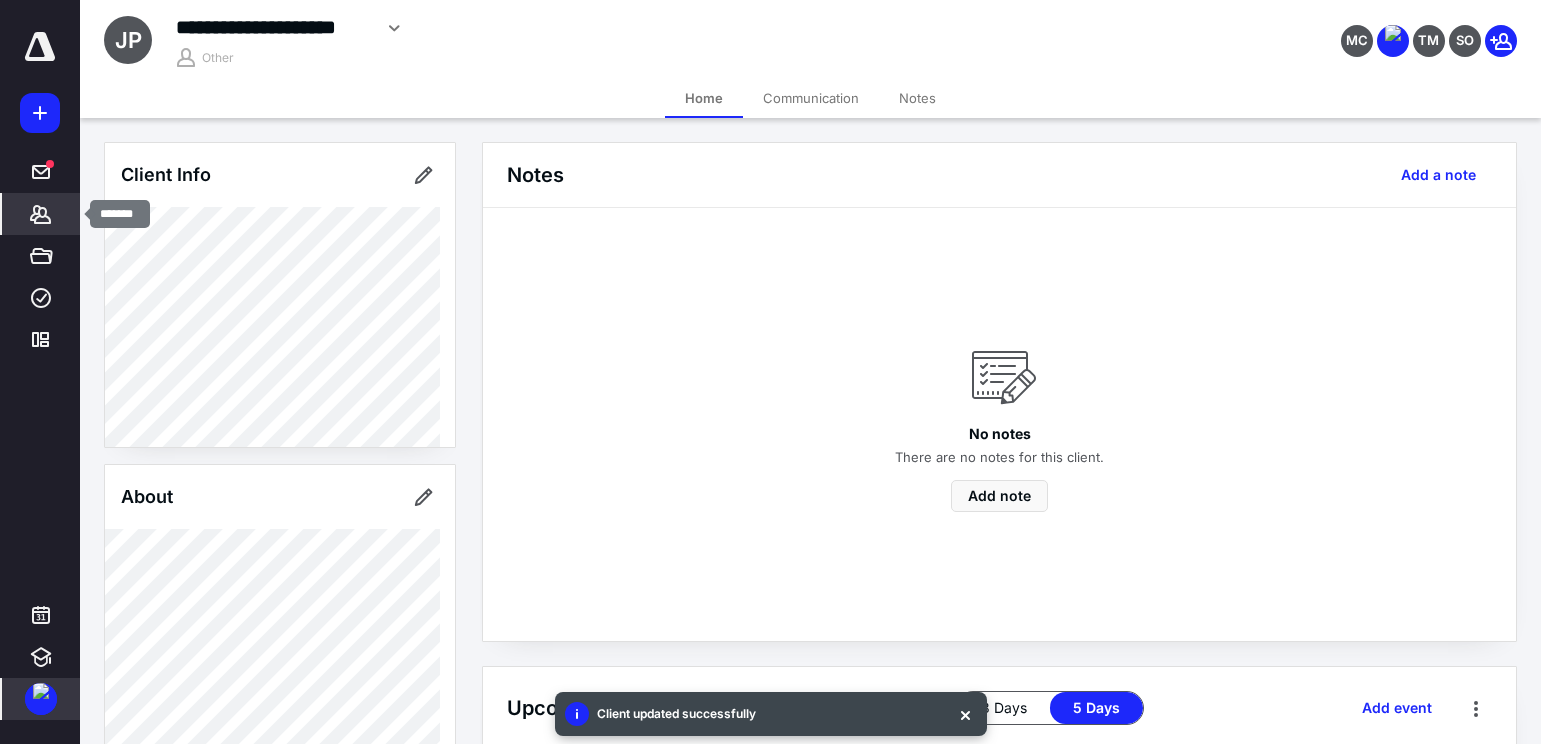 drag, startPoint x: 32, startPoint y: 218, endPoint x: 54, endPoint y: 213, distance: 22.561028 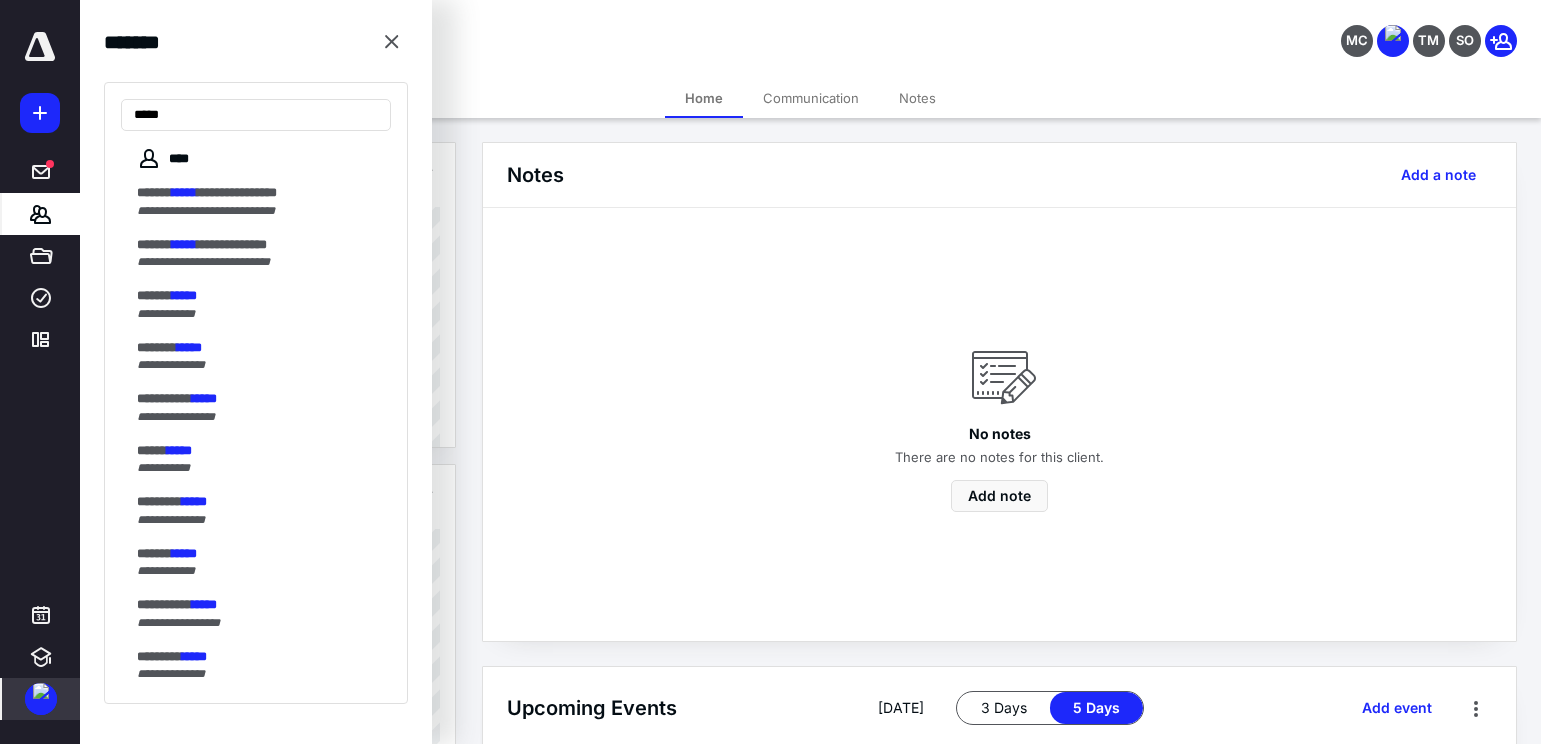 scroll, scrollTop: 300, scrollLeft: 0, axis: vertical 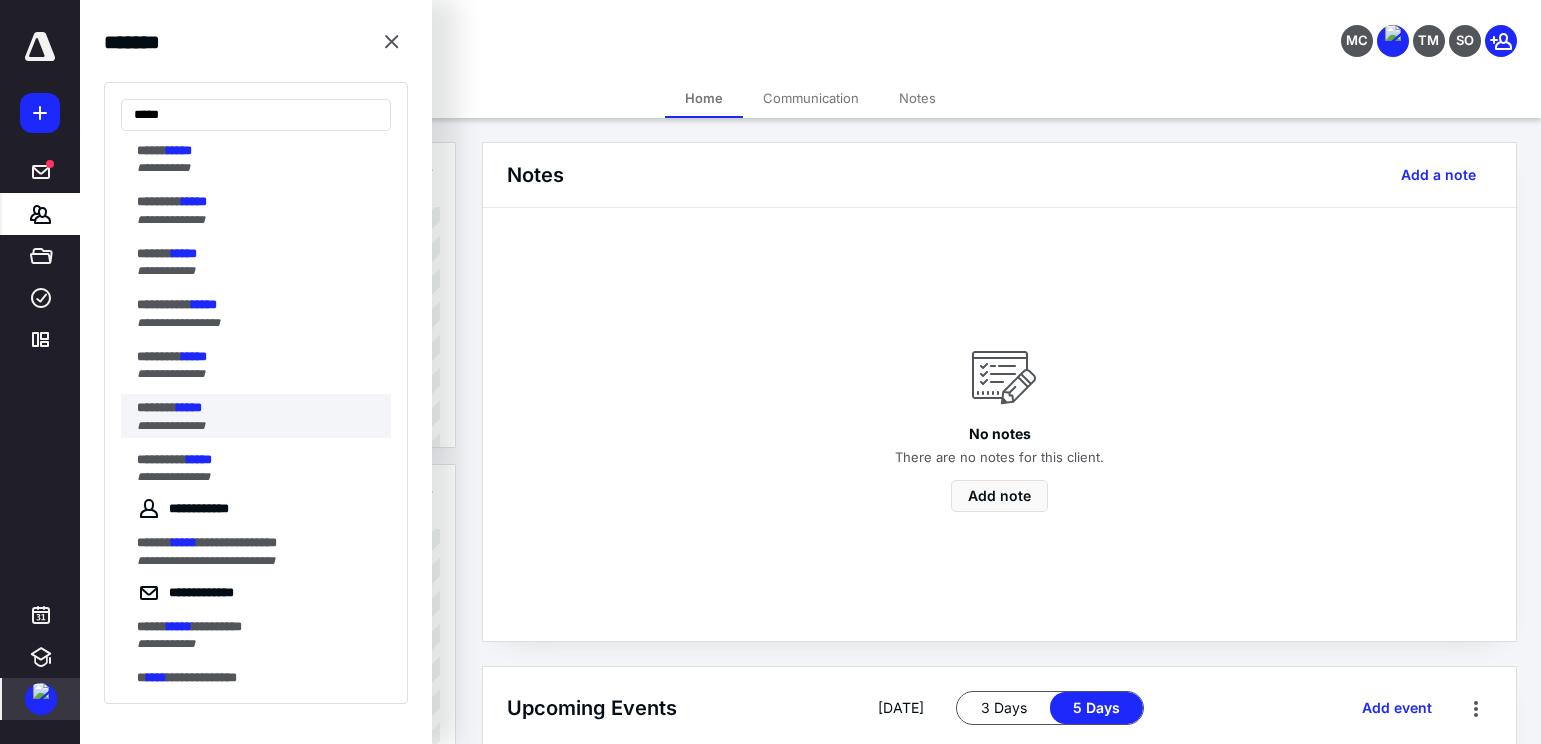 type on "*****" 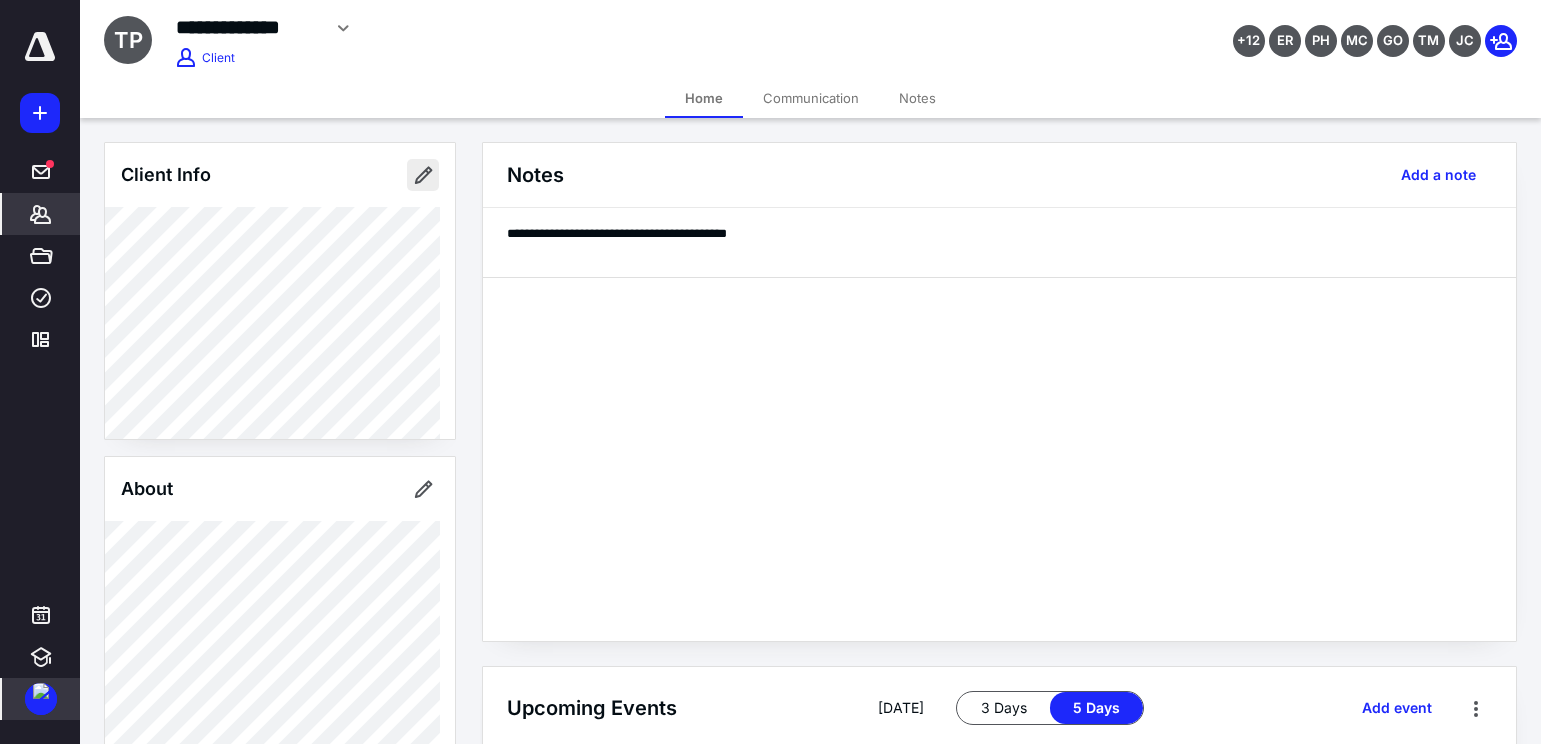 click at bounding box center [423, 175] 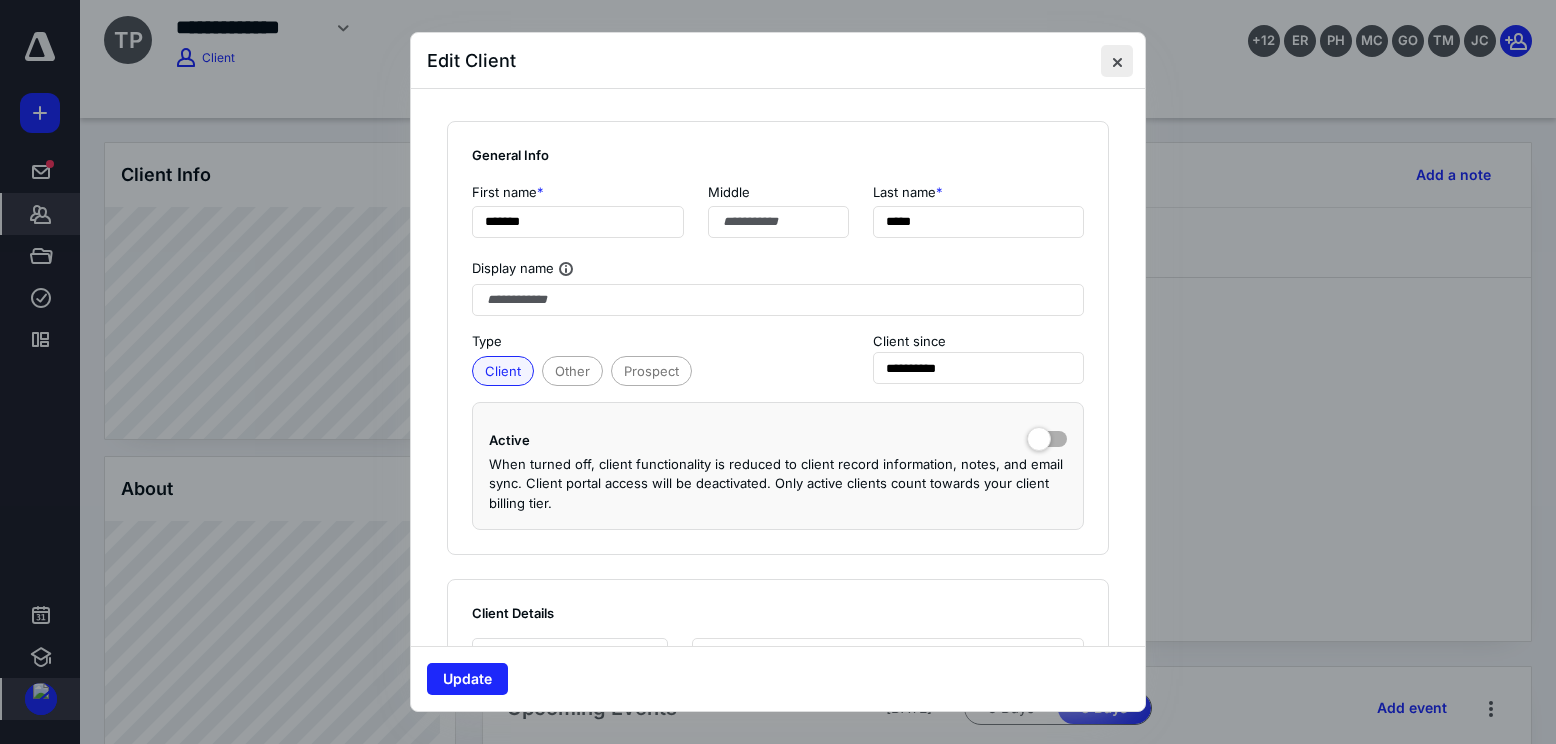 click at bounding box center (1117, 61) 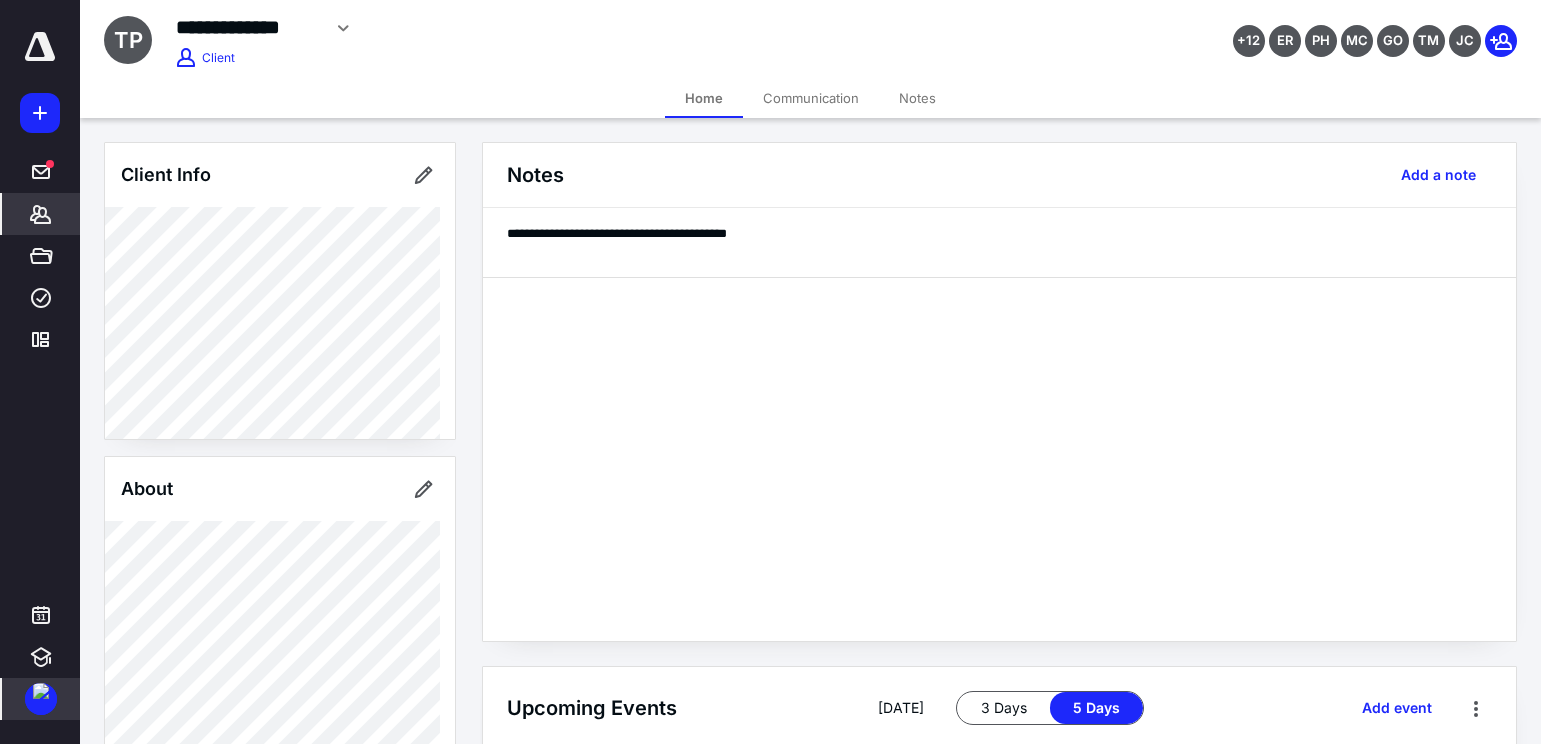 scroll, scrollTop: 400, scrollLeft: 0, axis: vertical 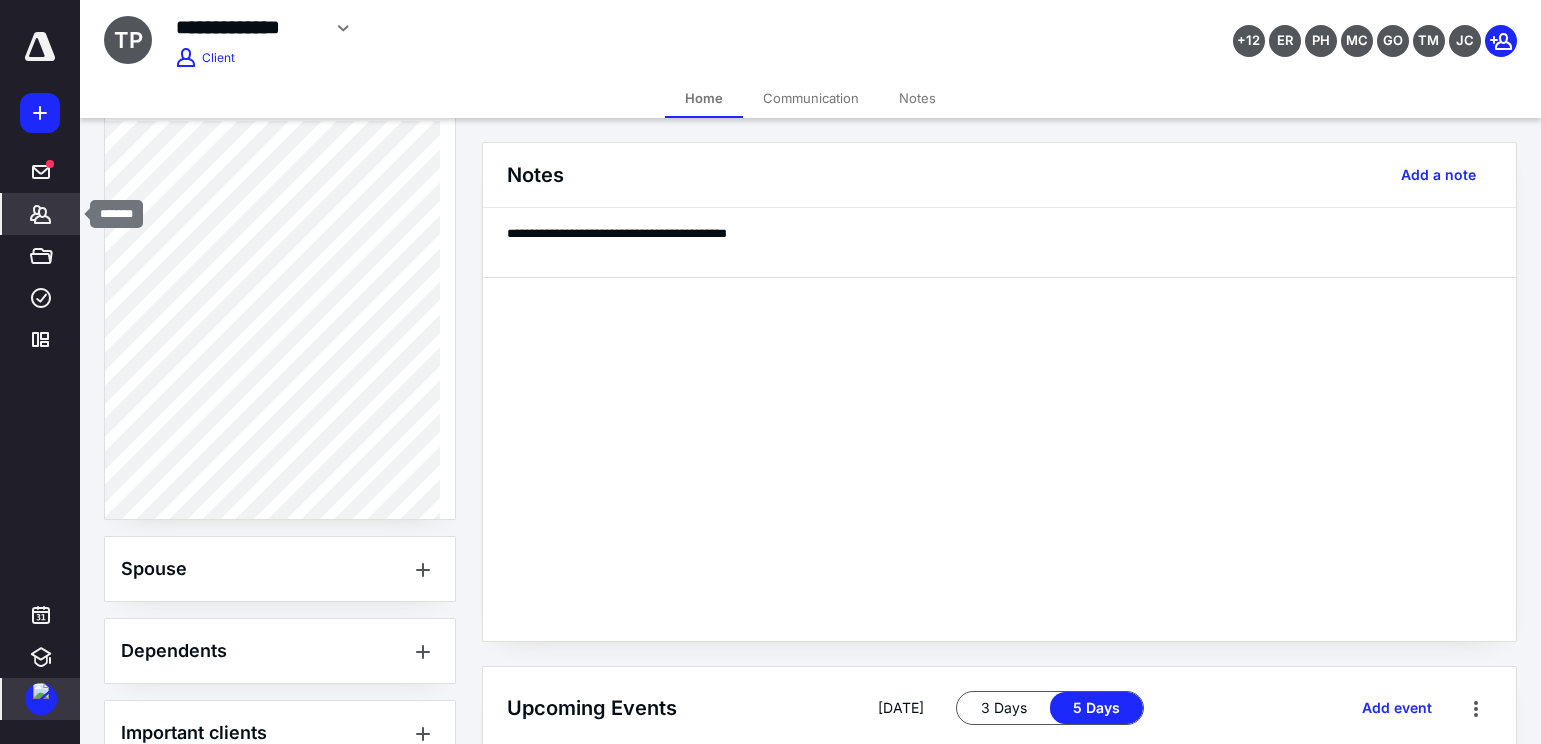 click 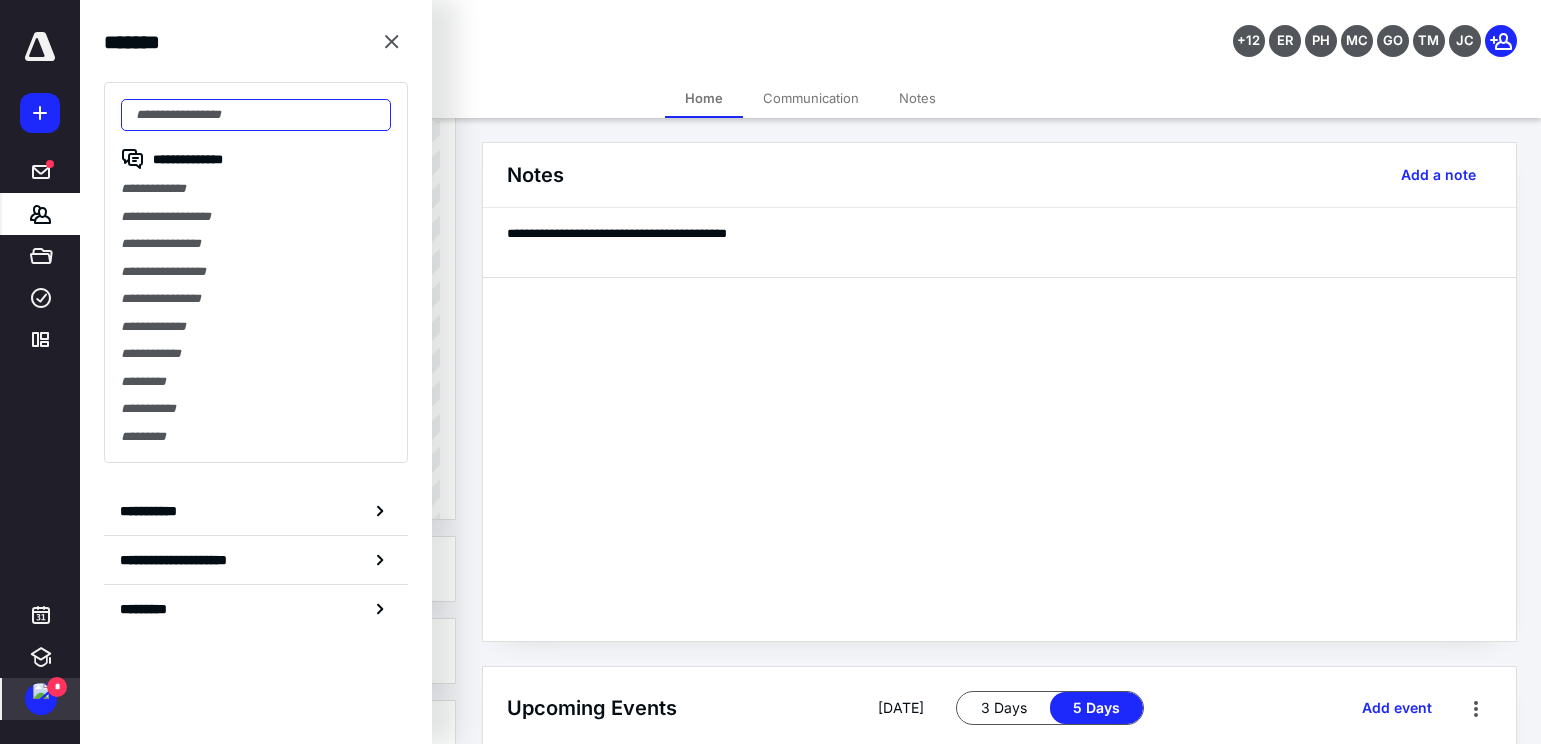 click at bounding box center [256, 115] 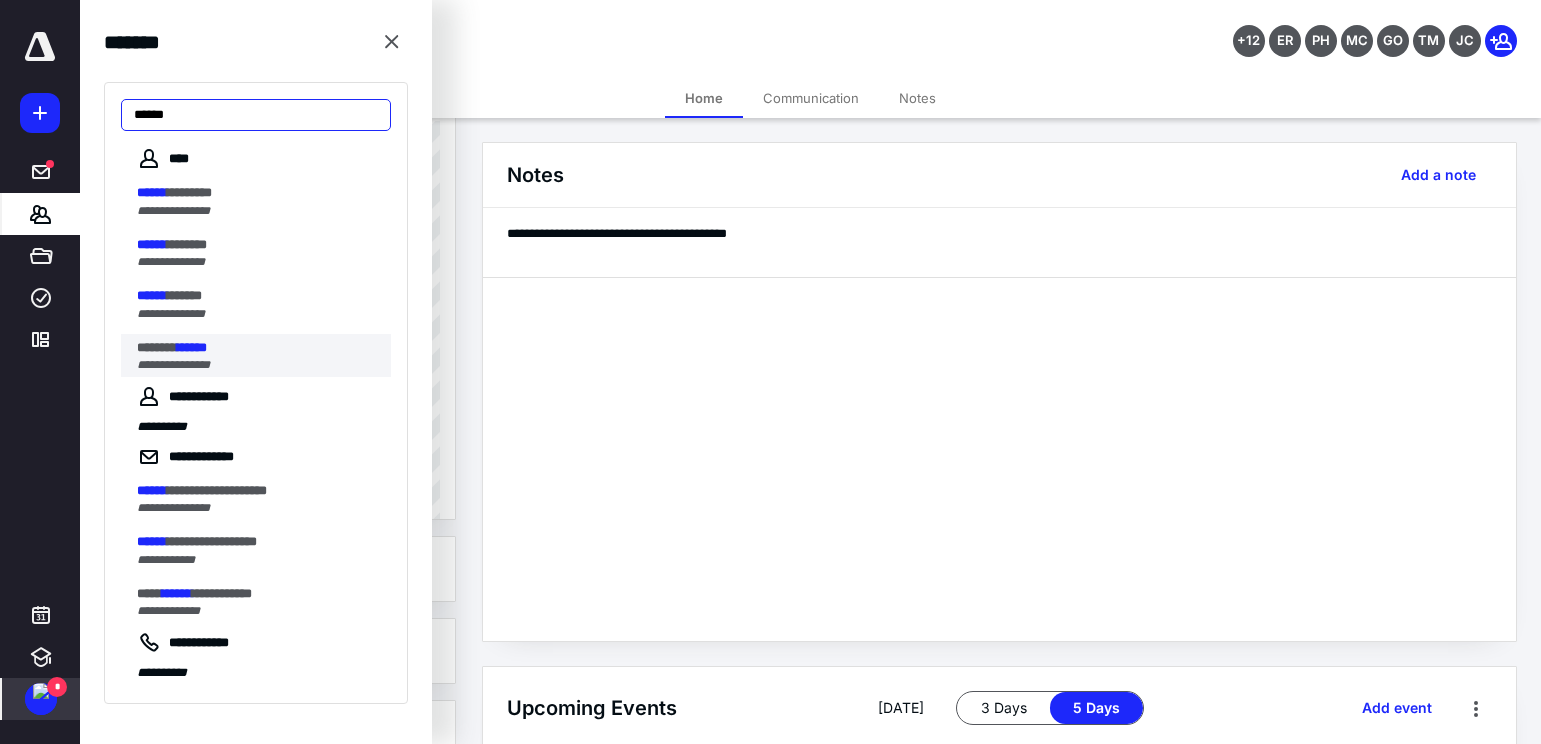 type on "******" 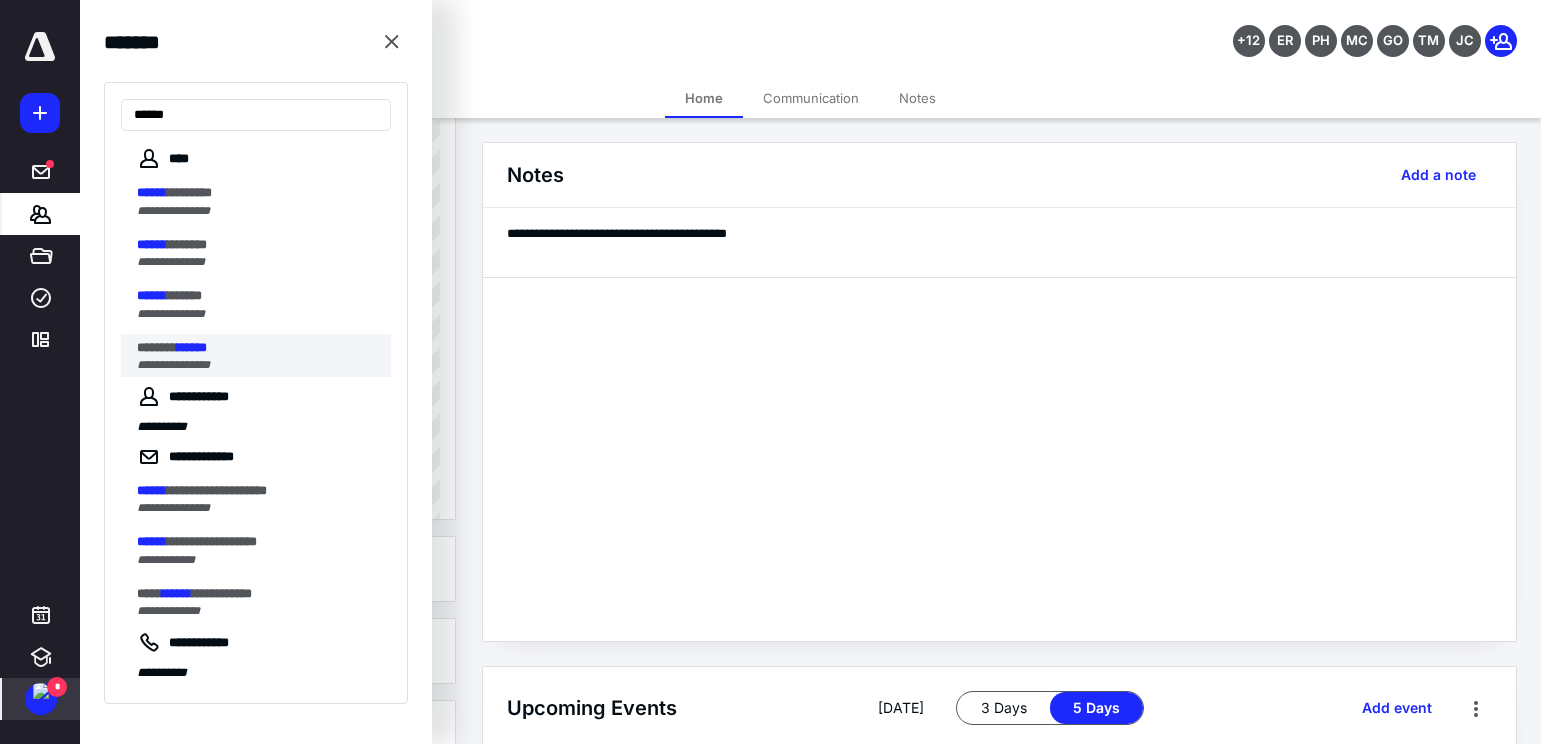 click on "*******" at bounding box center [157, 347] 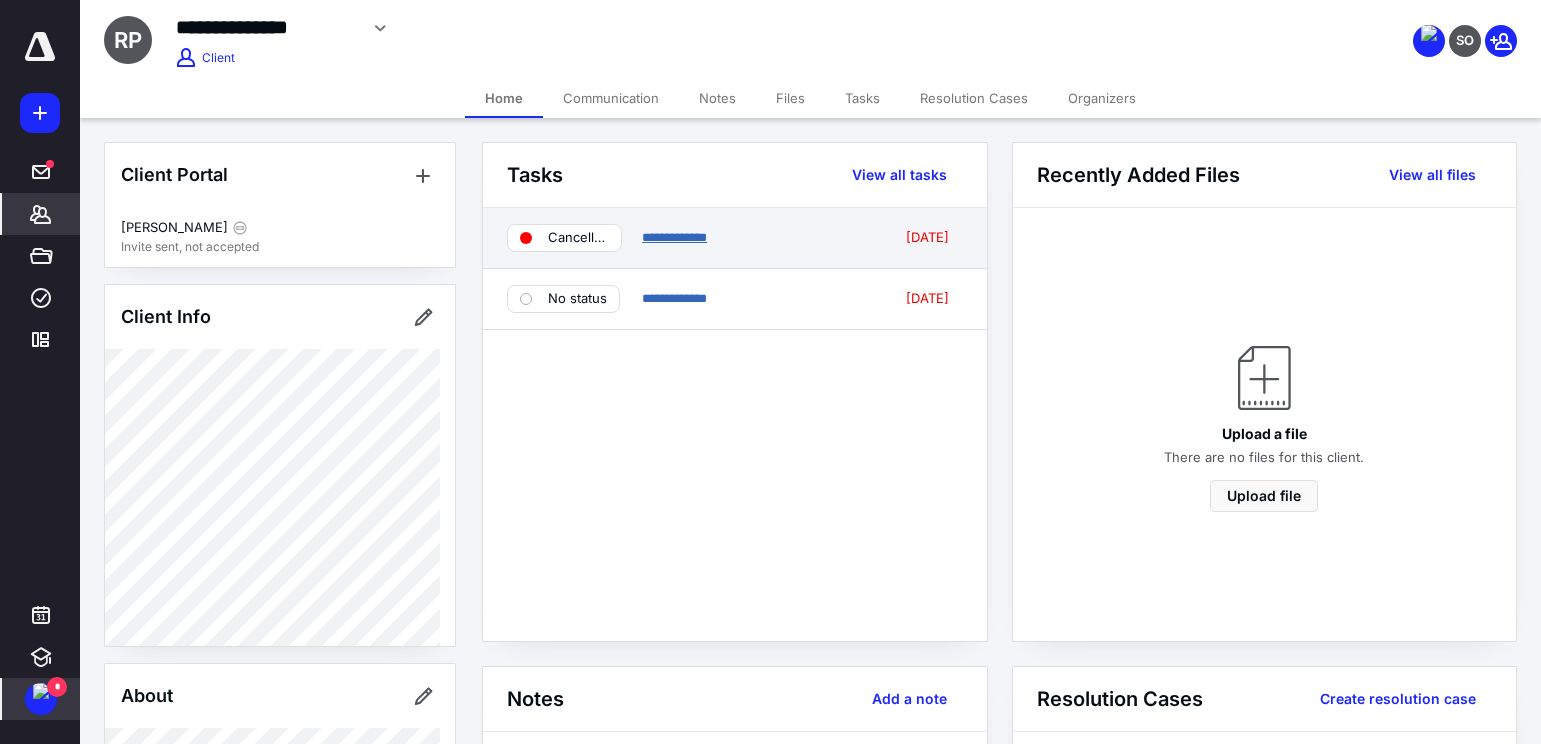 click on "**********" at bounding box center [674, 237] 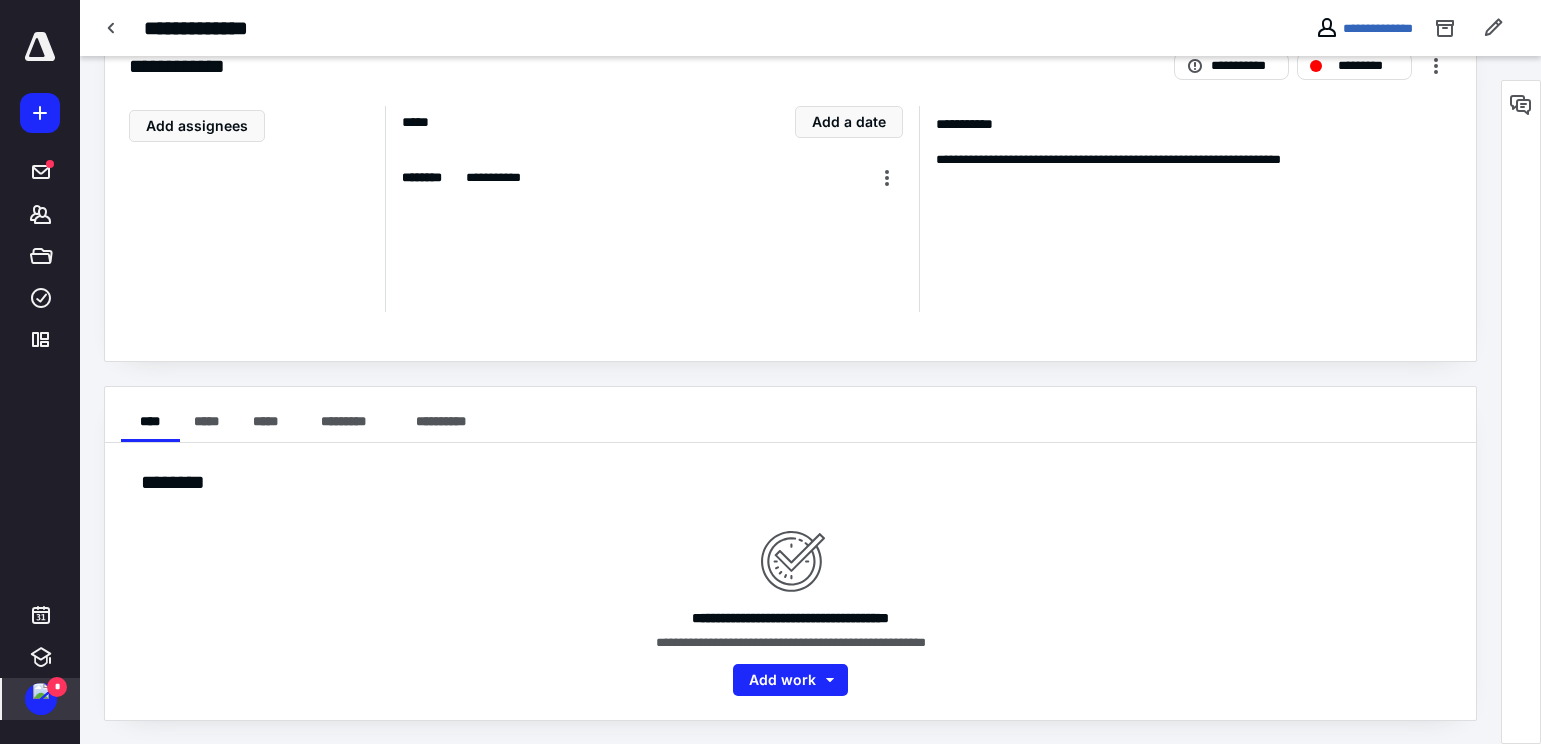 scroll, scrollTop: 0, scrollLeft: 0, axis: both 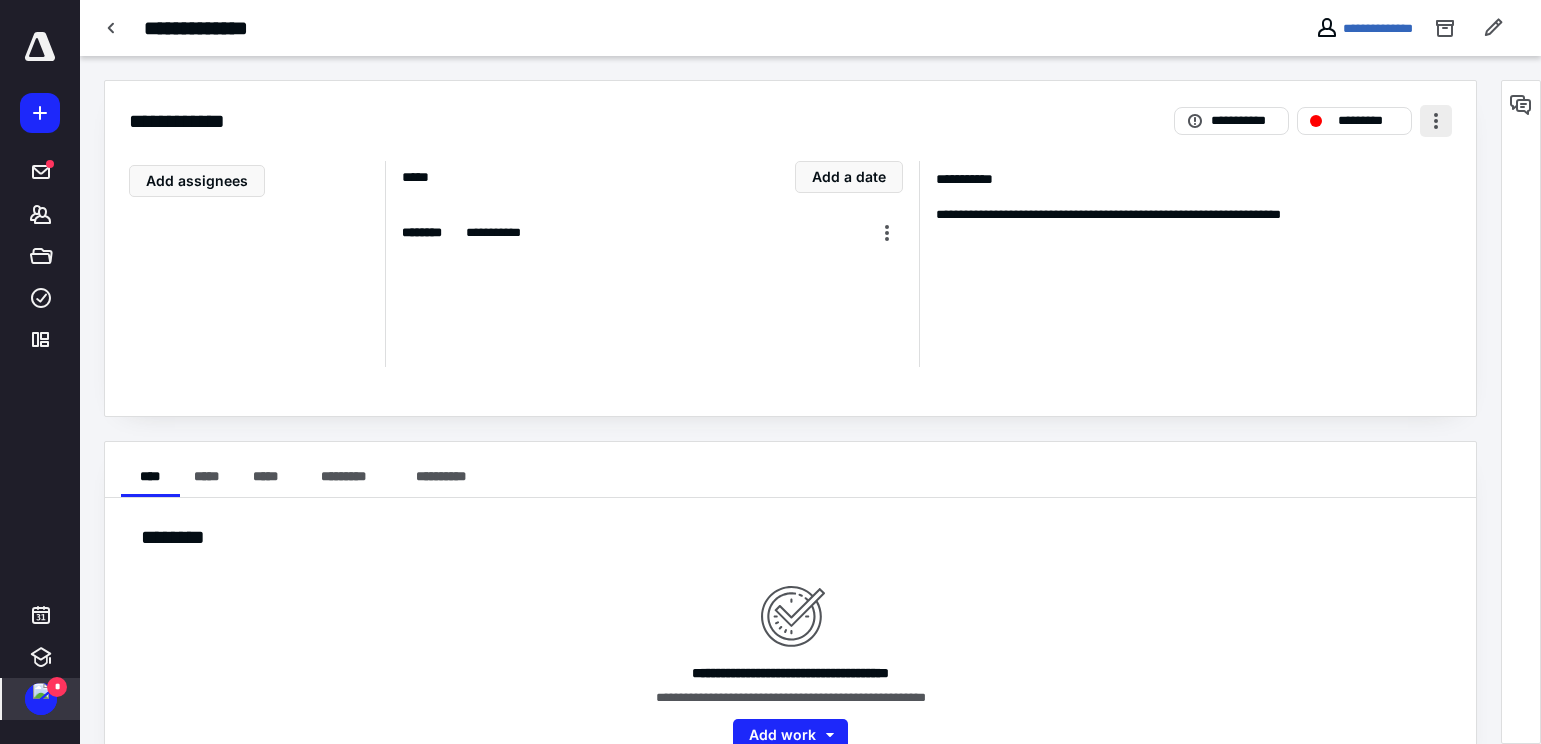 click at bounding box center (1436, 121) 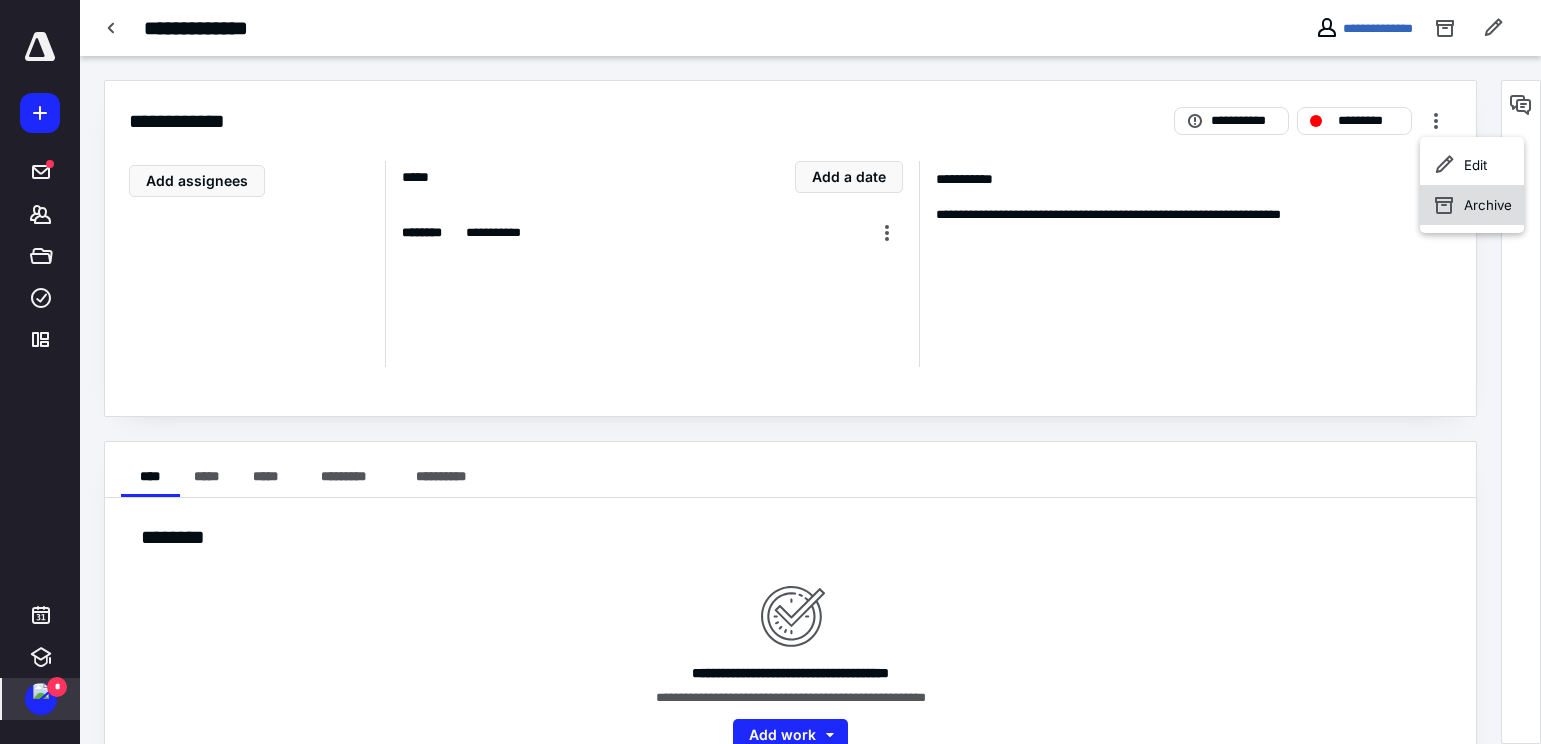 click 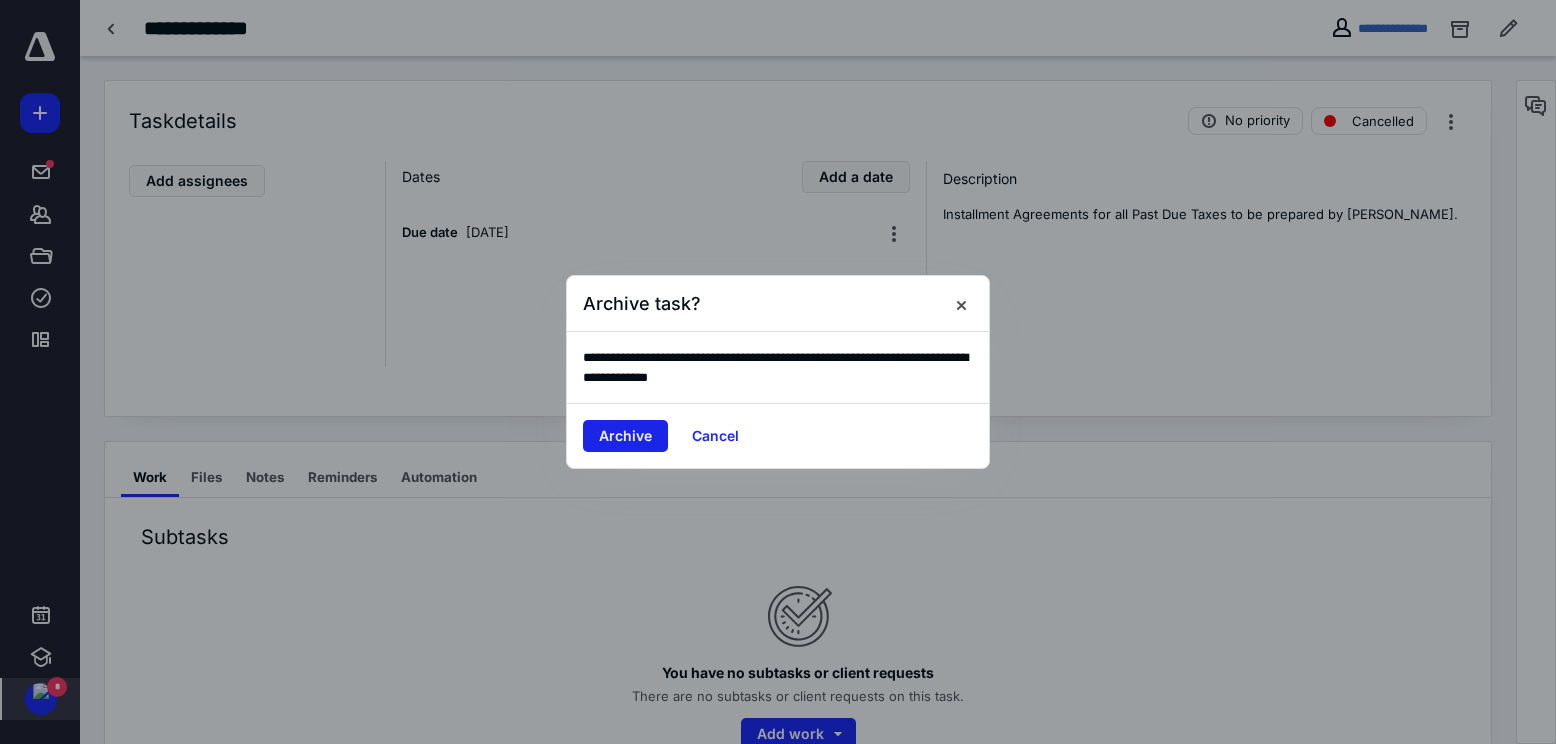 click on "Archive" at bounding box center [625, 436] 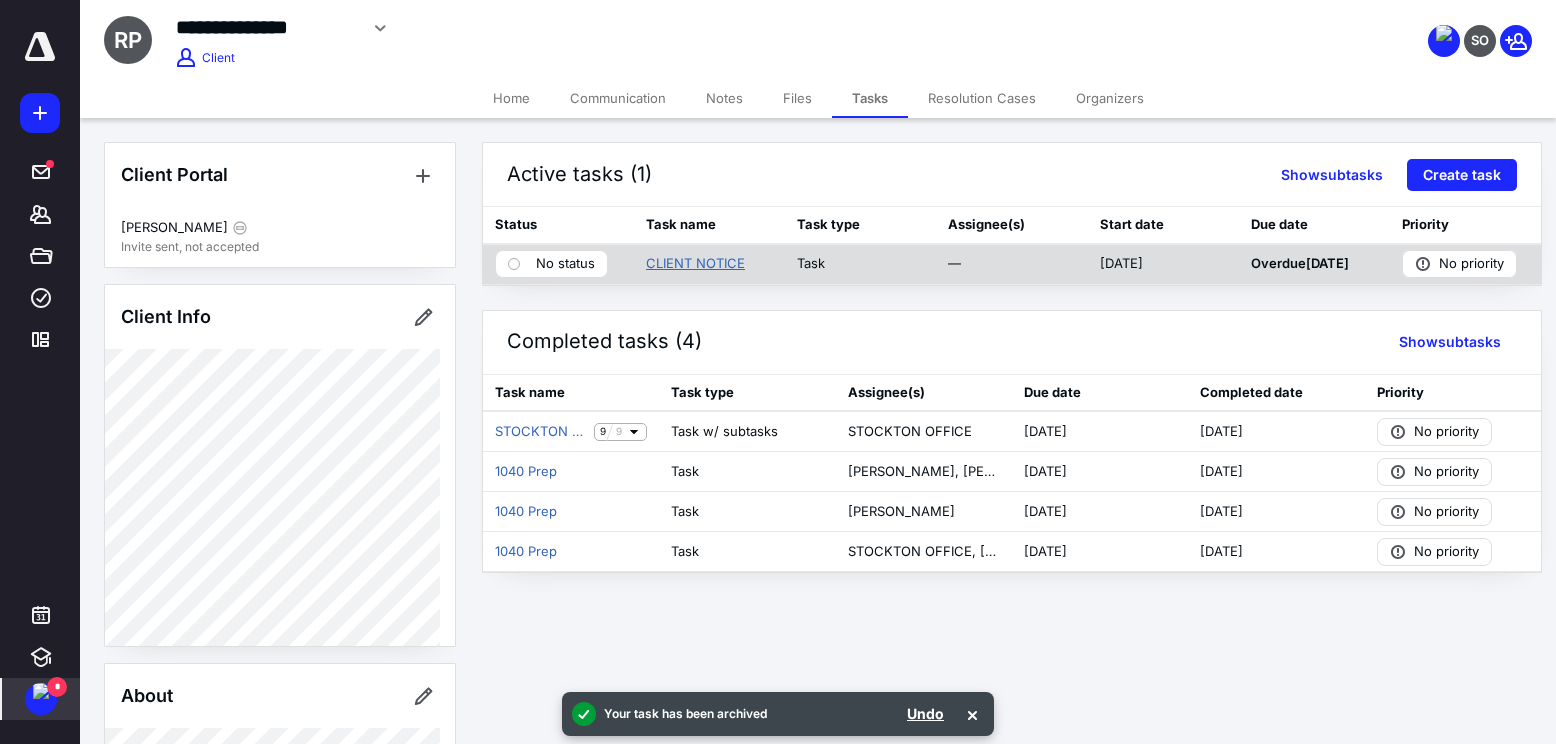 click on "CLIENT NOTICE" at bounding box center [695, 264] 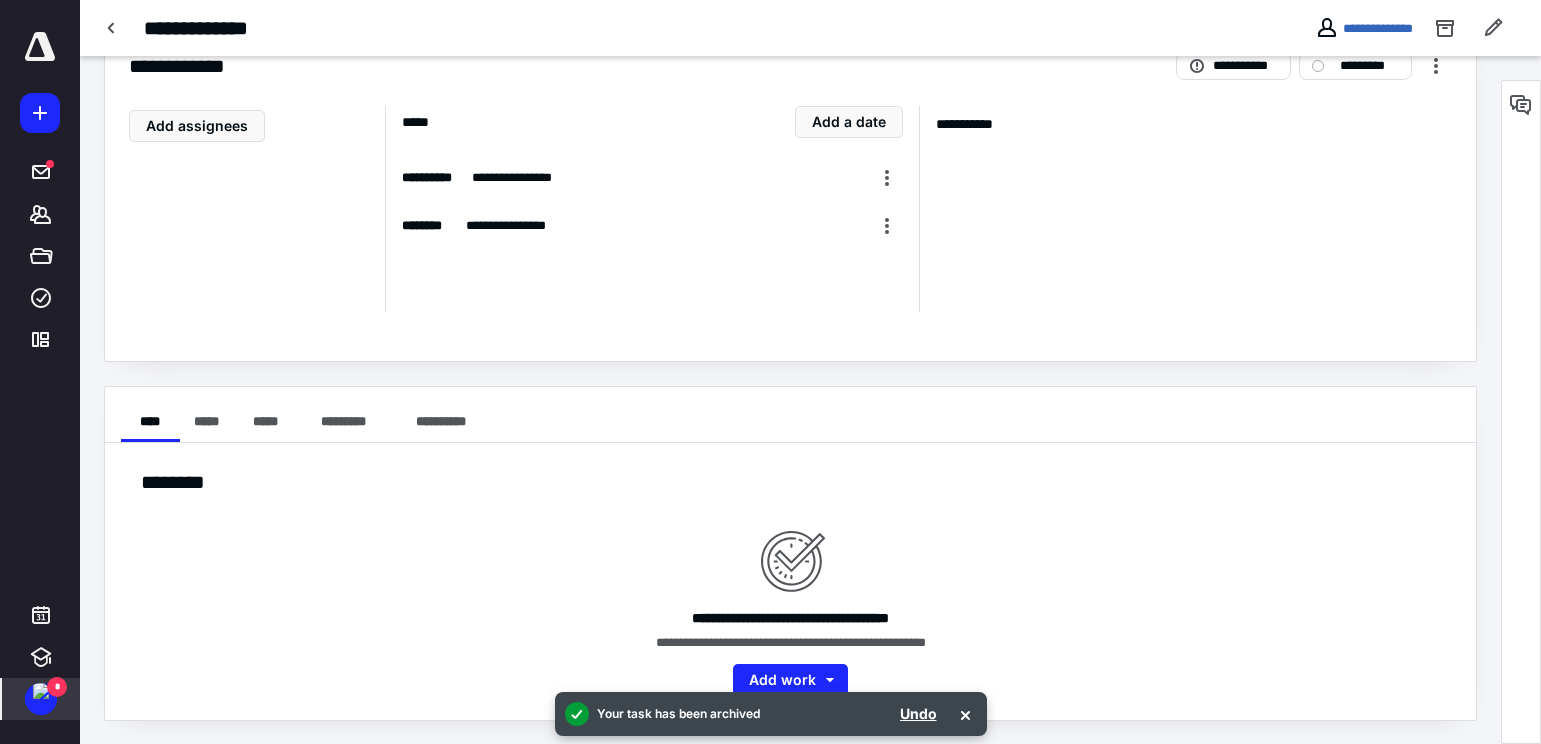 scroll, scrollTop: 0, scrollLeft: 0, axis: both 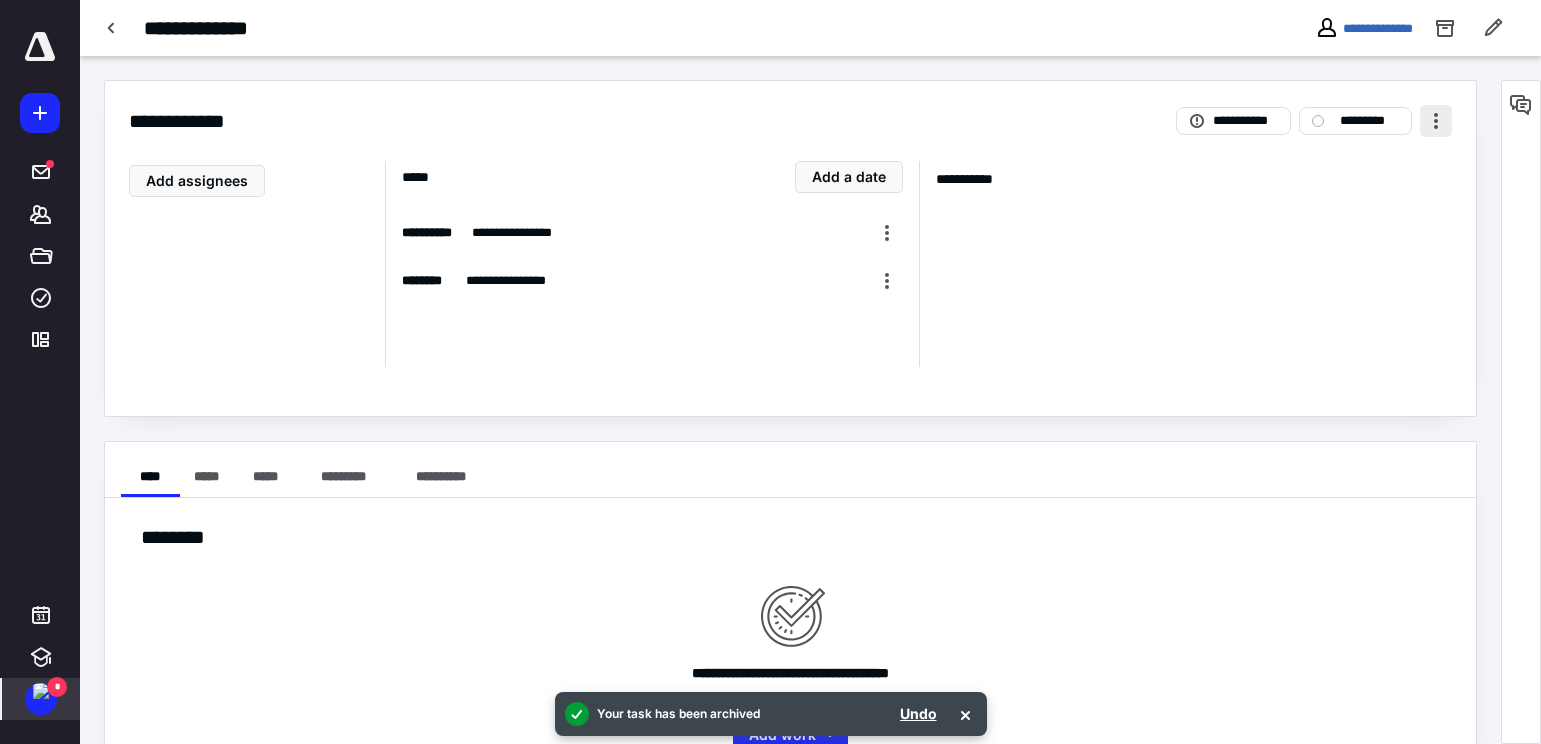 click at bounding box center (1436, 121) 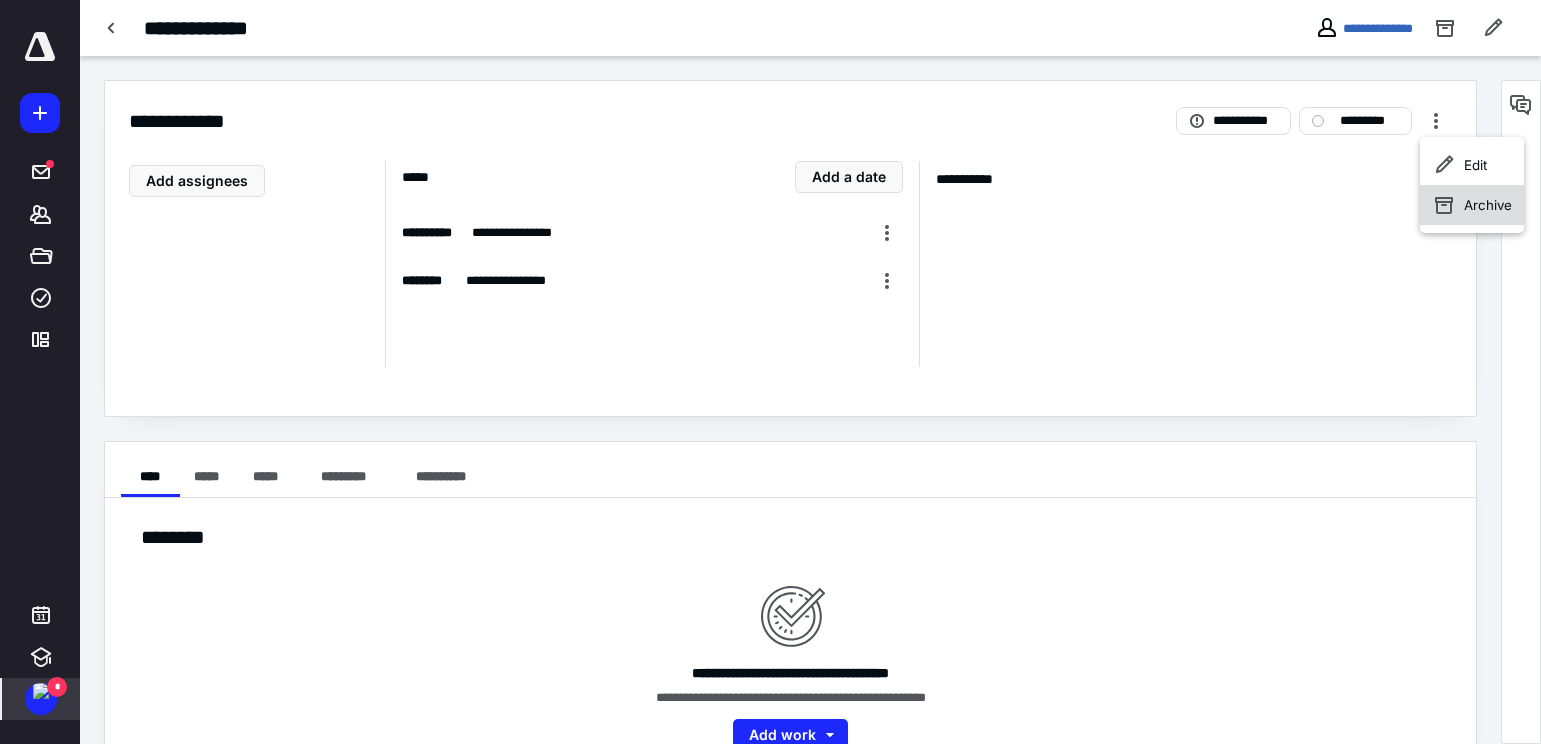 click on "Archive" at bounding box center [1488, 205] 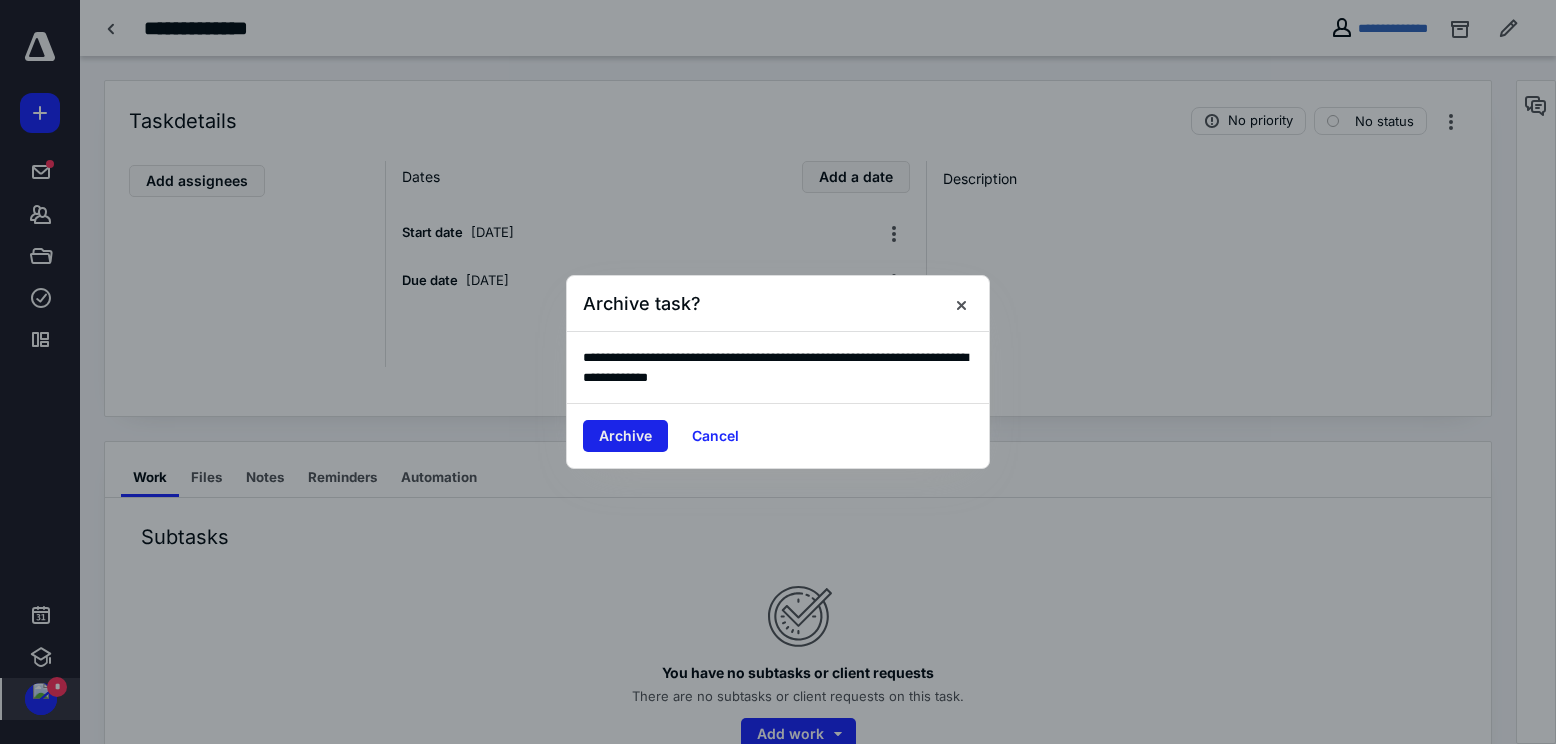 click on "Archive" at bounding box center [625, 436] 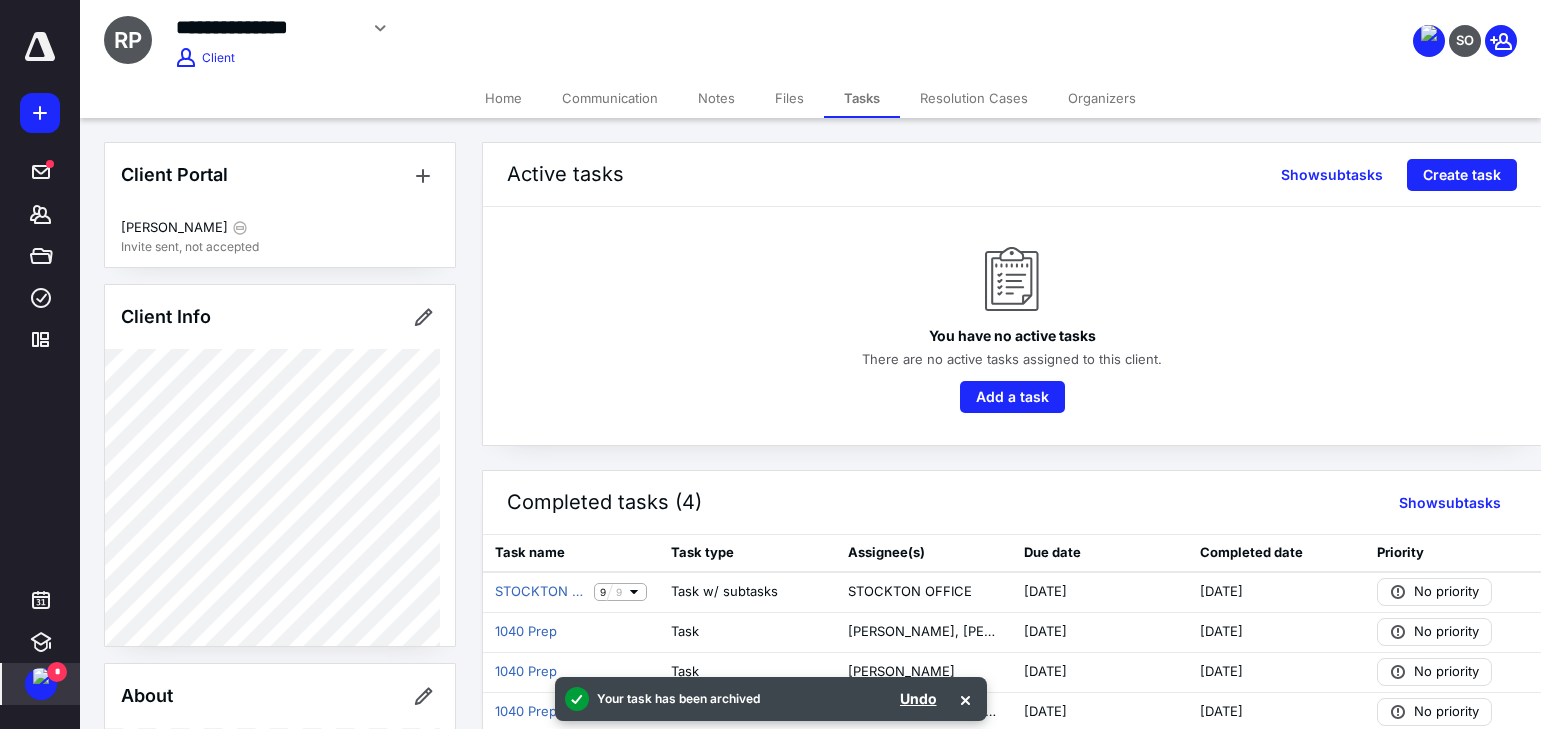 click on "Home" at bounding box center (503, 98) 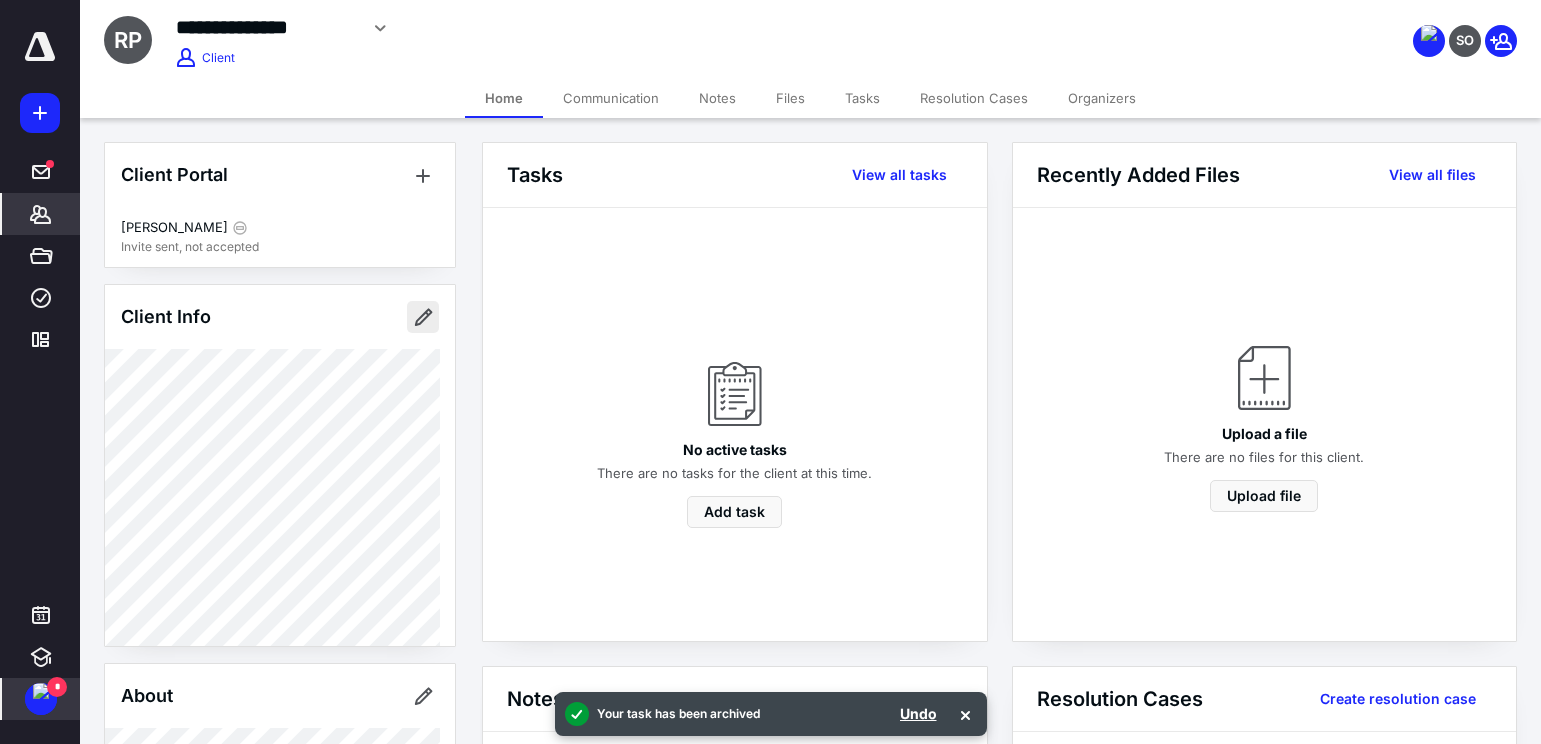 click at bounding box center [423, 317] 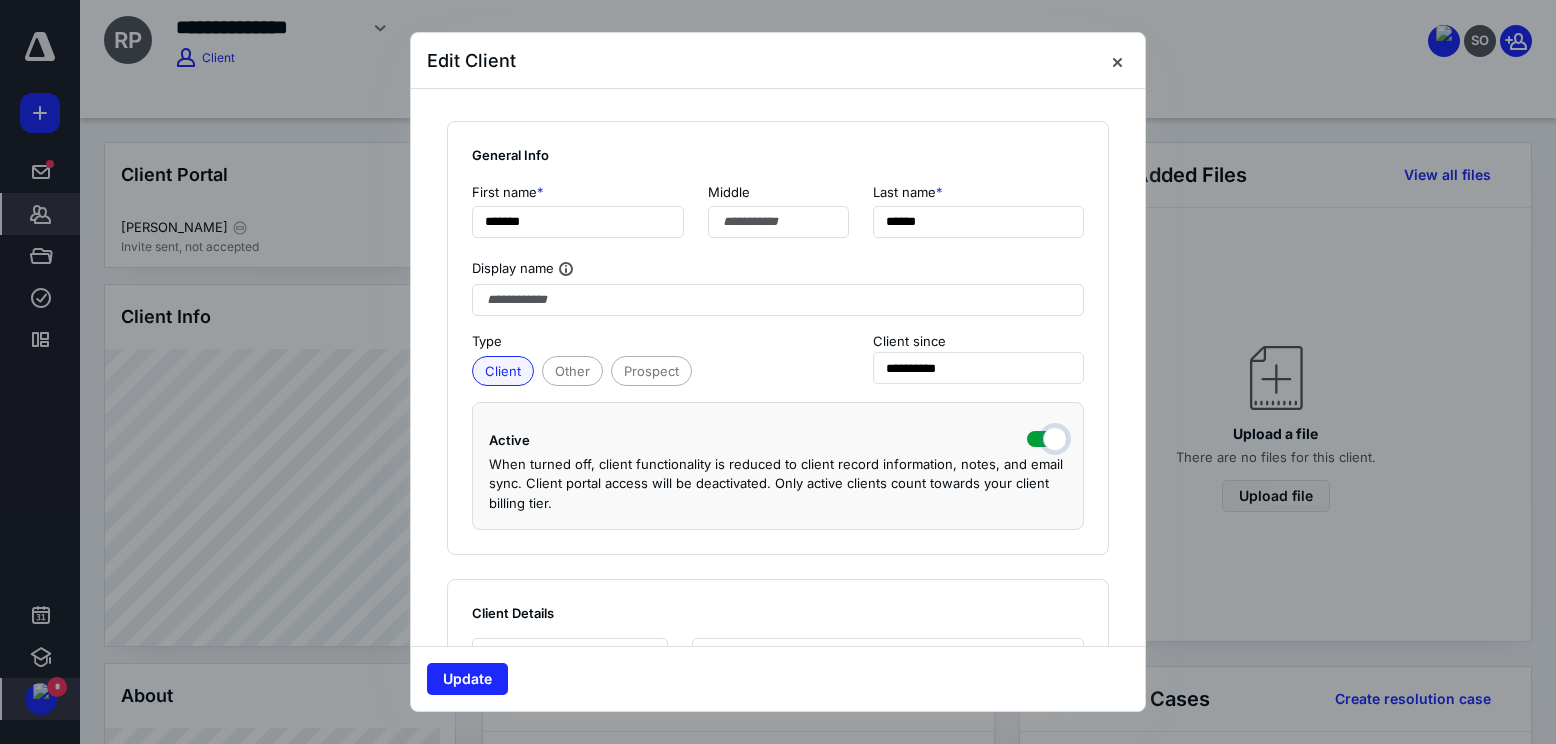 click at bounding box center [1047, 437] 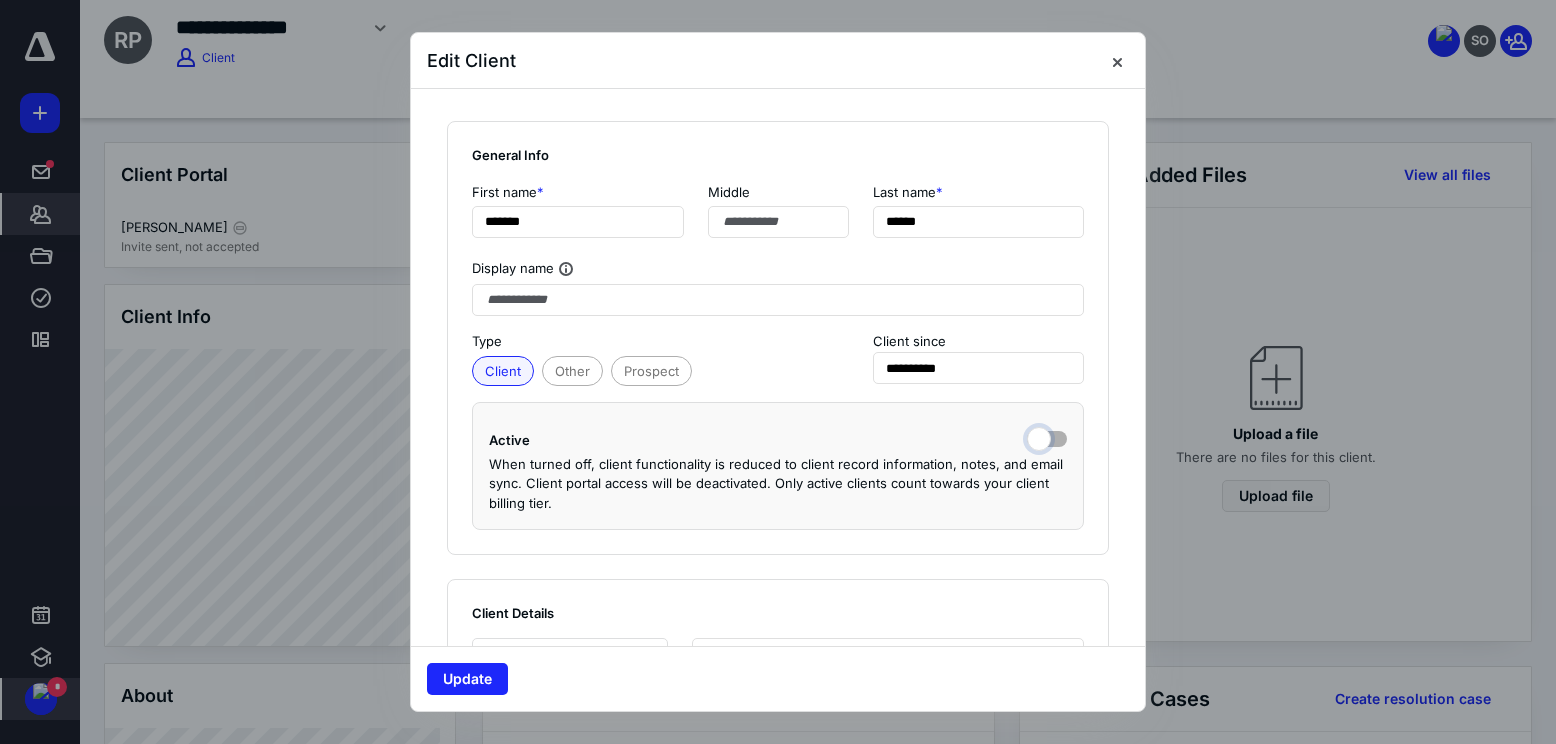checkbox on "false" 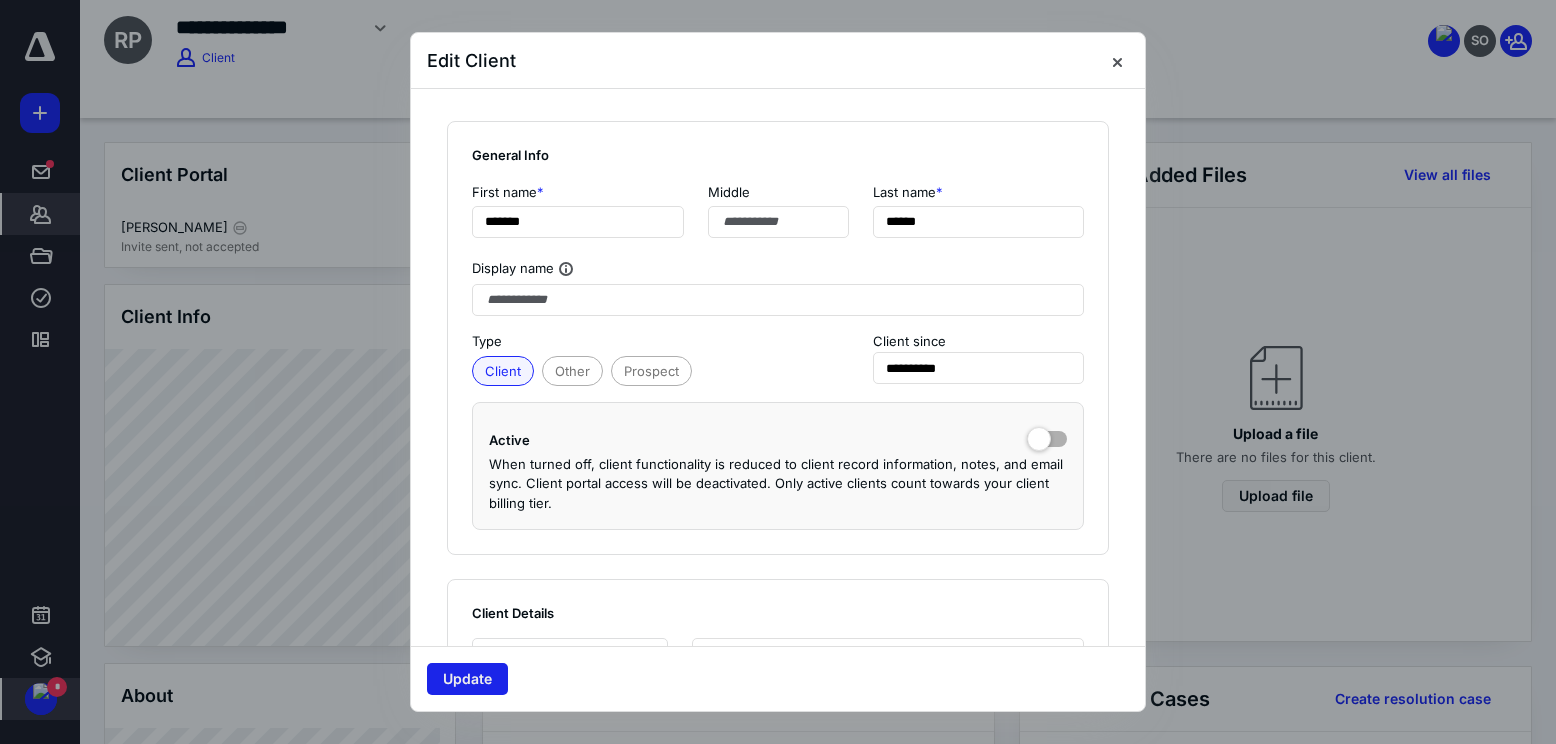 click on "Update" at bounding box center [467, 679] 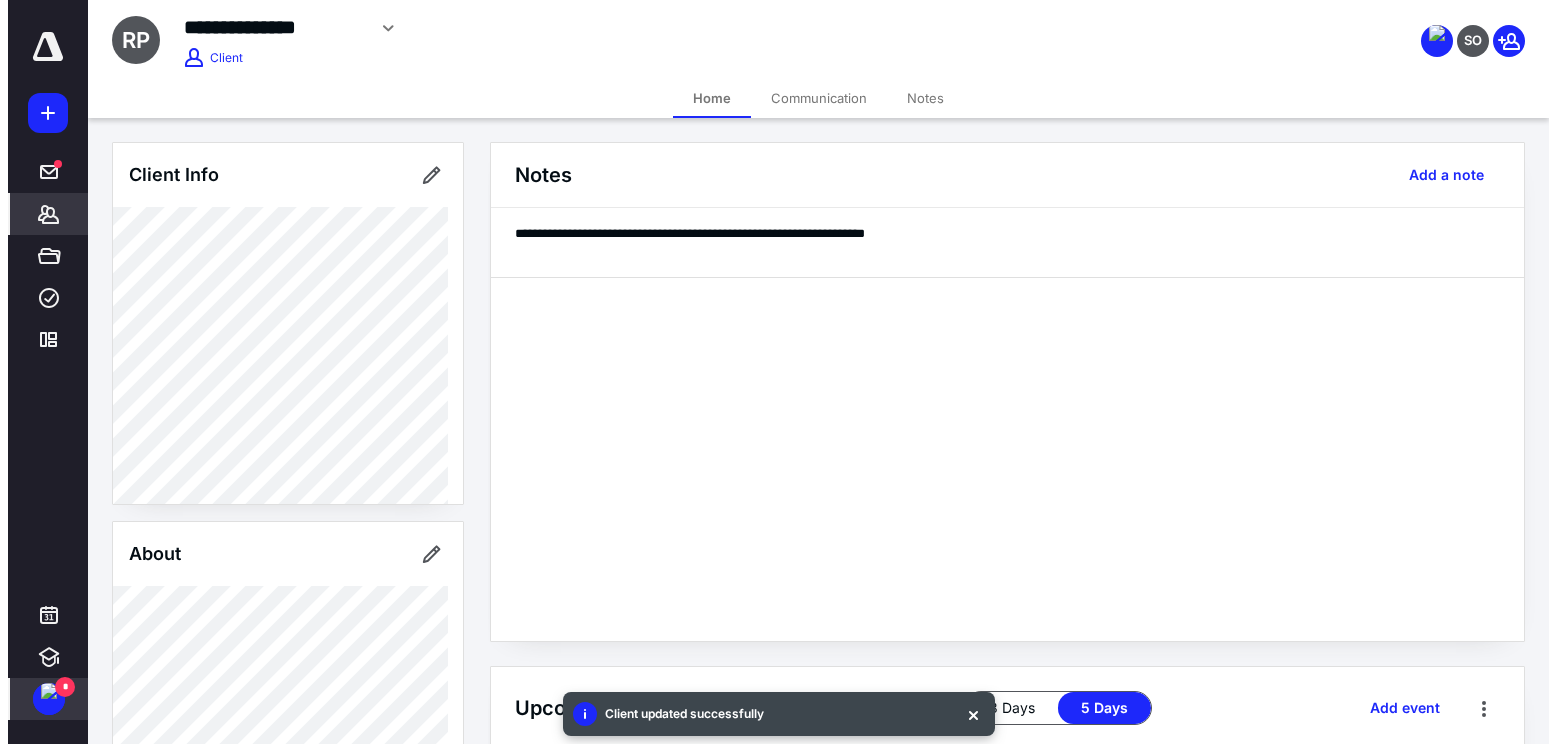 scroll, scrollTop: 400, scrollLeft: 0, axis: vertical 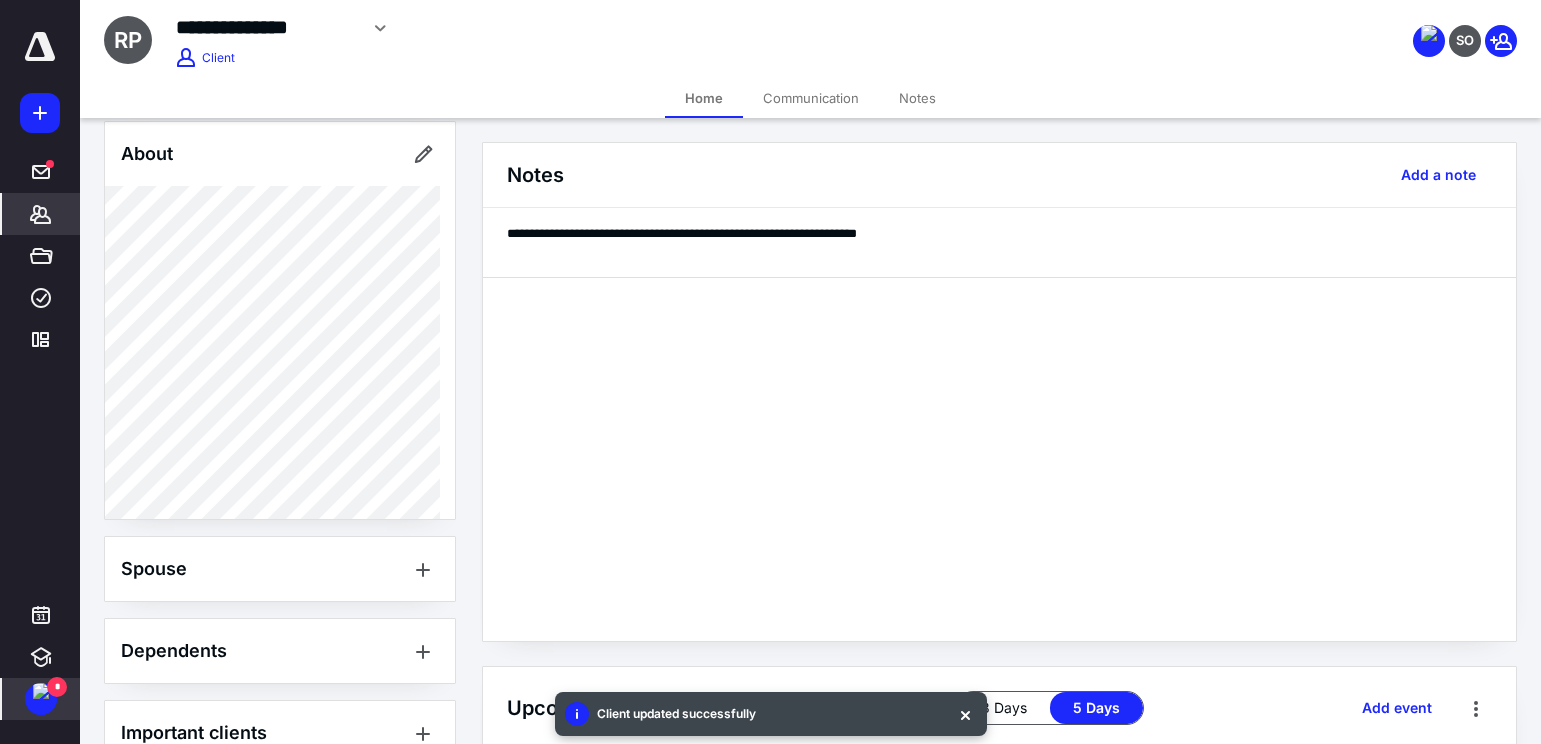 click at bounding box center (41, 691) 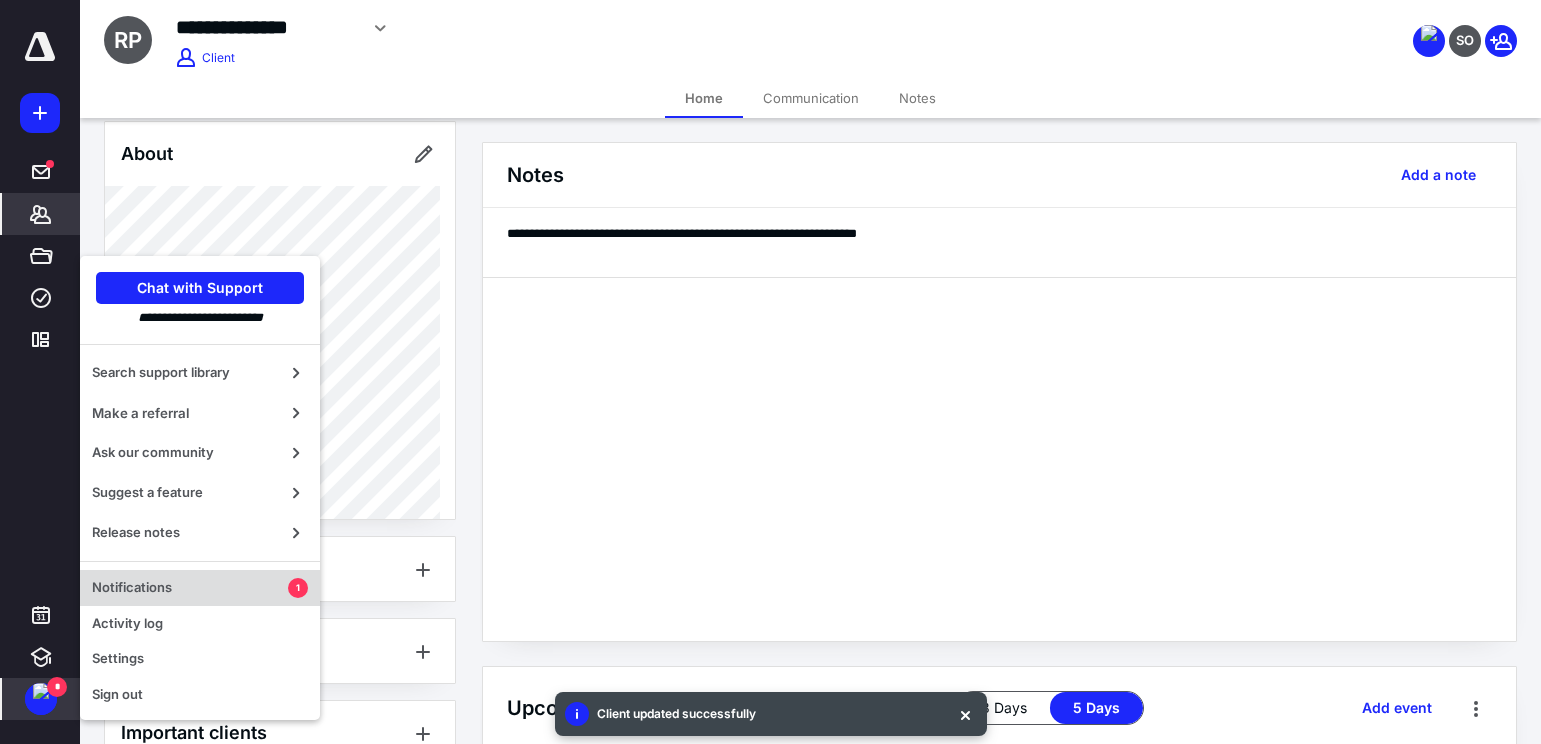 click on "Notifications" at bounding box center [190, 588] 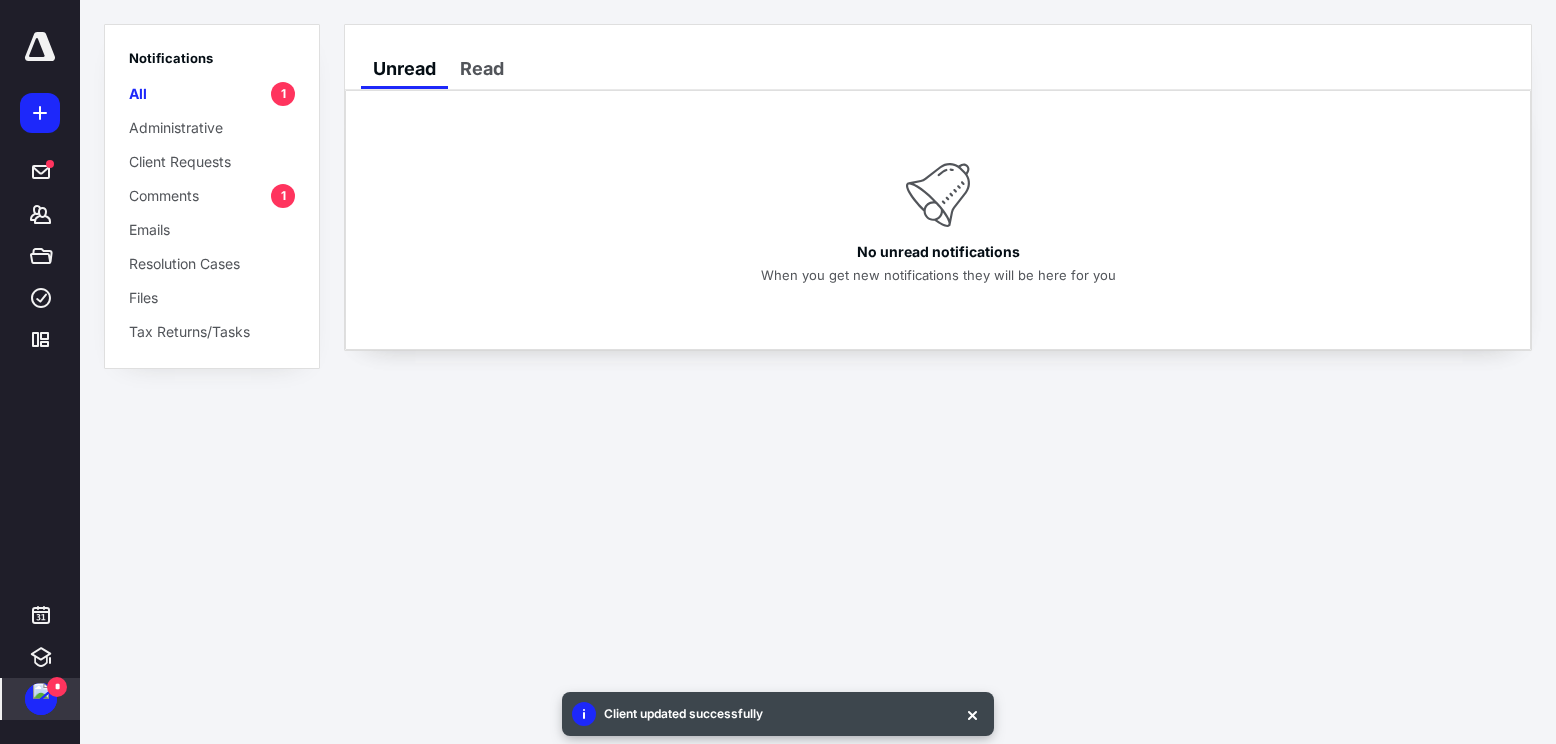 click on "Comments 1" at bounding box center (212, 195) 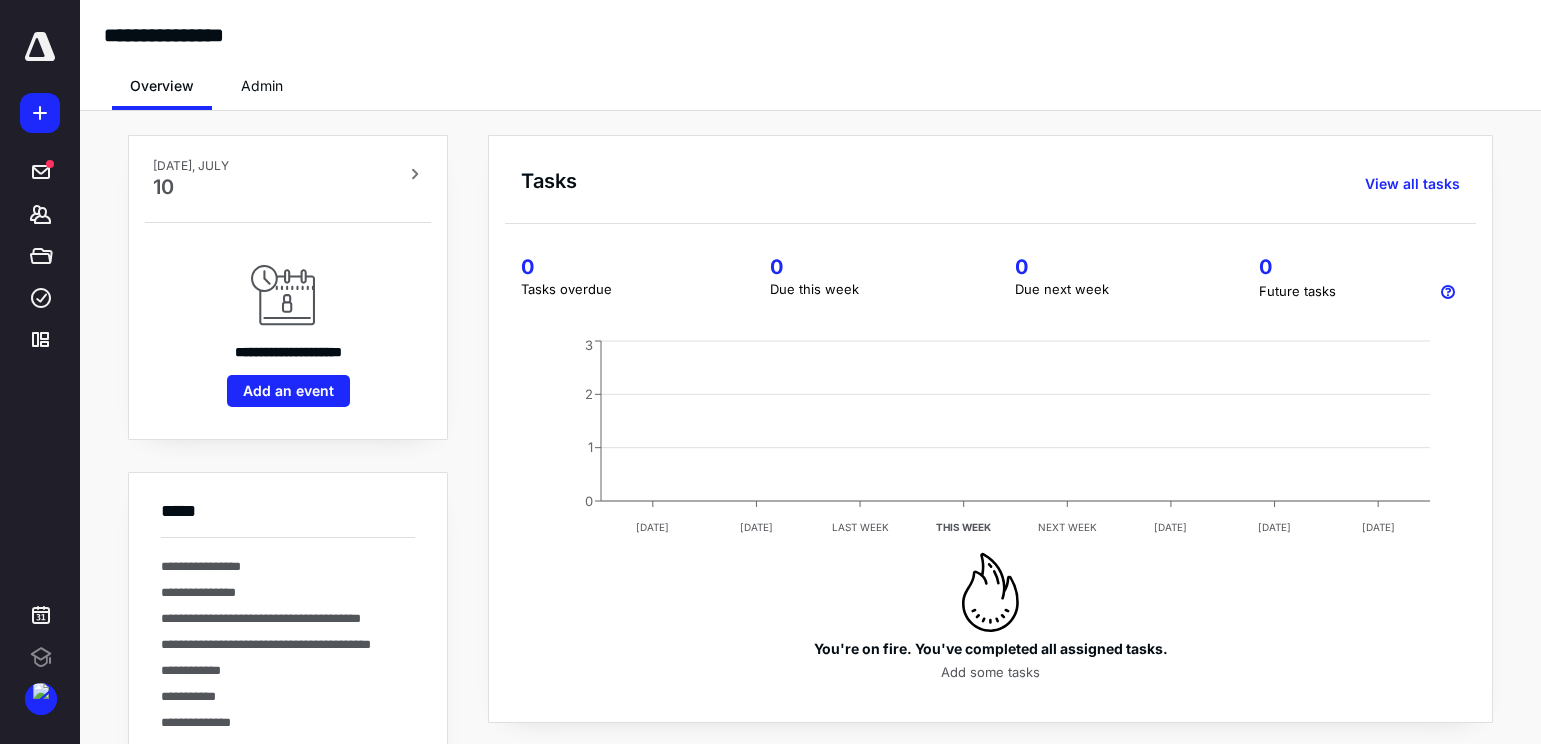 scroll, scrollTop: 0, scrollLeft: 0, axis: both 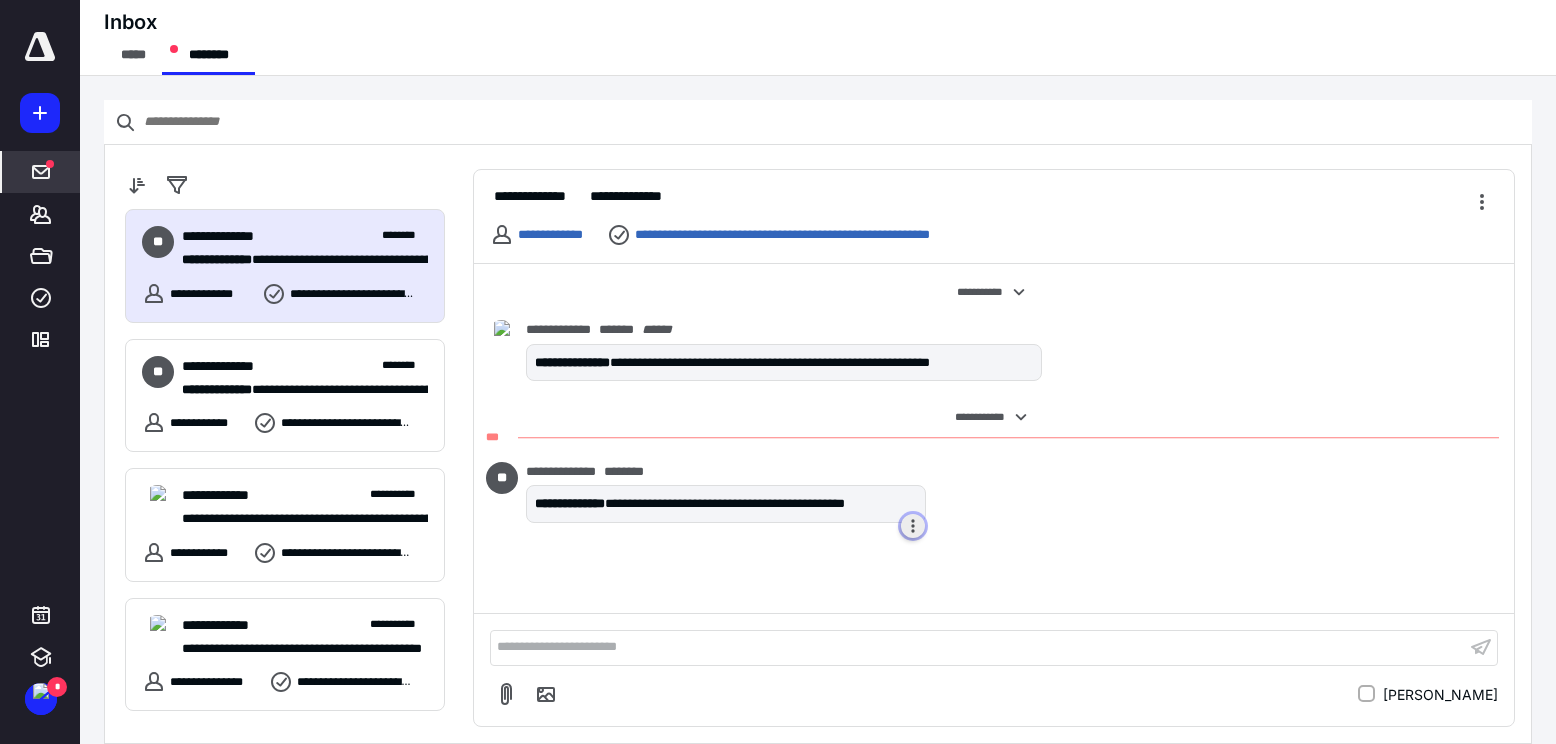 click at bounding box center (913, 526) 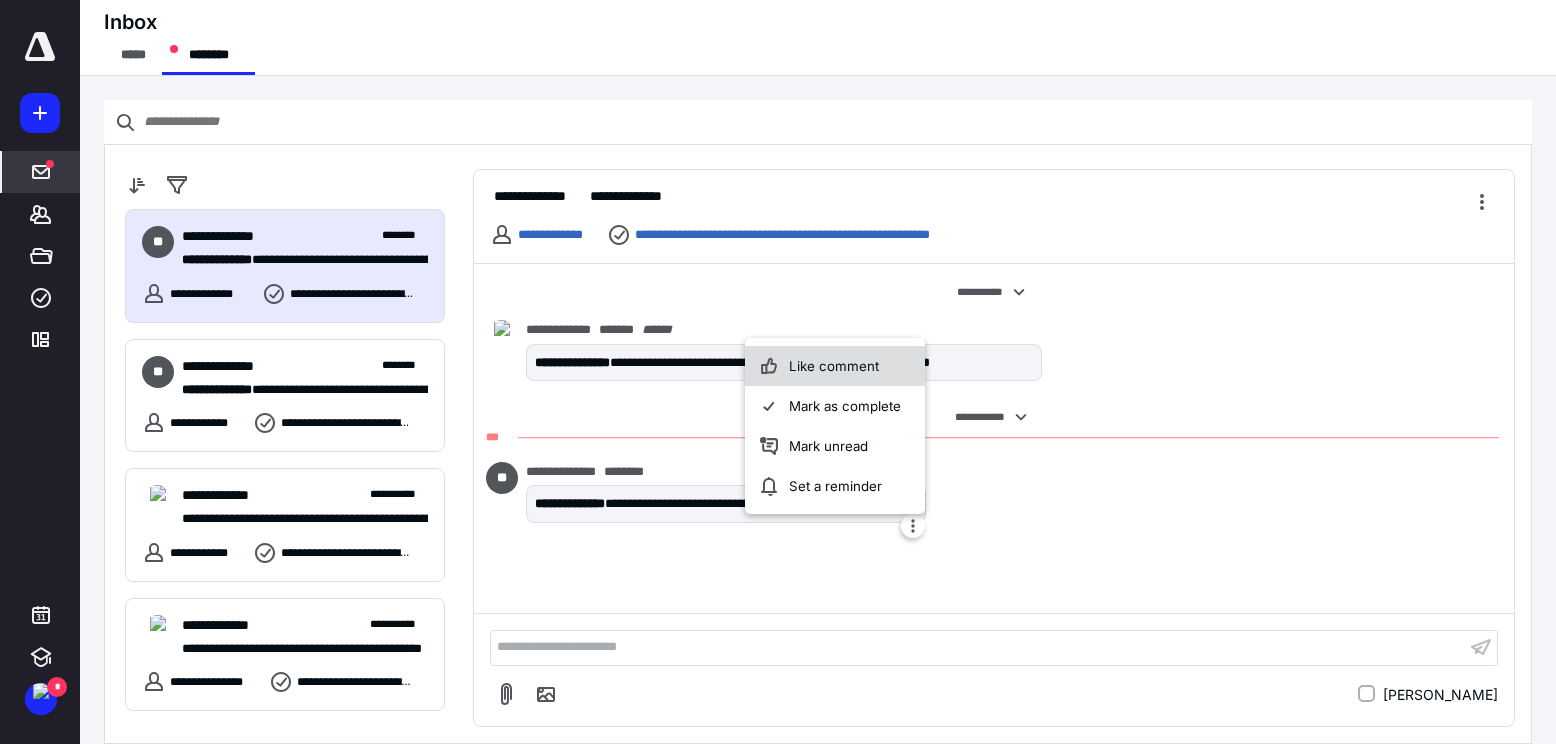 click on "Like comment" at bounding box center (835, 366) 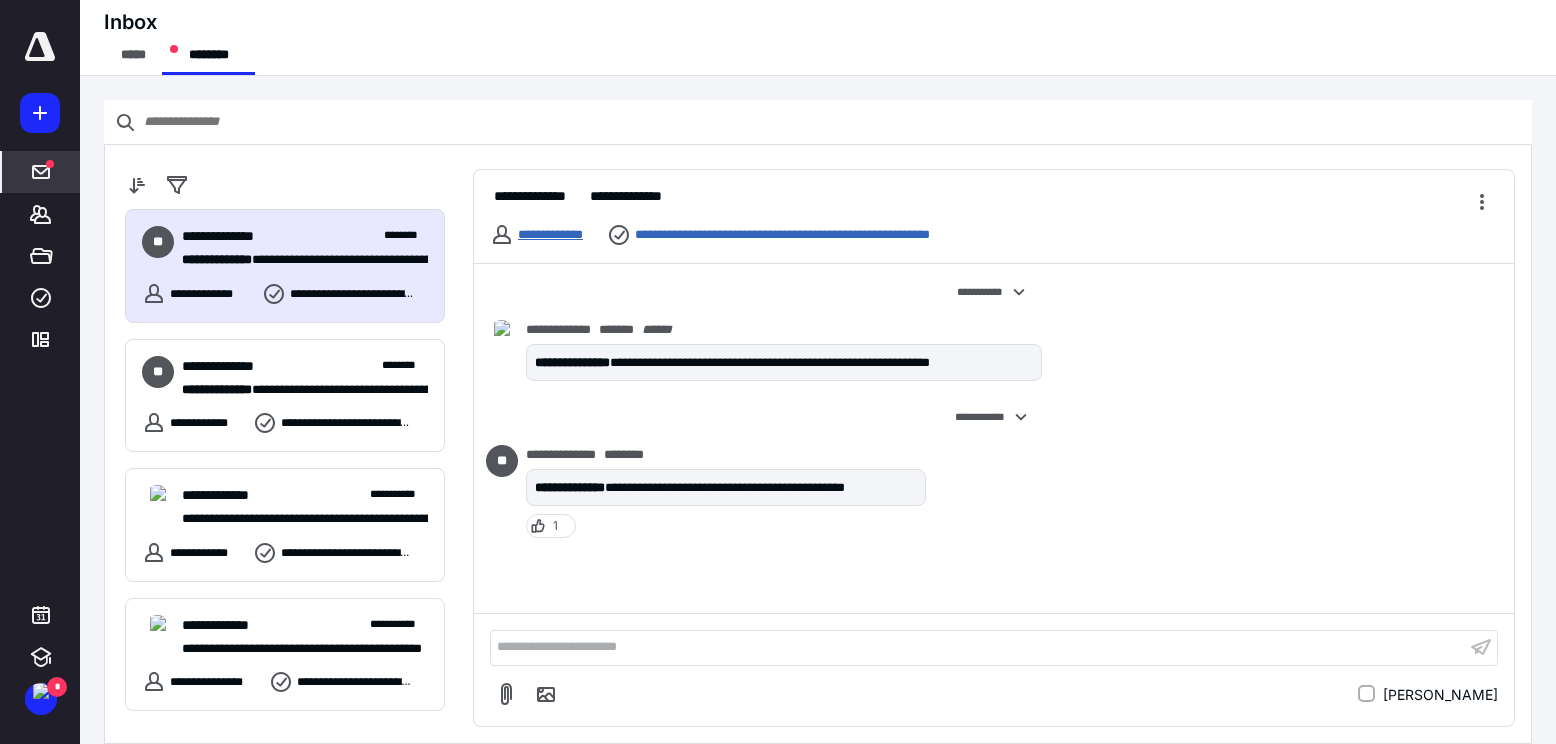 click on "**********" at bounding box center [550, 234] 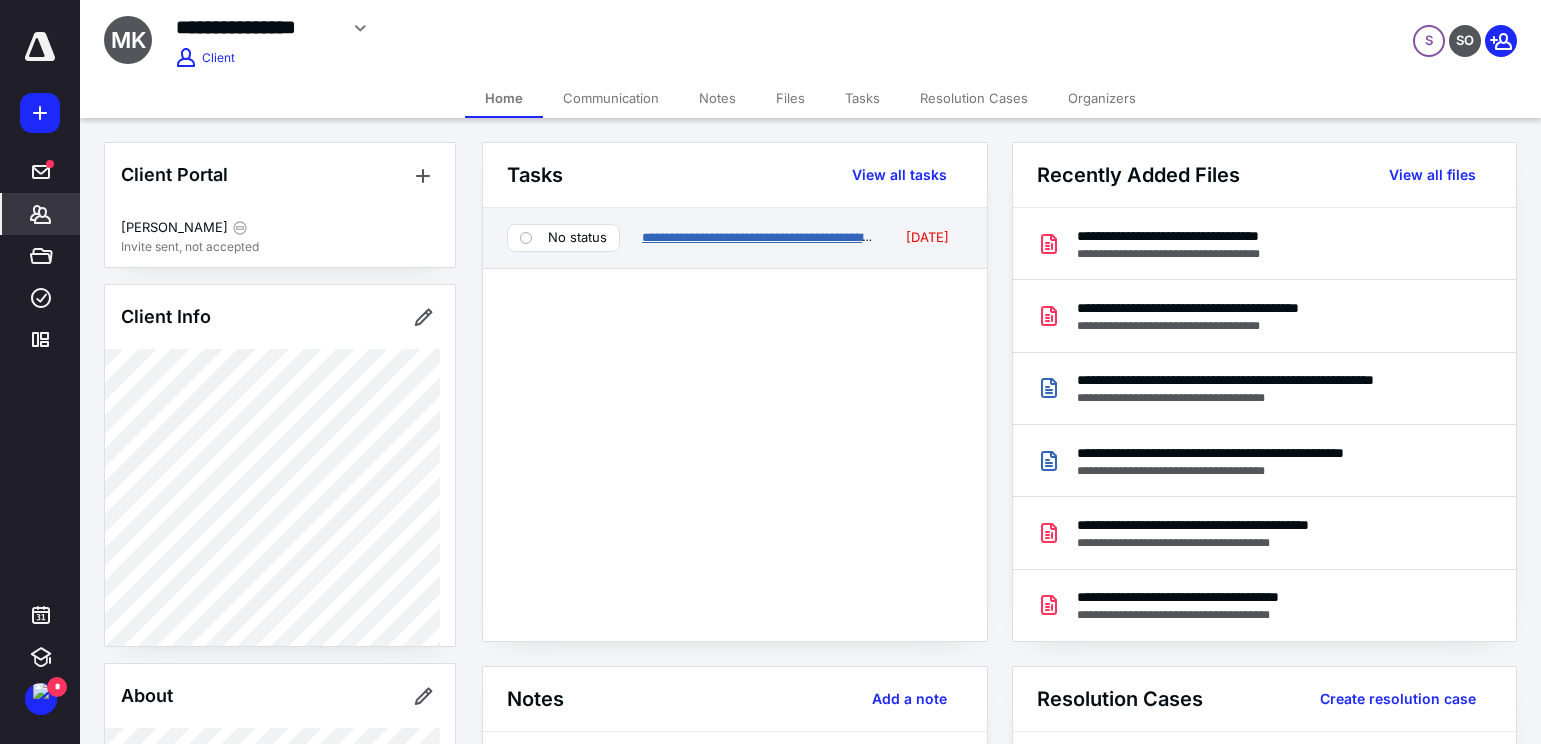 click on "**********" at bounding box center (789, 237) 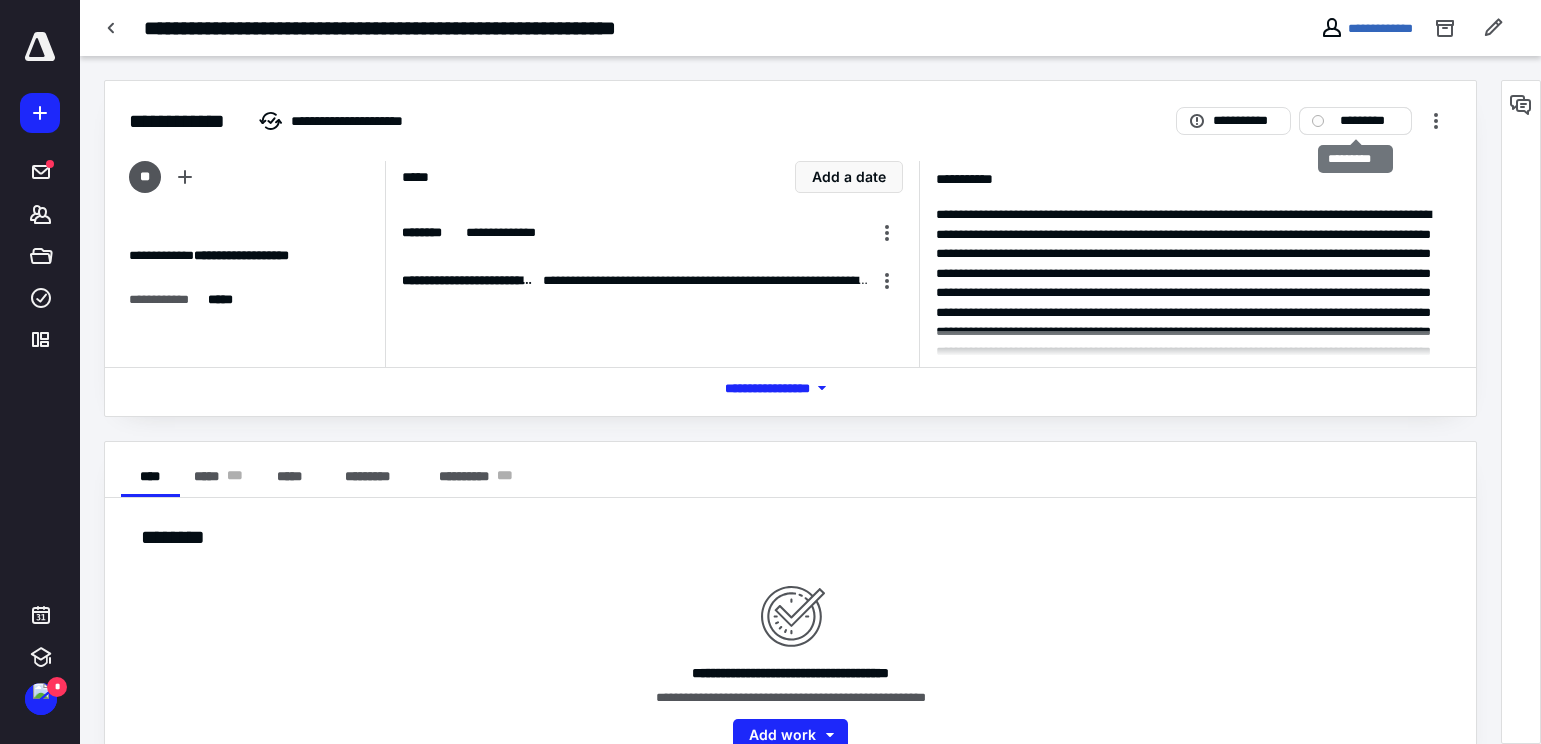 click on "*********" at bounding box center (1369, 121) 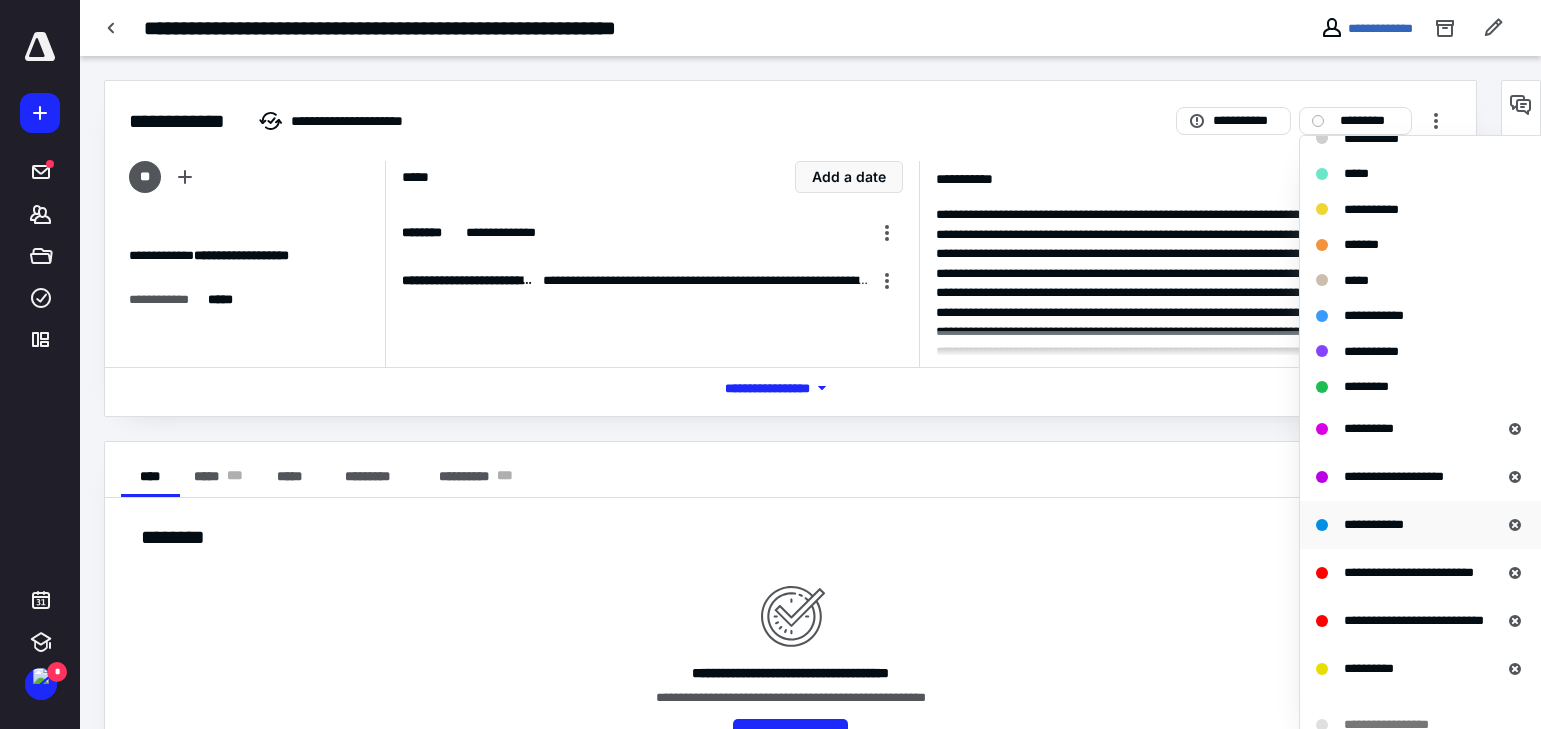 scroll, scrollTop: 185, scrollLeft: 0, axis: vertical 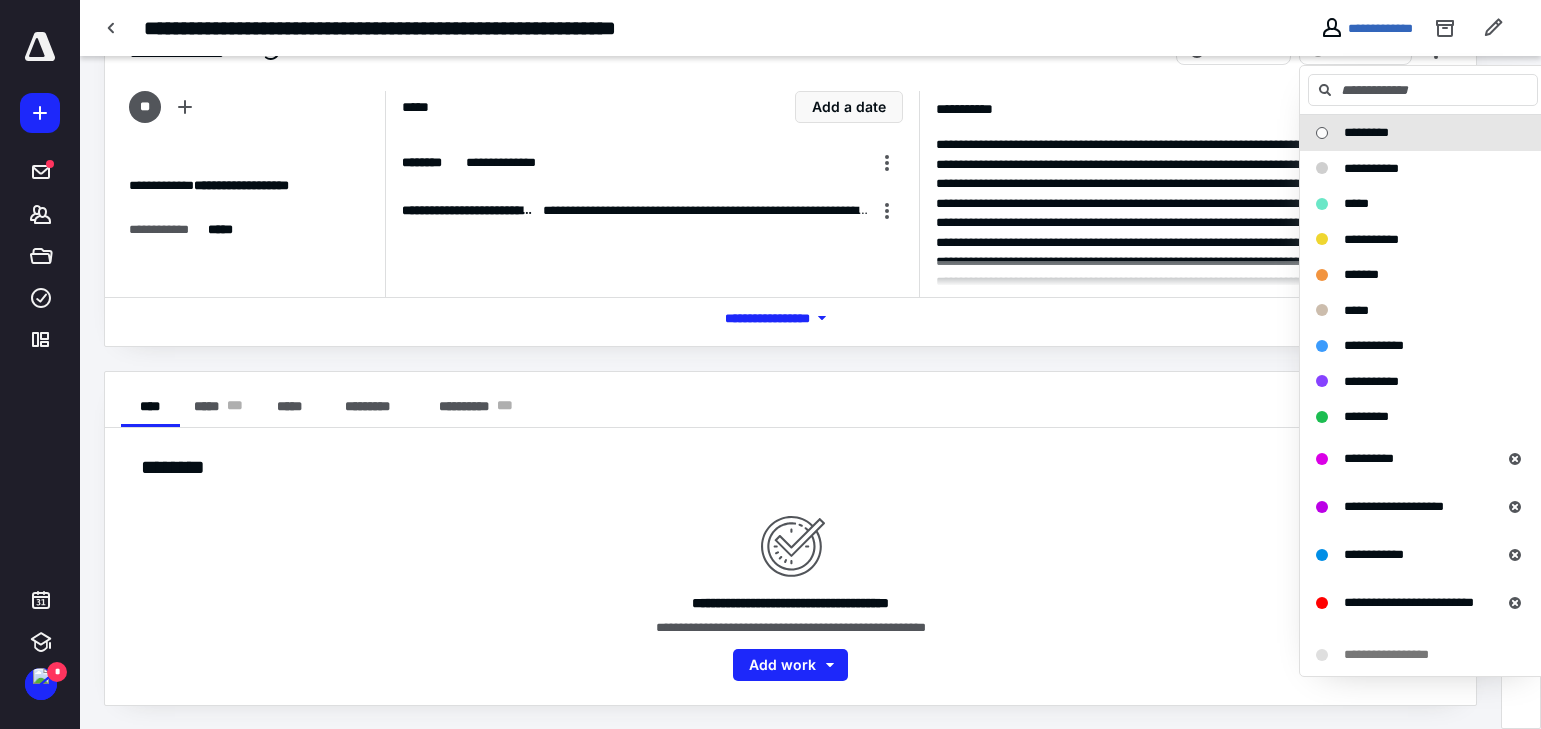 click on "********" at bounding box center (790, 467) 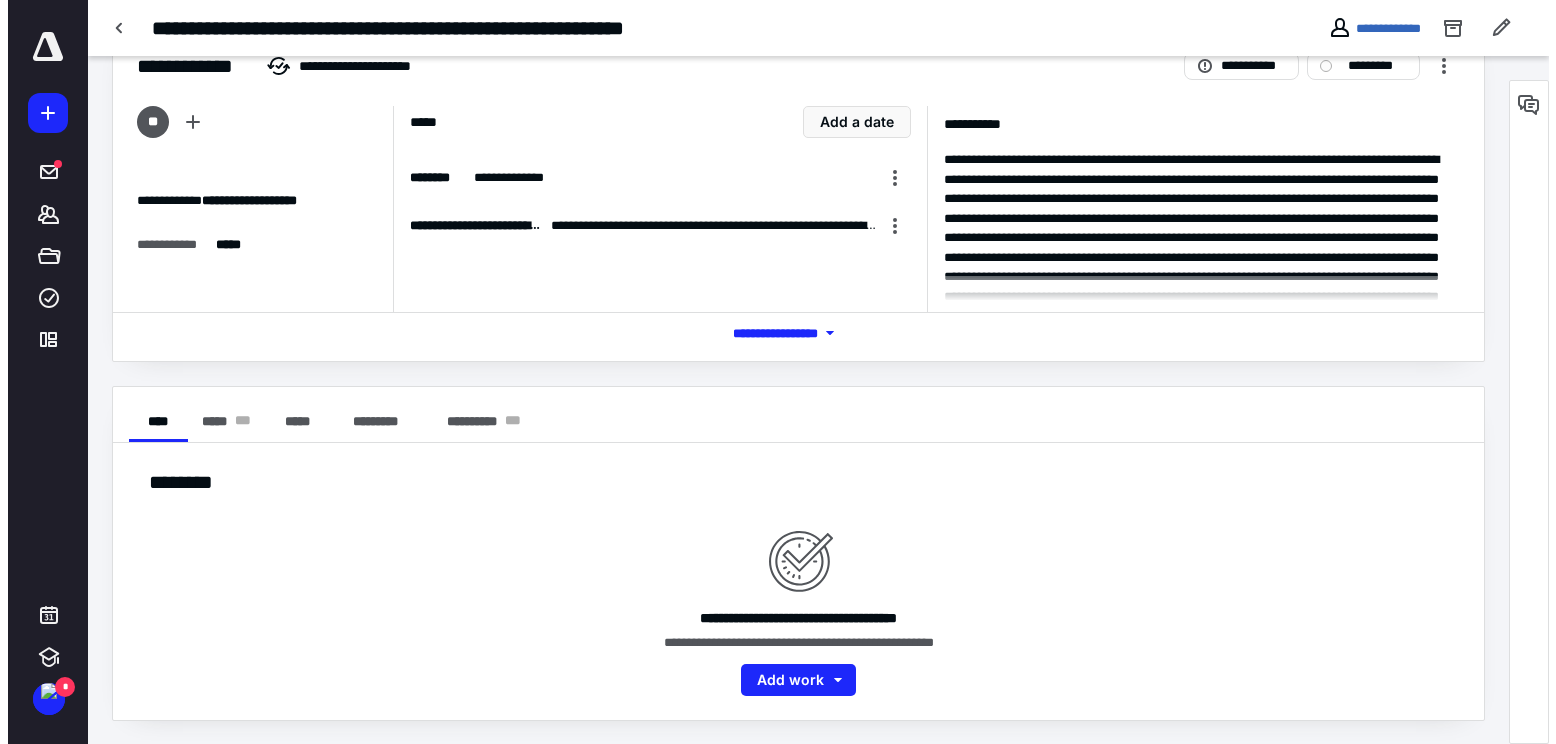 scroll, scrollTop: 0, scrollLeft: 0, axis: both 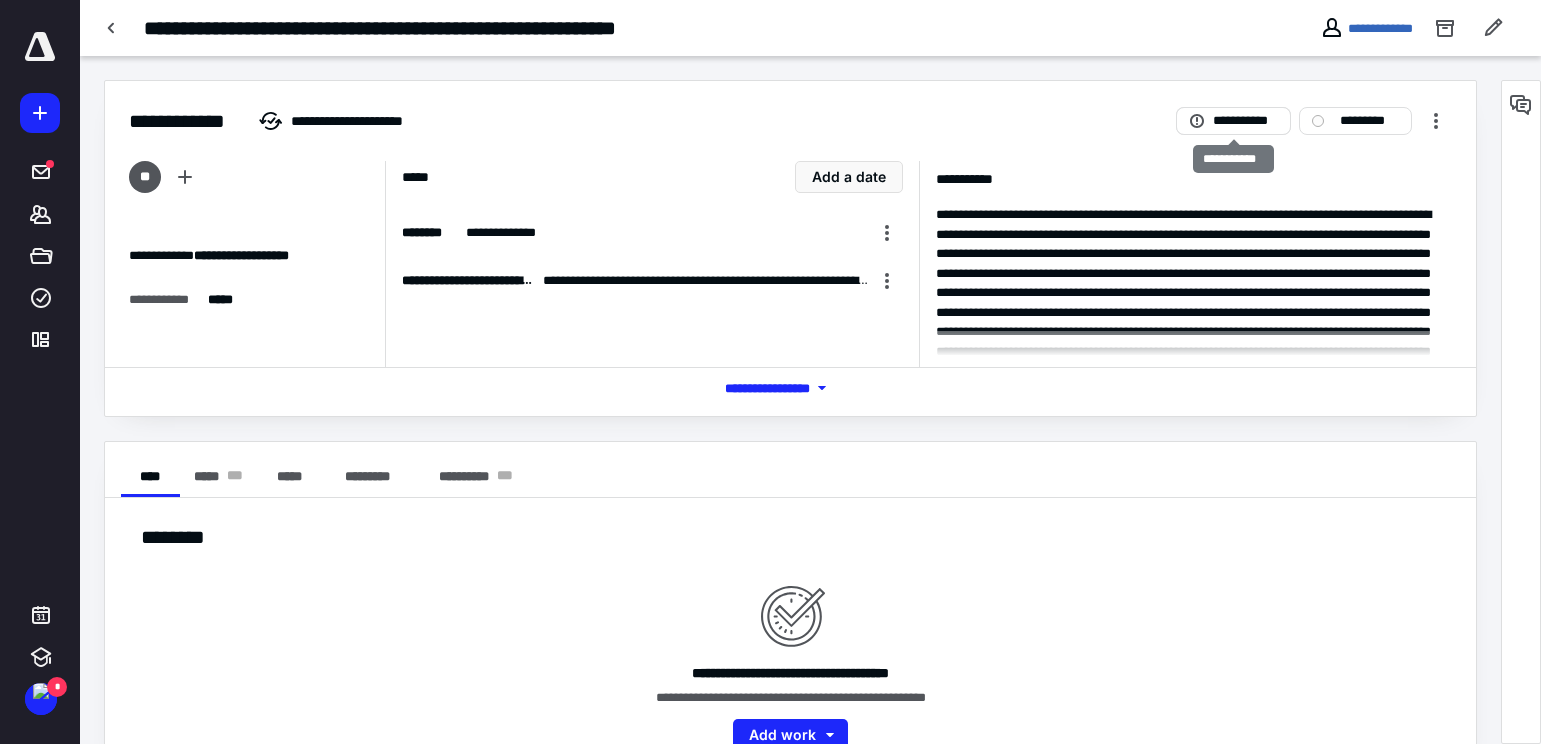 click on "**********" at bounding box center [1245, 121] 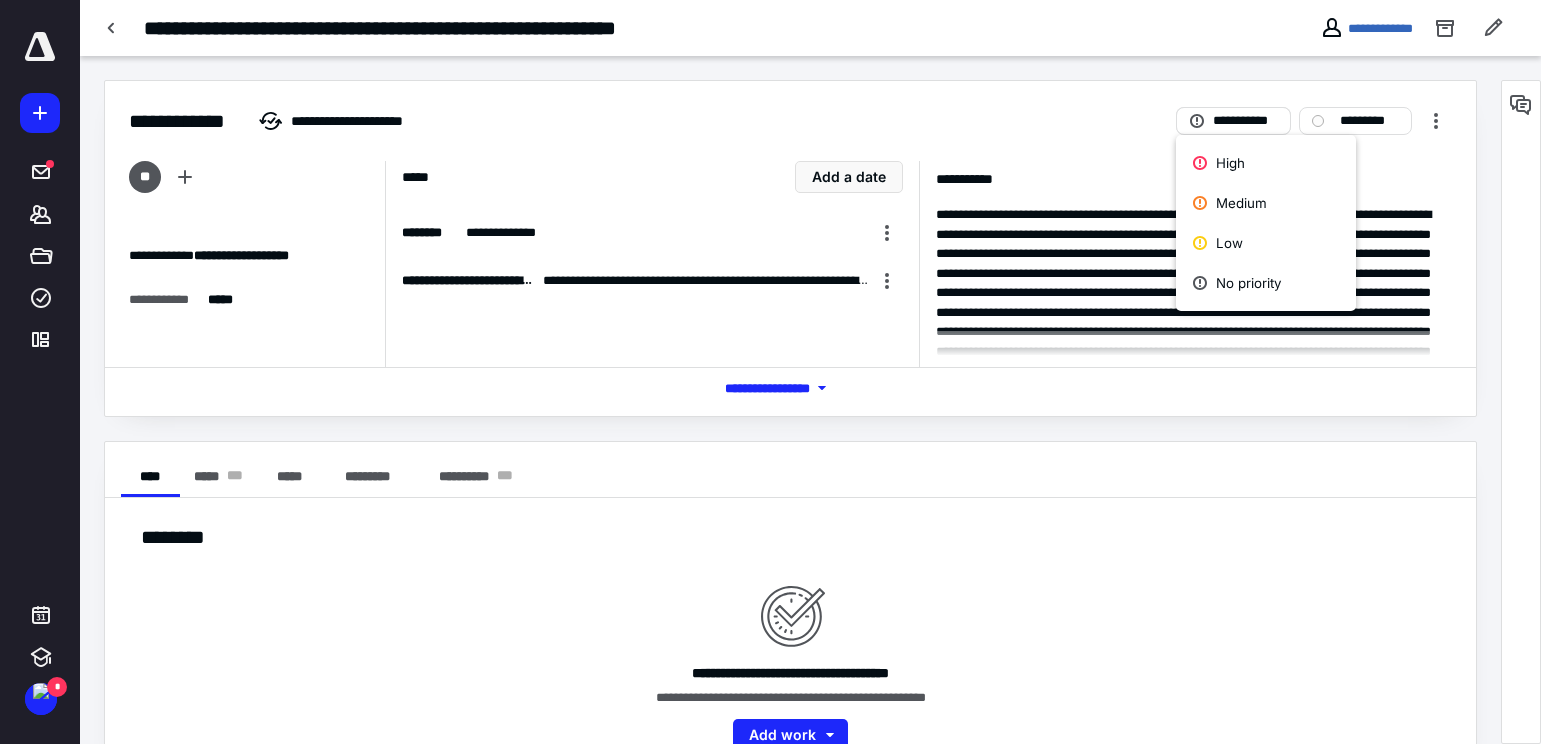 click on "**********" at bounding box center (1245, 121) 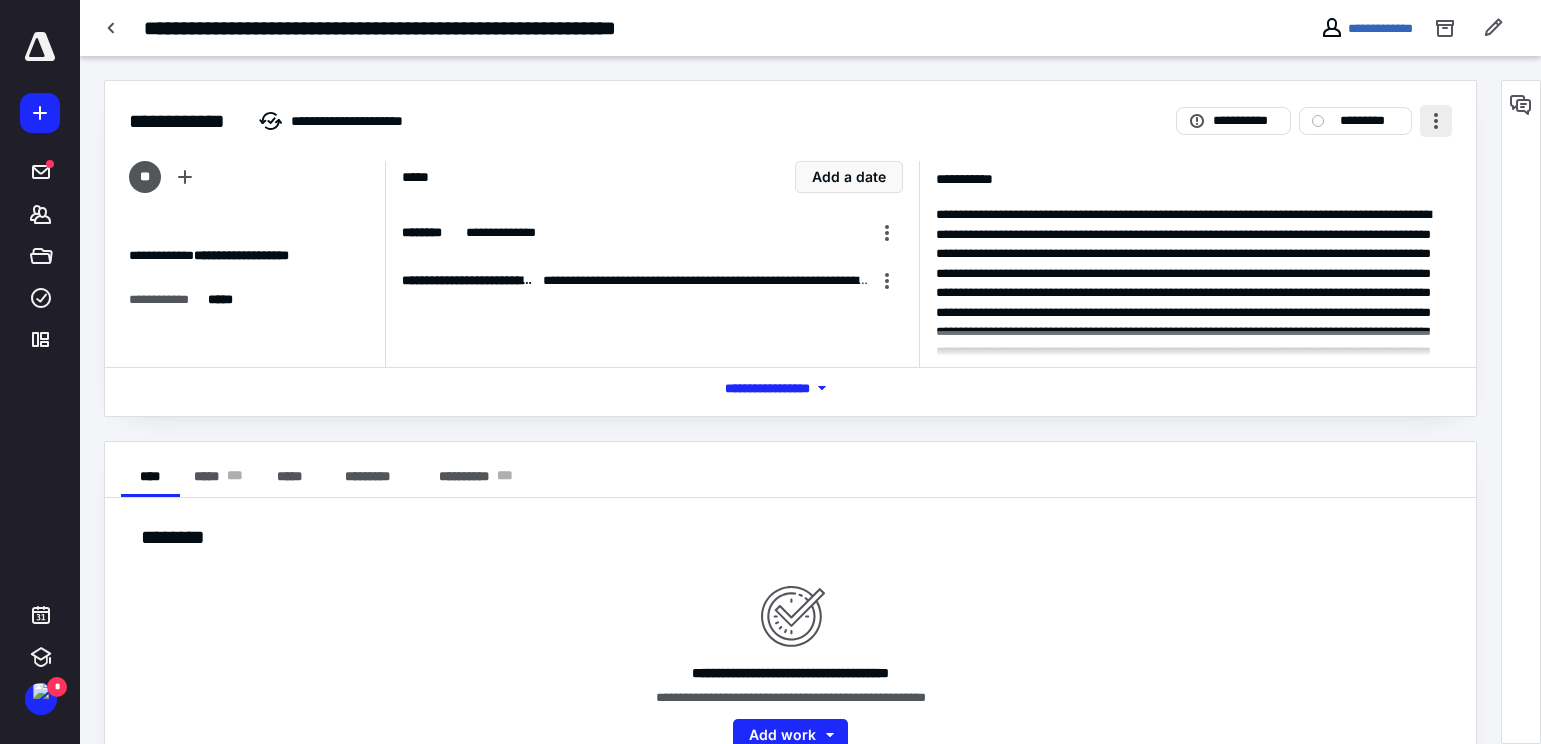 click at bounding box center (1436, 121) 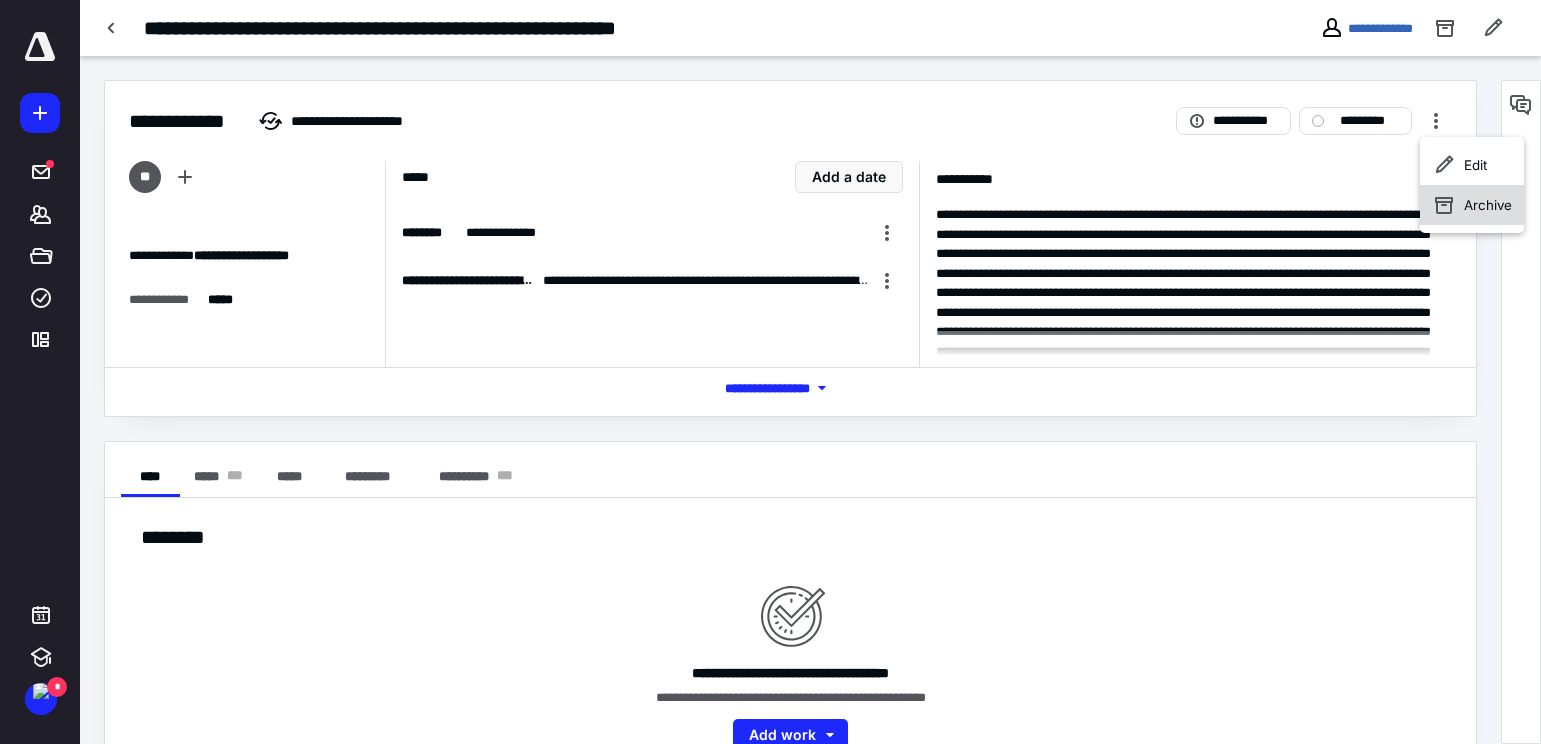 click on "Archive" at bounding box center (1488, 205) 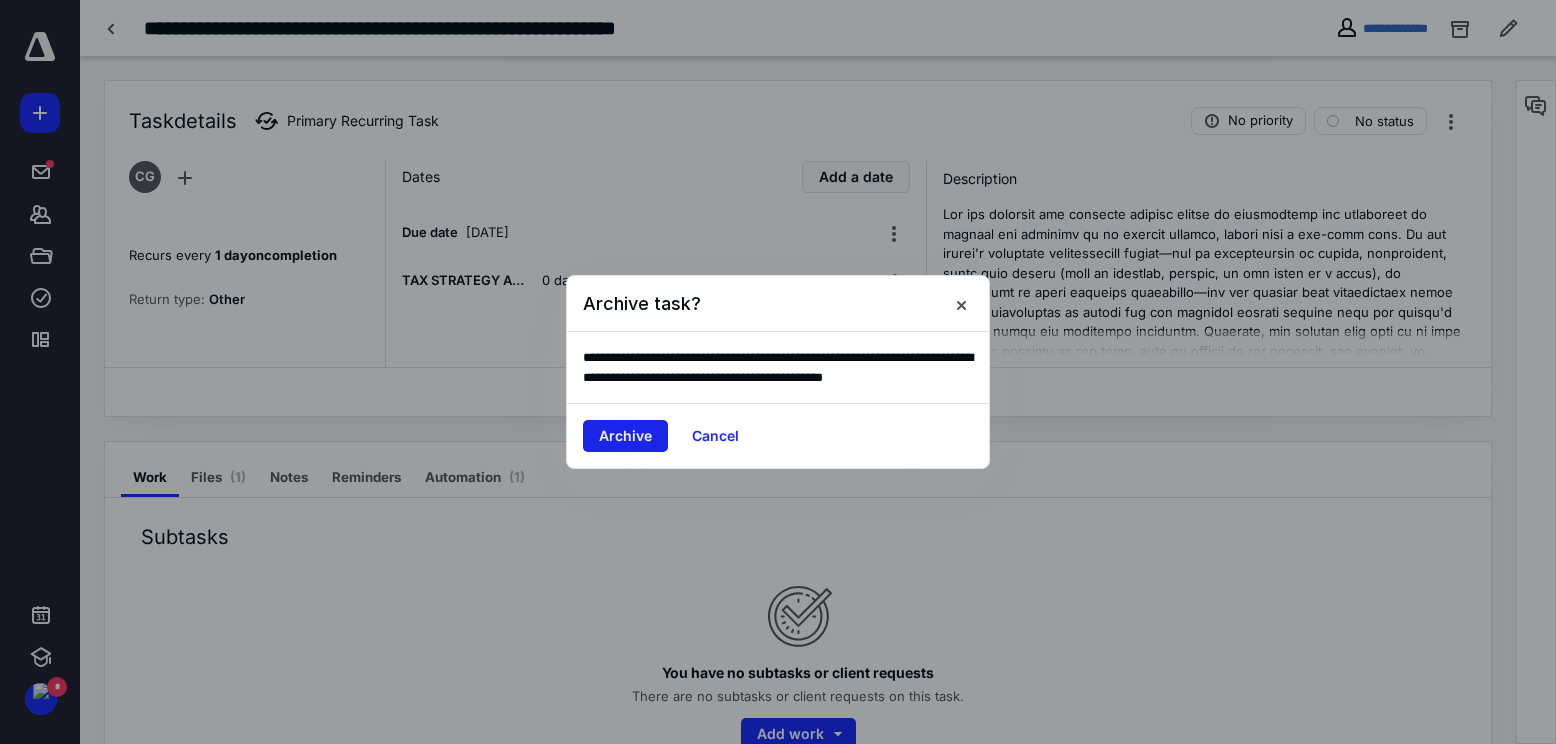 click on "Archive" at bounding box center (625, 436) 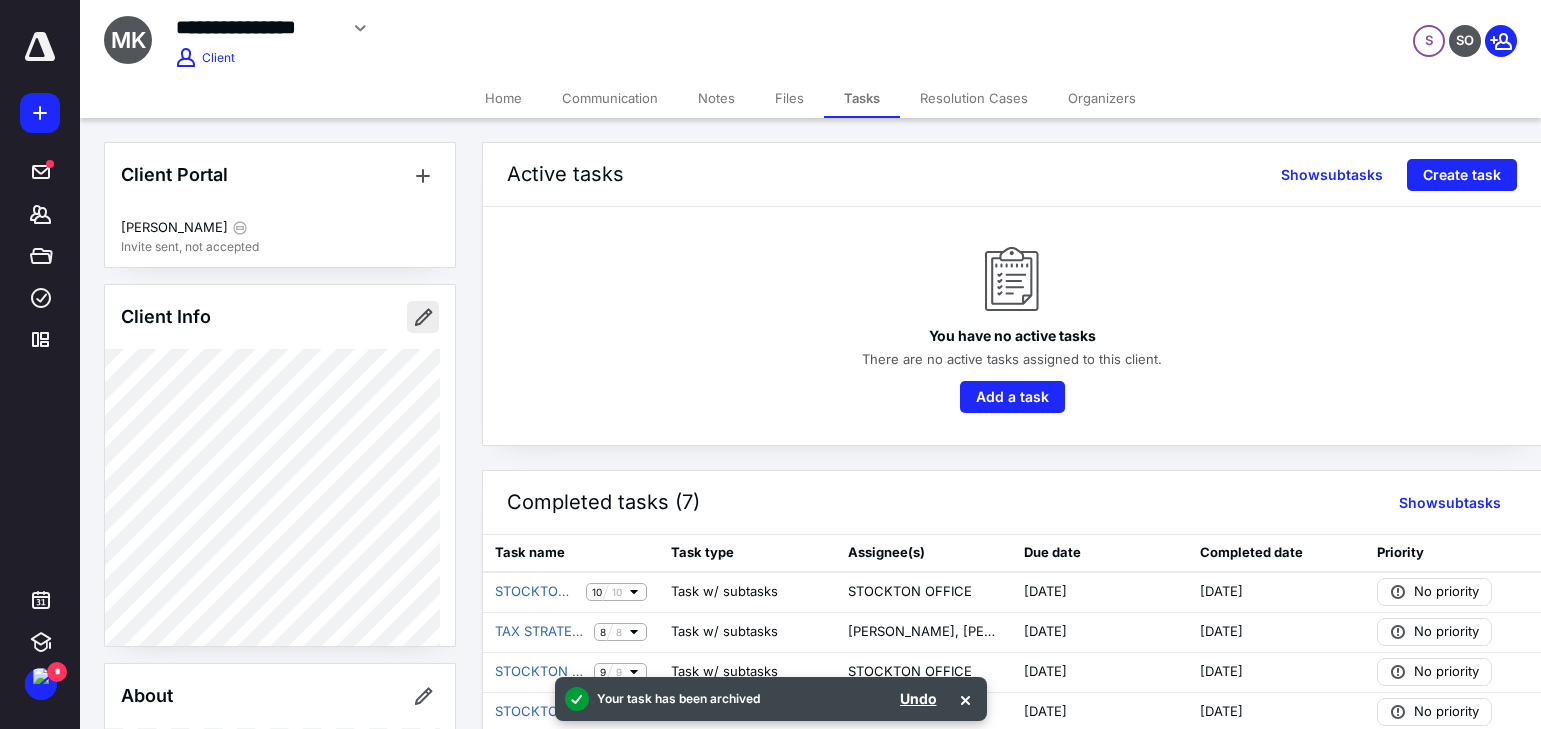click at bounding box center (423, 317) 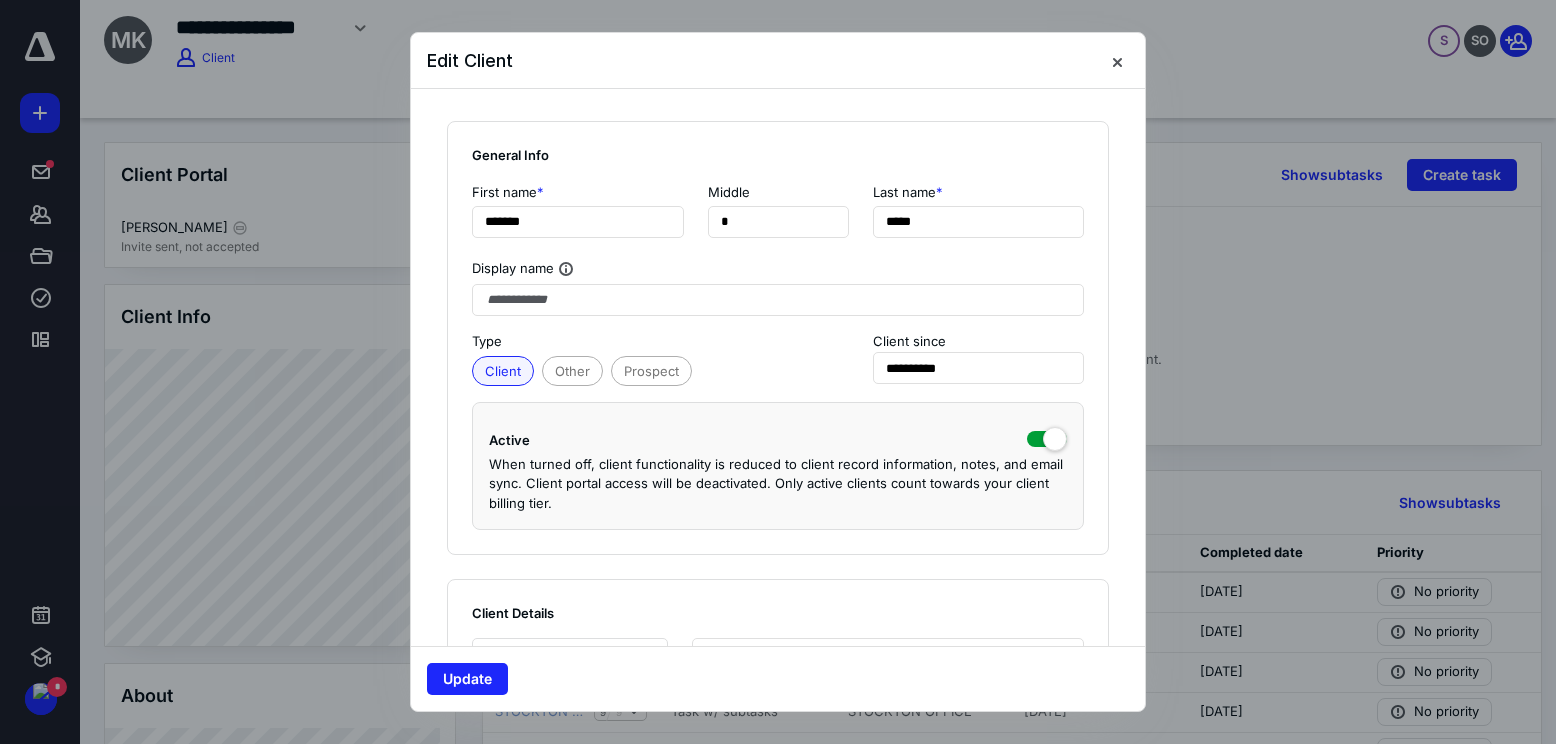 click at bounding box center (1117, 61) 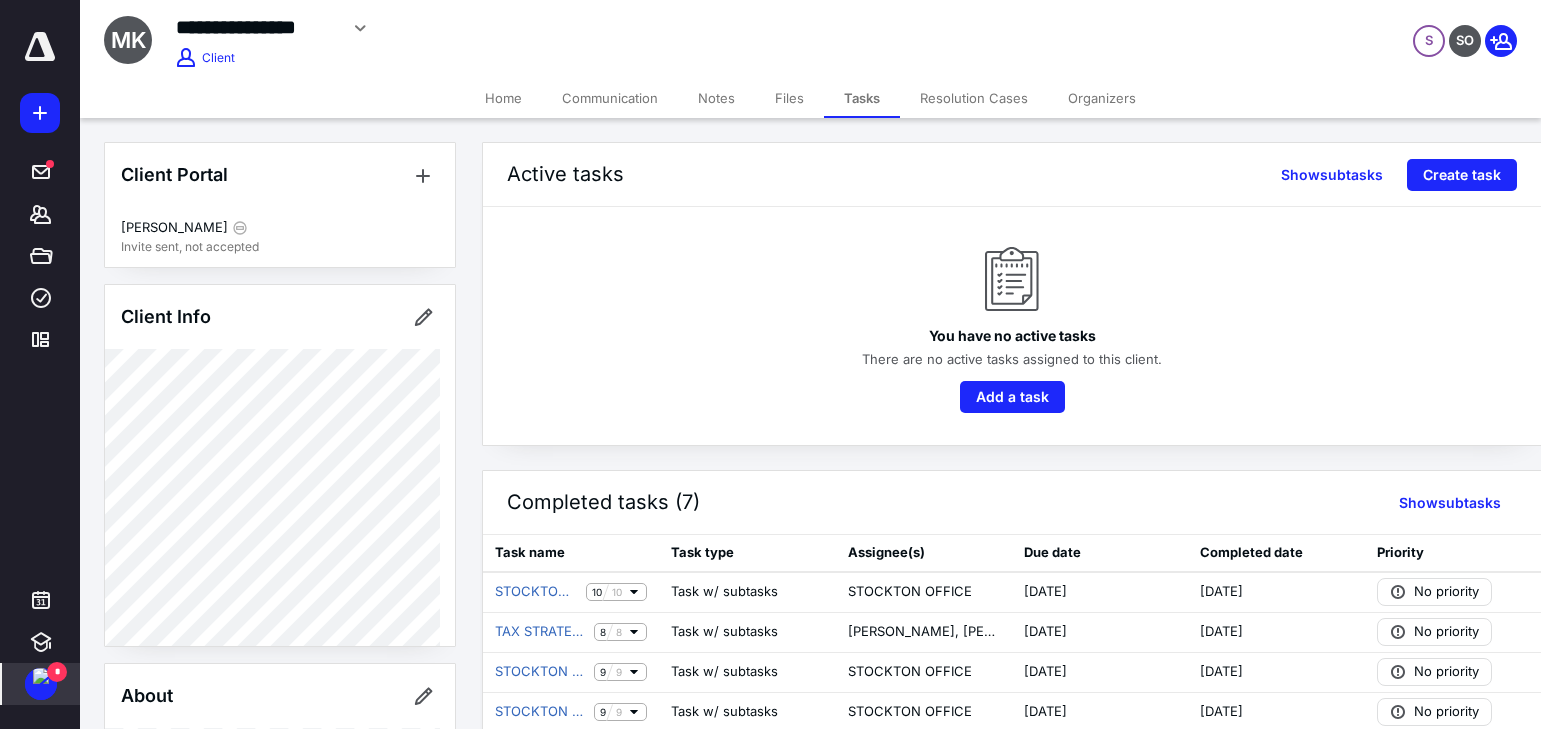 click at bounding box center [41, 676] 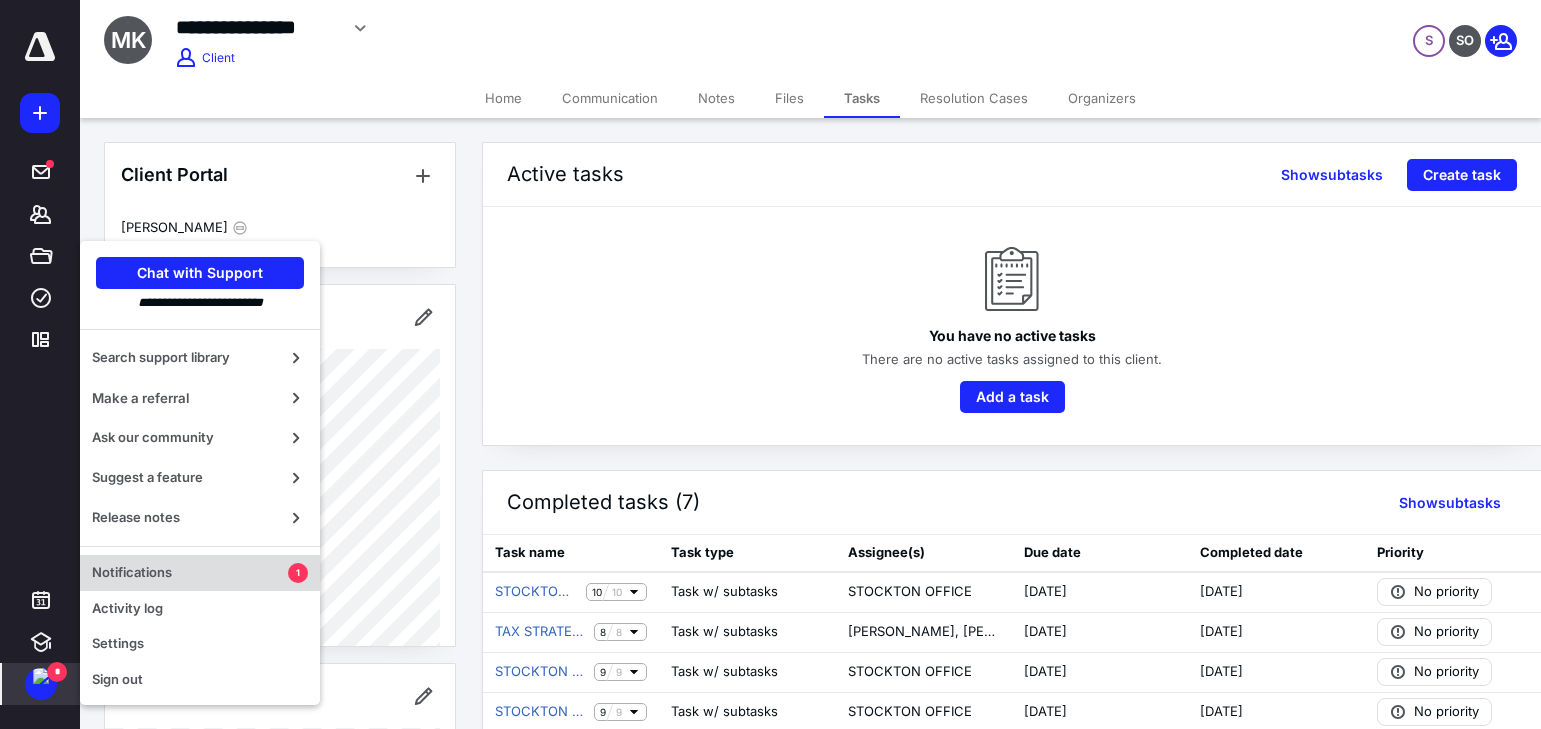 click on "Notifications" at bounding box center [190, 573] 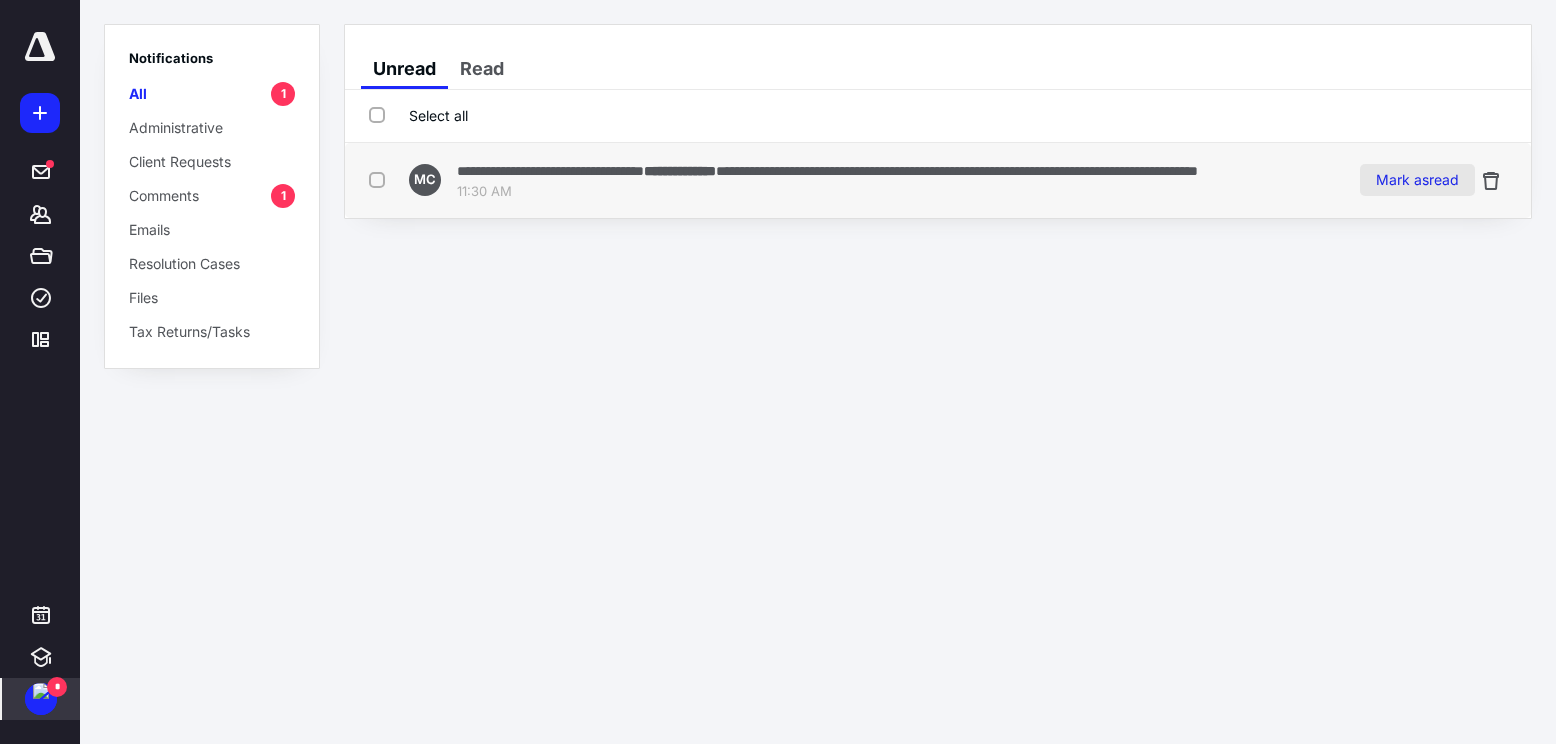 click on "Mark as  read" at bounding box center (1417, 180) 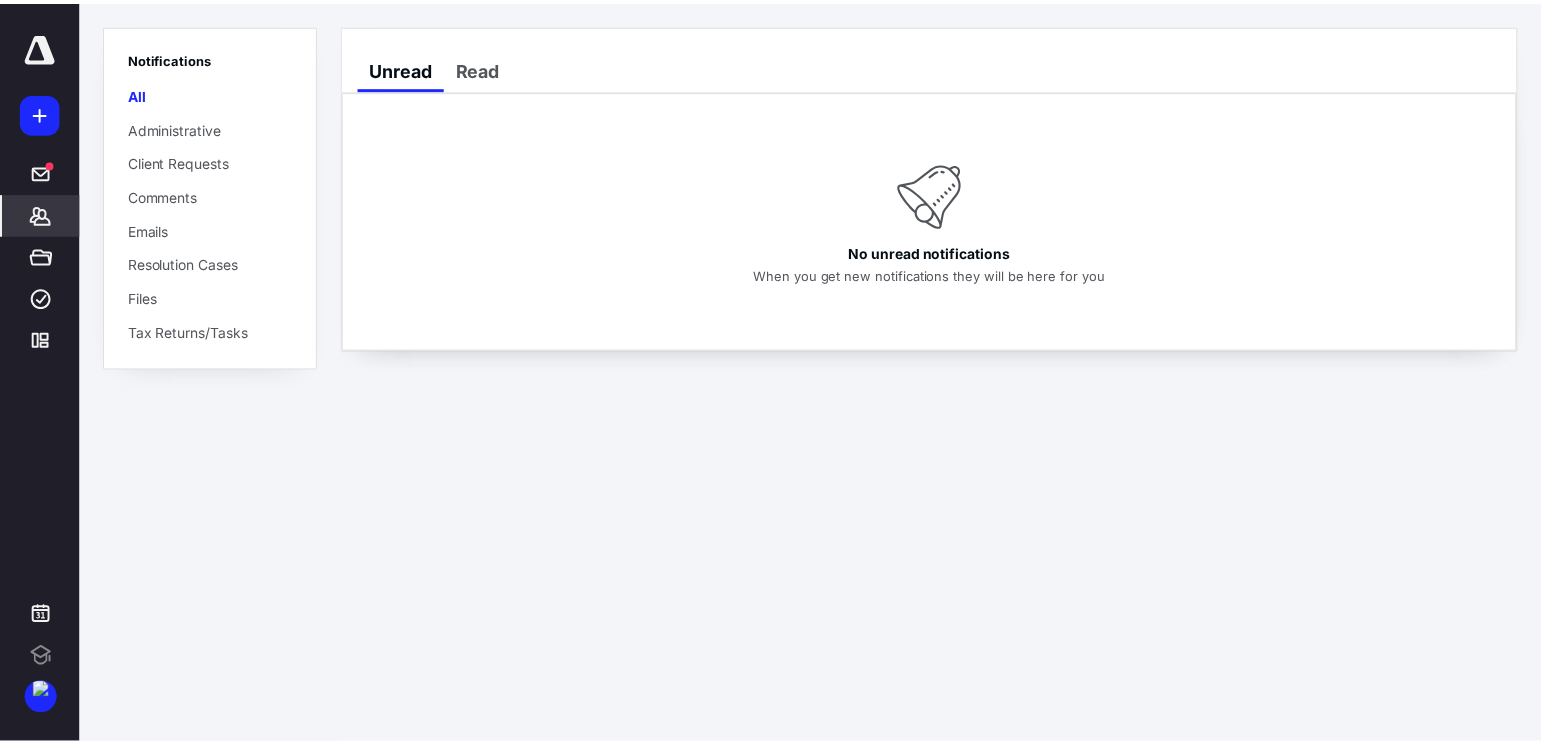 scroll, scrollTop: 0, scrollLeft: 0, axis: both 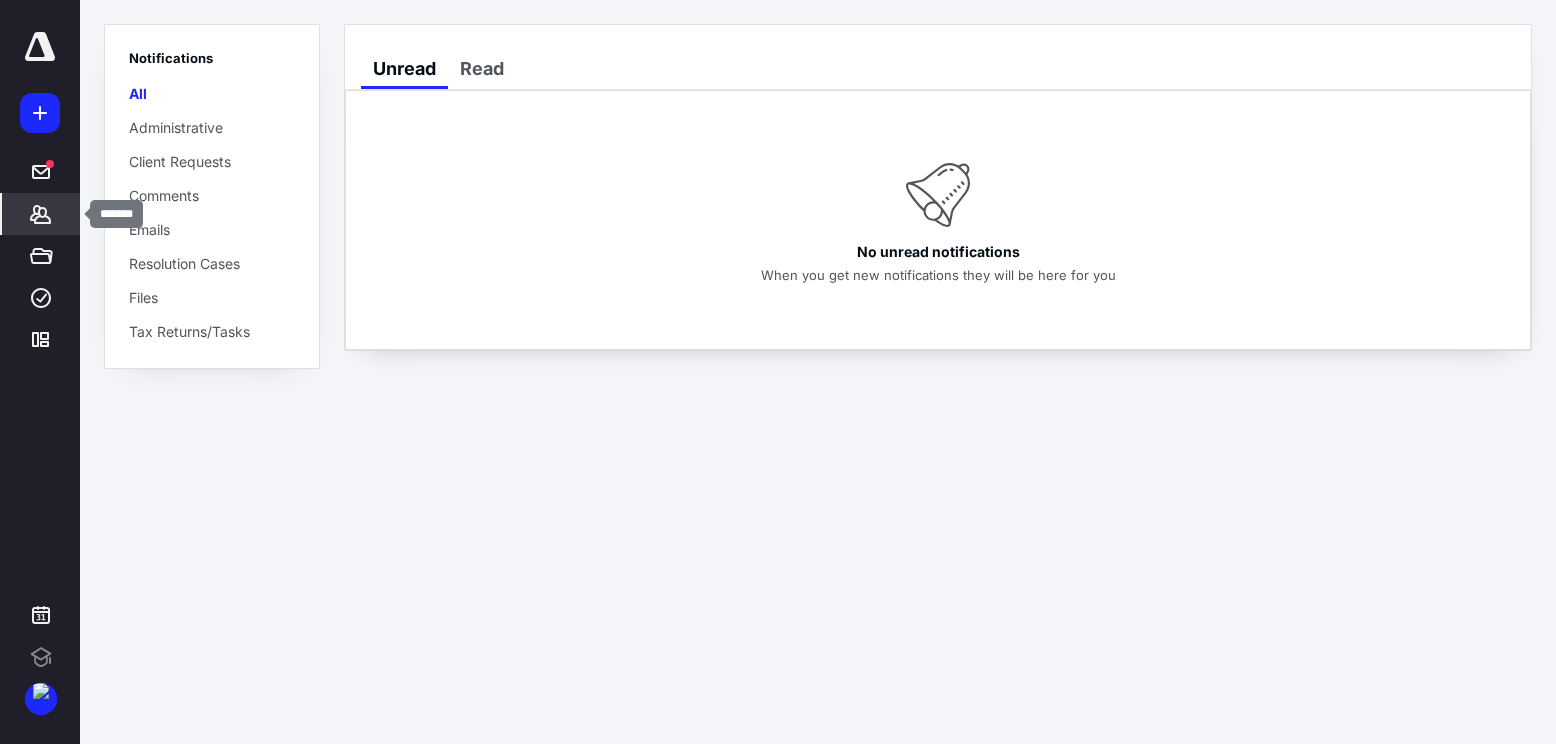 click 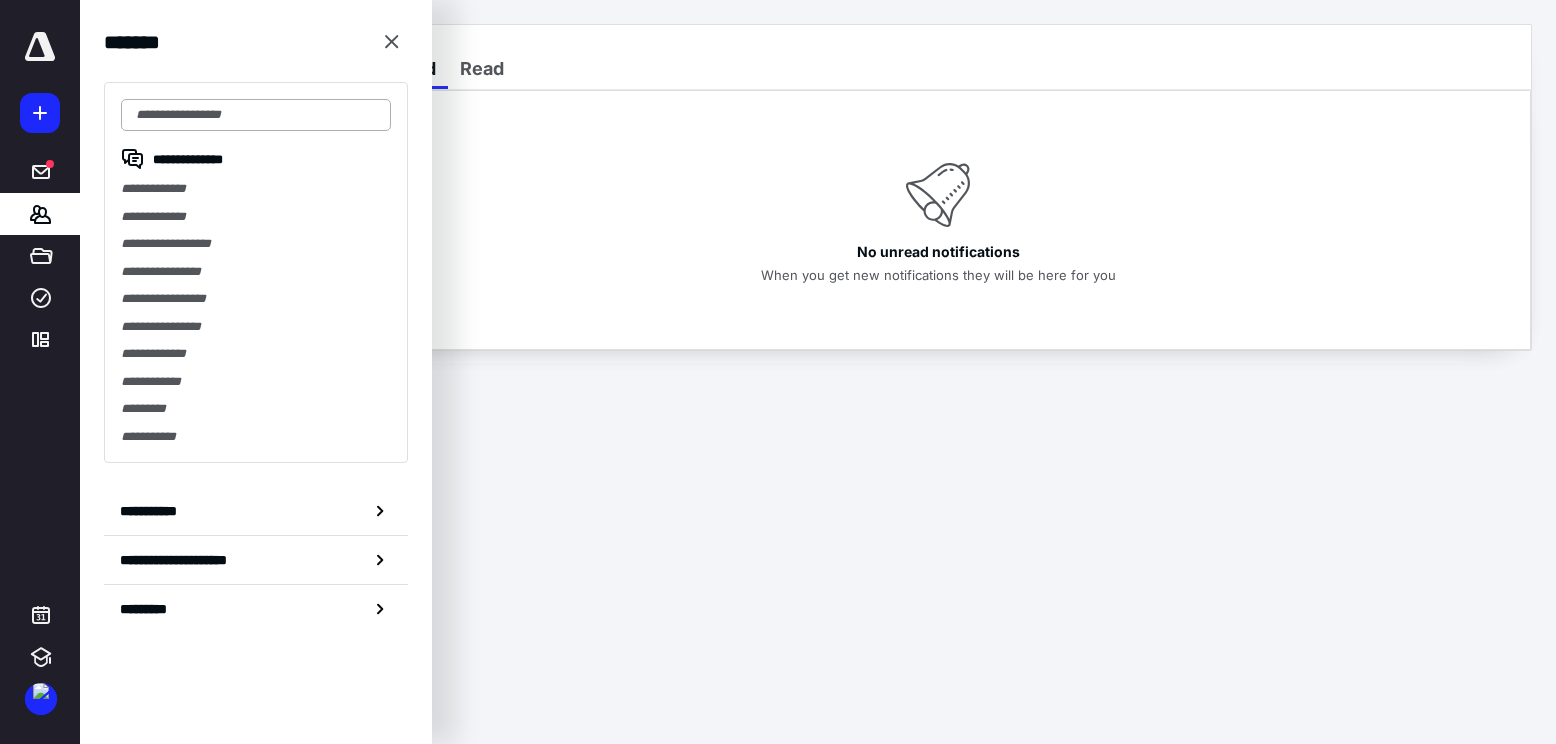 click at bounding box center [256, 115] 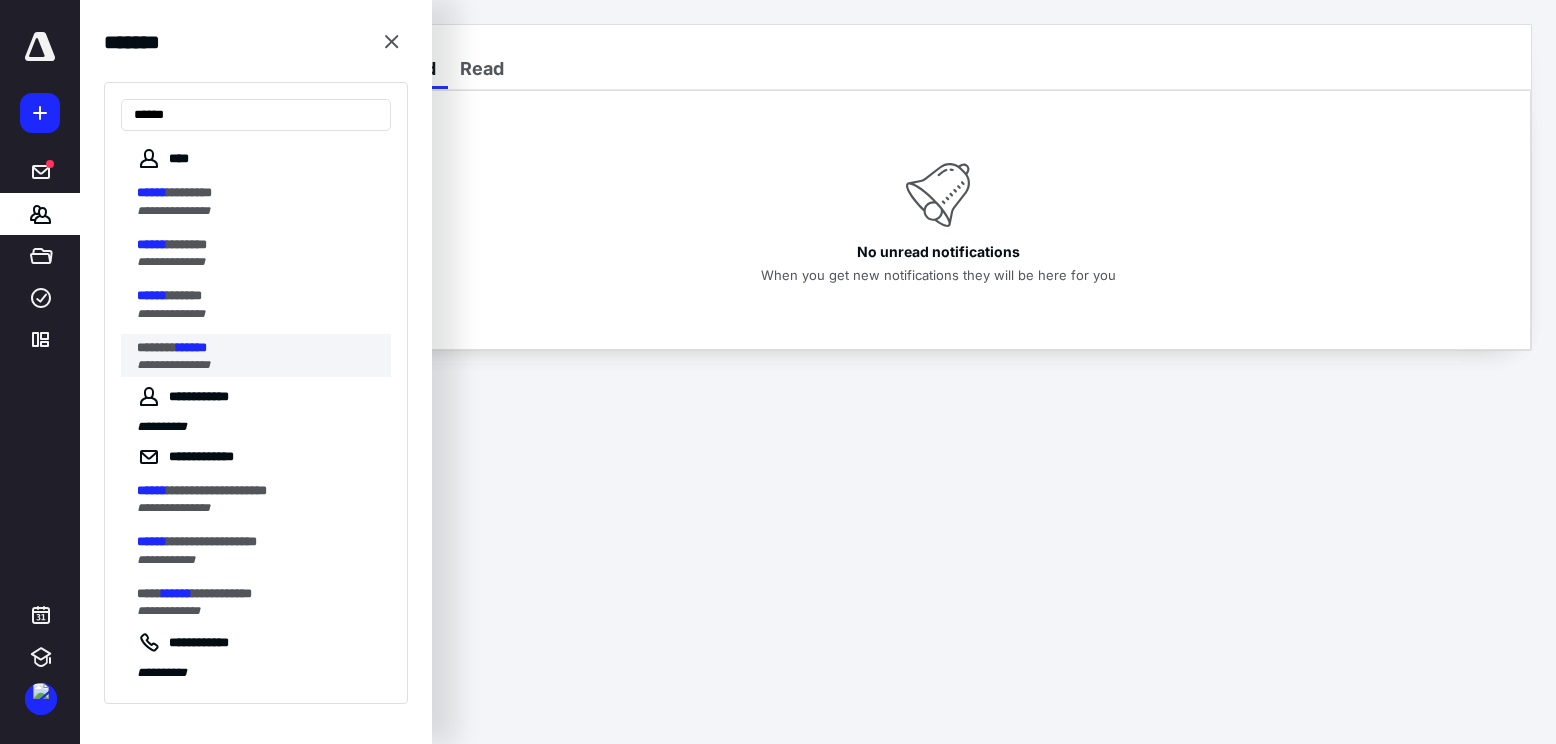 type on "******" 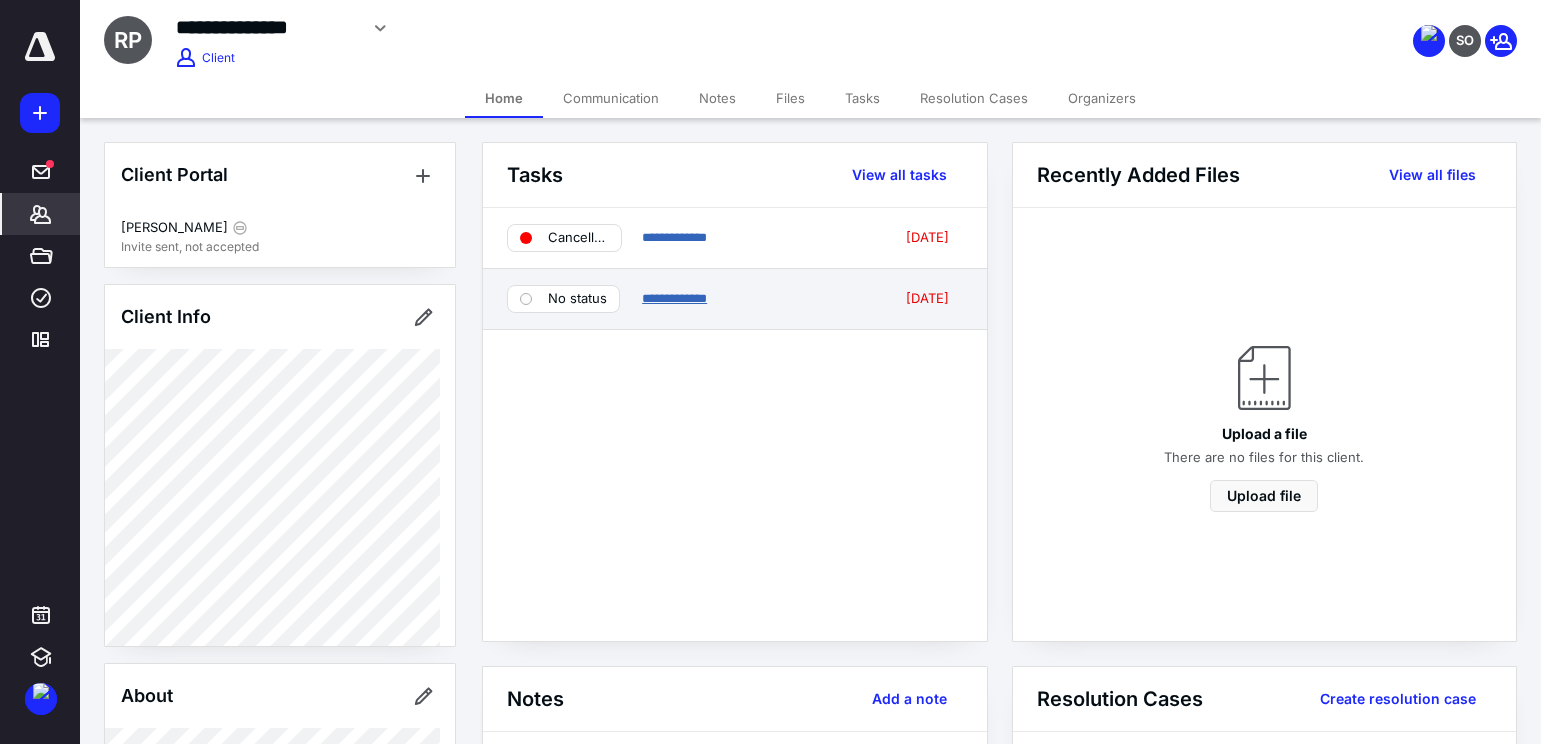 click on "**********" at bounding box center [674, 298] 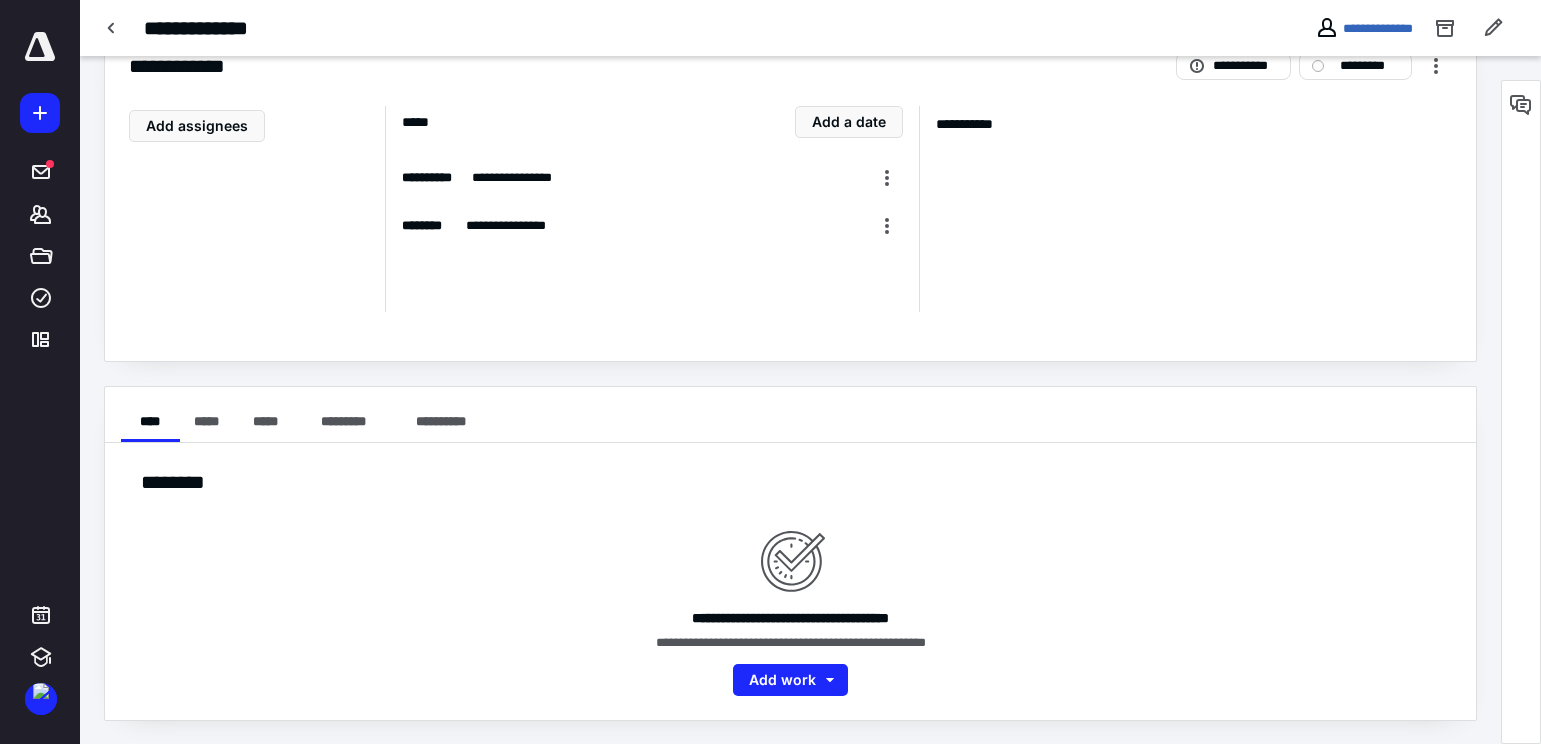 scroll, scrollTop: 0, scrollLeft: 0, axis: both 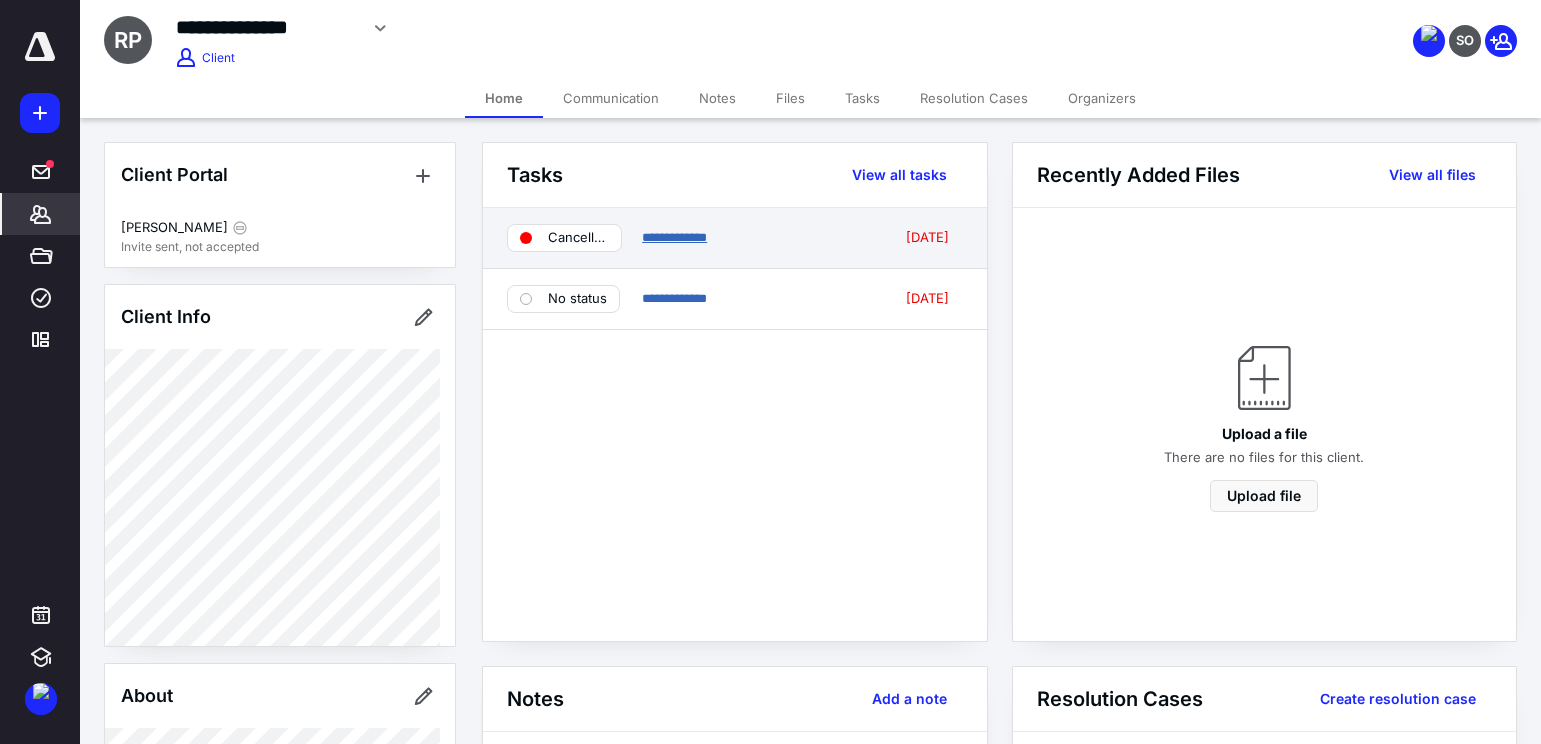 click on "**********" at bounding box center [674, 237] 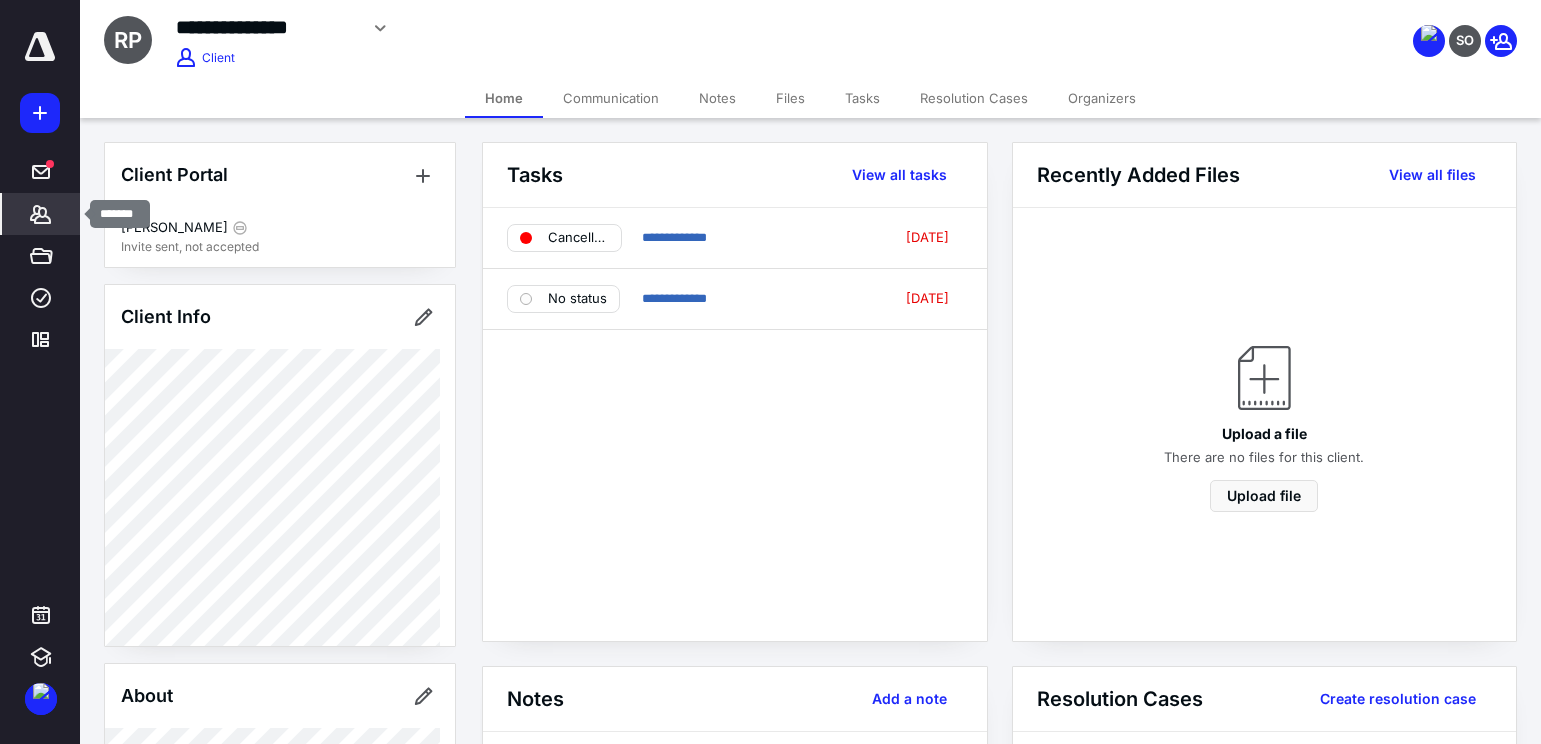 click 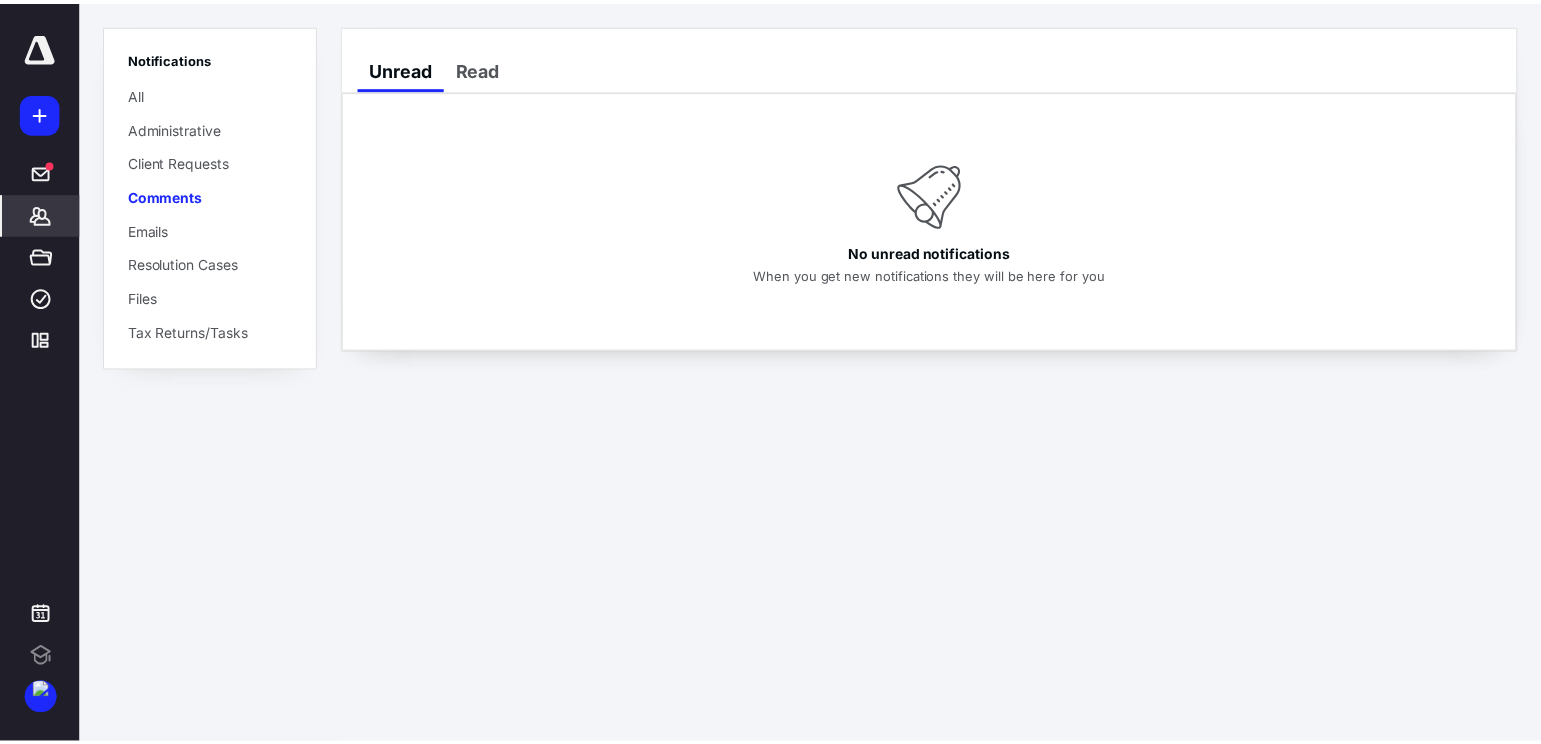 scroll, scrollTop: 0, scrollLeft: 0, axis: both 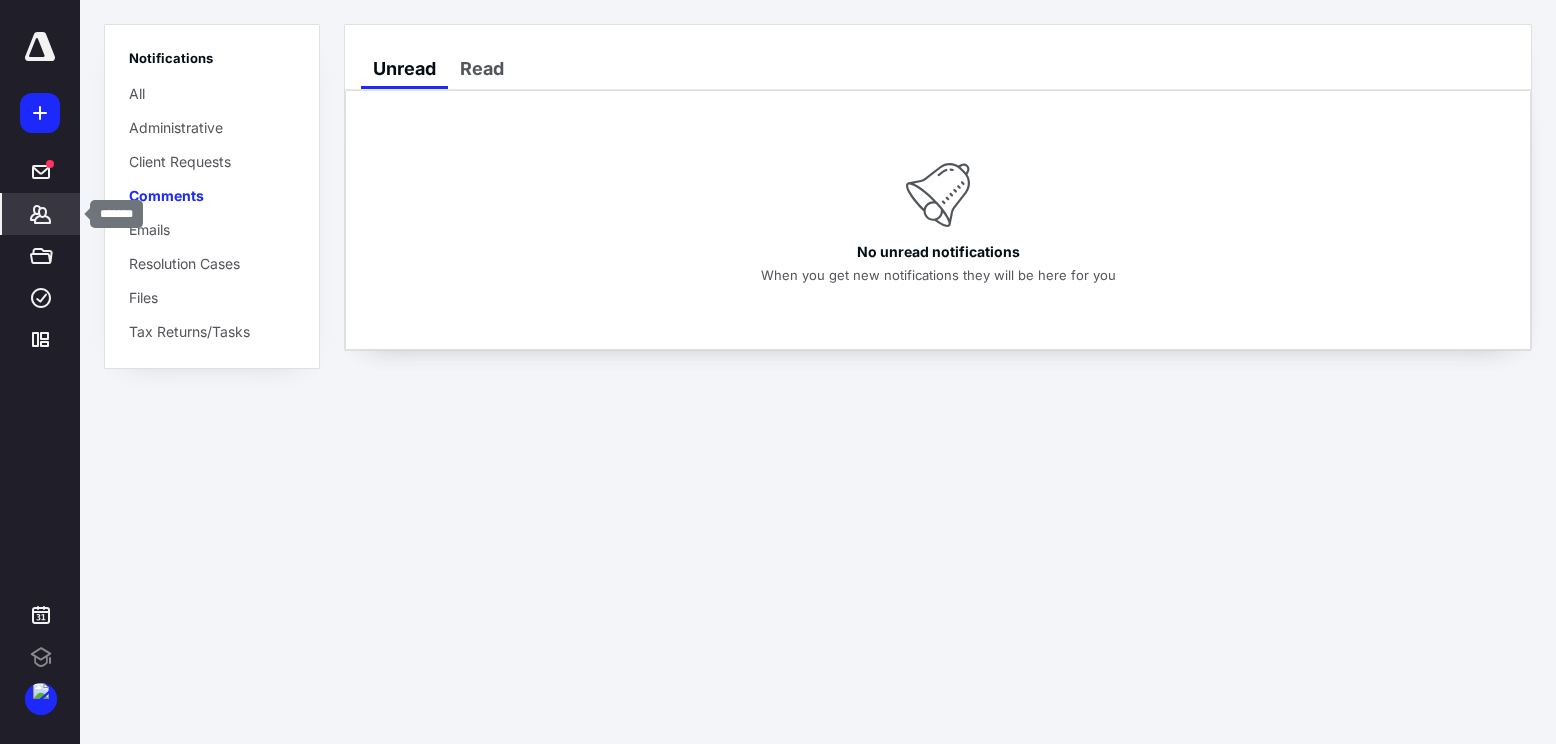 click 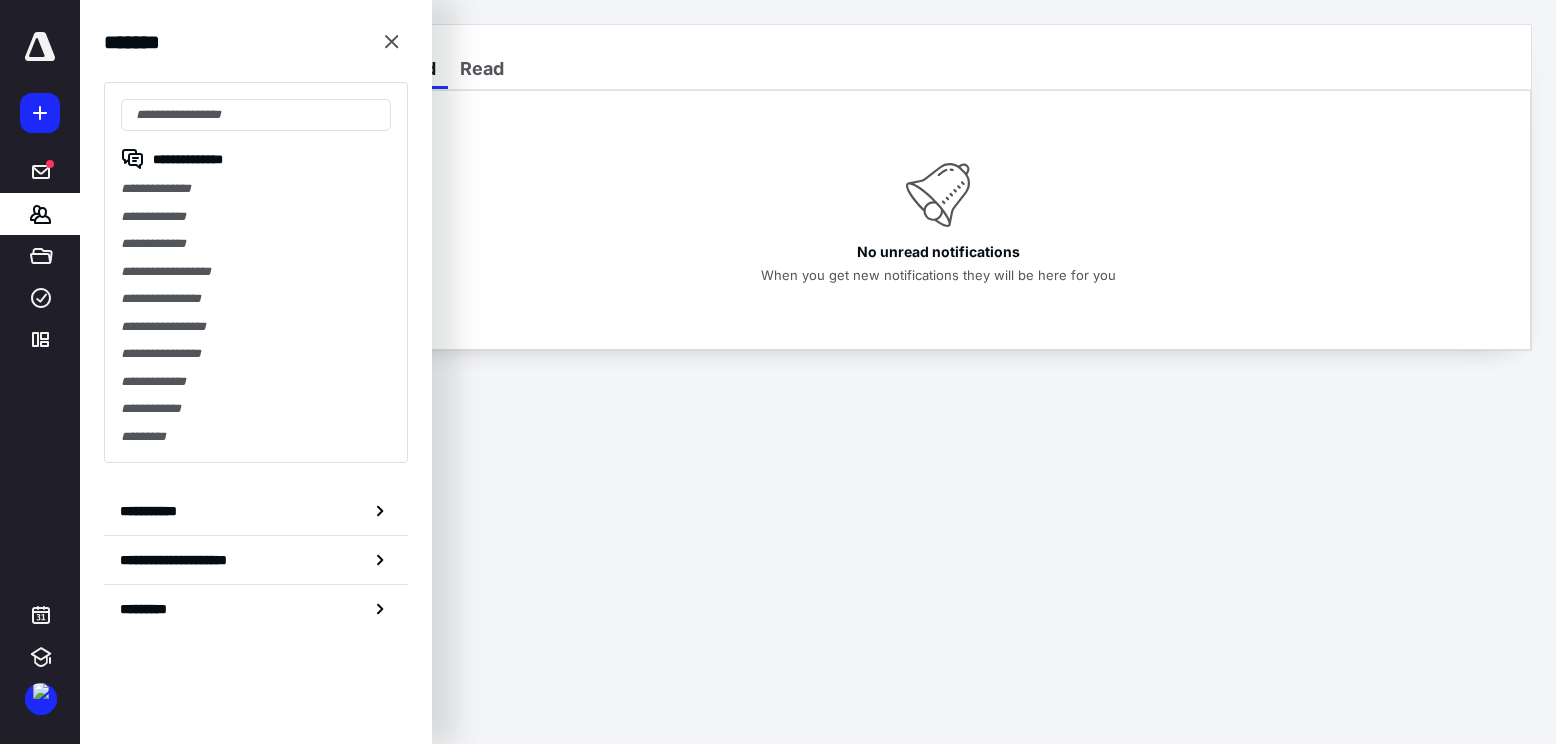 click on "**********" at bounding box center [256, 189] 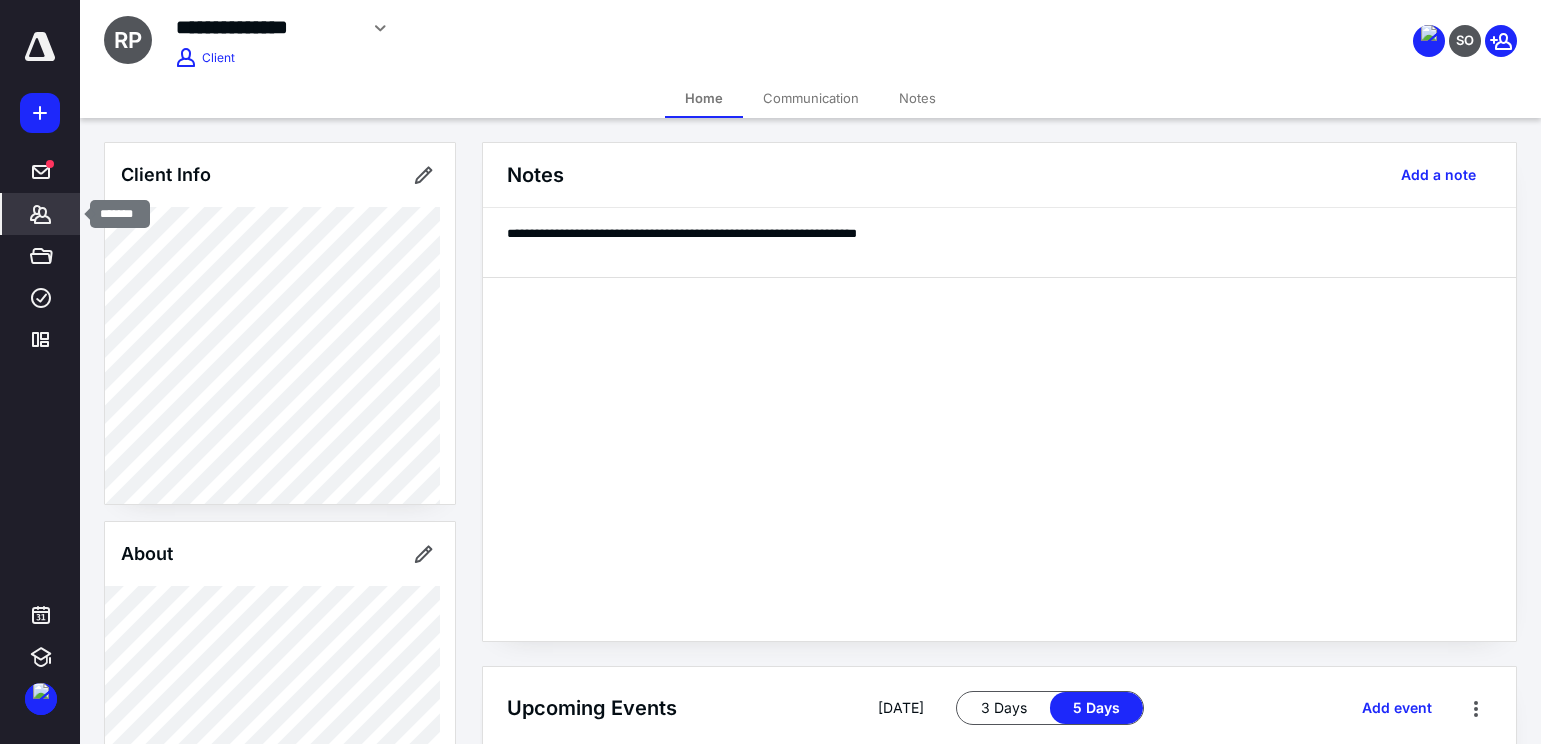 click 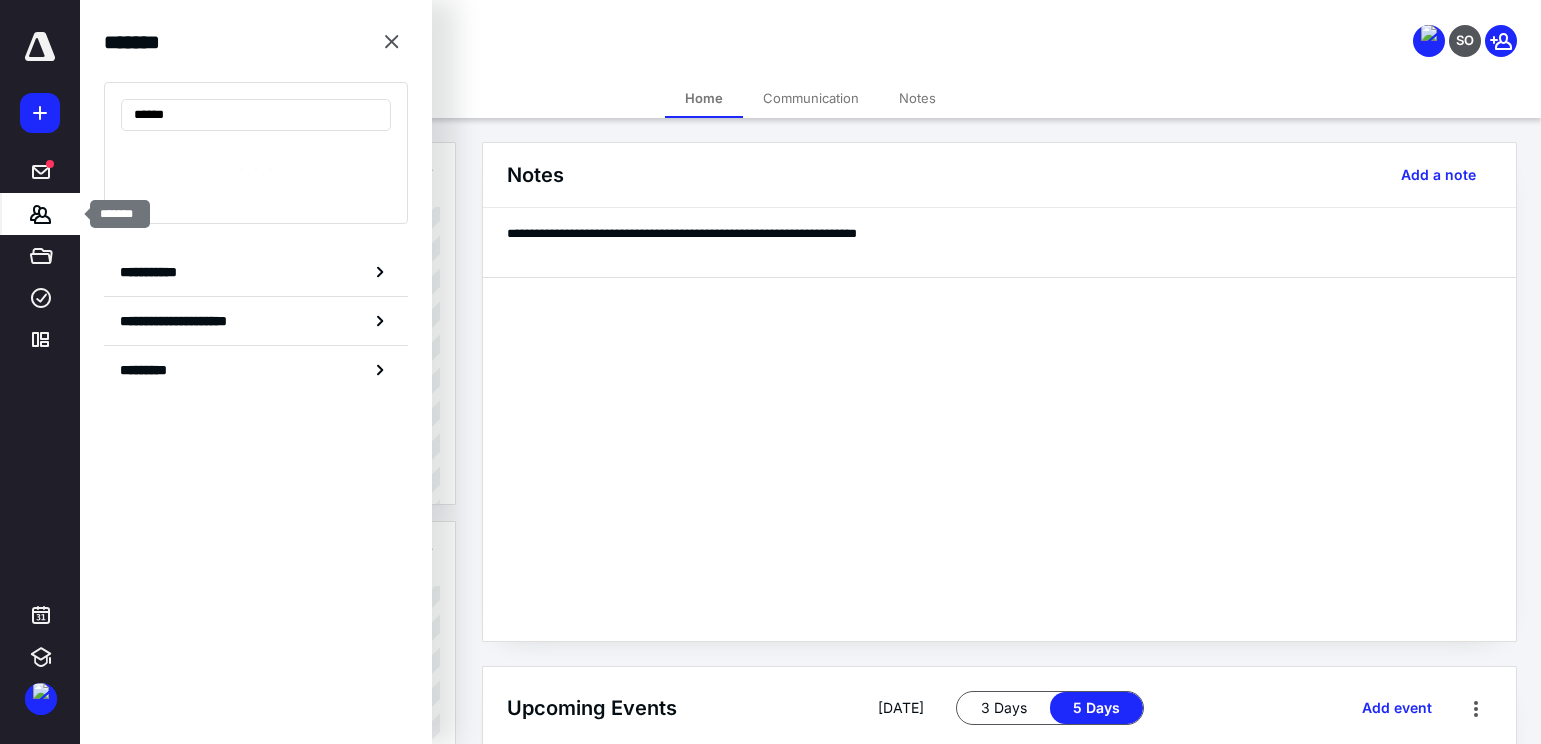 type on "*******" 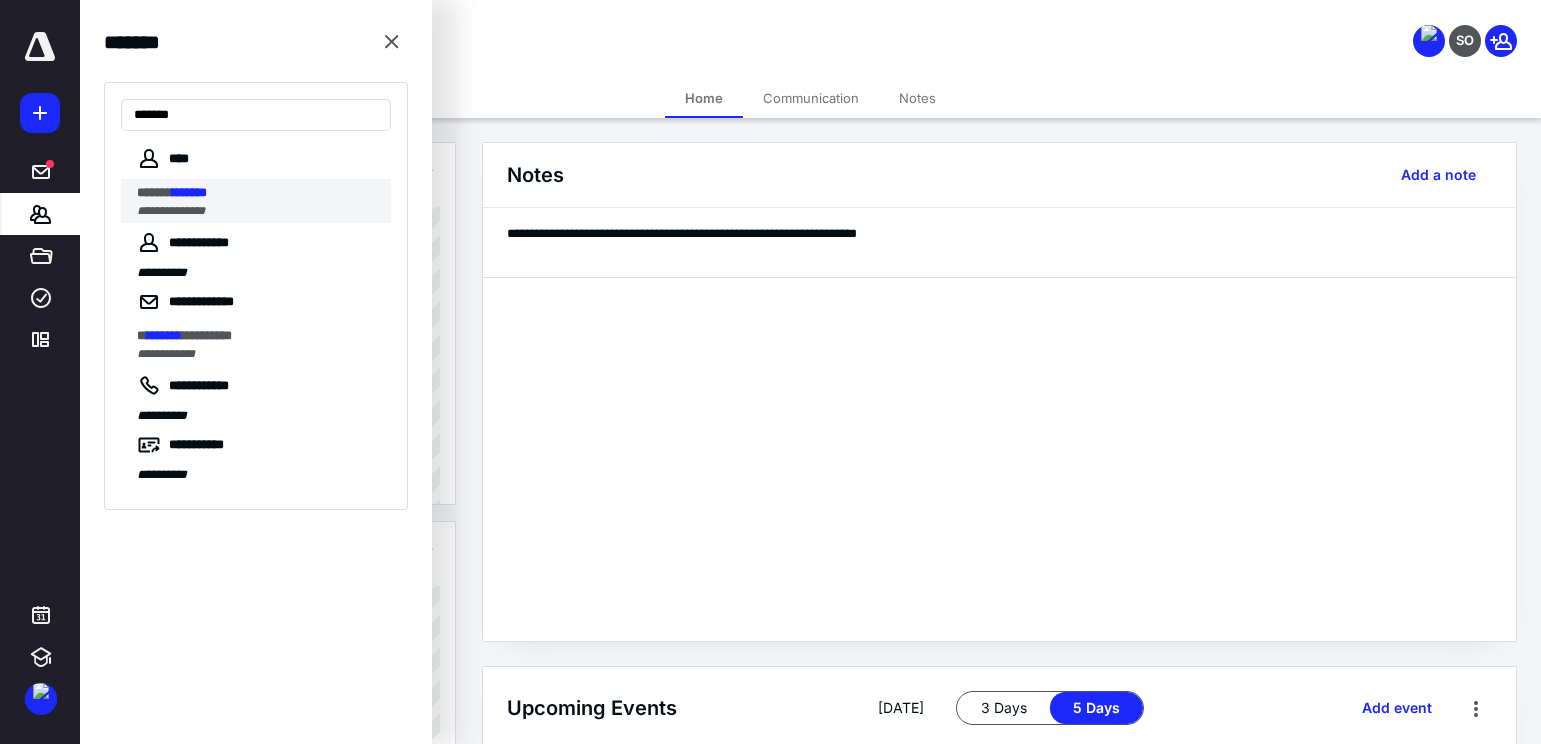click on "*******" at bounding box center (189, 192) 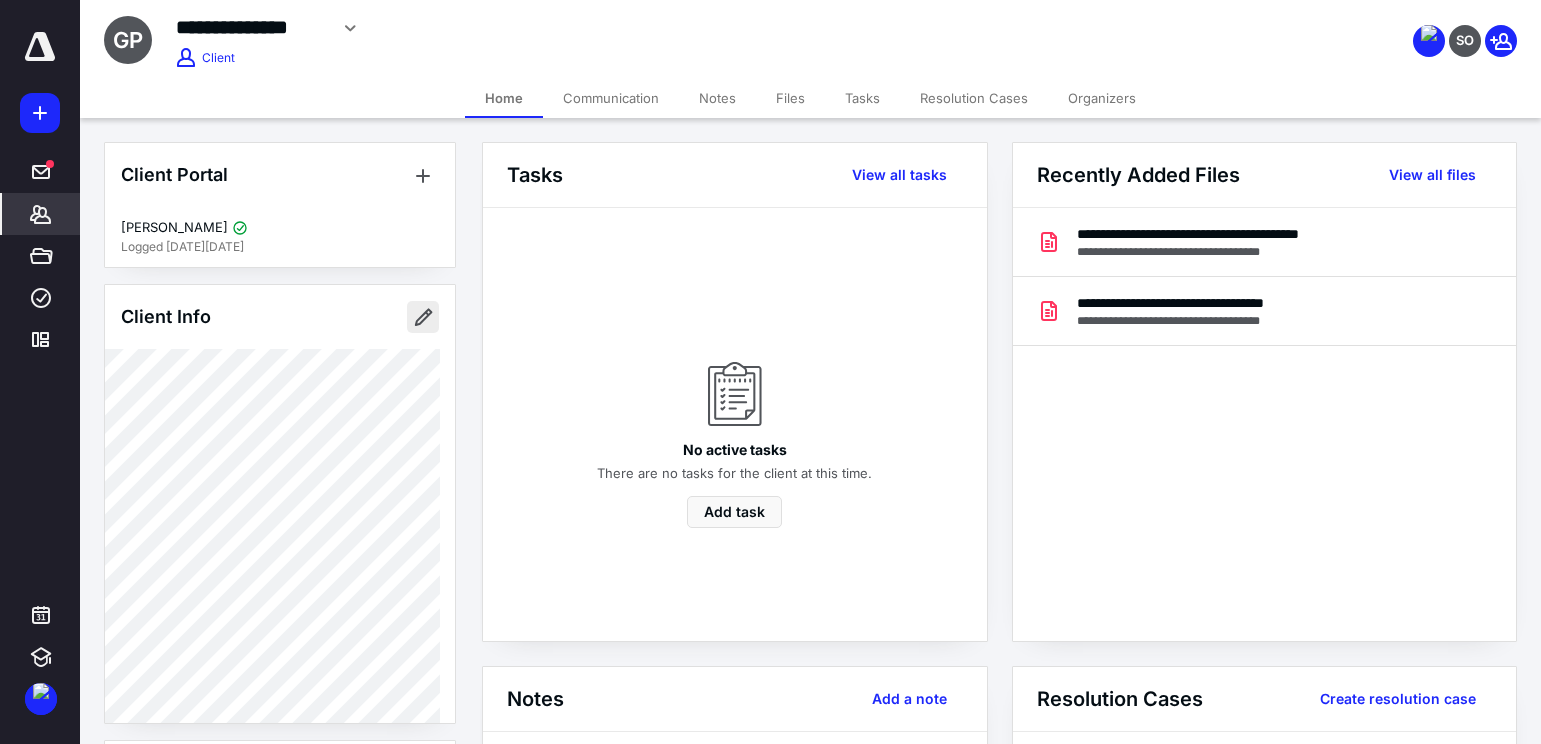 click at bounding box center (423, 317) 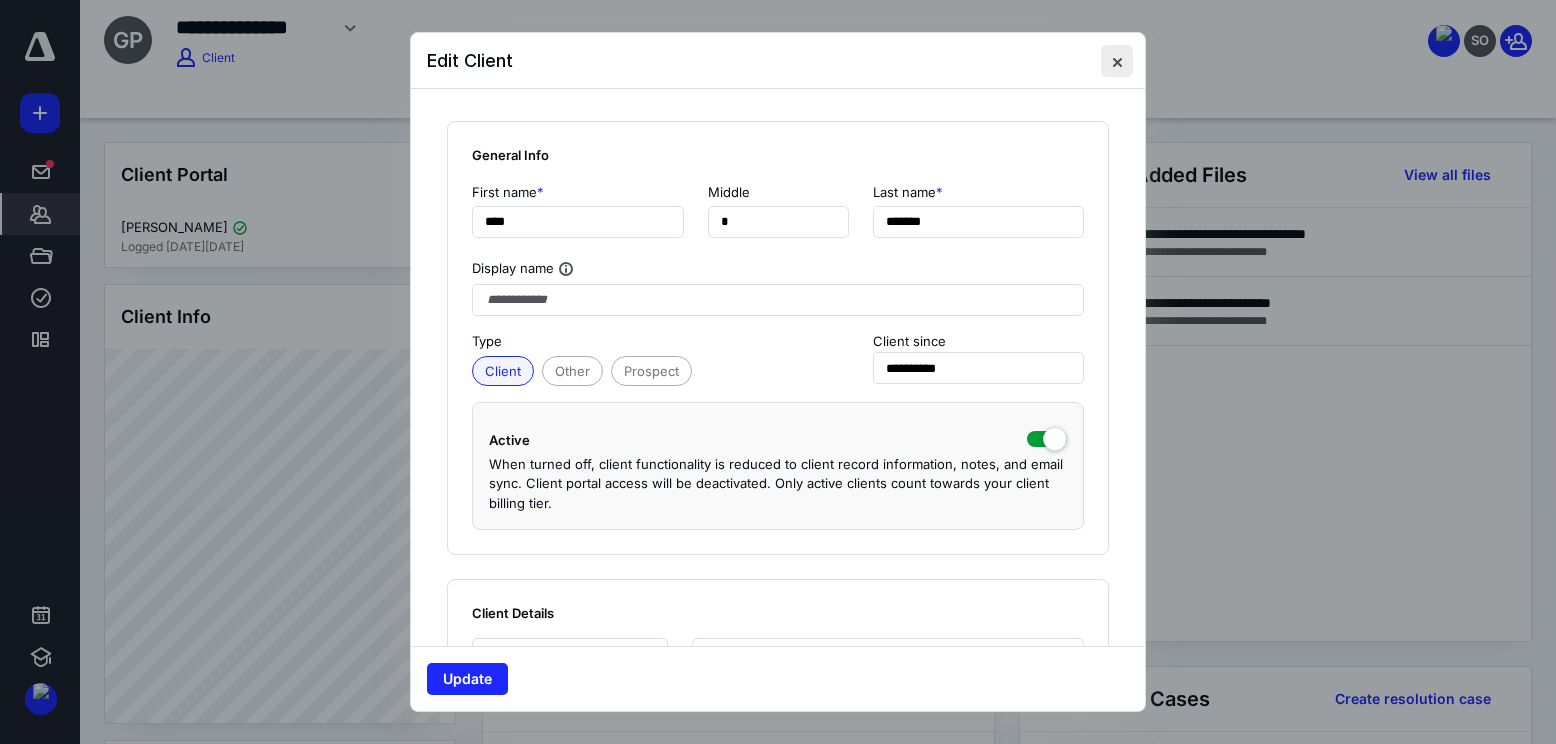 click at bounding box center [1117, 61] 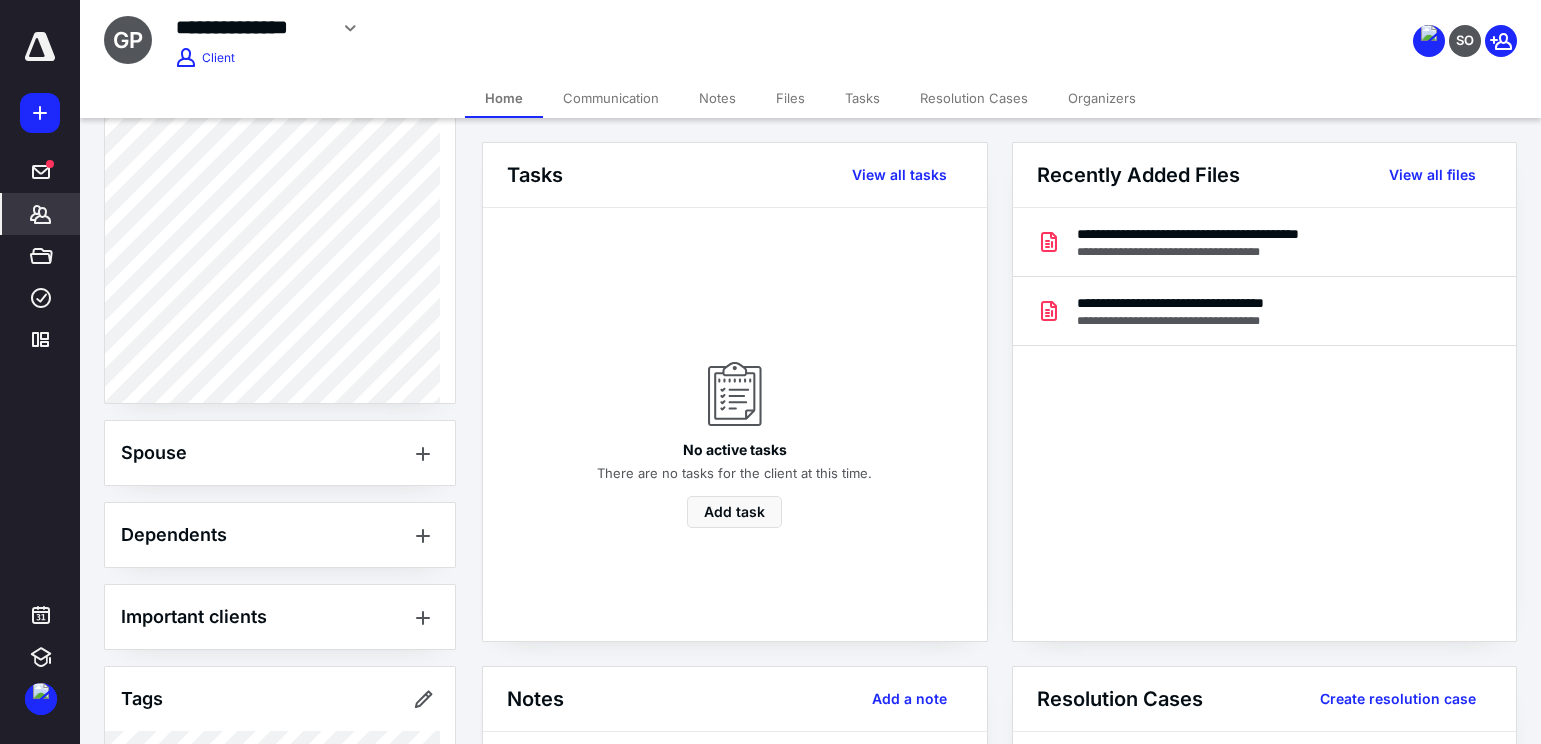 scroll, scrollTop: 500, scrollLeft: 0, axis: vertical 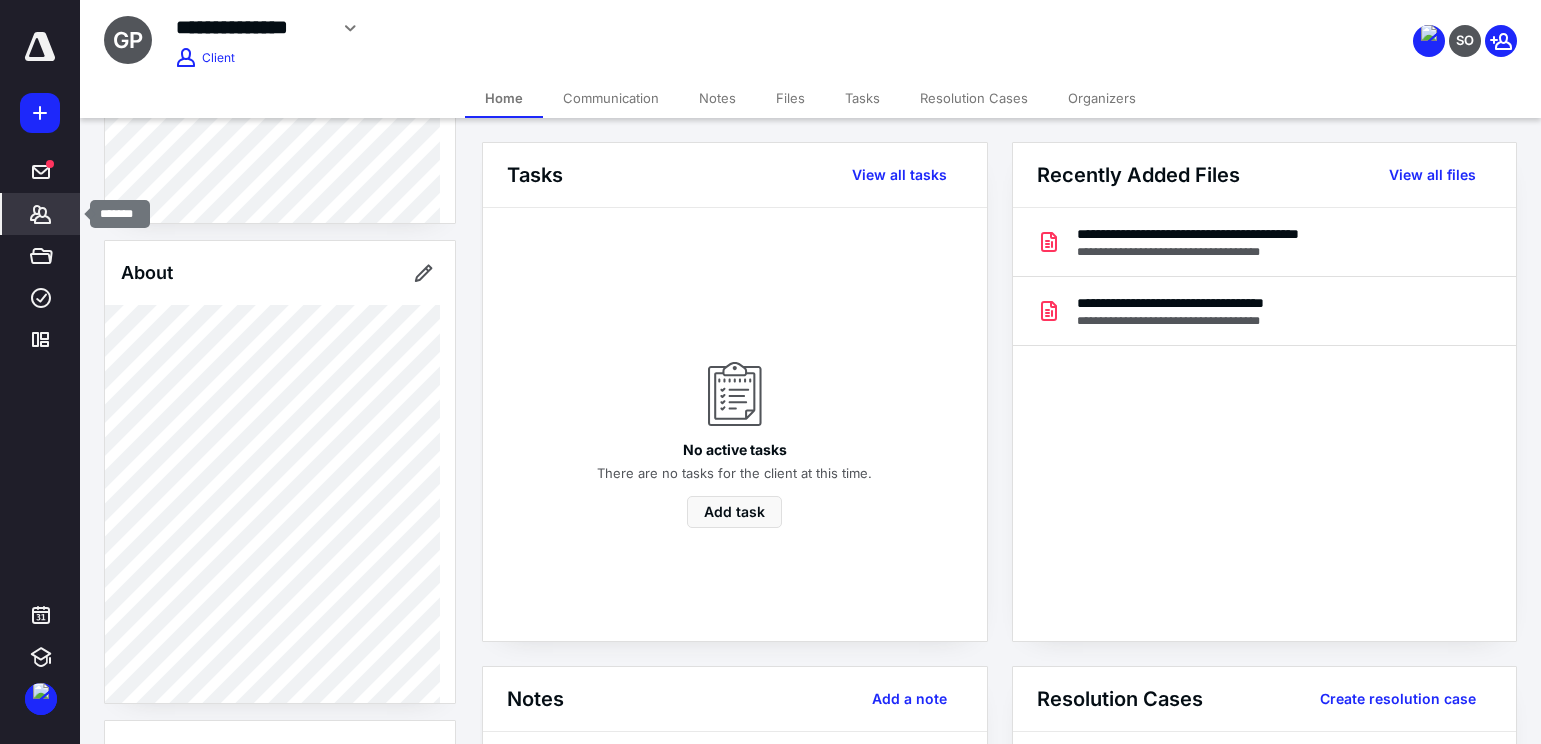 click 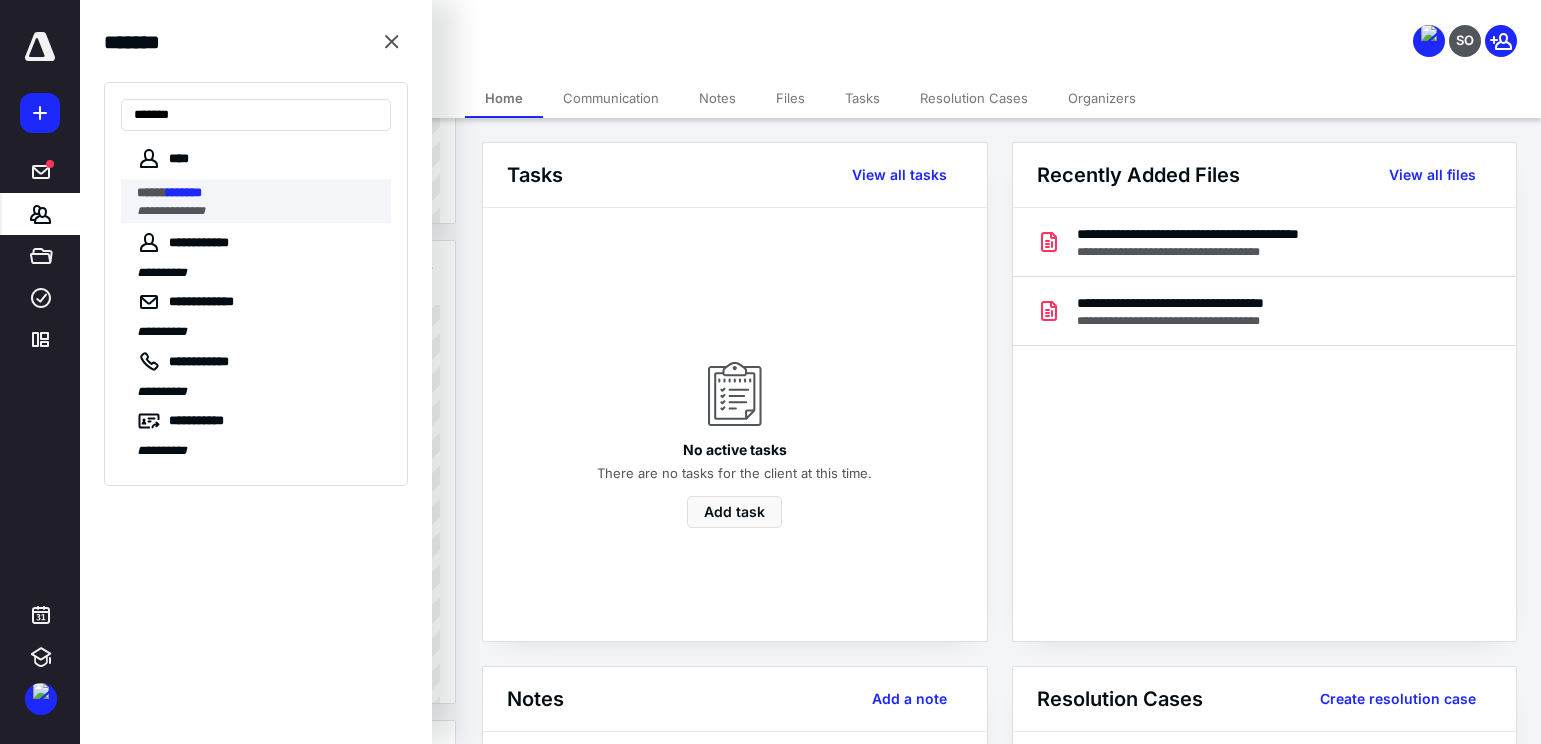 type on "*******" 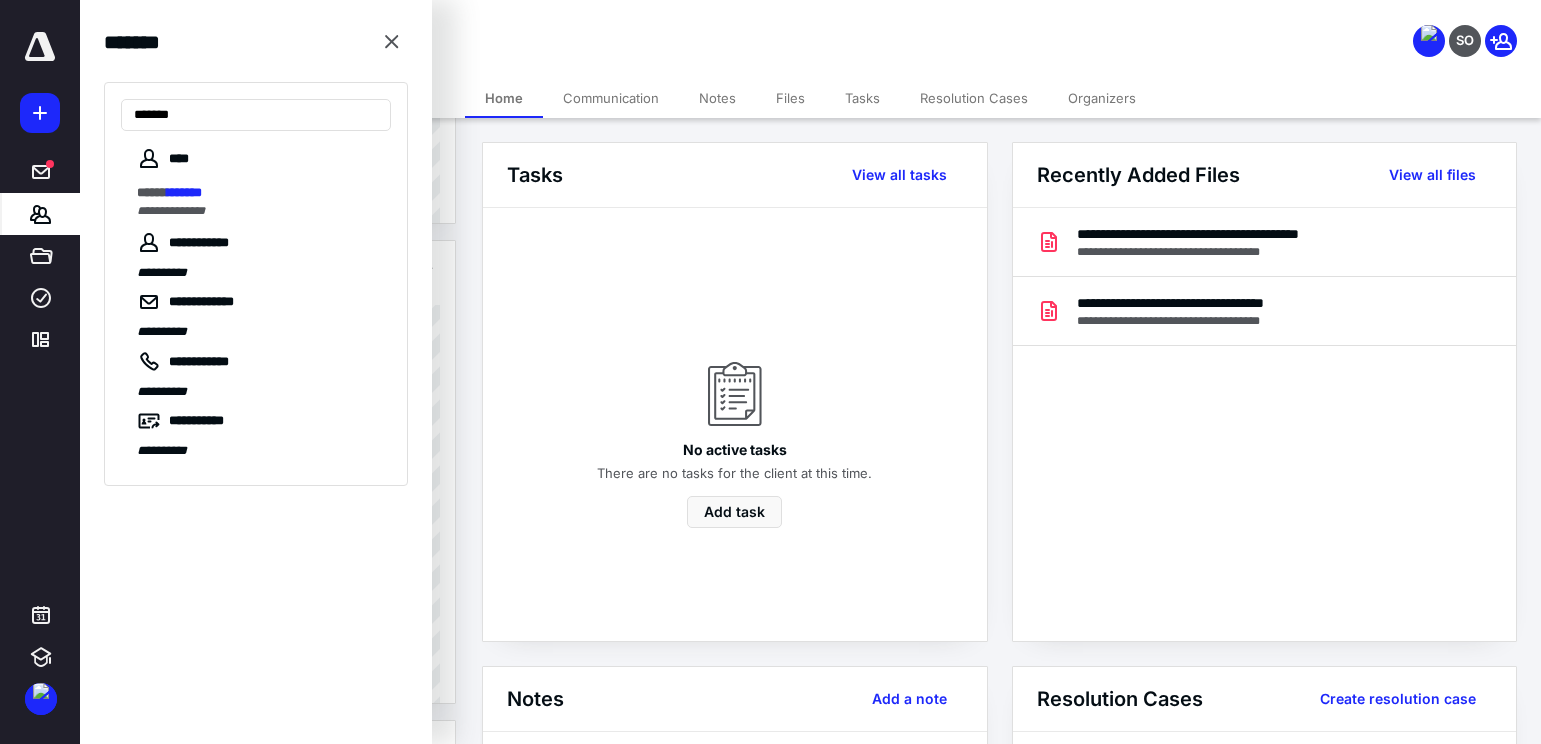 click on "*****" at bounding box center (152, 192) 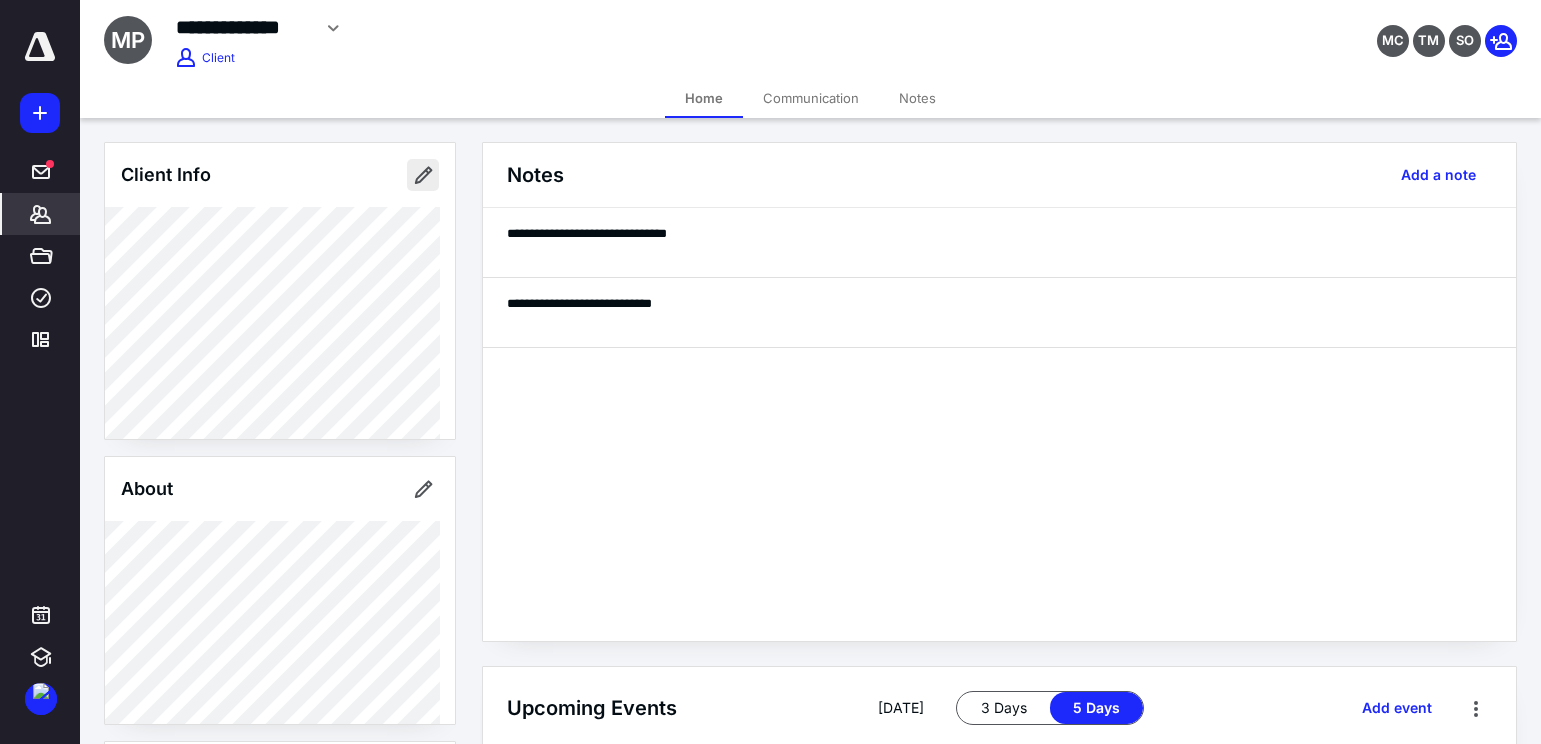 click at bounding box center (423, 175) 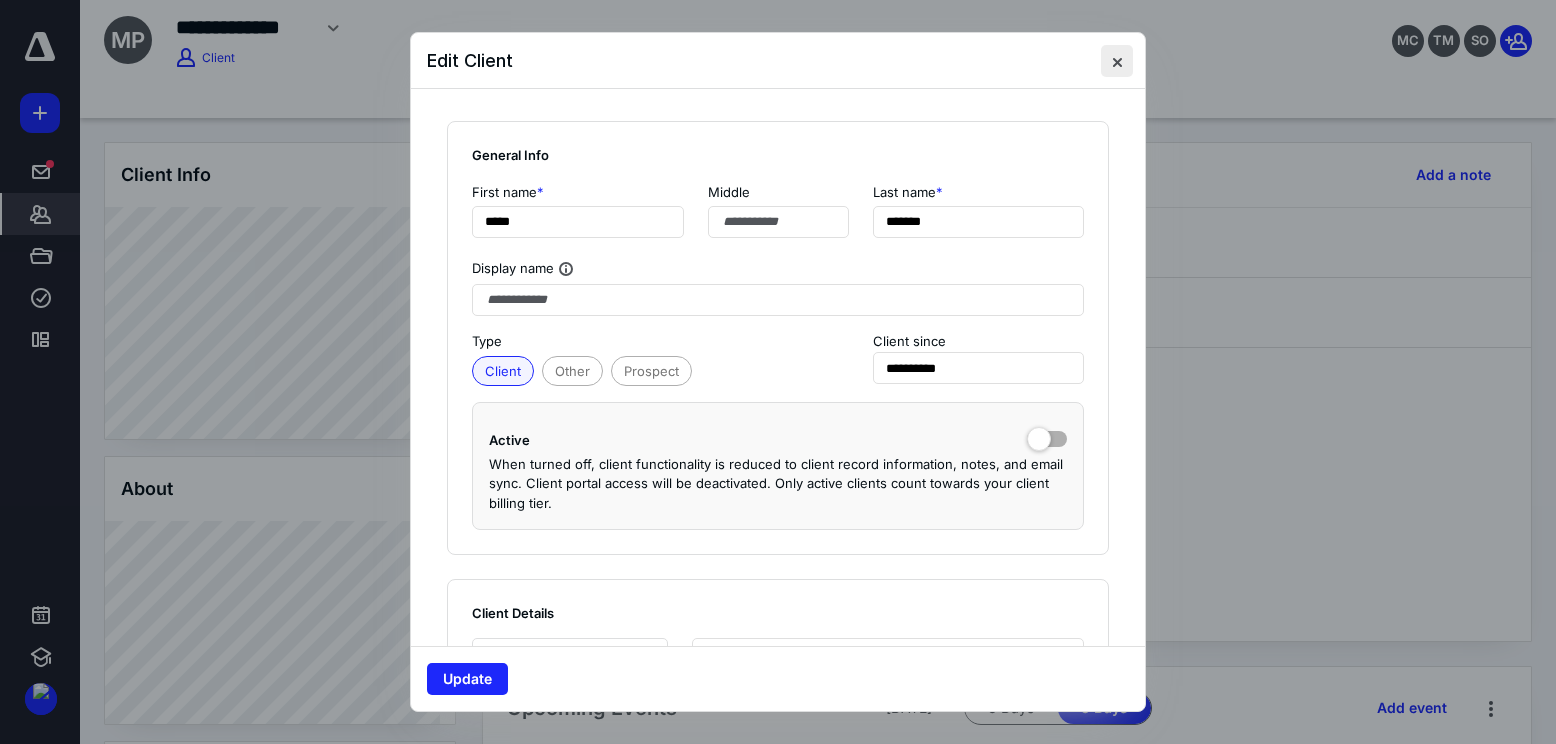 click at bounding box center (1117, 61) 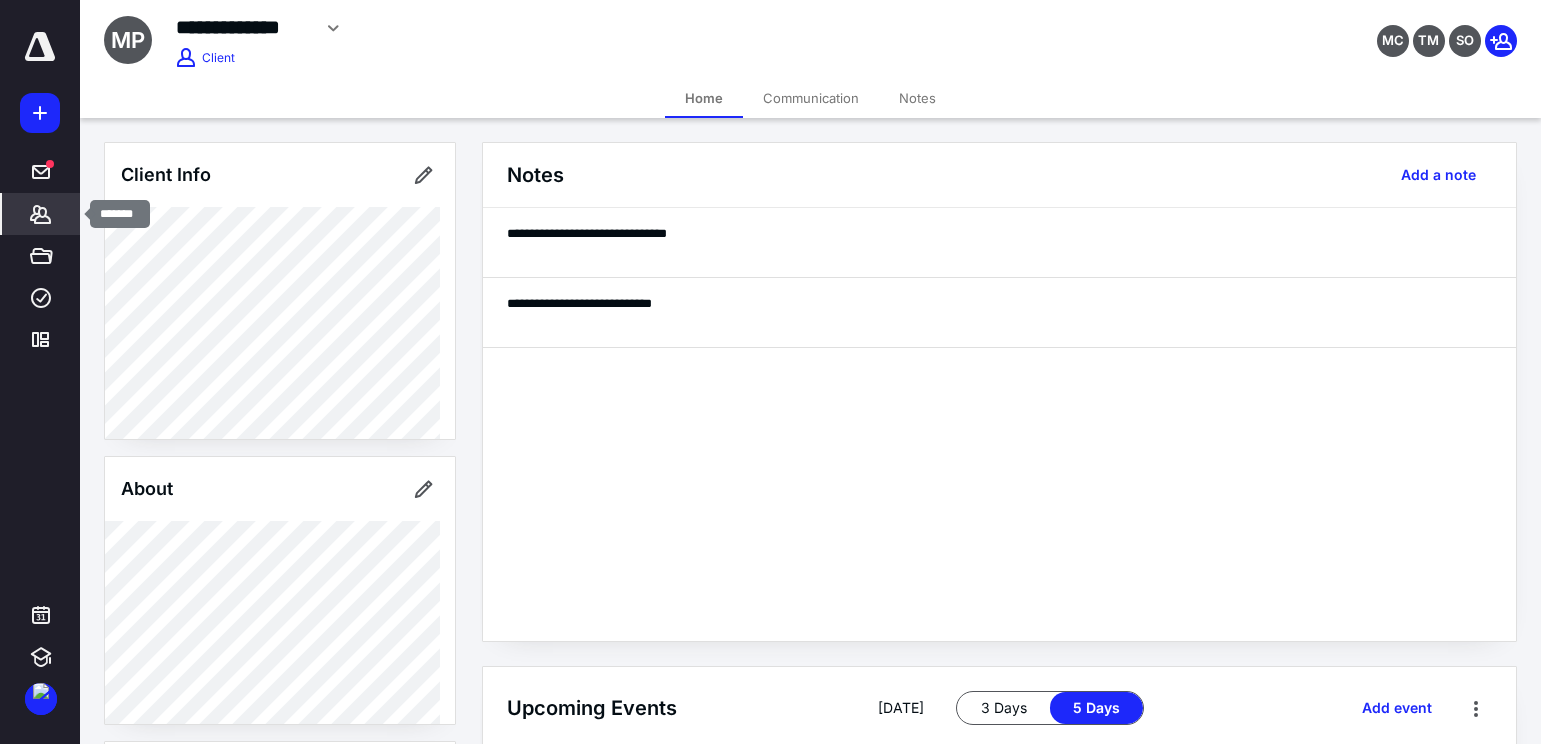 click 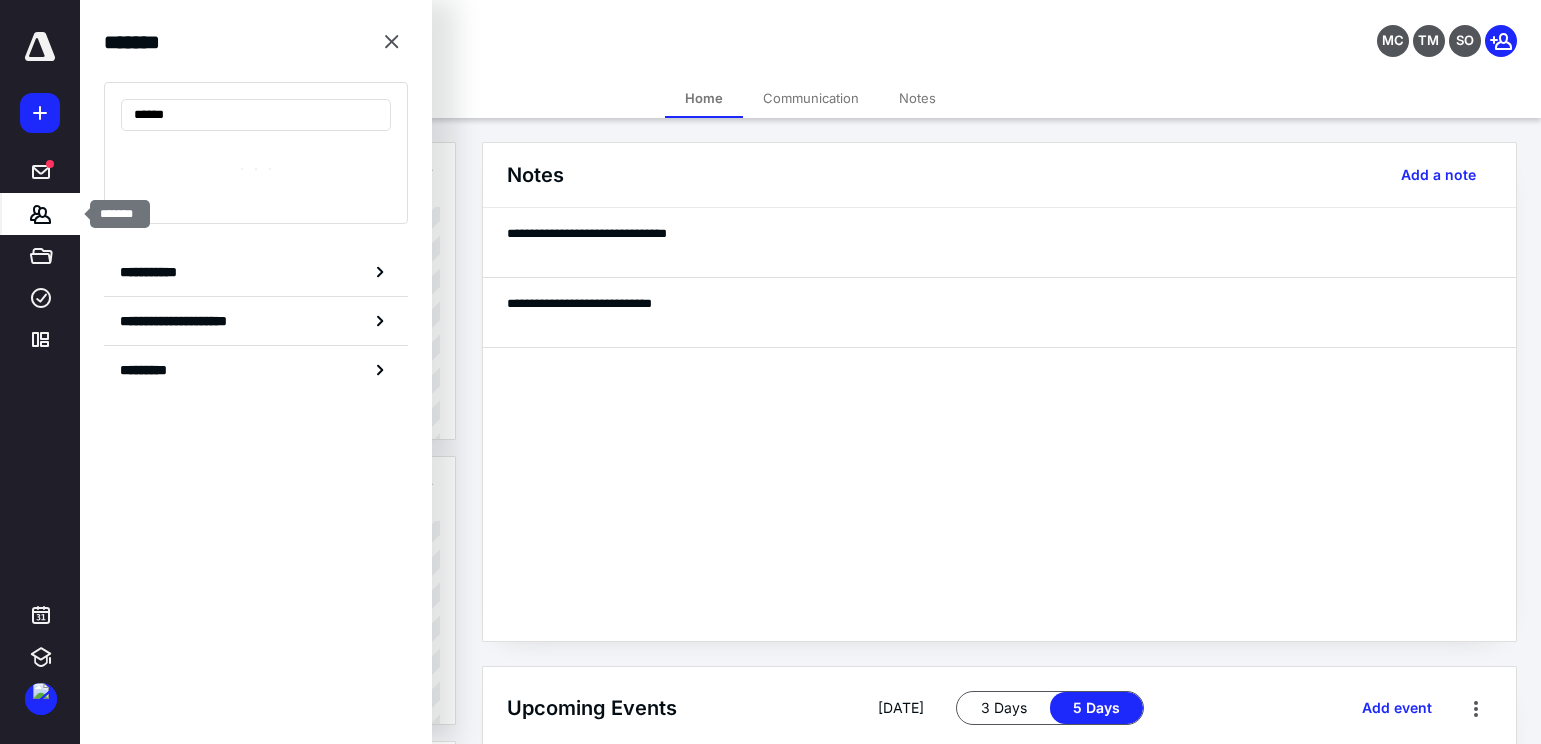 type on "*******" 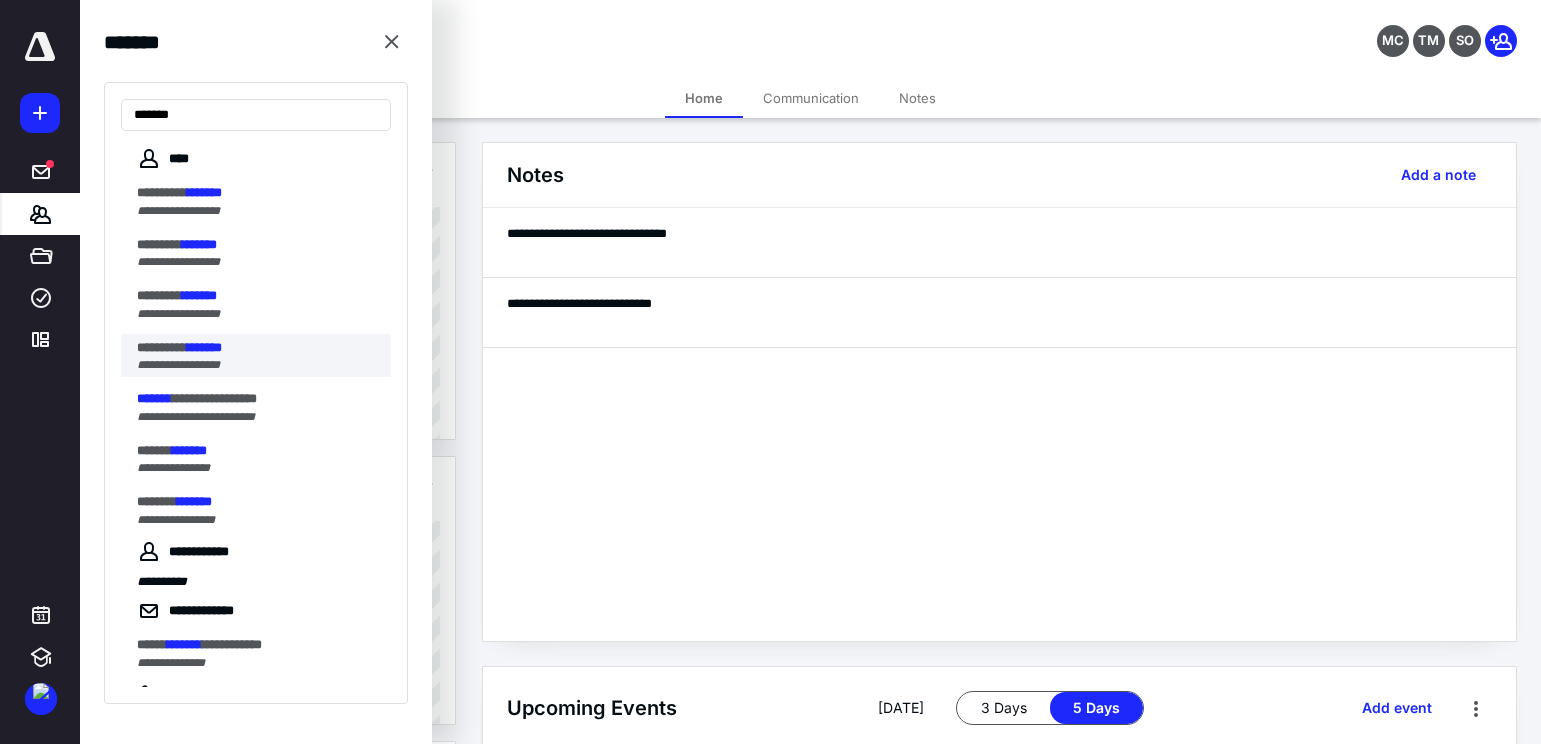 click on "**********" at bounding box center (178, 365) 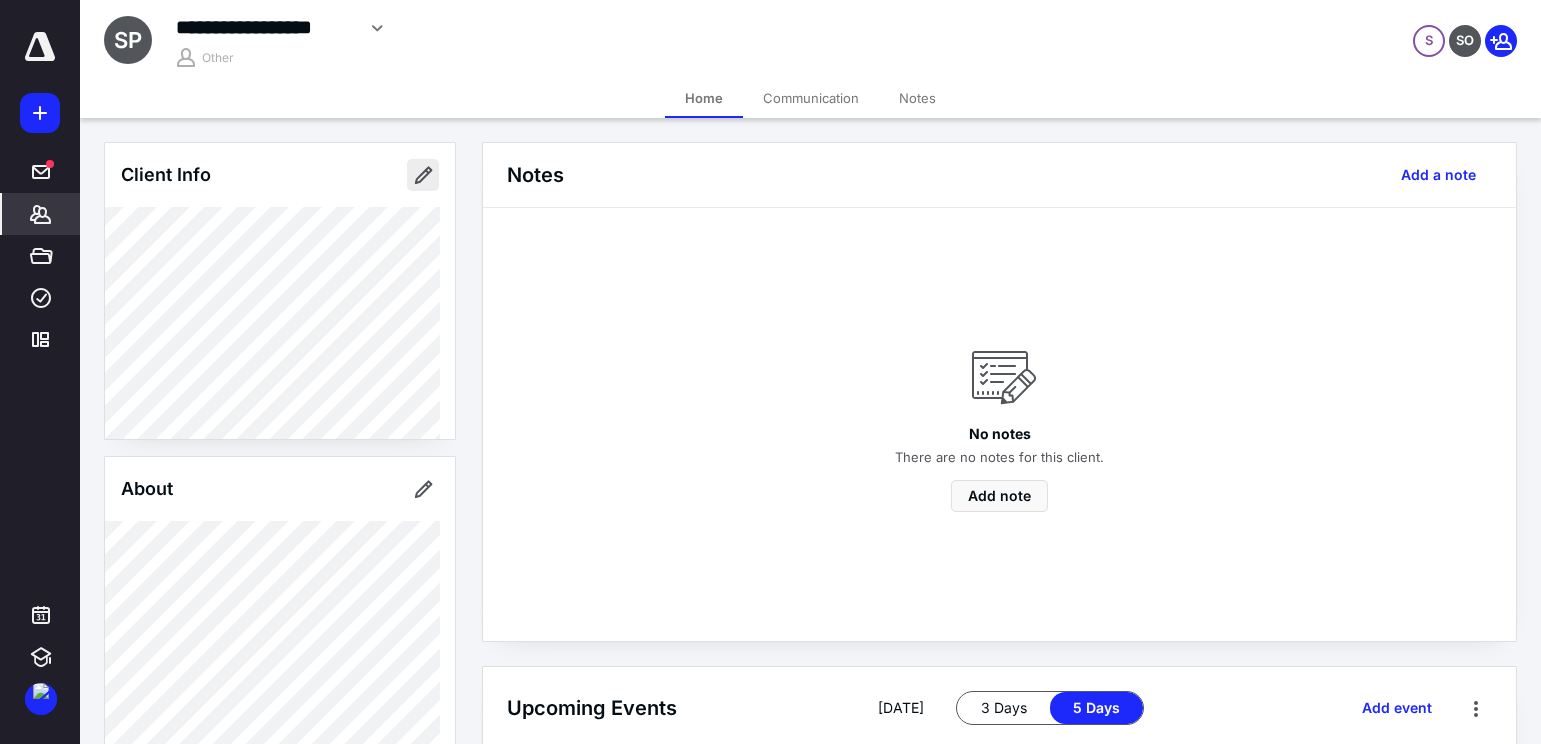 click at bounding box center [423, 175] 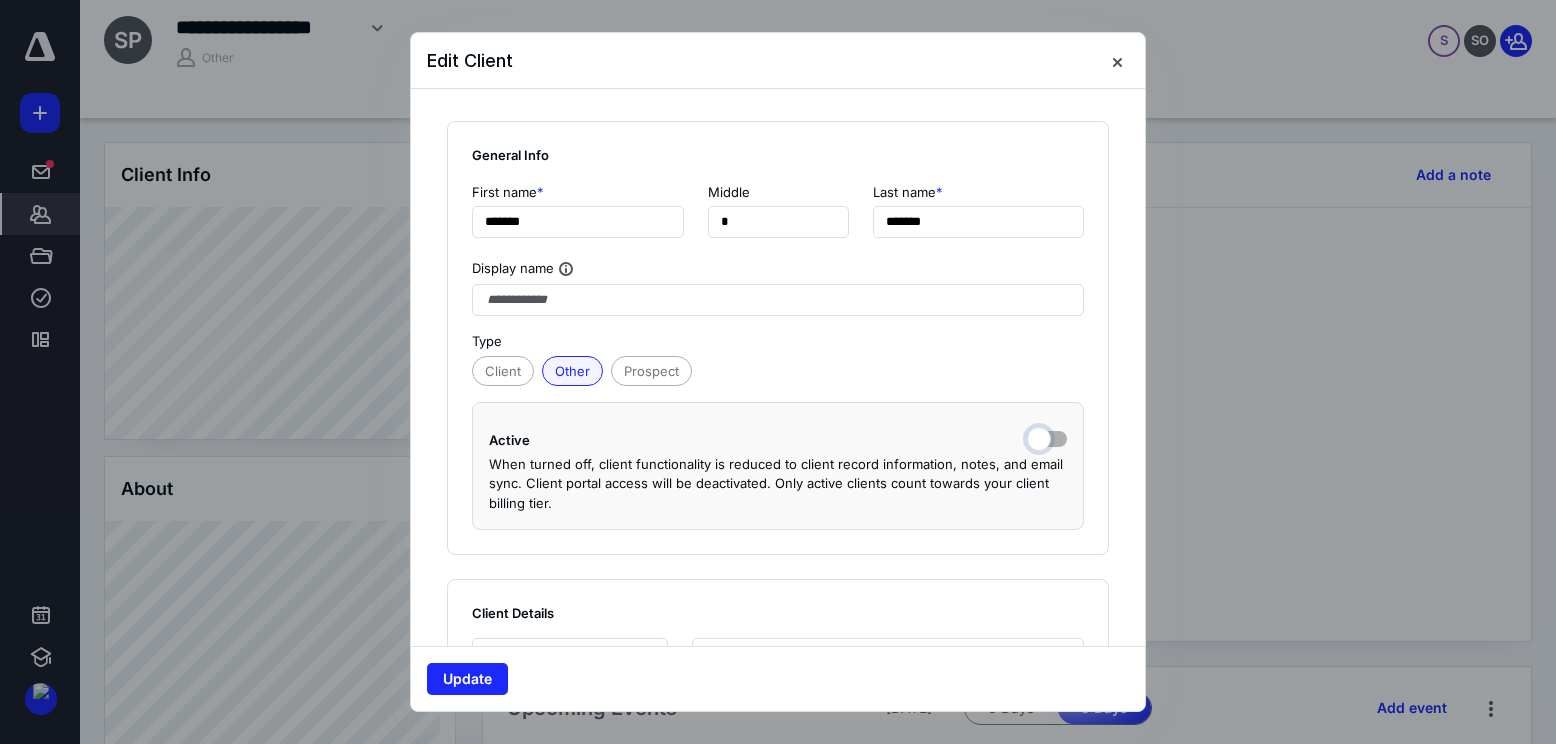 click at bounding box center (1047, 437) 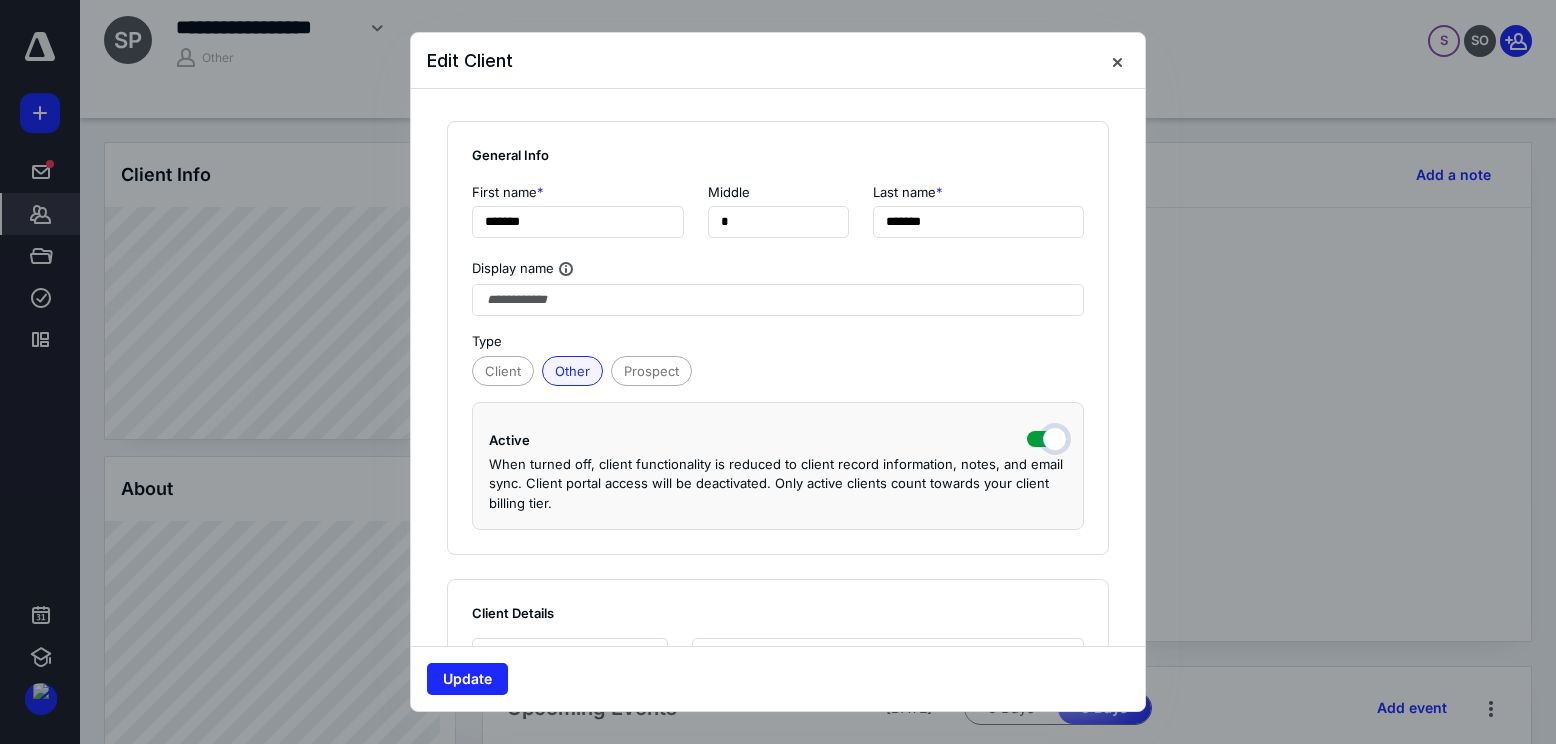 checkbox on "true" 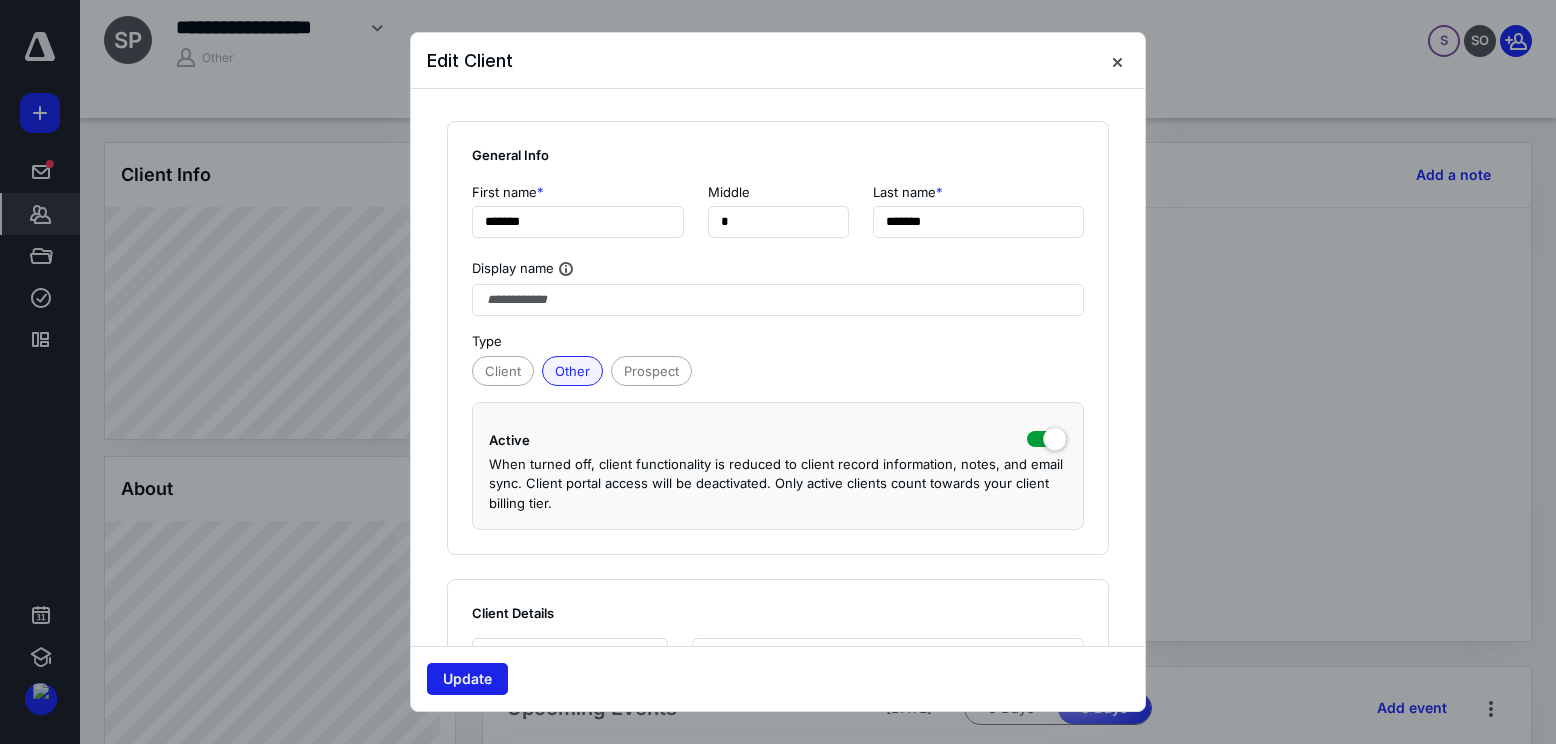 click on "Update" at bounding box center (467, 679) 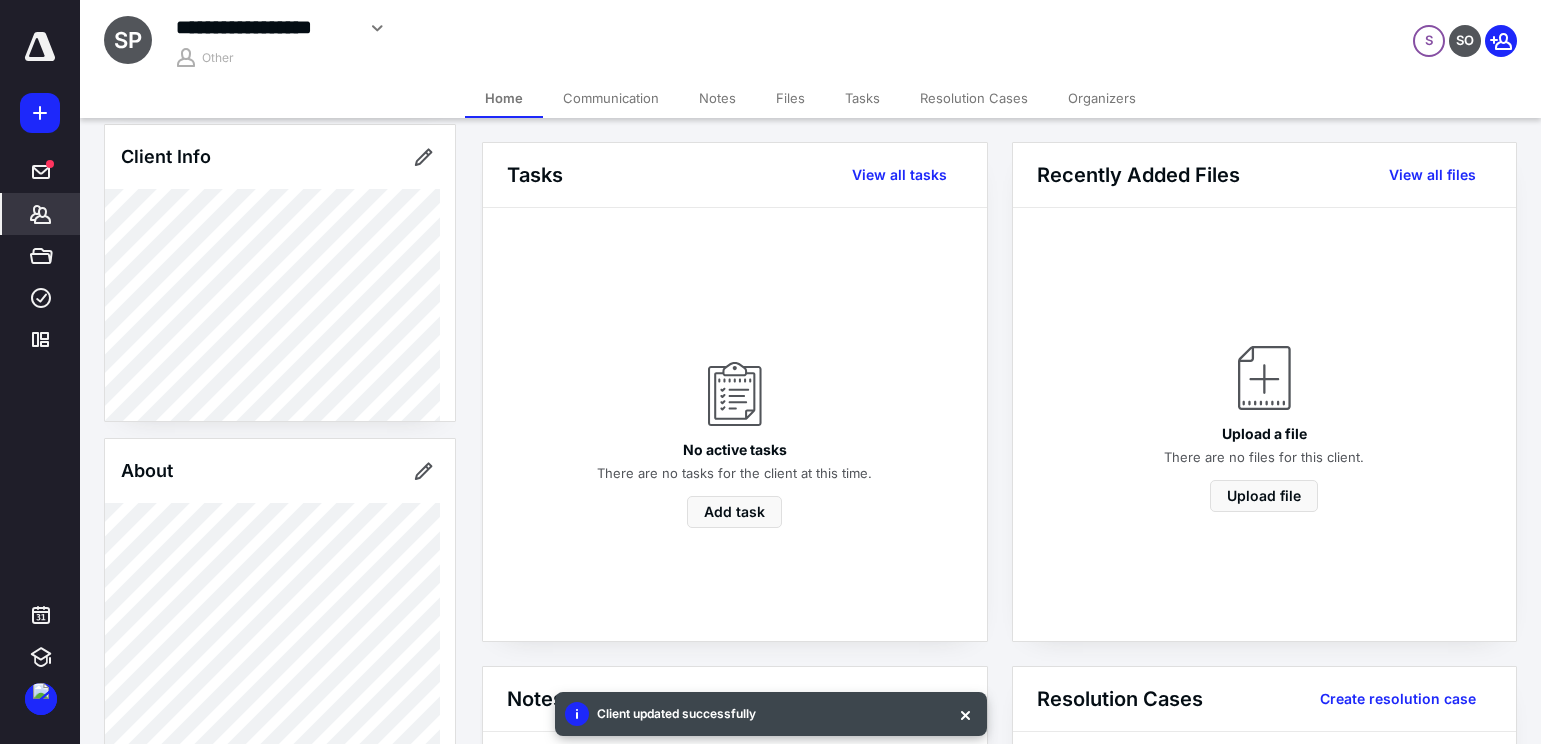 scroll, scrollTop: 400, scrollLeft: 0, axis: vertical 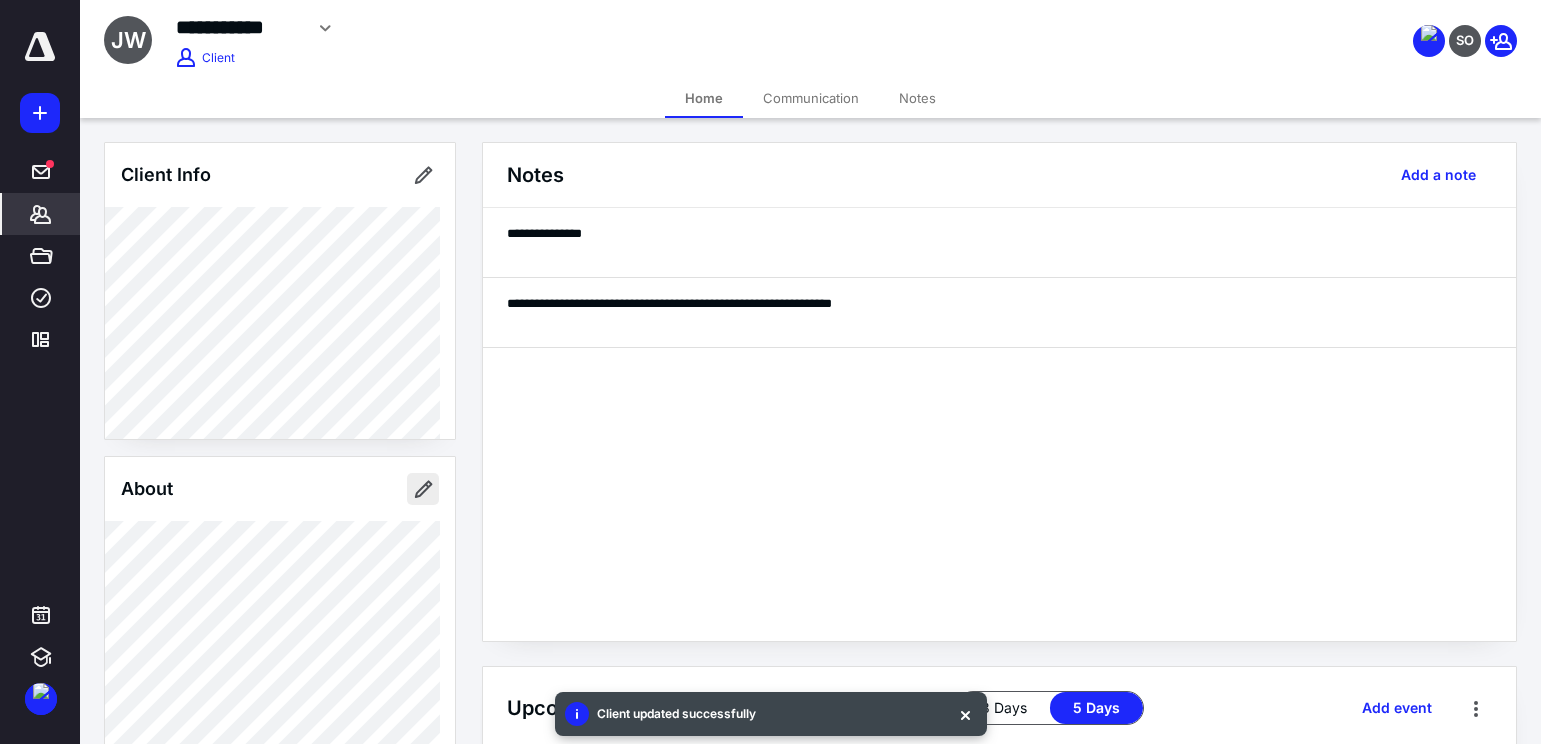 click at bounding box center [423, 489] 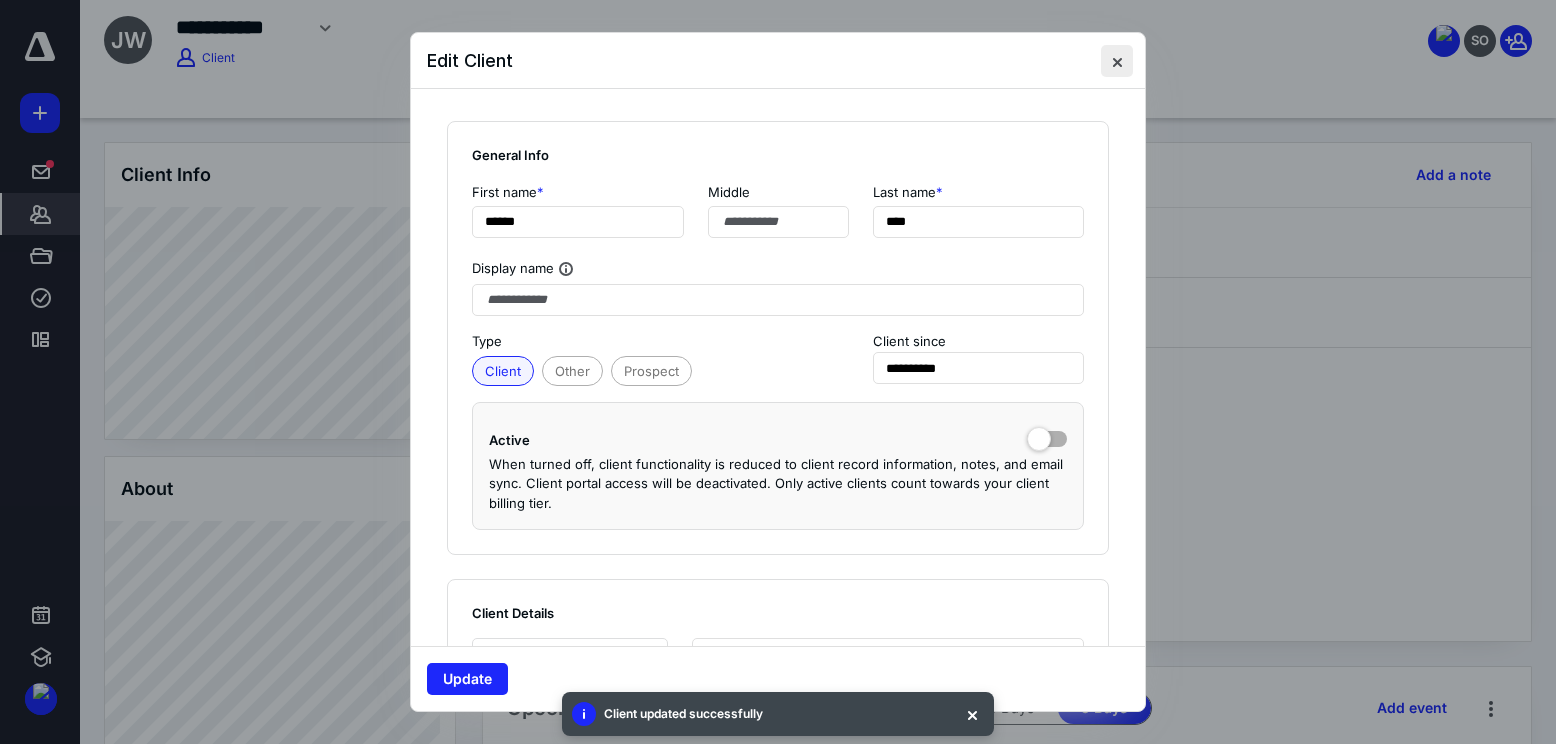 click at bounding box center (1117, 61) 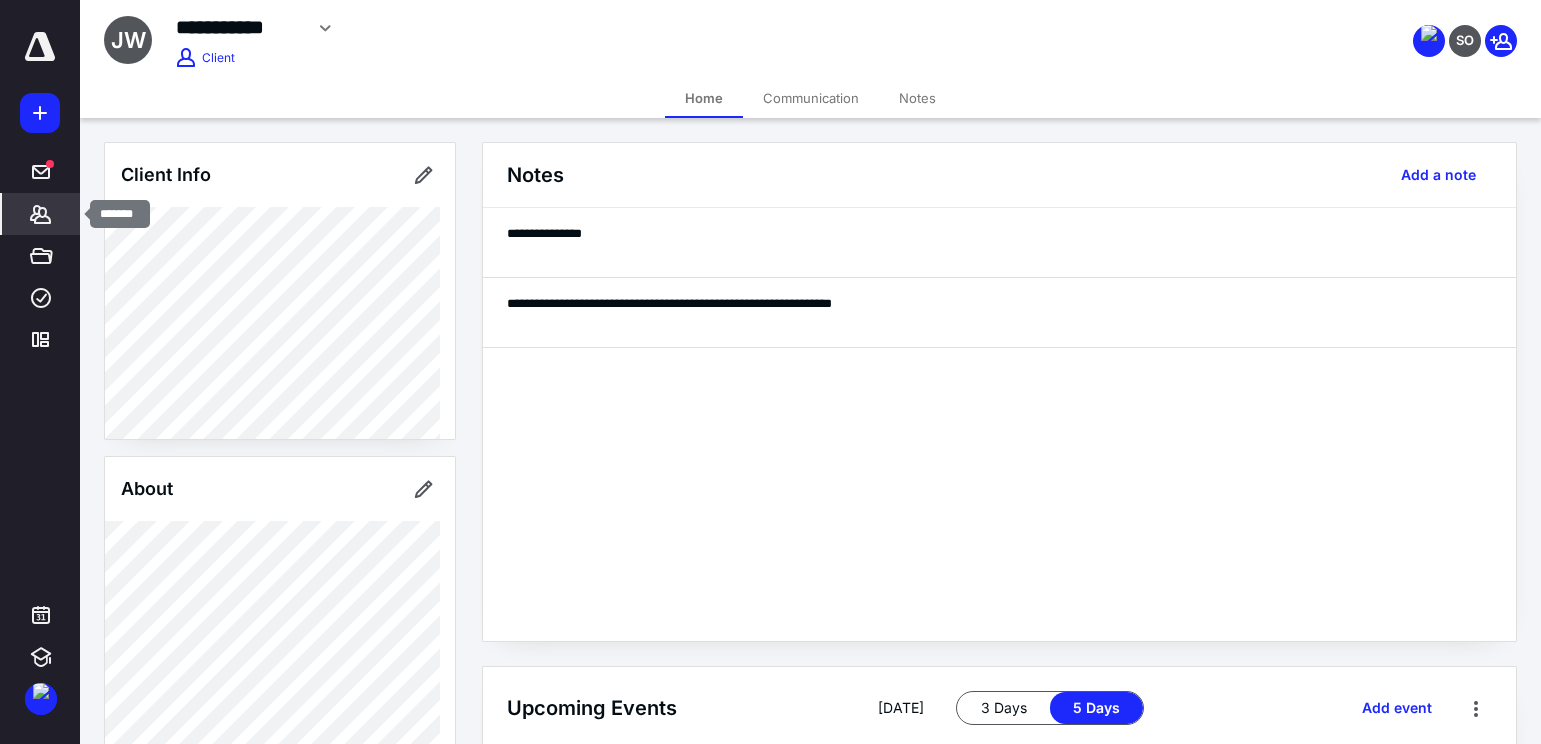 click 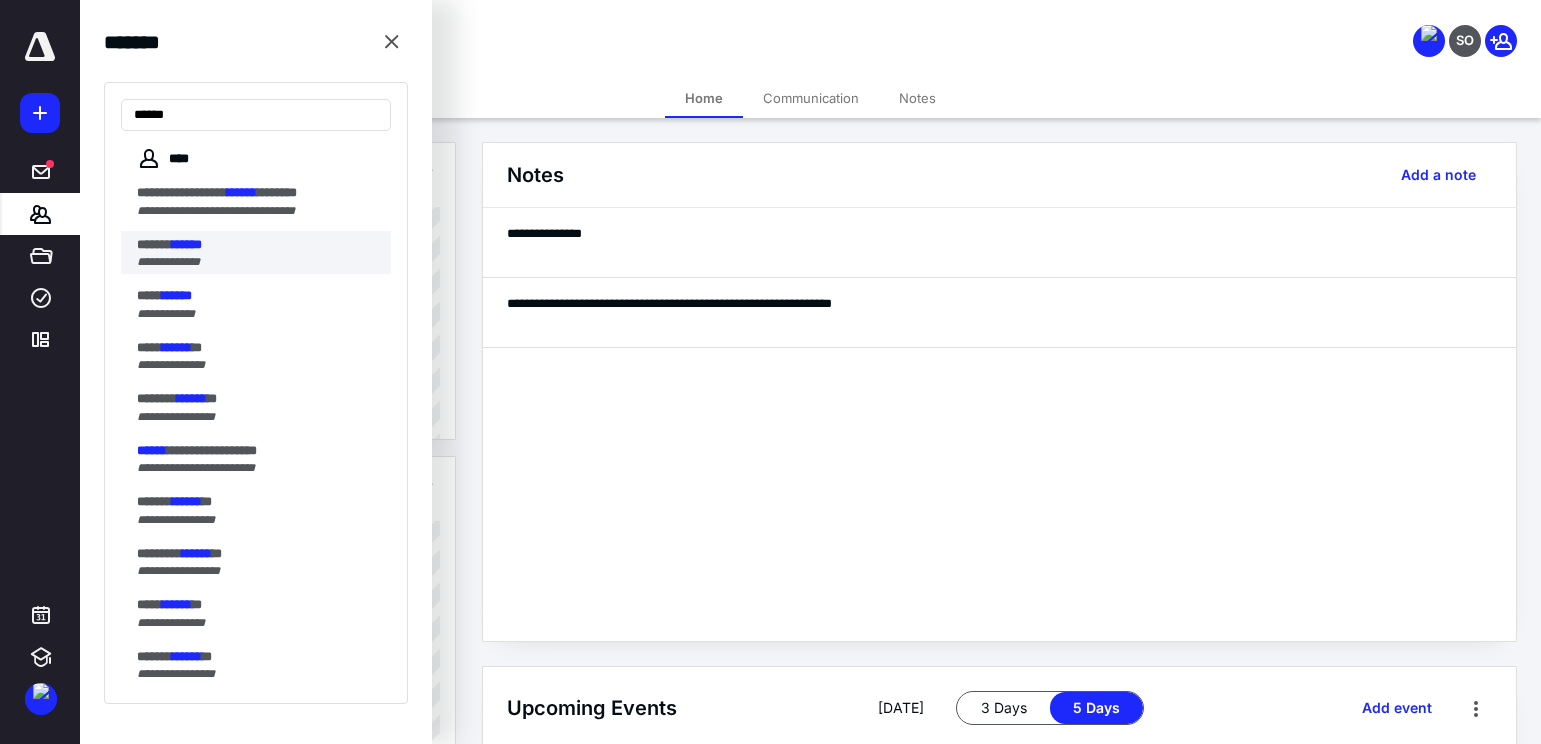 type on "******" 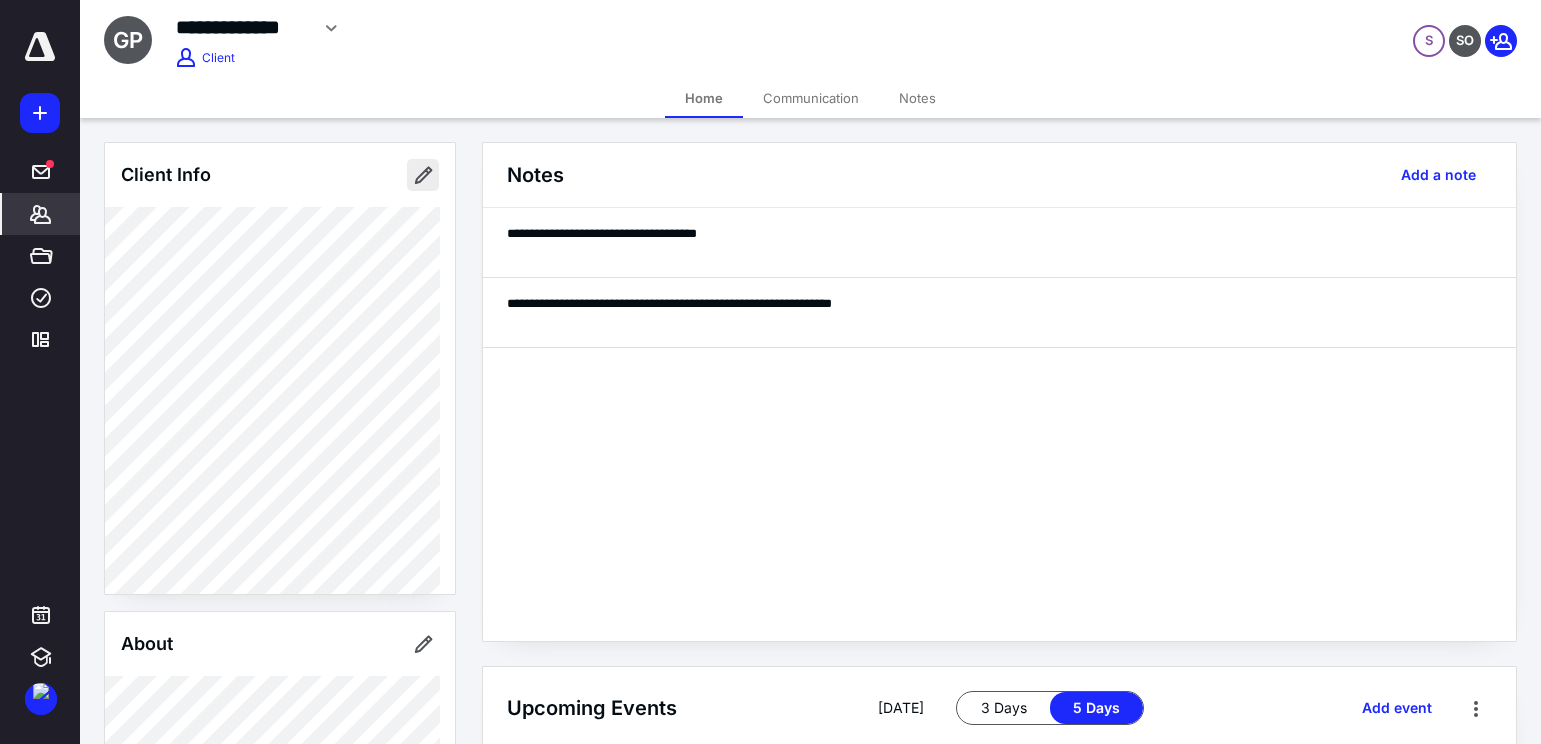 click at bounding box center [423, 175] 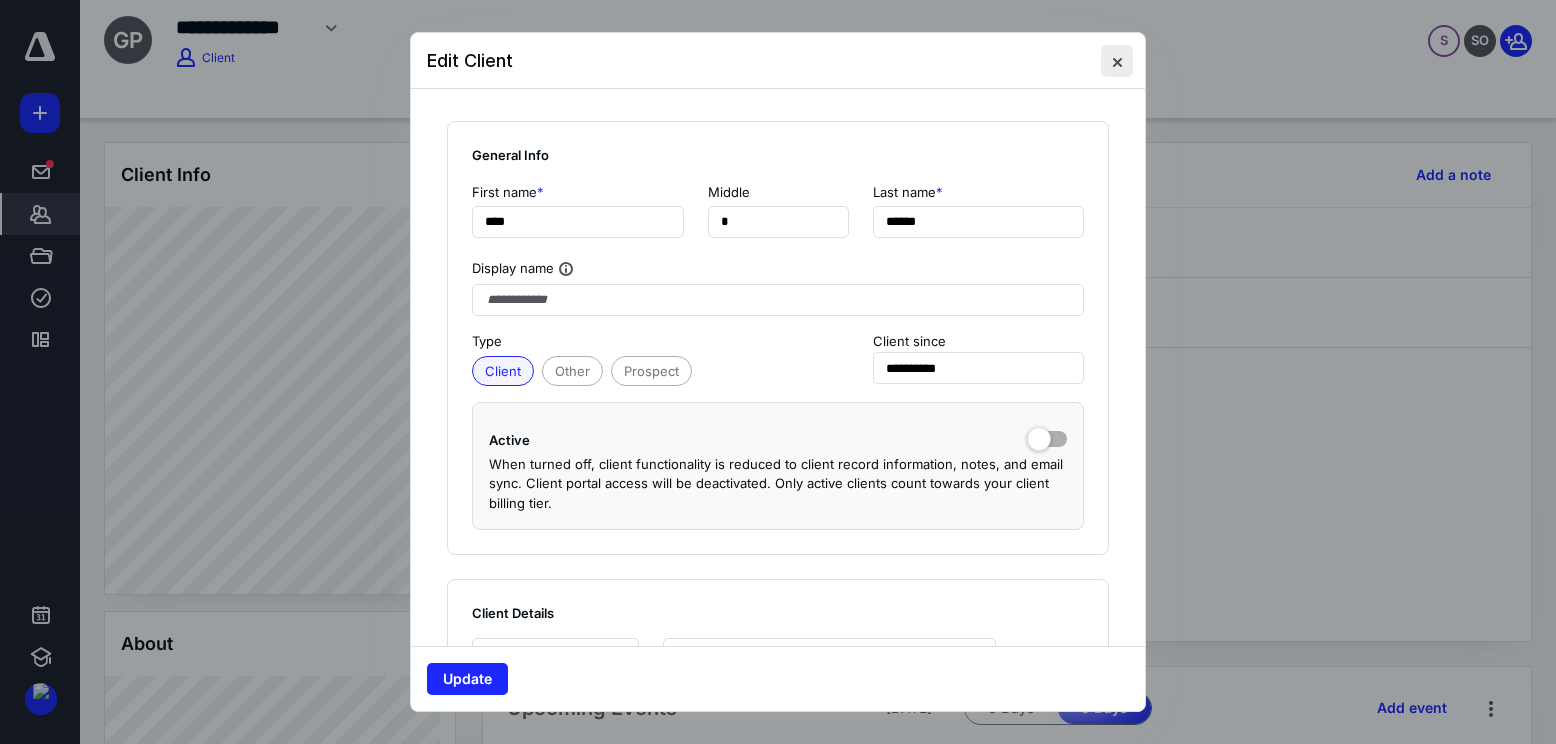 click at bounding box center [1117, 61] 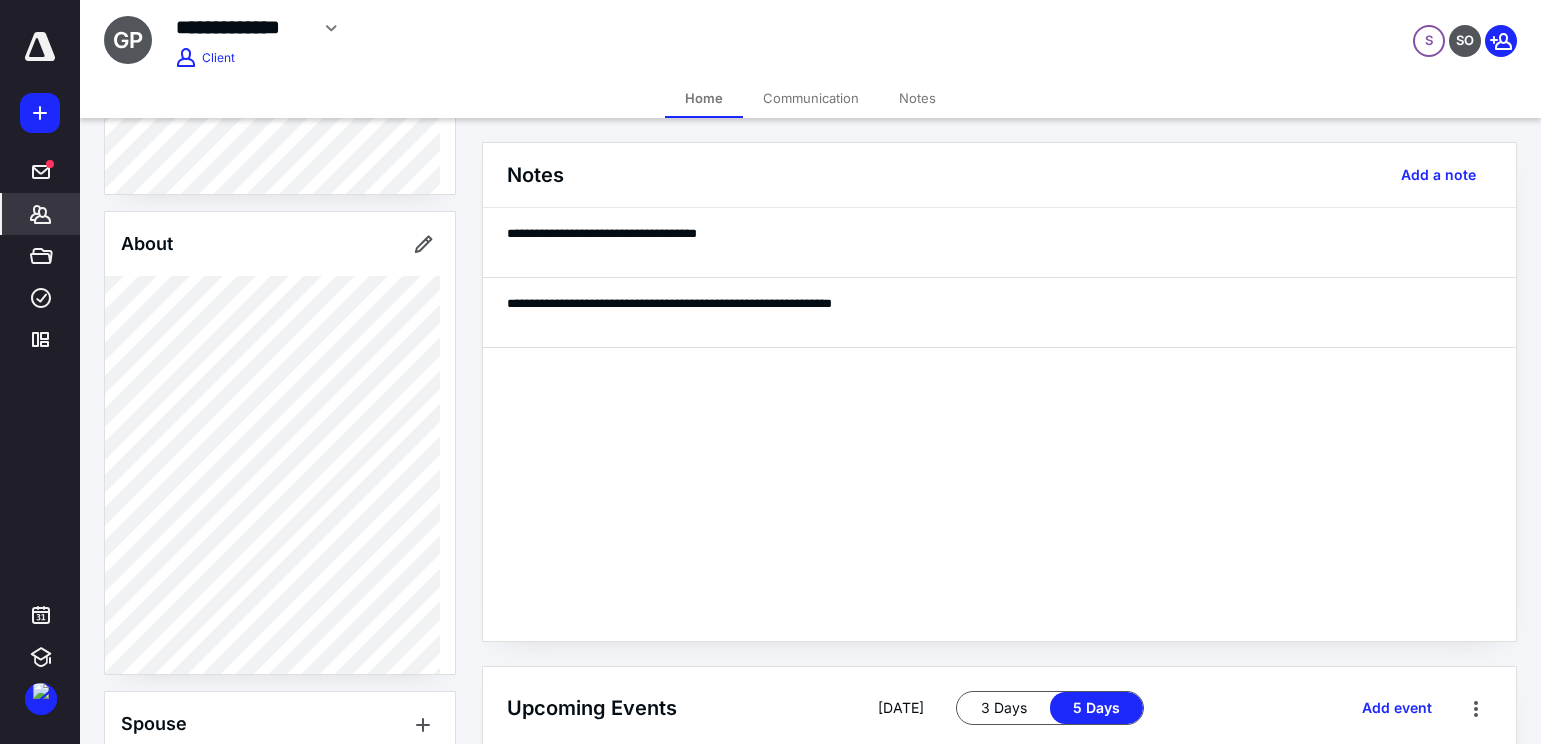scroll, scrollTop: 0, scrollLeft: 0, axis: both 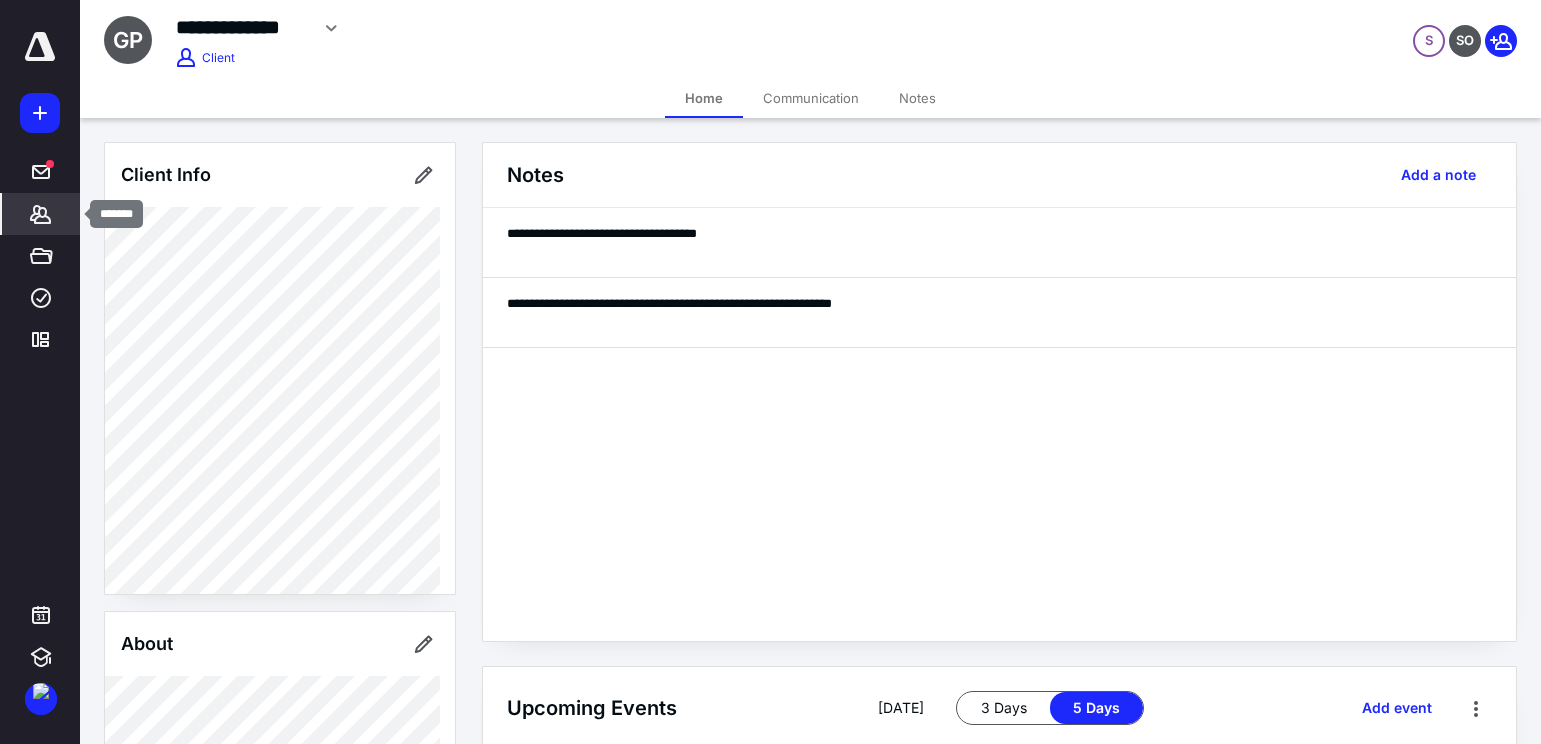 click 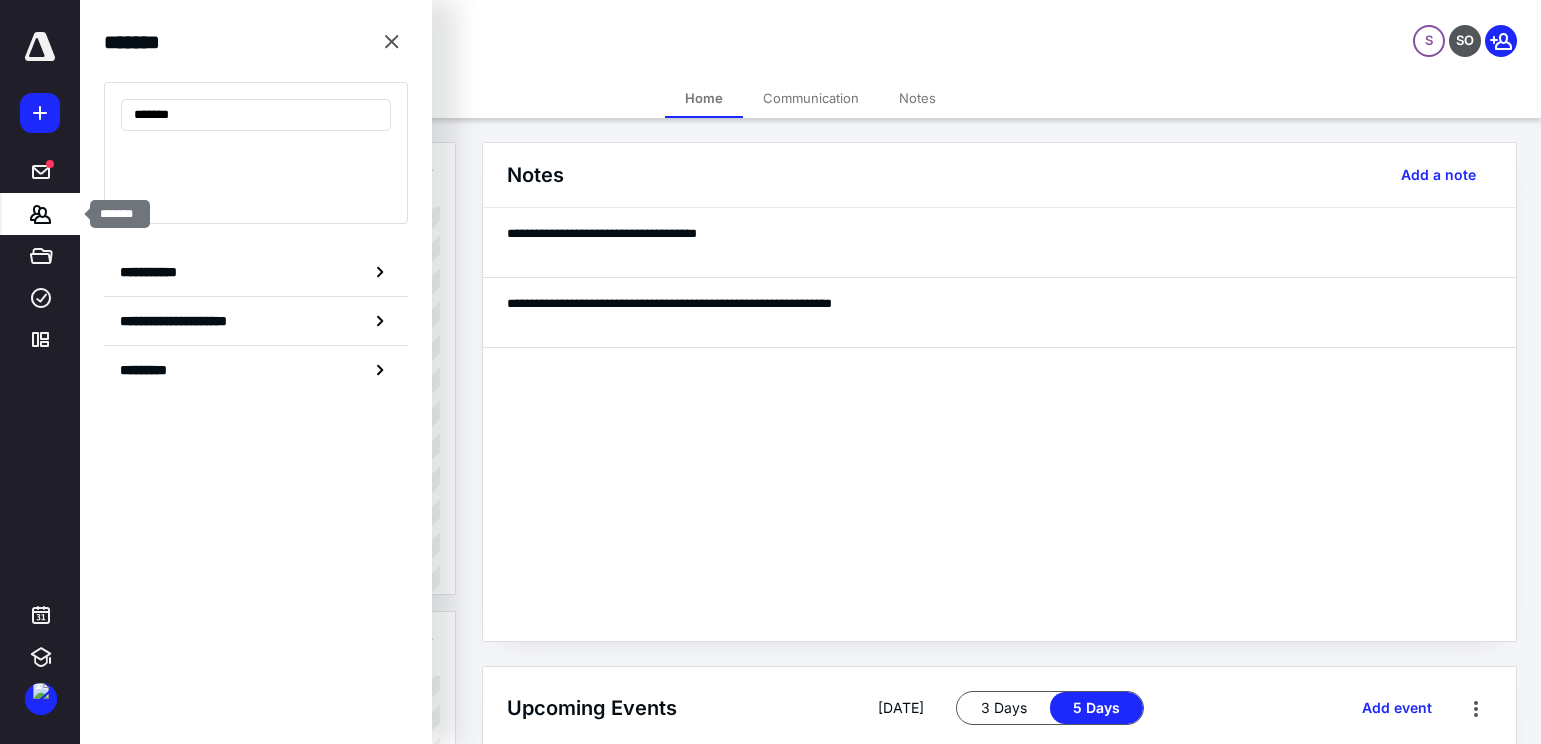 type on "********" 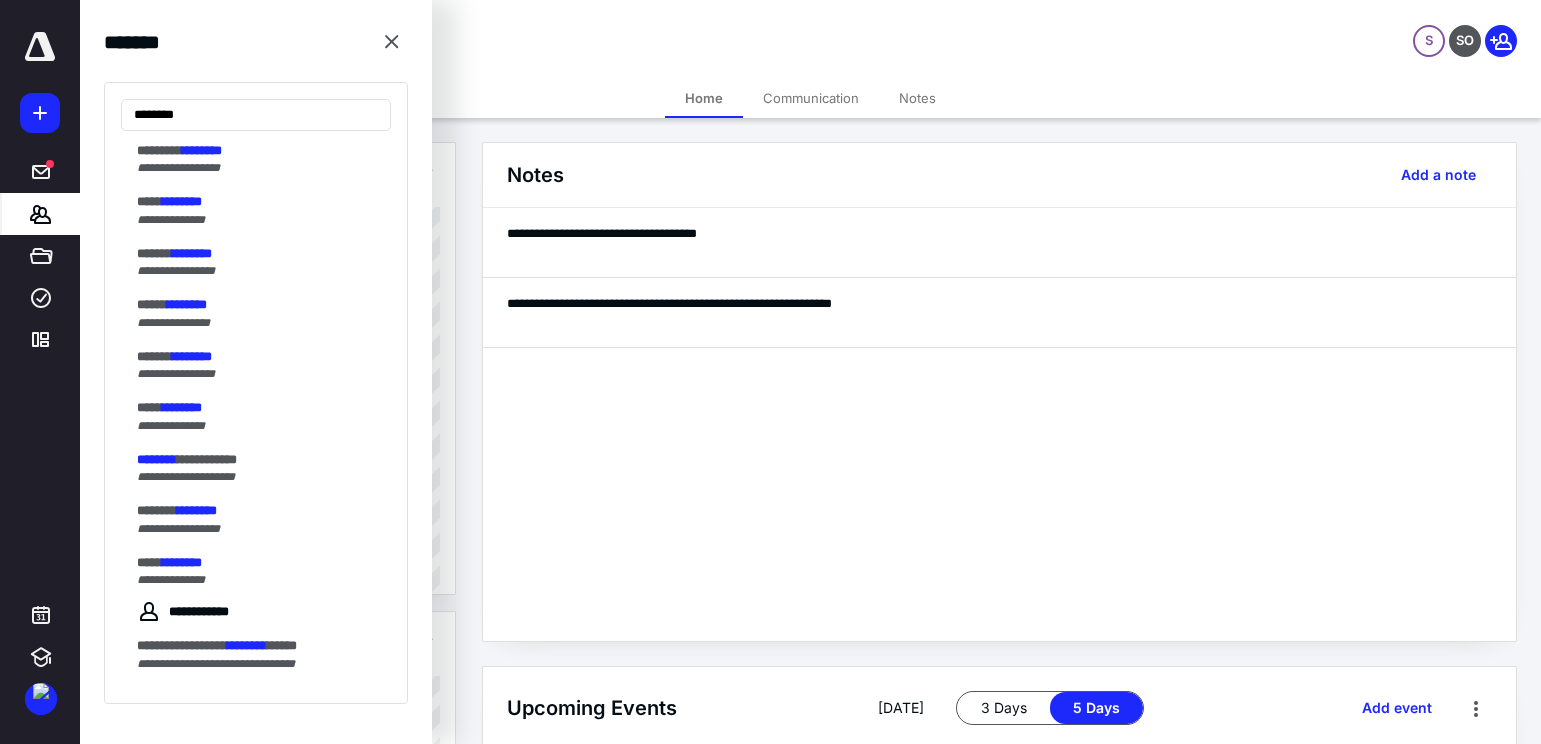 scroll, scrollTop: 400, scrollLeft: 0, axis: vertical 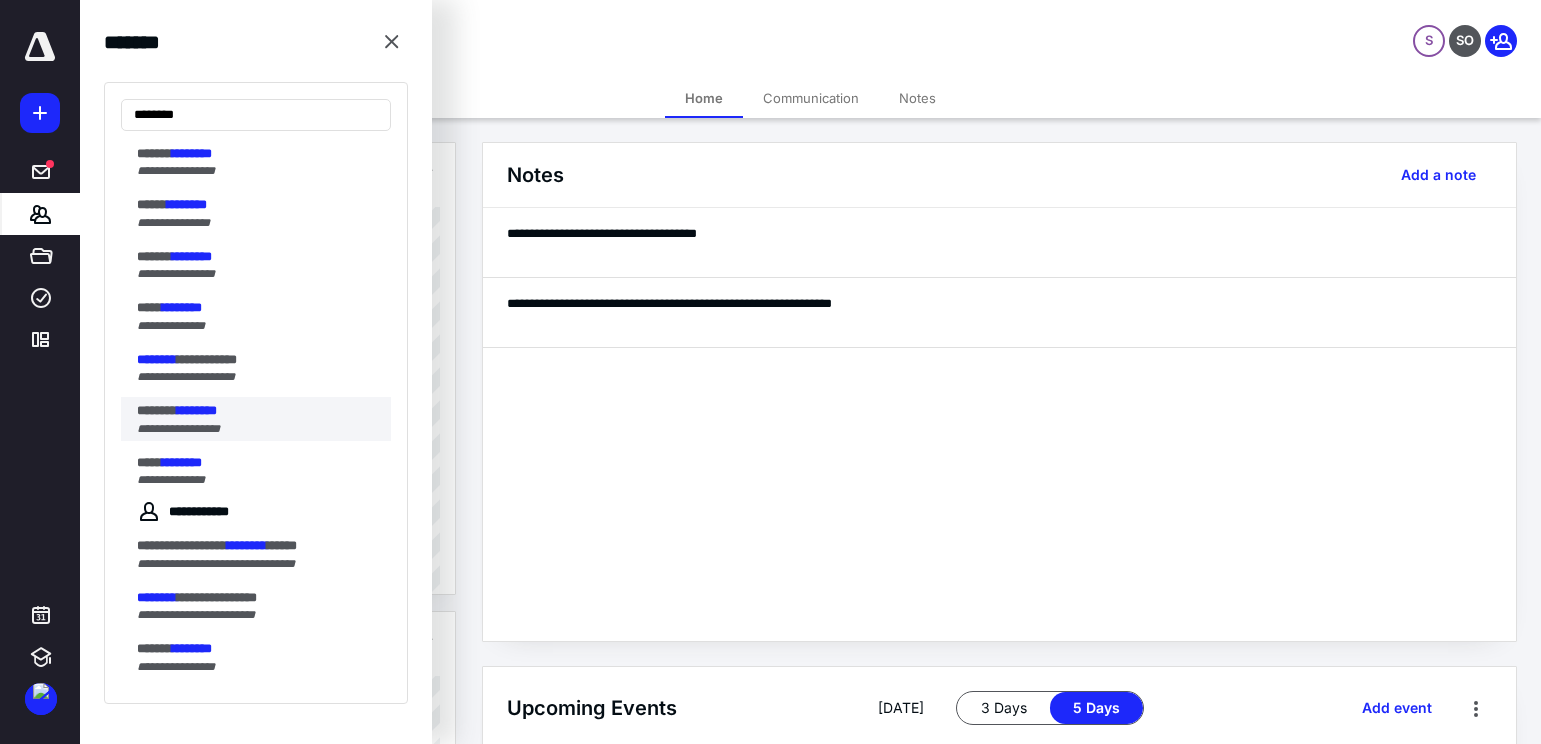 click on "*******" at bounding box center (157, 410) 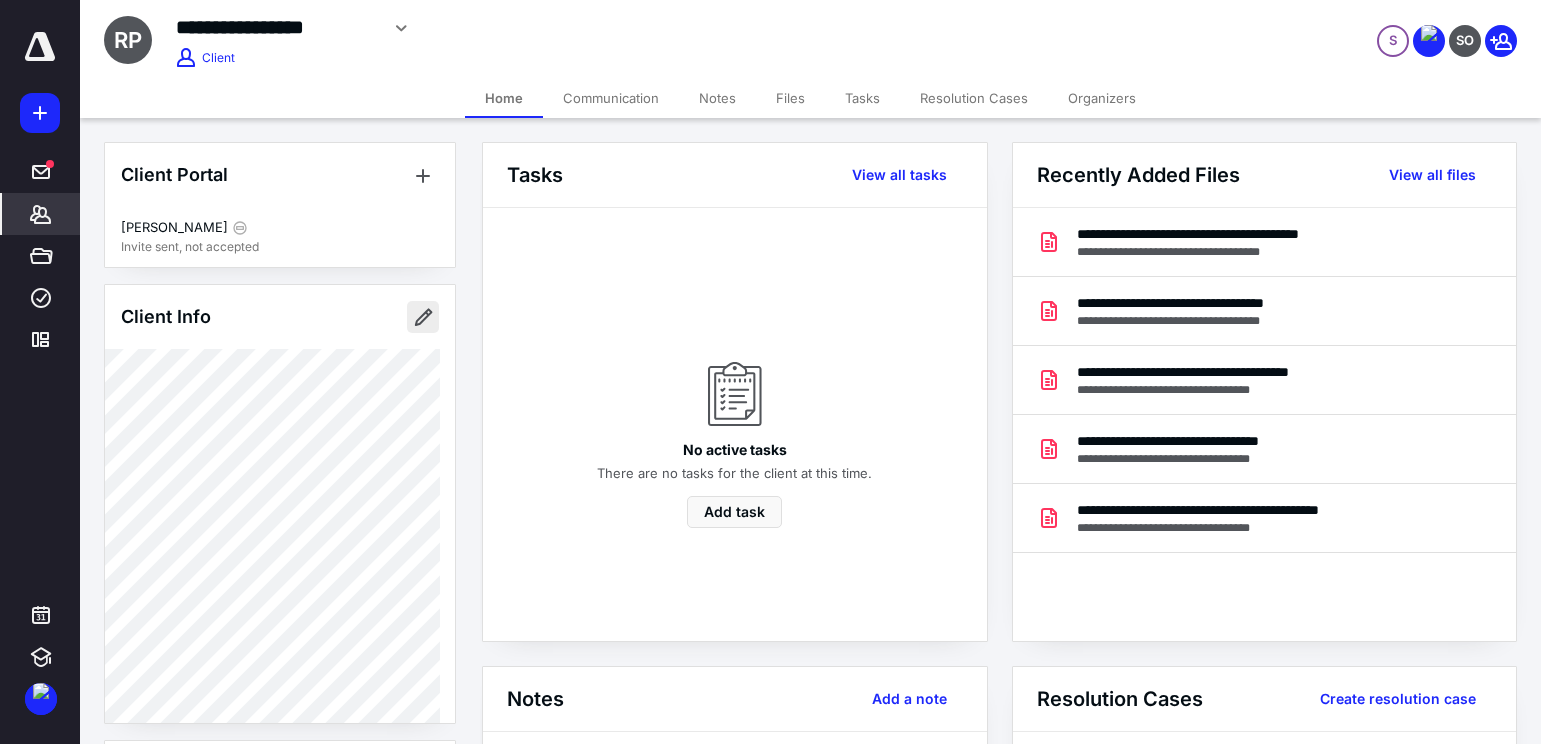 click at bounding box center (423, 317) 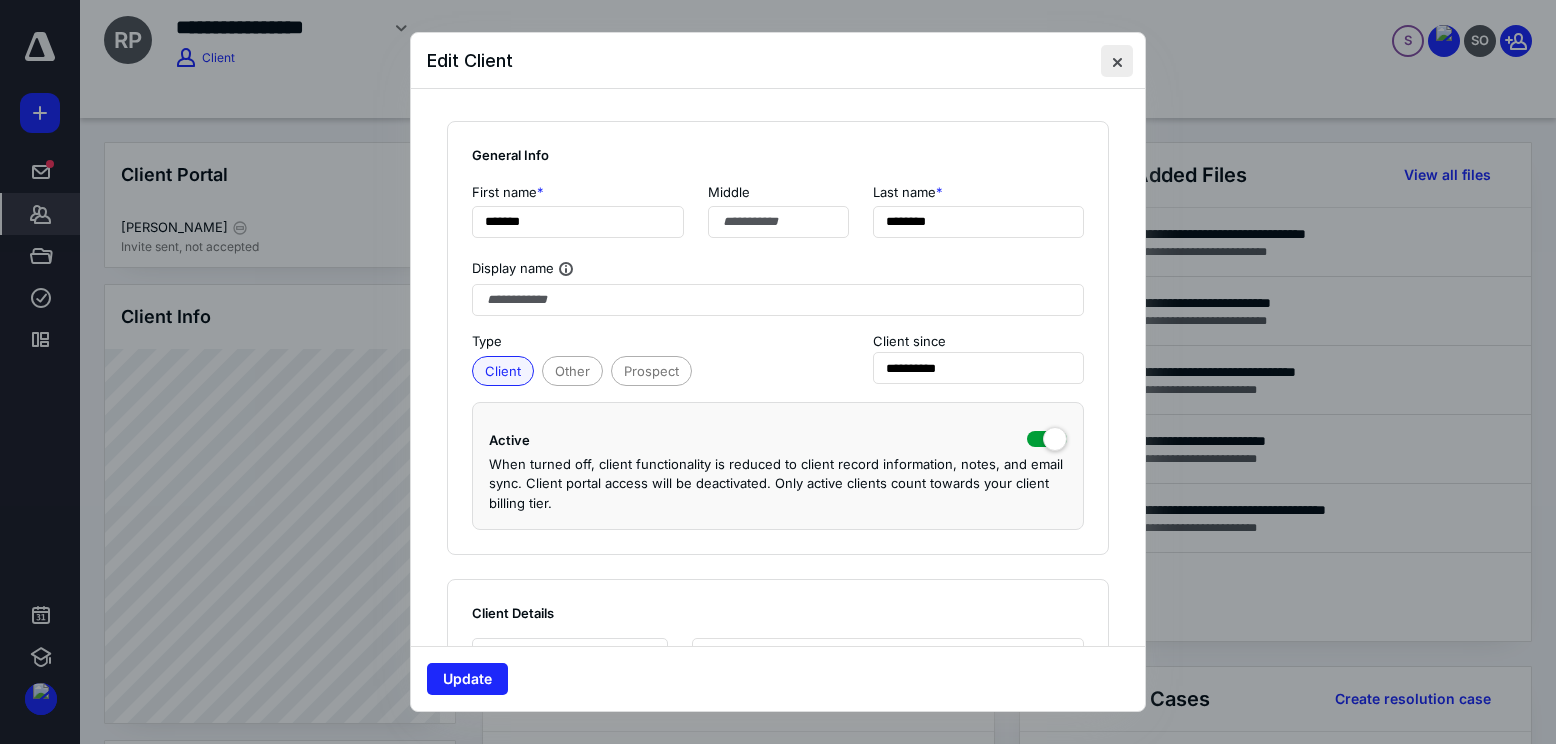 click at bounding box center [1117, 61] 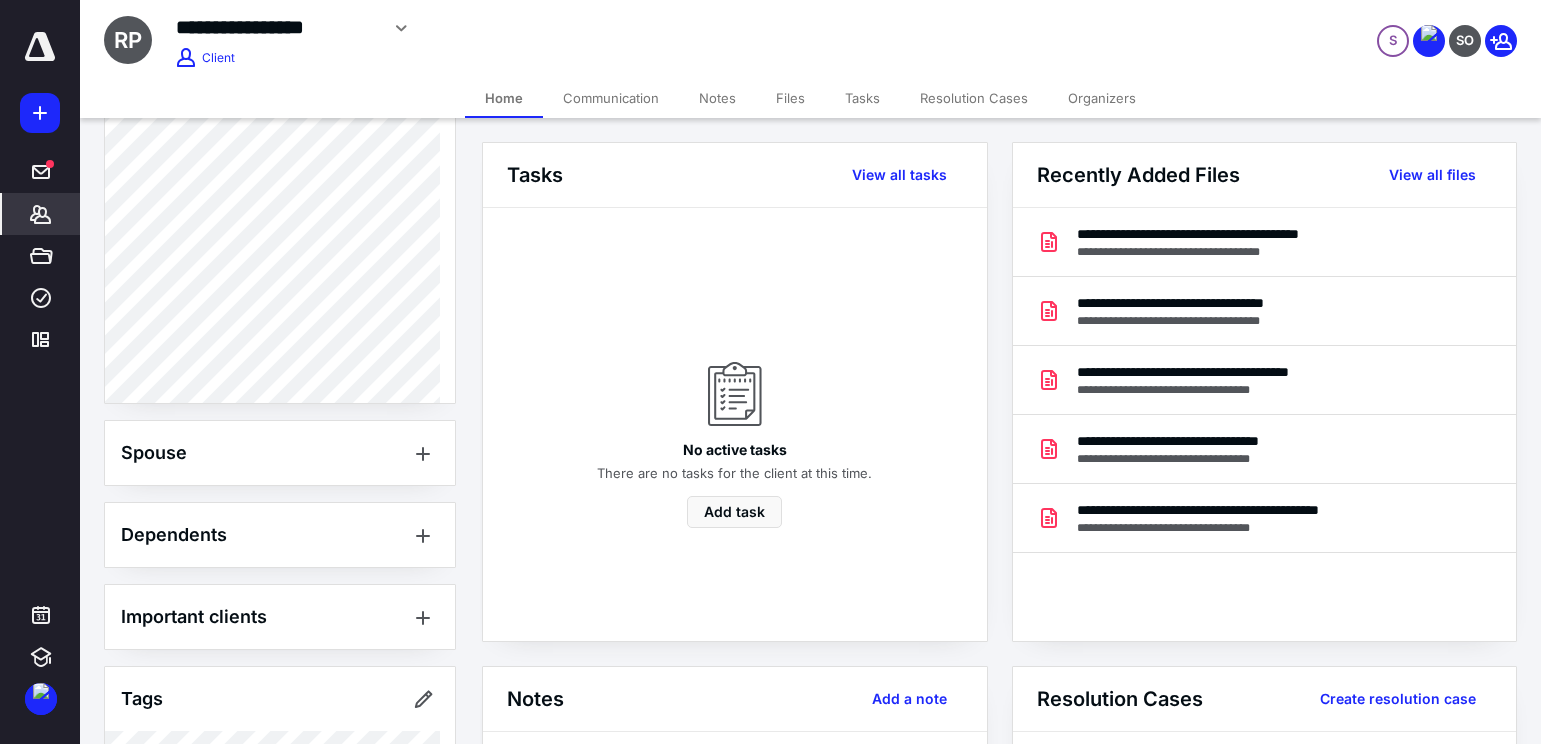 scroll, scrollTop: 500, scrollLeft: 0, axis: vertical 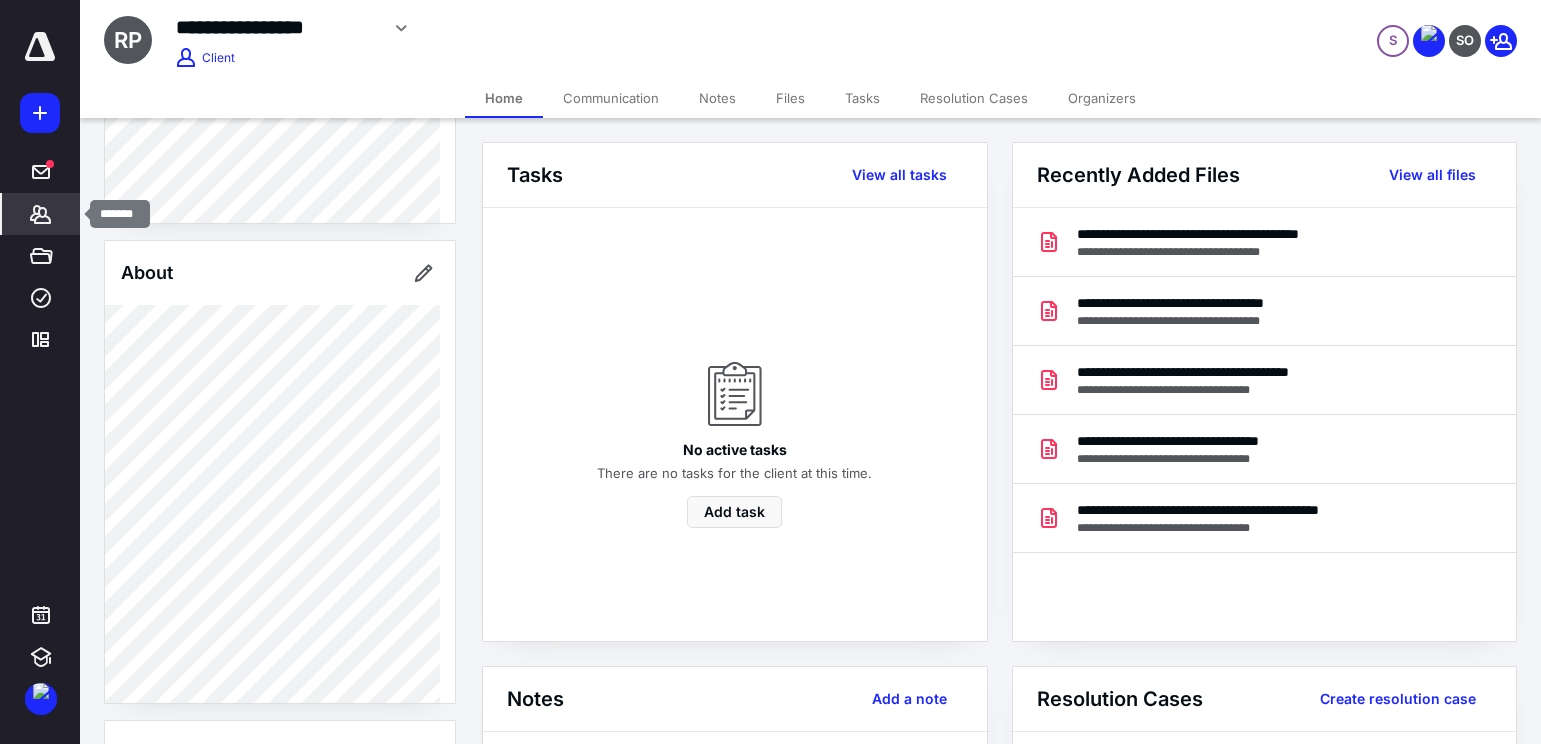 click 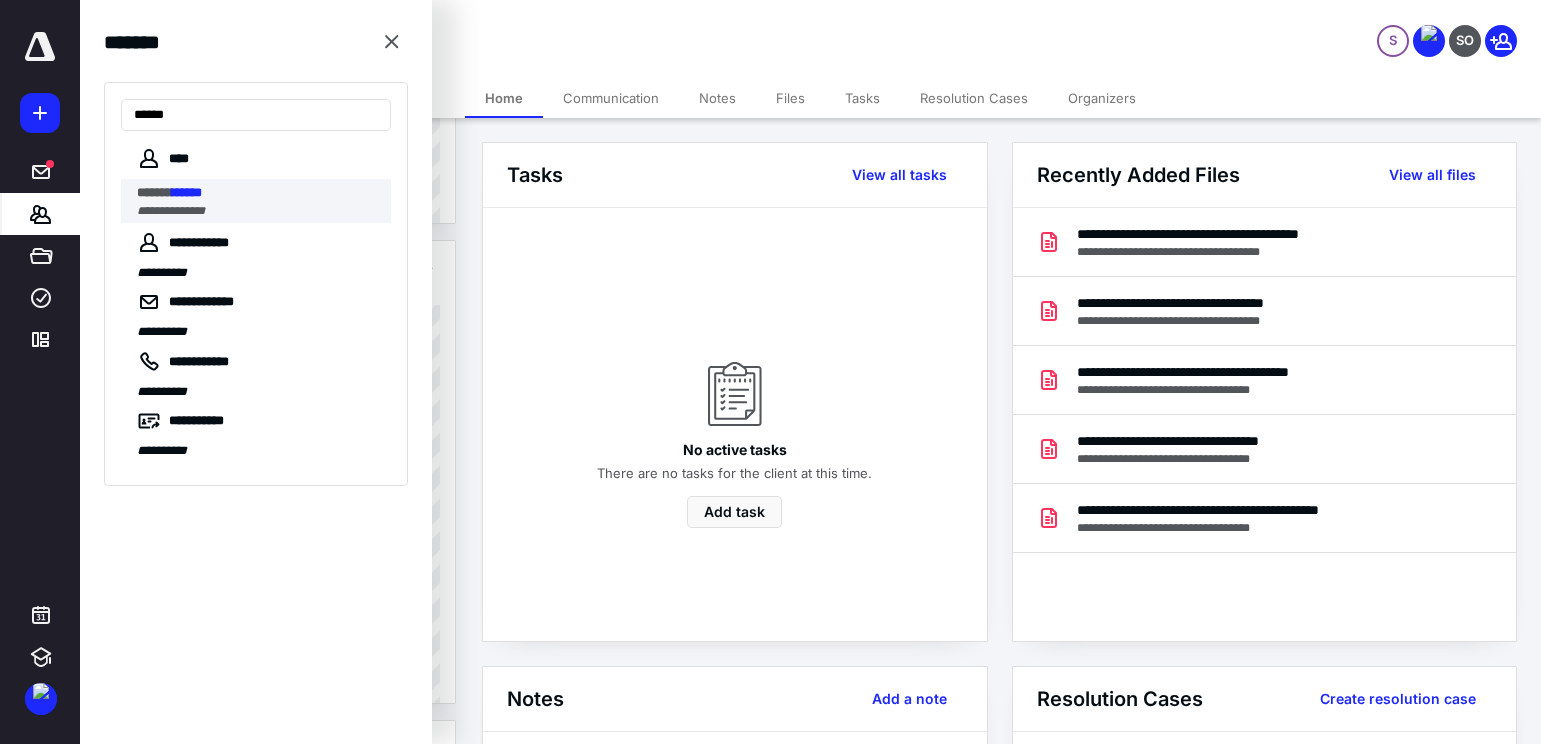 type on "******" 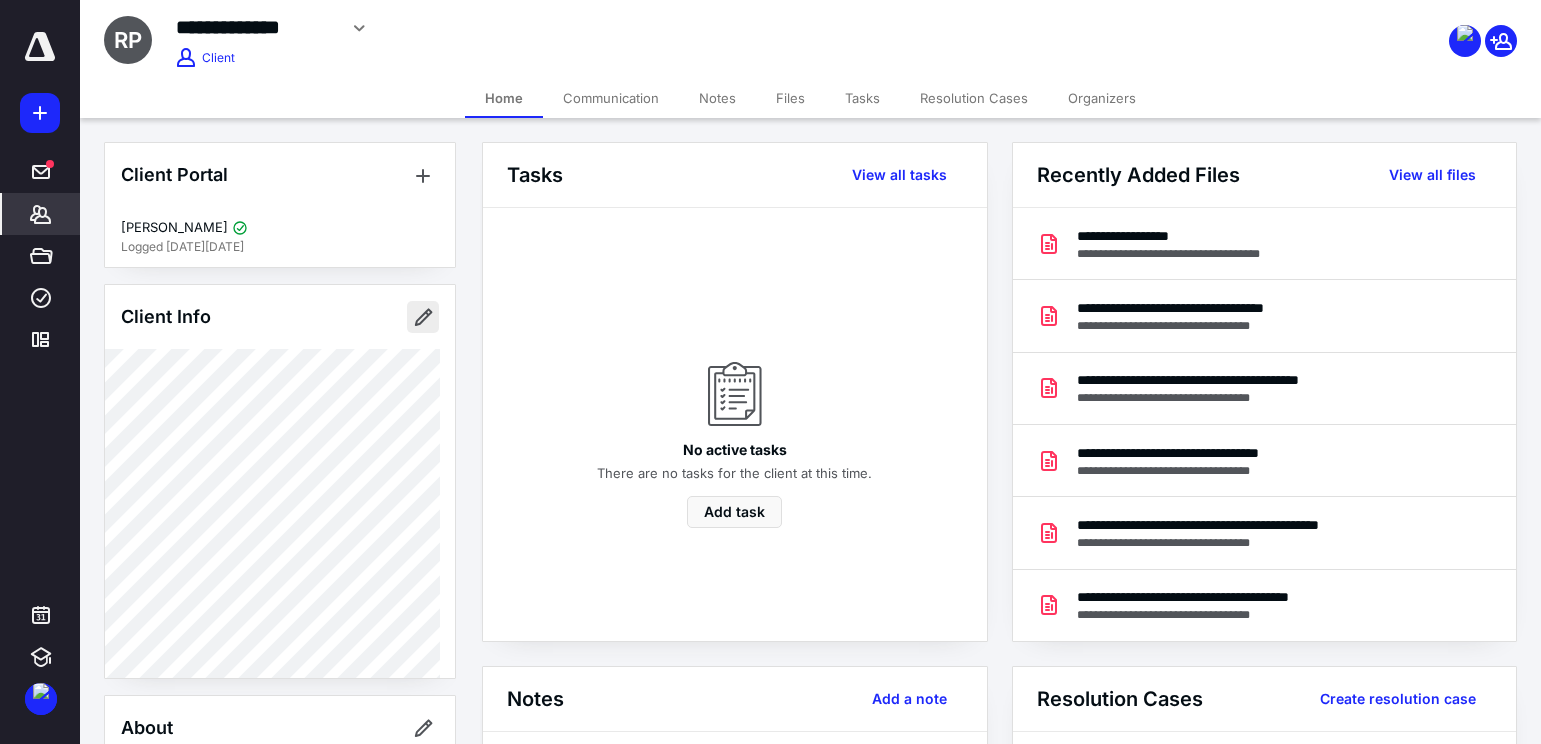 click at bounding box center (423, 317) 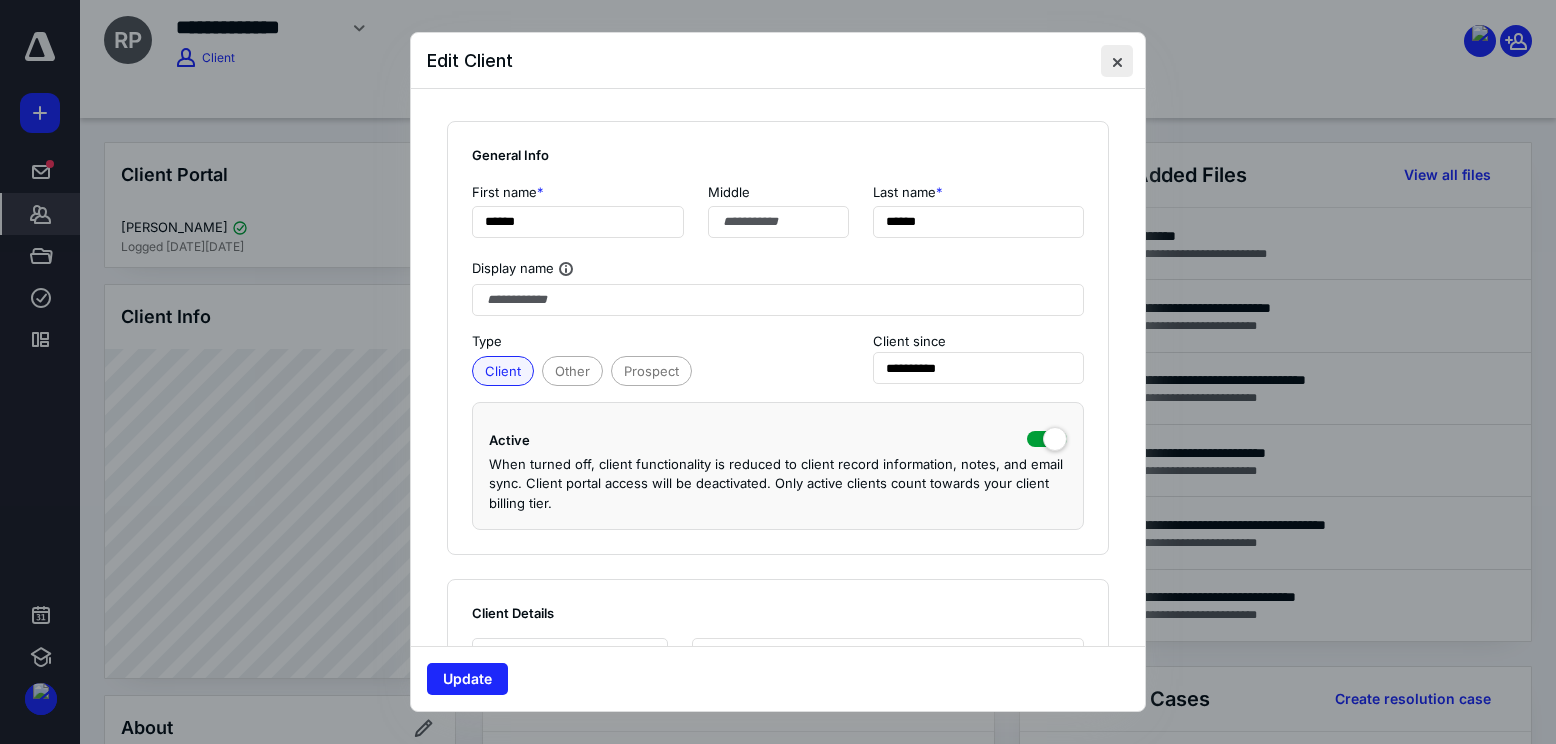 click at bounding box center (1117, 61) 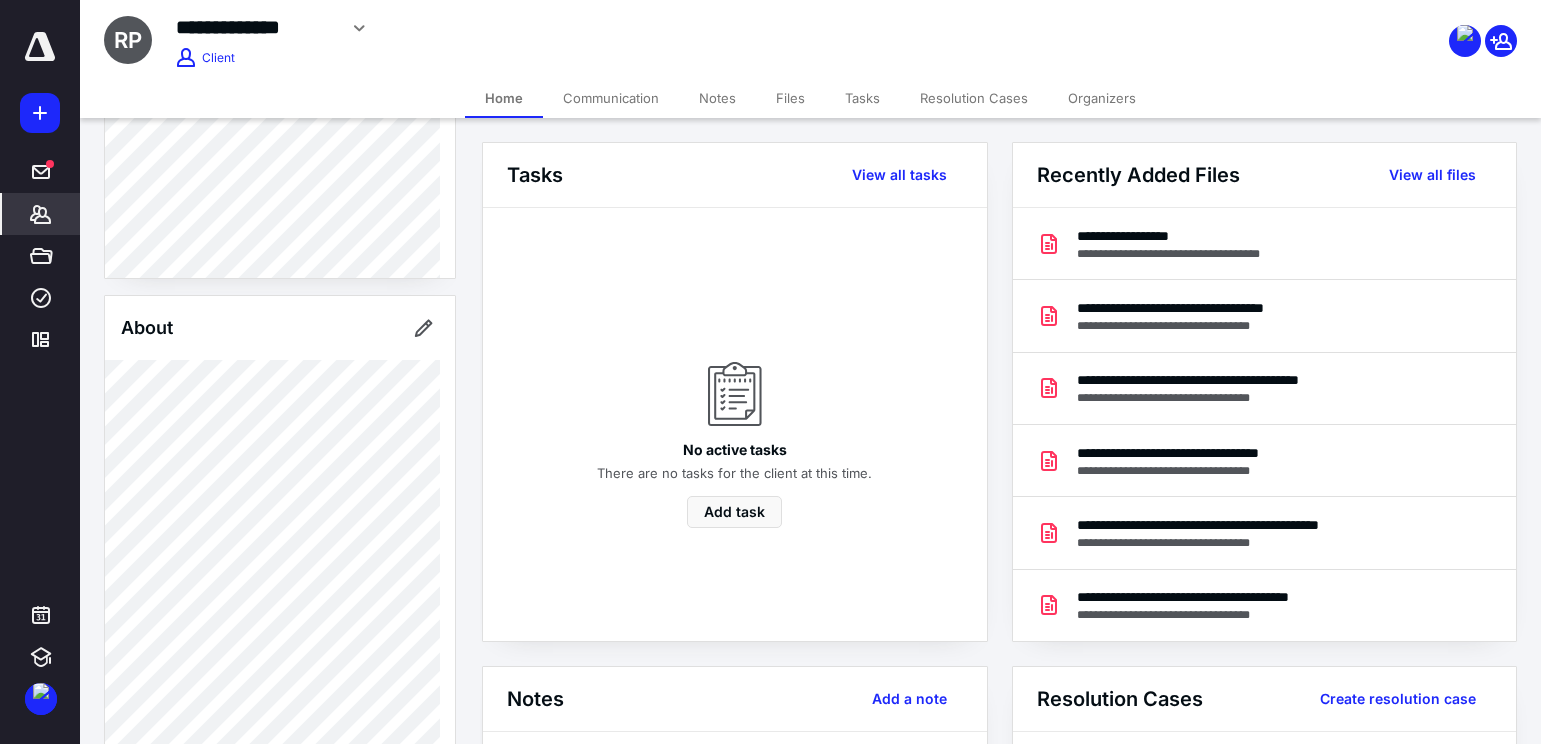 scroll, scrollTop: 800, scrollLeft: 0, axis: vertical 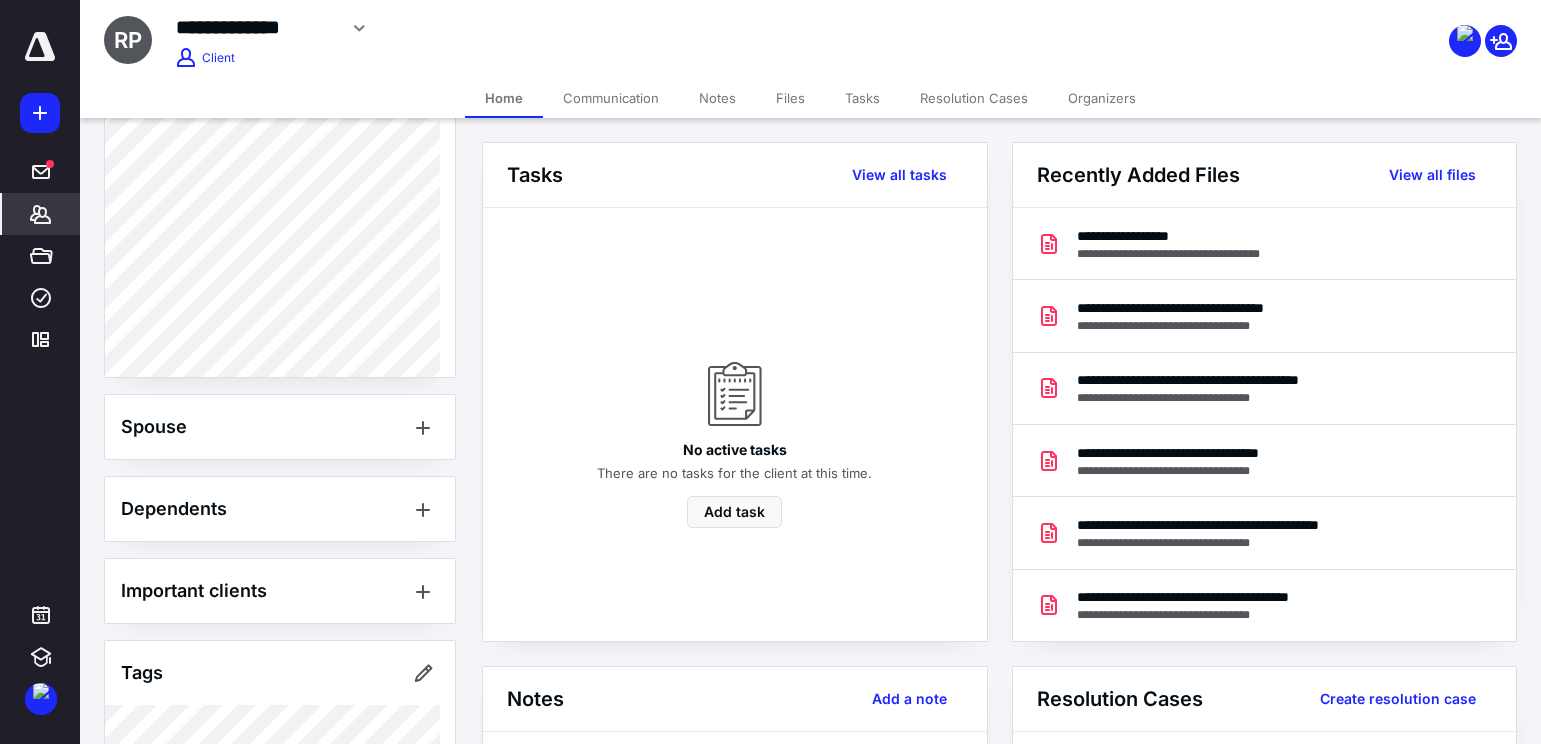 click on "Spouse" at bounding box center [280, 427] 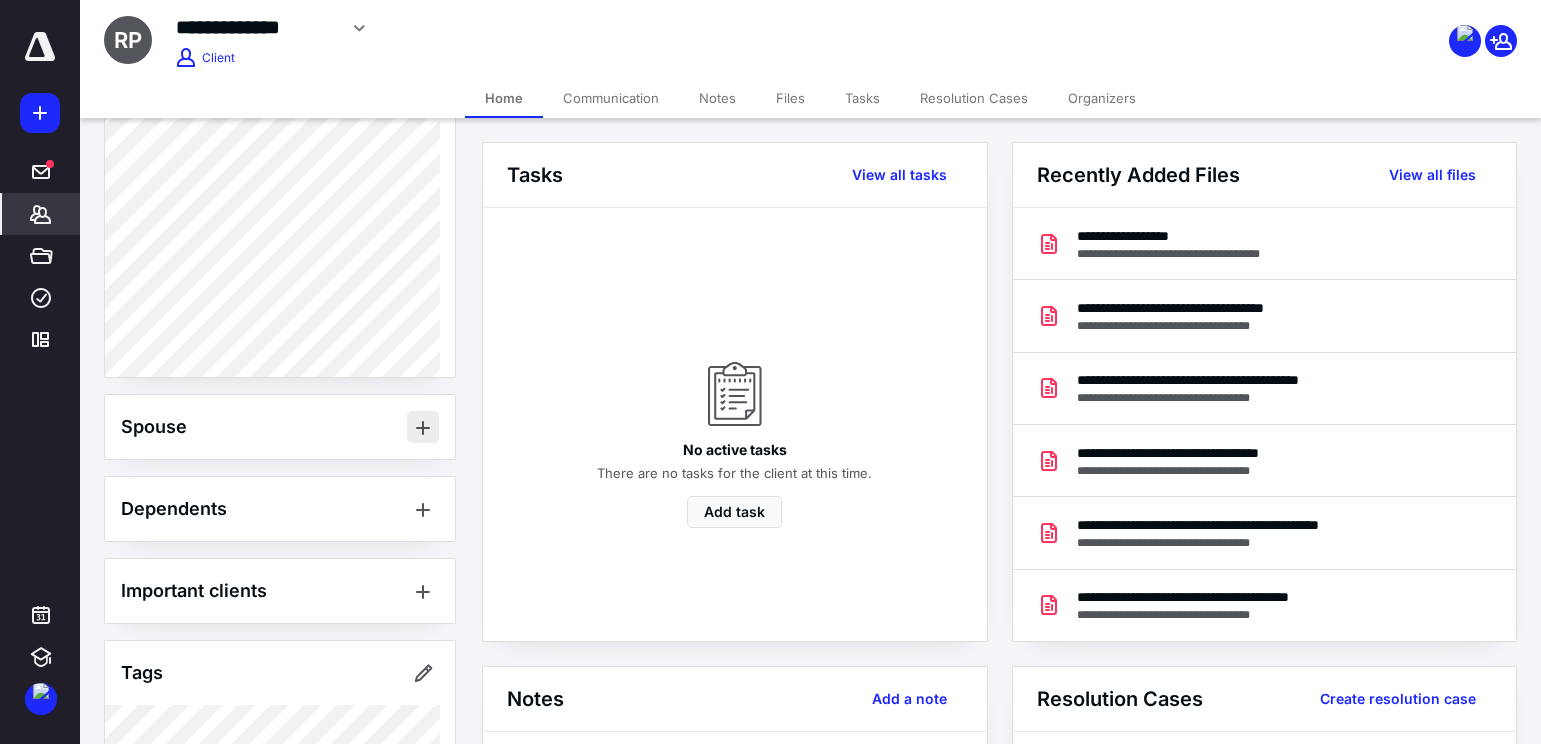 click at bounding box center (423, 427) 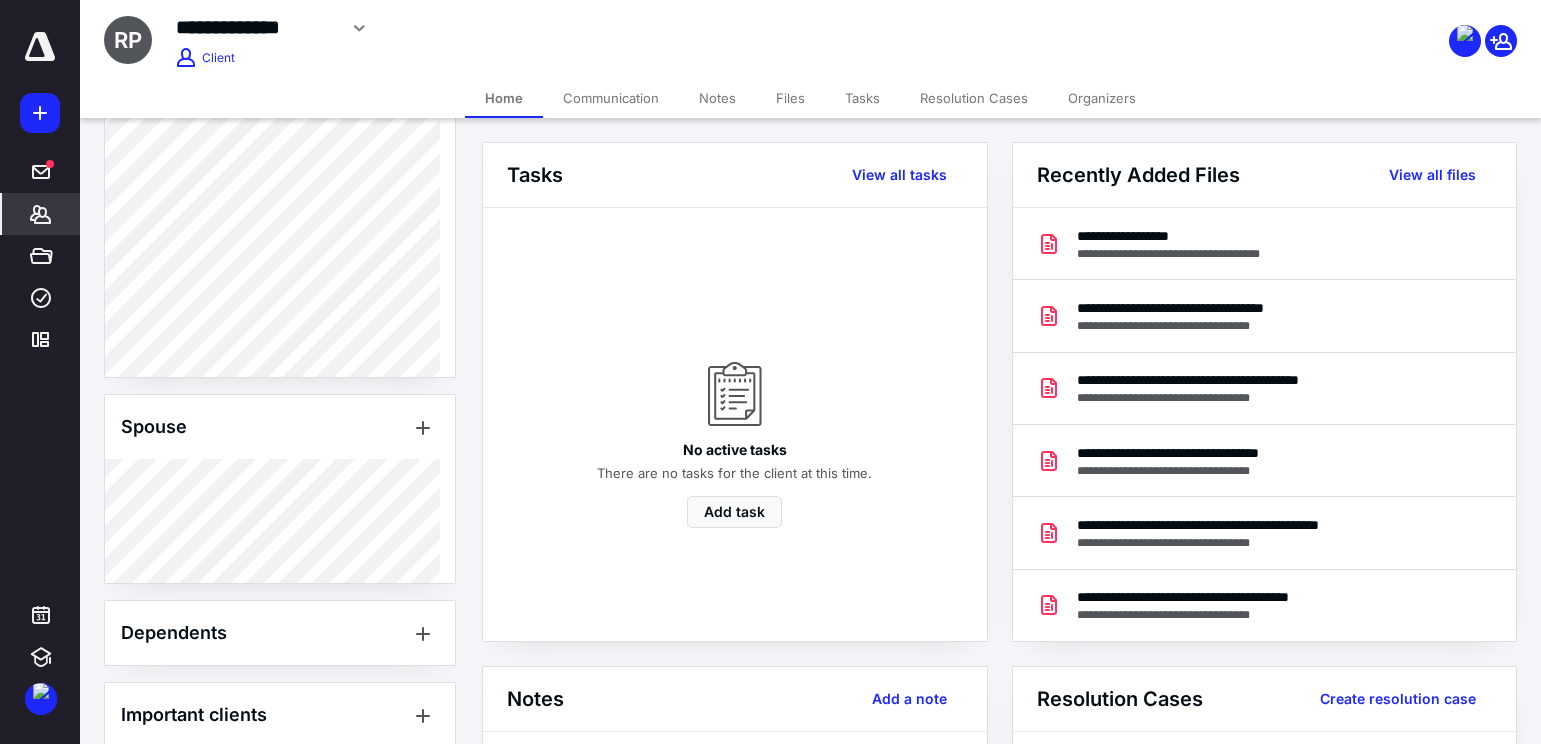 type 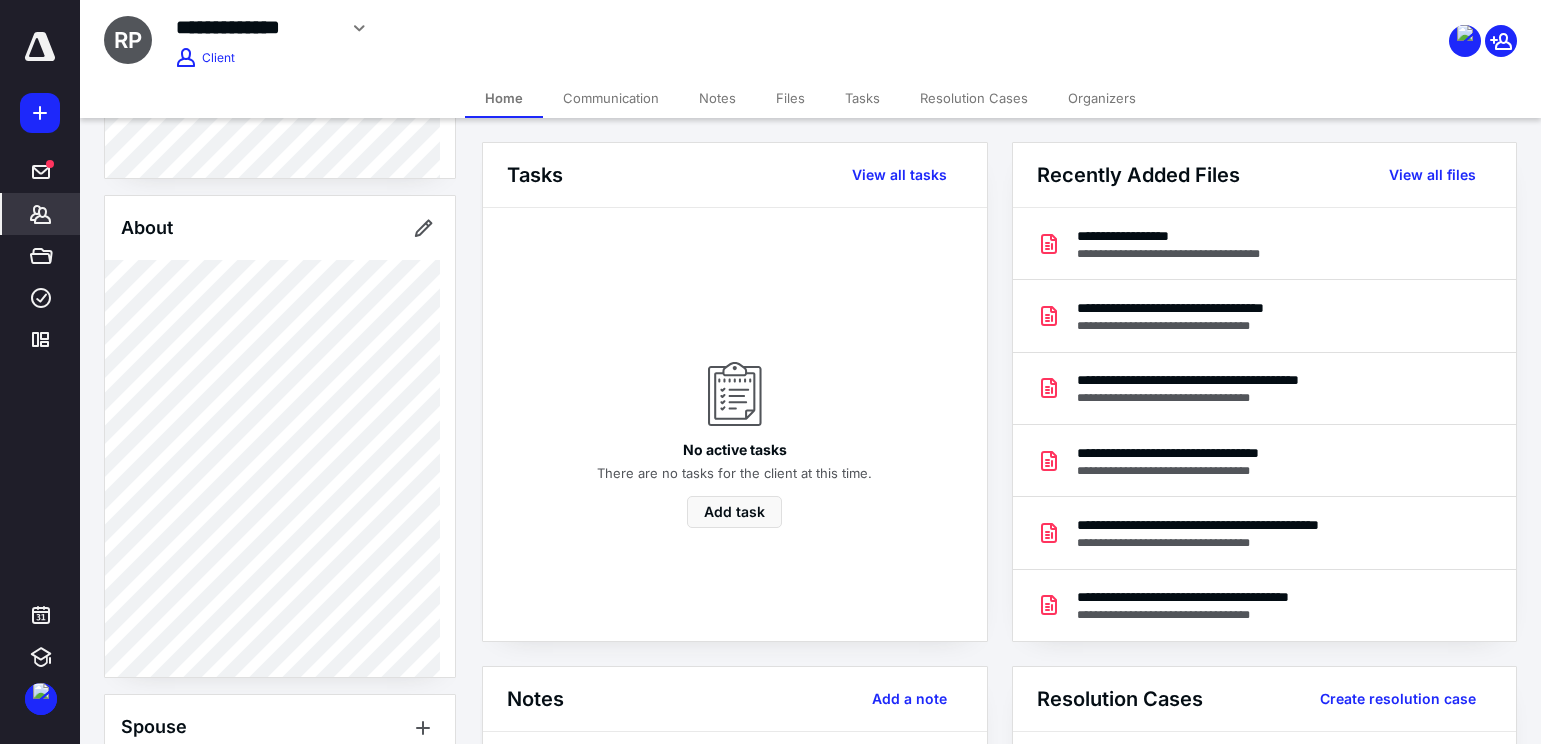 scroll, scrollTop: 100, scrollLeft: 0, axis: vertical 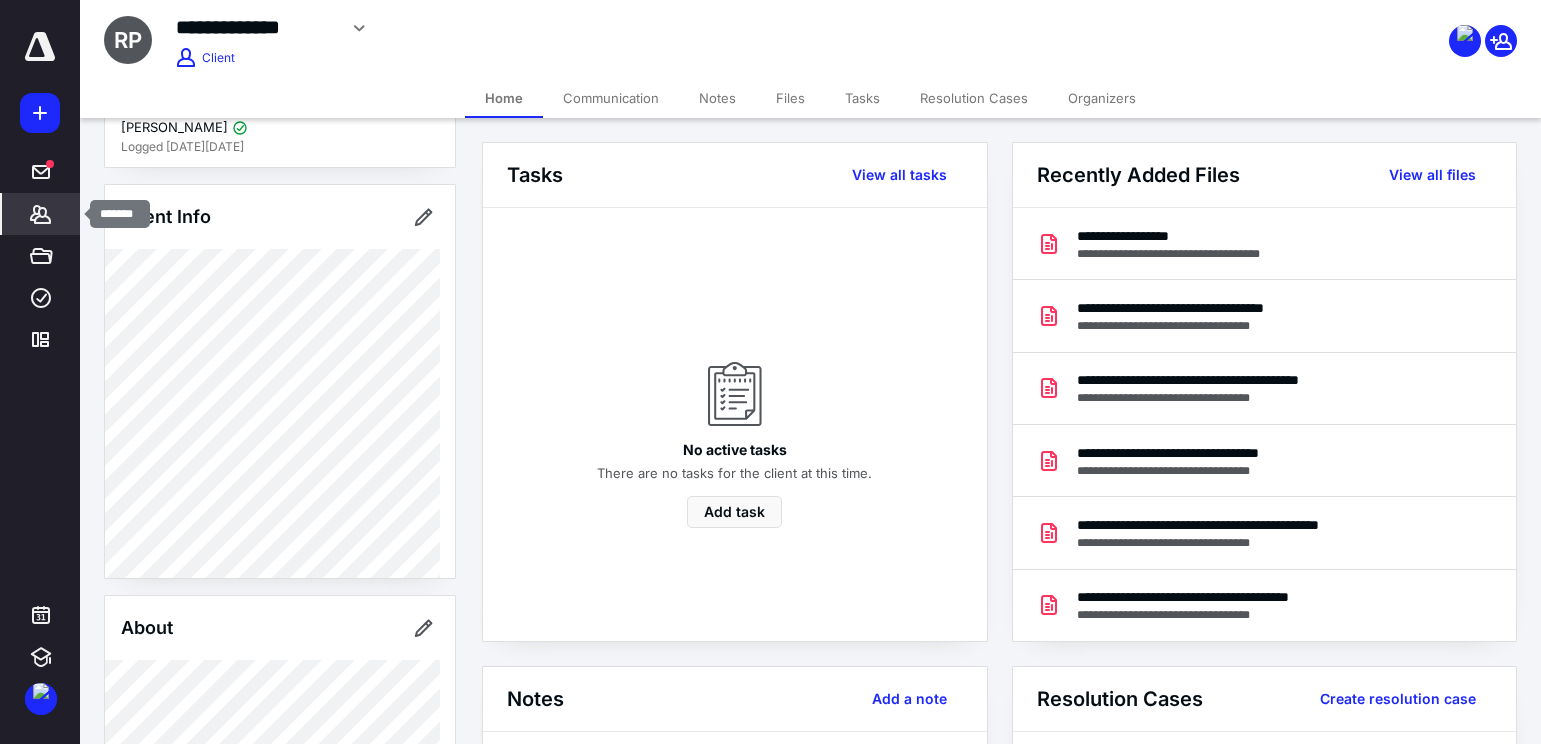 click 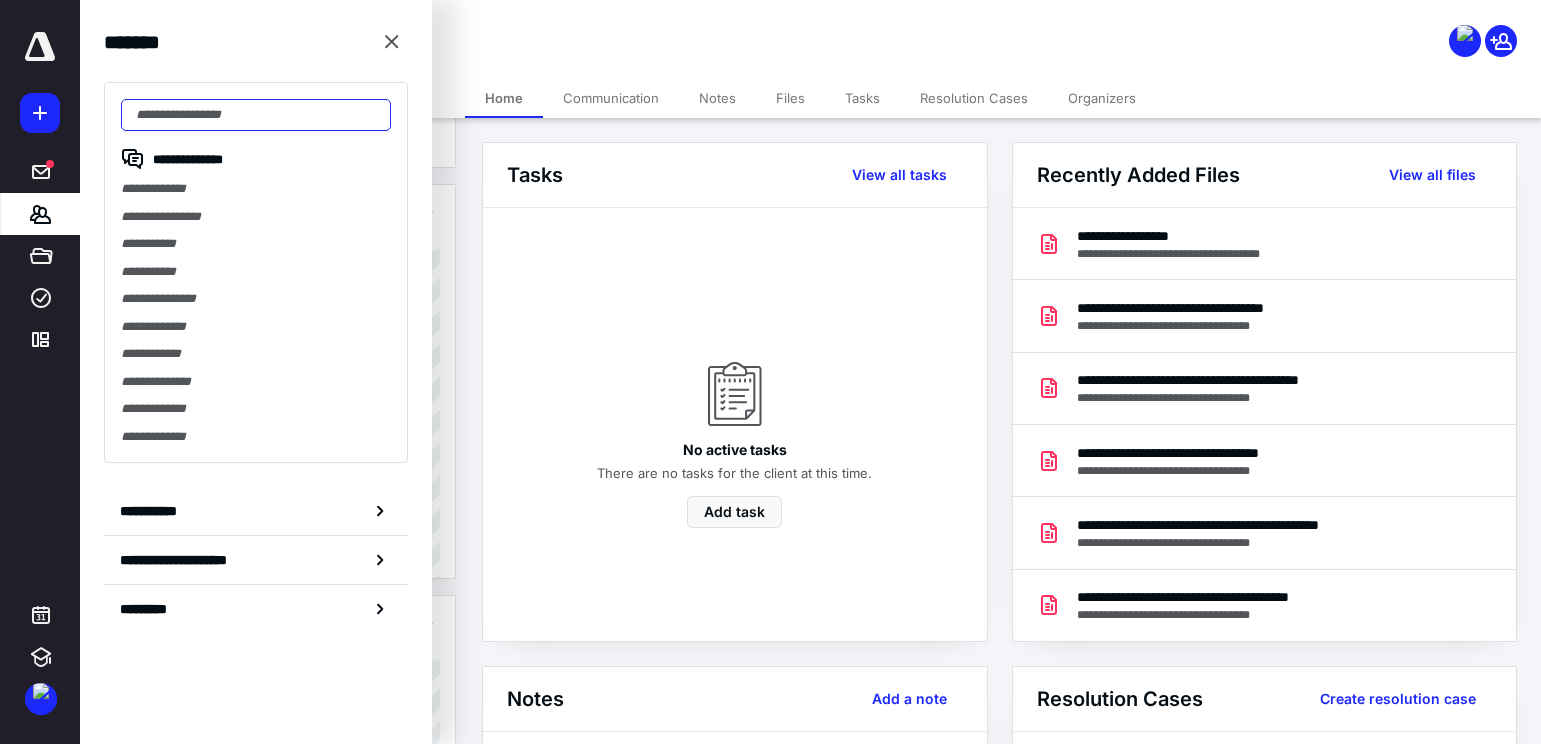 click at bounding box center (256, 115) 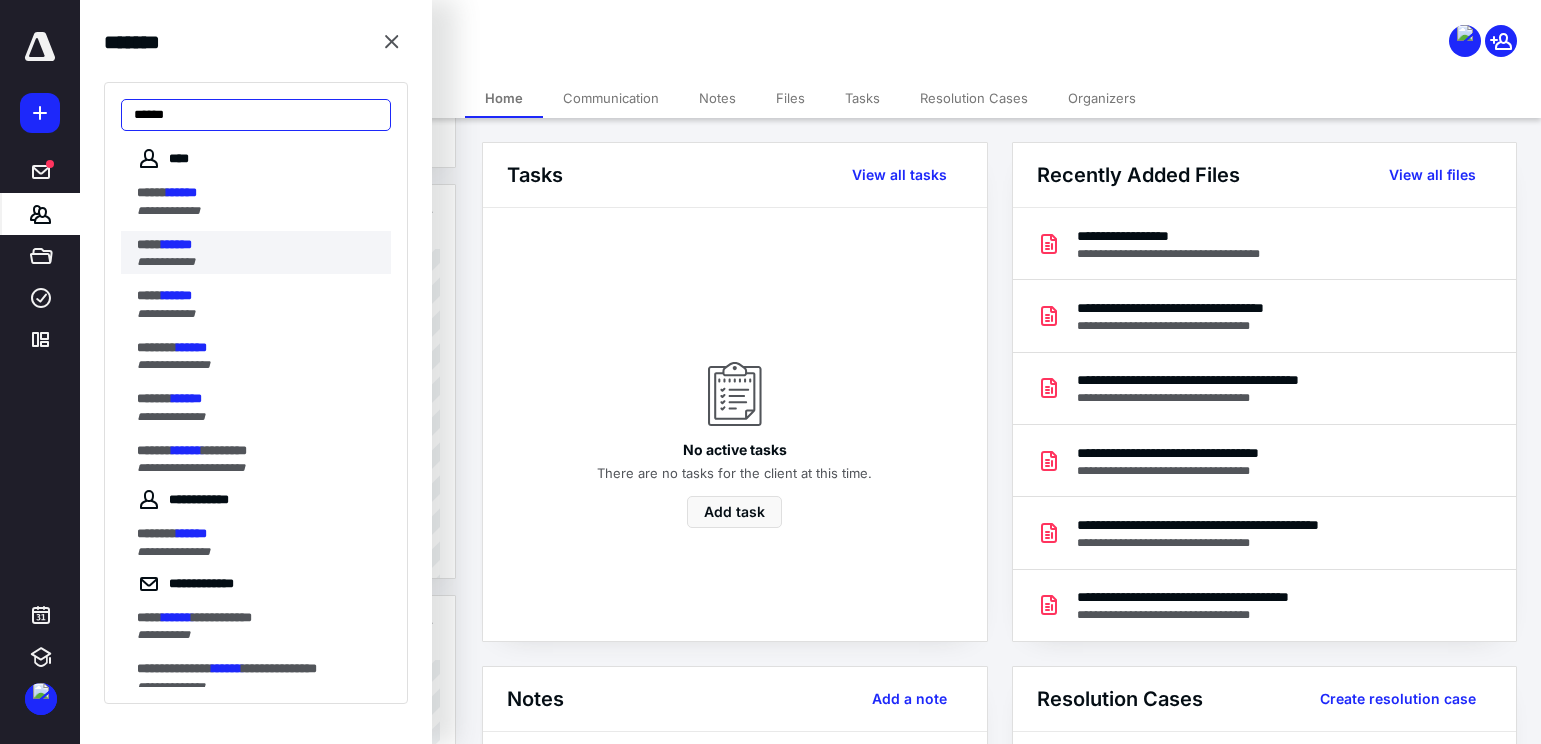 type on "******" 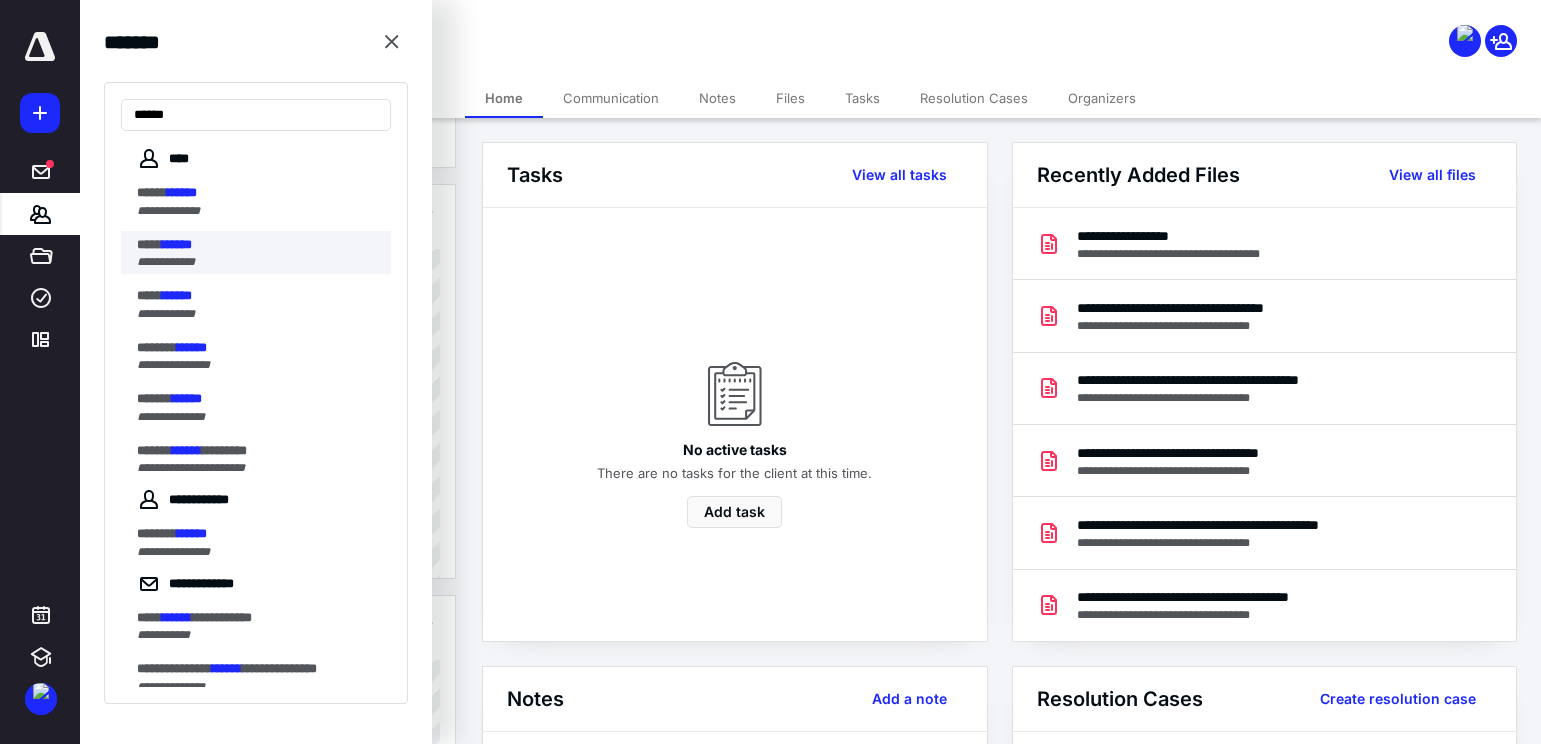 click on "**********" at bounding box center [166, 262] 